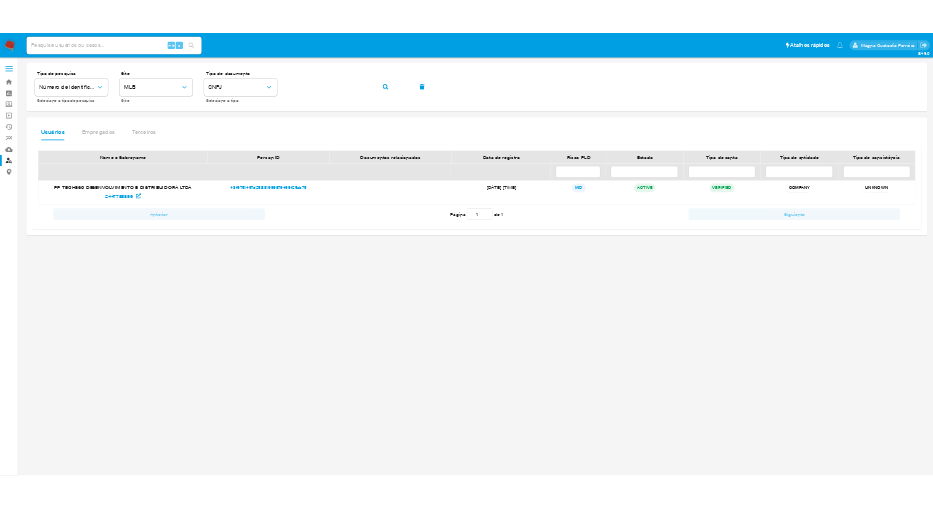 scroll, scrollTop: 0, scrollLeft: 0, axis: both 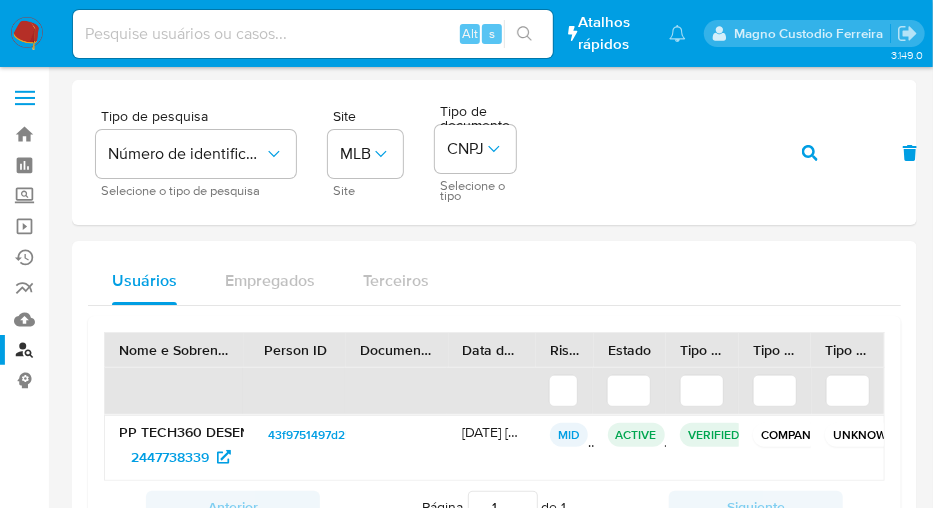 click at bounding box center (313, 34) 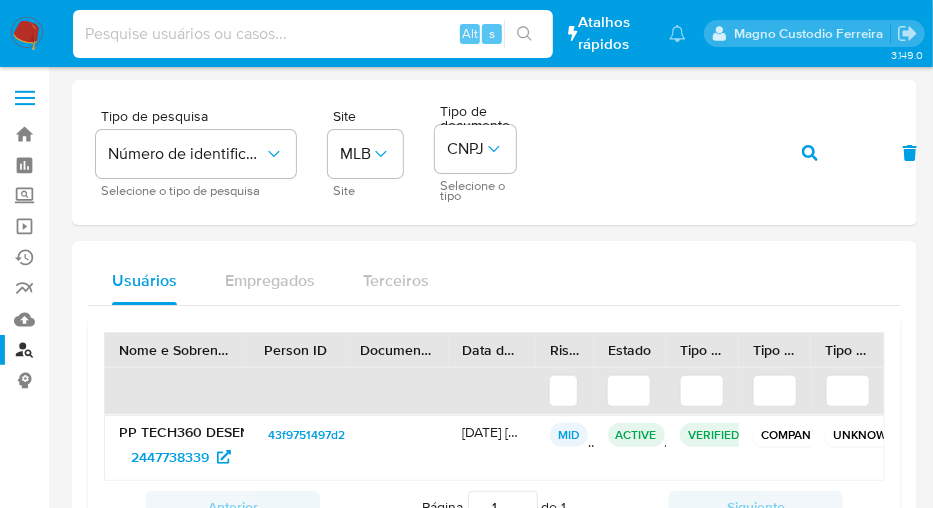 type on "h" 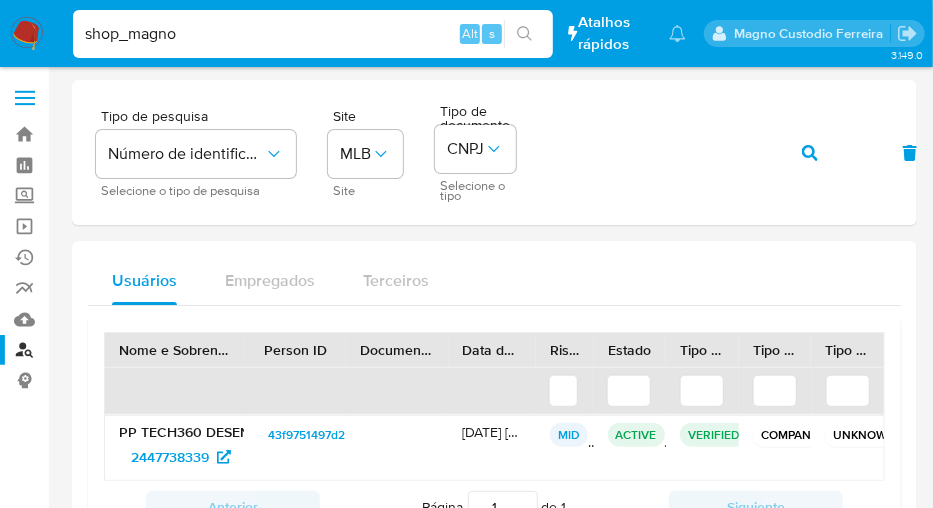 type on "shop_magno" 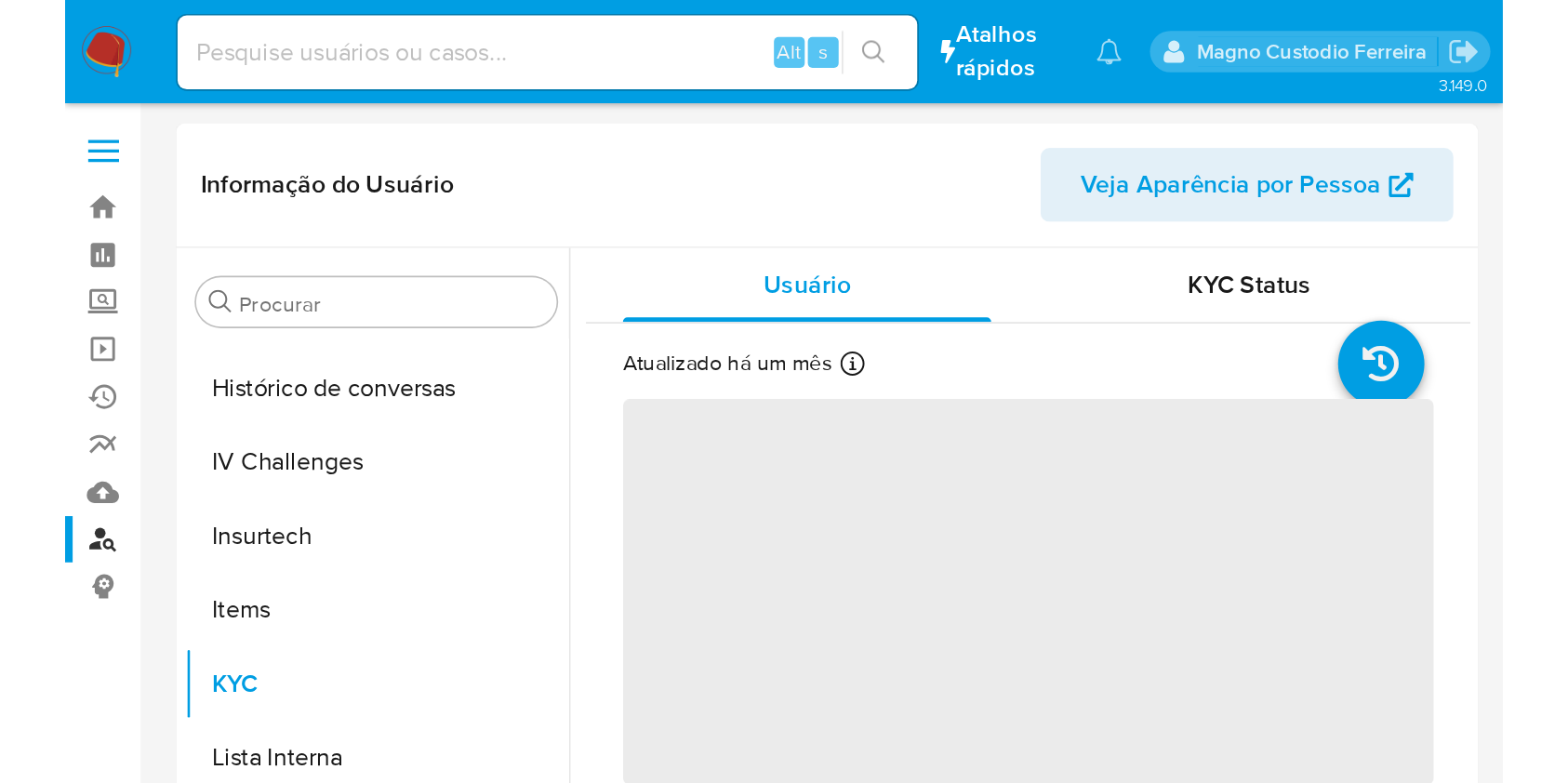 scroll, scrollTop: 786, scrollLeft: 0, axis: vertical 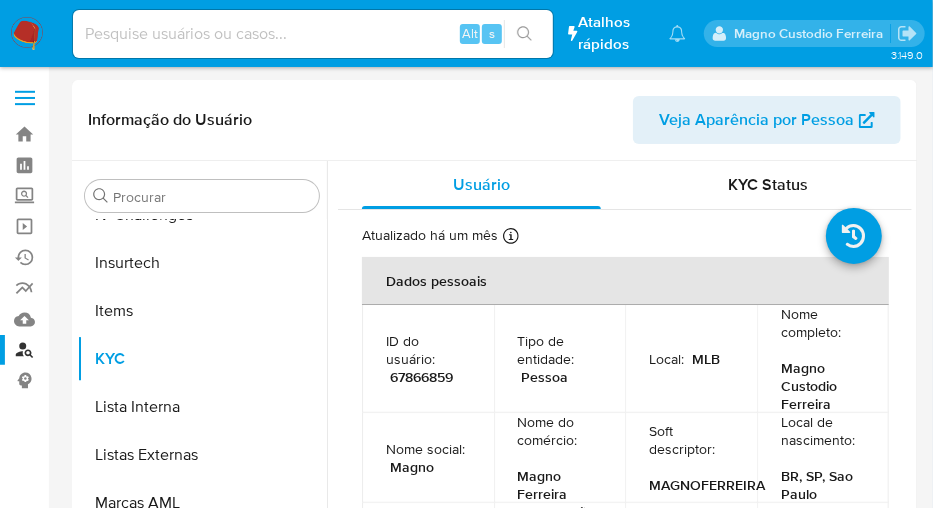 select on "10" 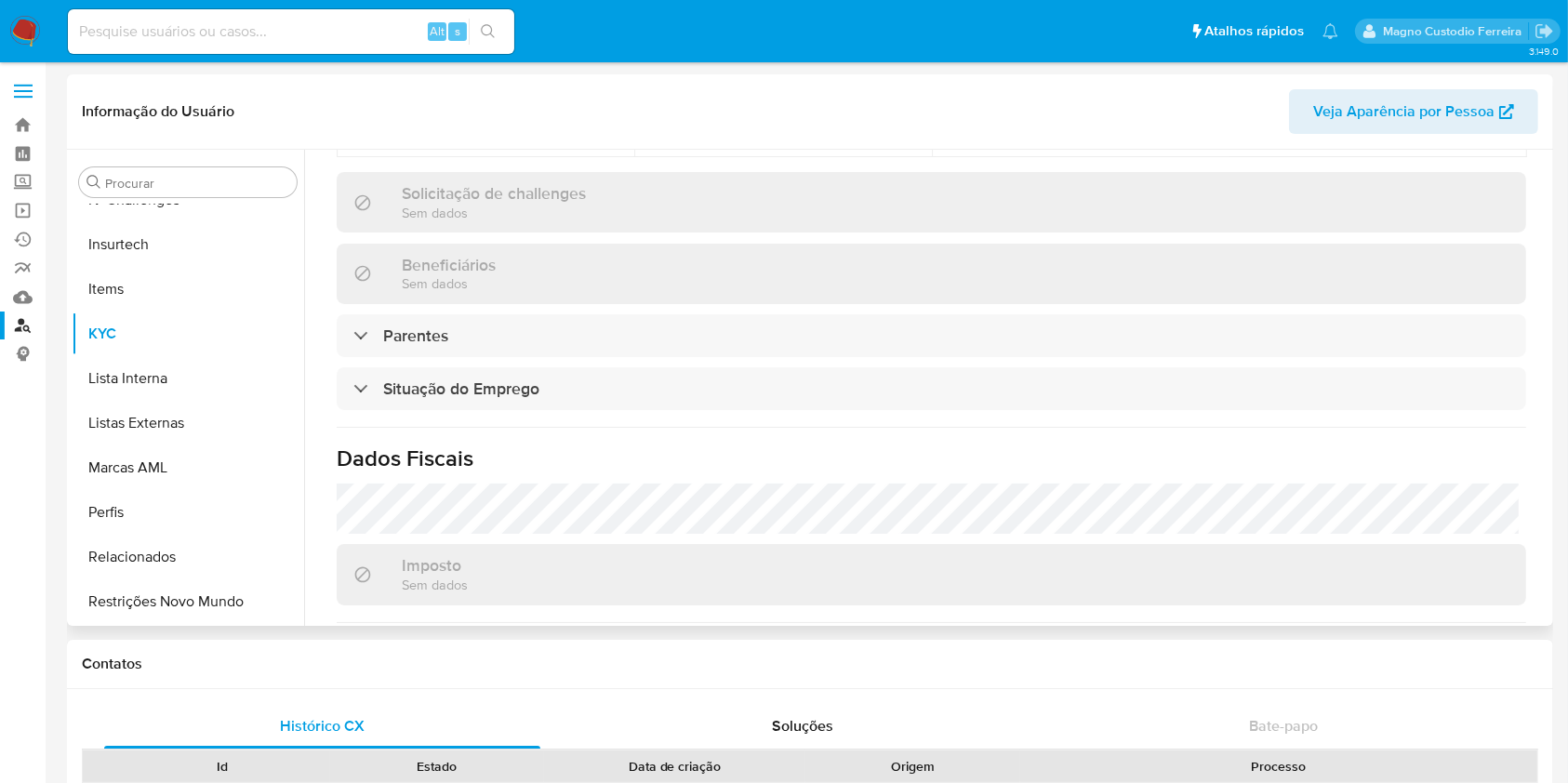 scroll, scrollTop: 809, scrollLeft: 0, axis: vertical 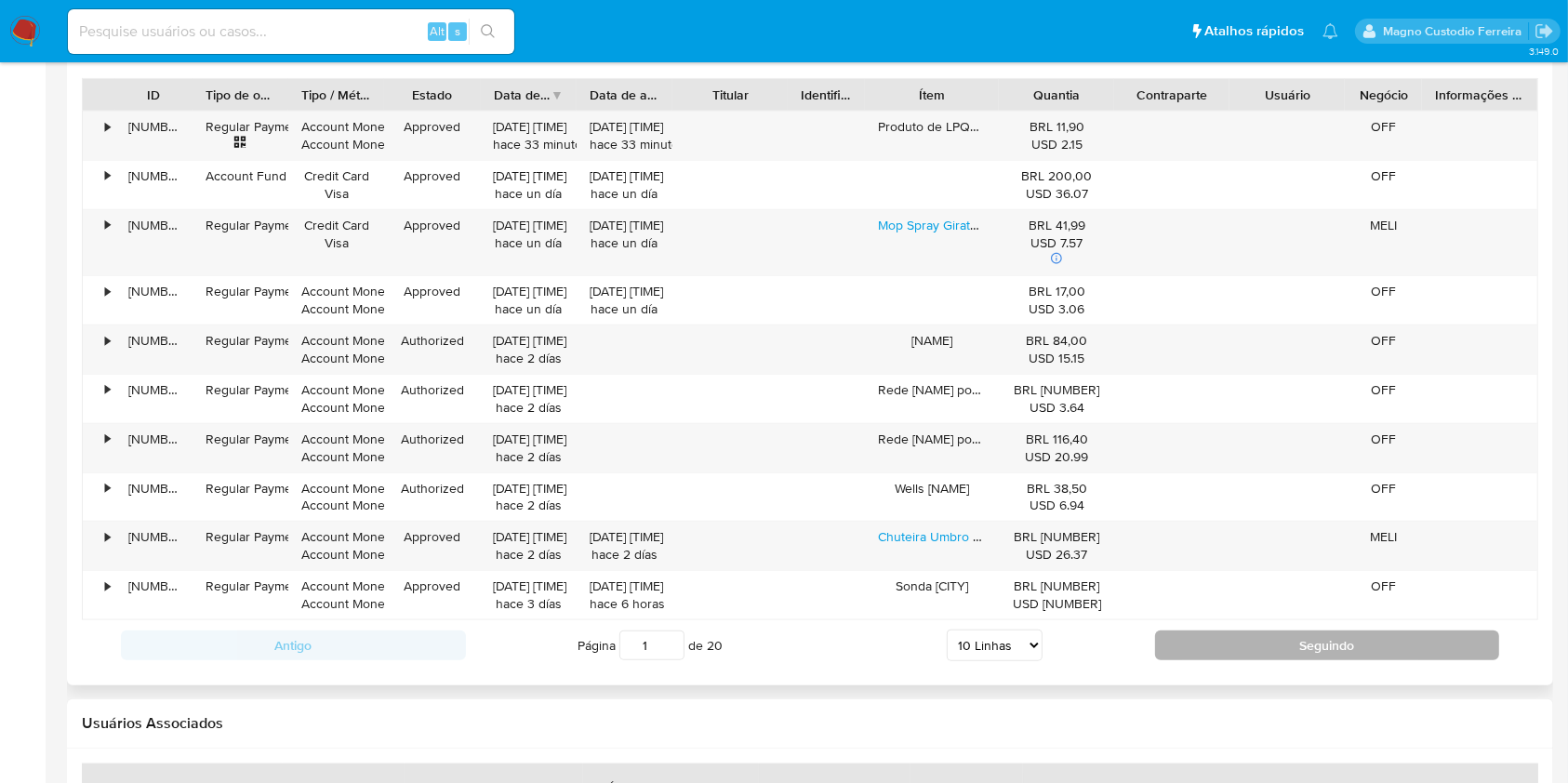 click on "Seguindo" at bounding box center (1327, 645) 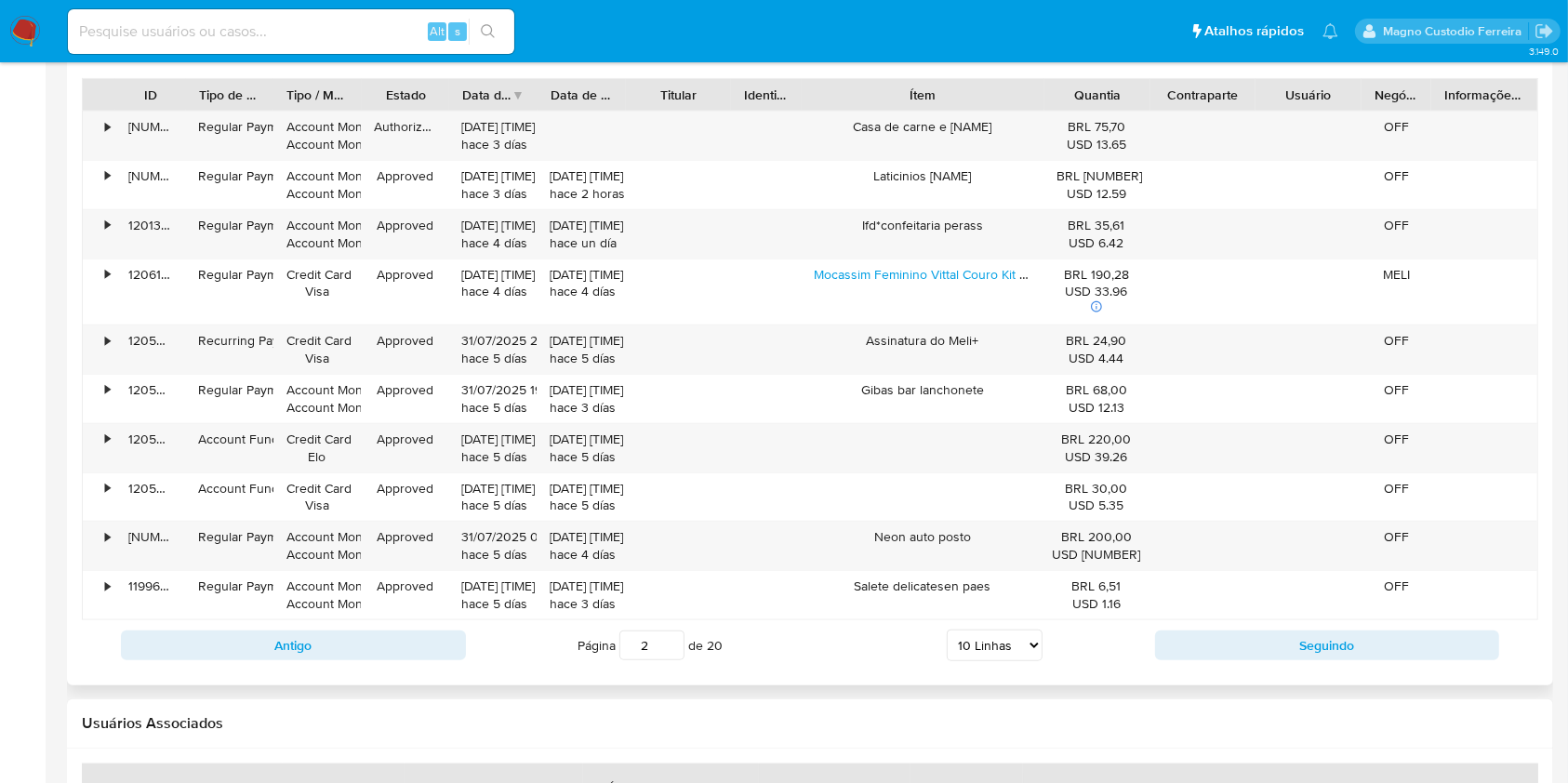 drag, startPoint x: 1007, startPoint y: 101, endPoint x: 1117, endPoint y: 78, distance: 112.37882 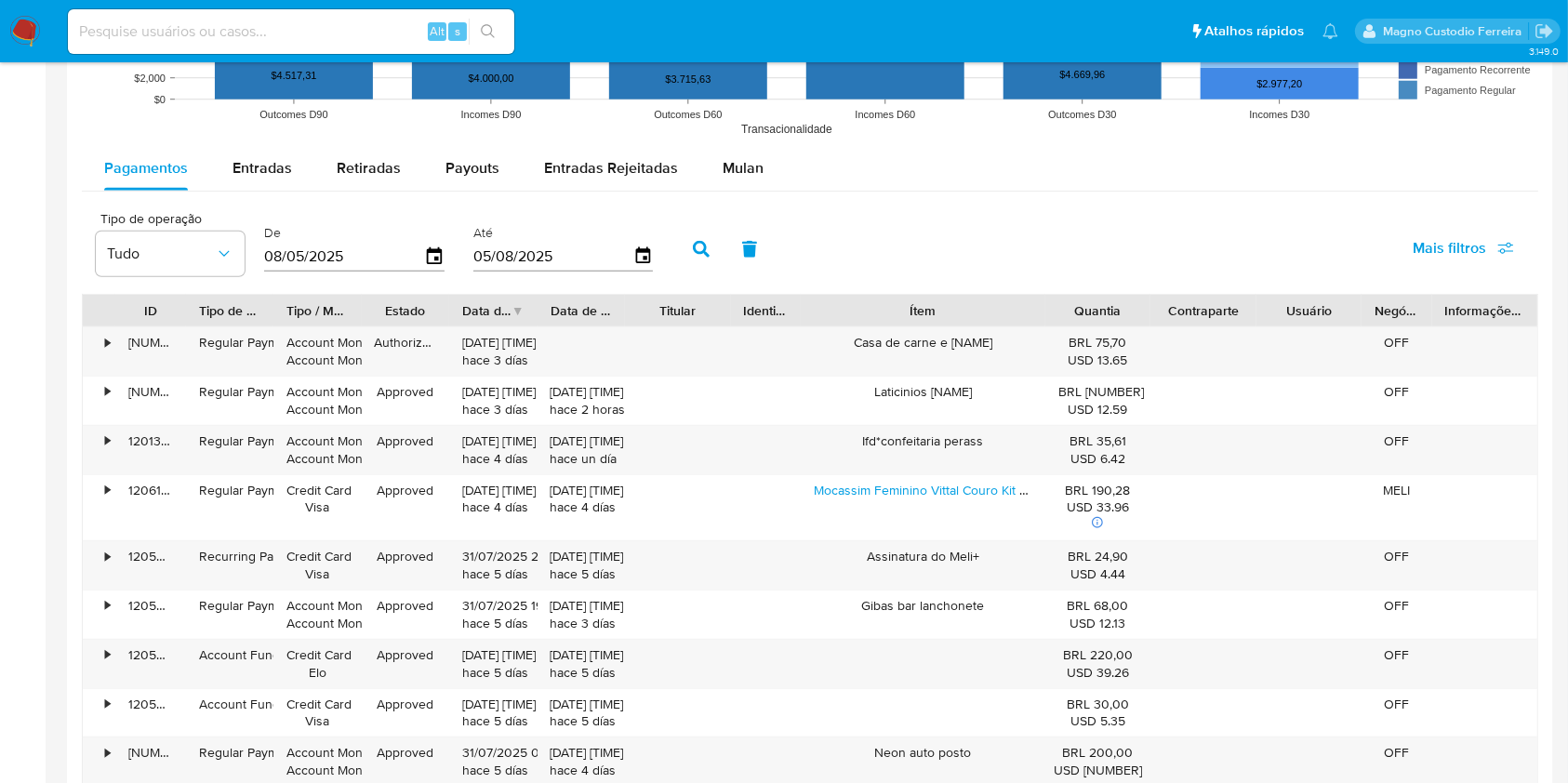 scroll, scrollTop: 1643, scrollLeft: 0, axis: vertical 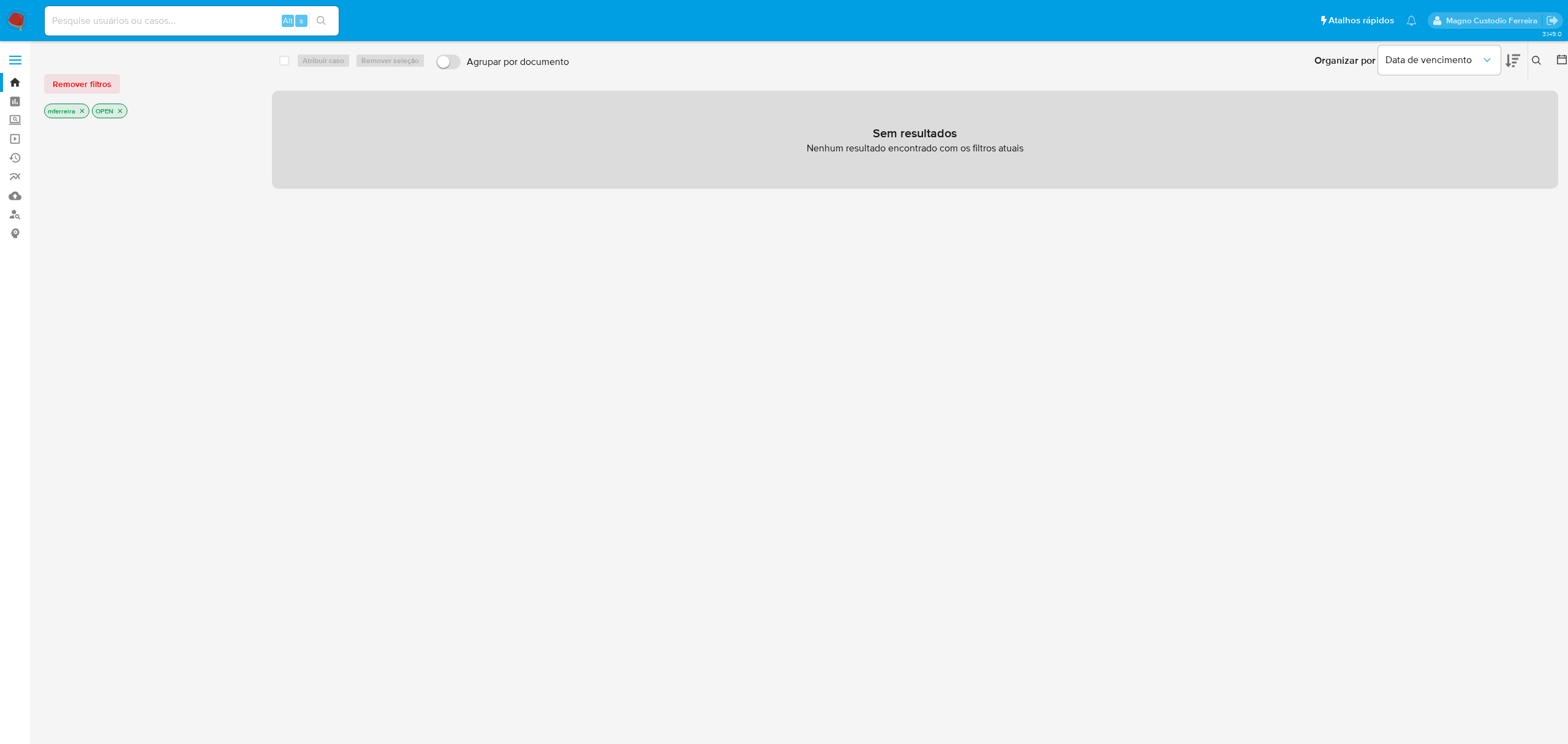 click on "Alt s" at bounding box center [192, 21] 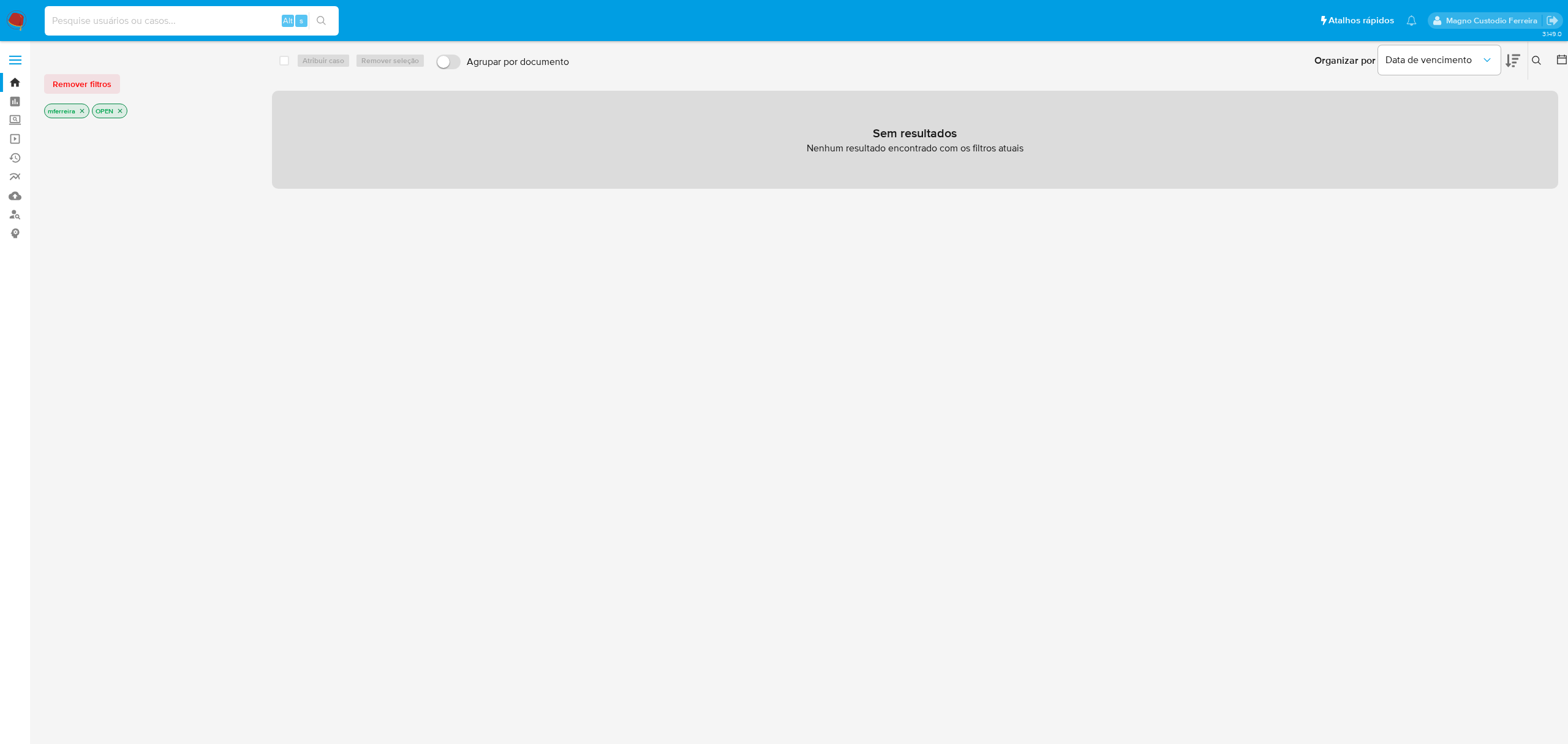 paste on "ecYAHg4OgVEavrtCjHwr6e8A" 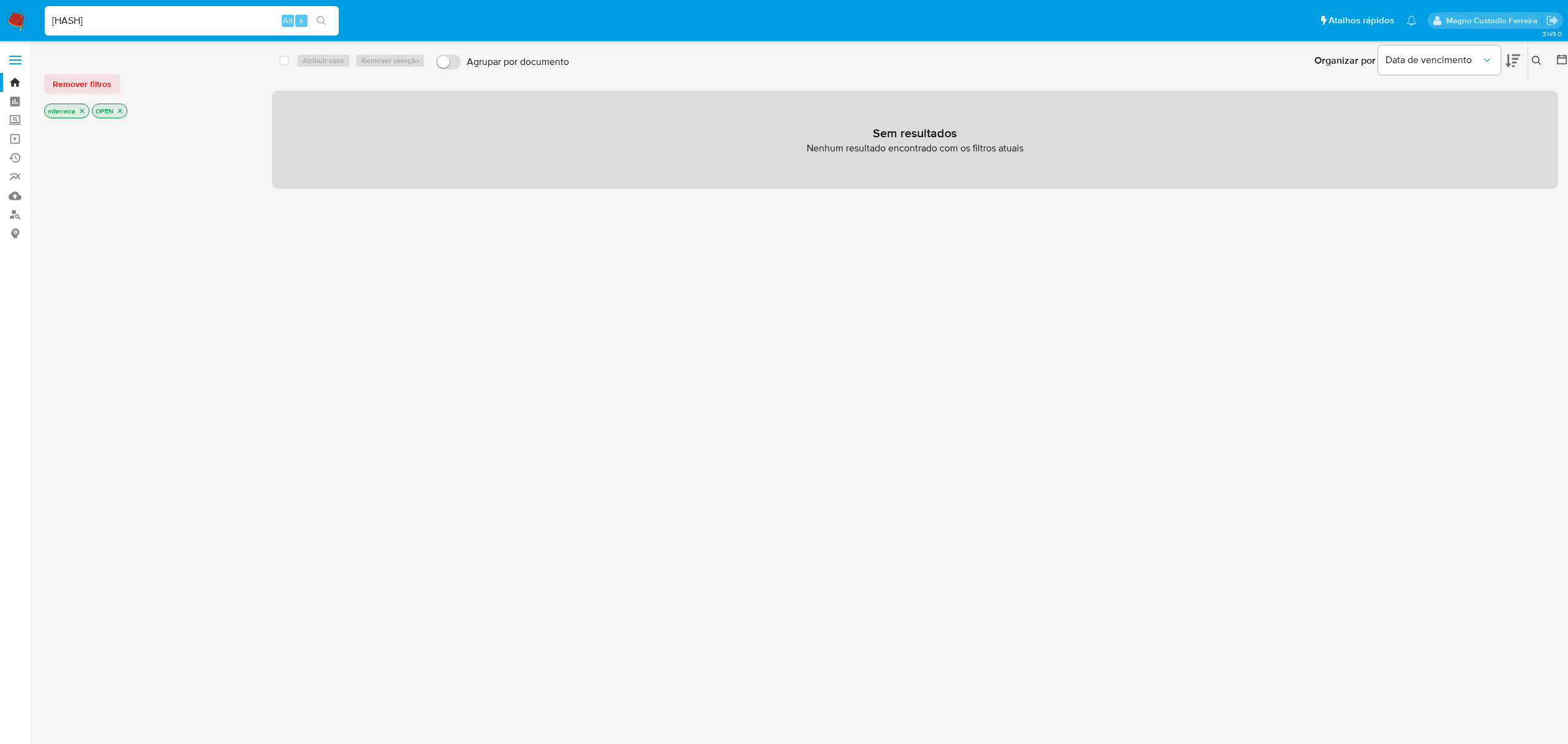 type on "ecYAHg4OgVEavrtCjHwr6e8A" 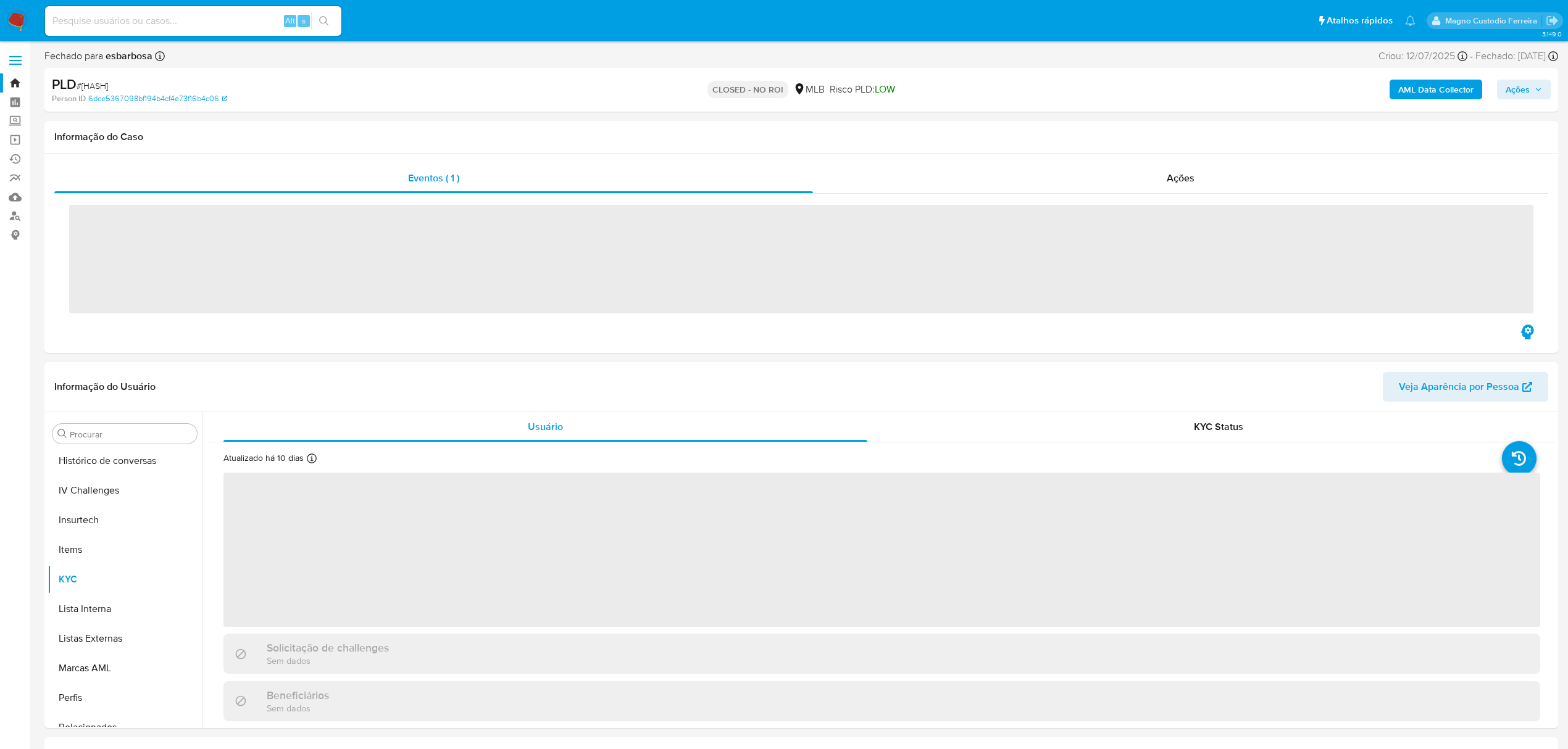 scroll, scrollTop: 521, scrollLeft: 0, axis: vertical 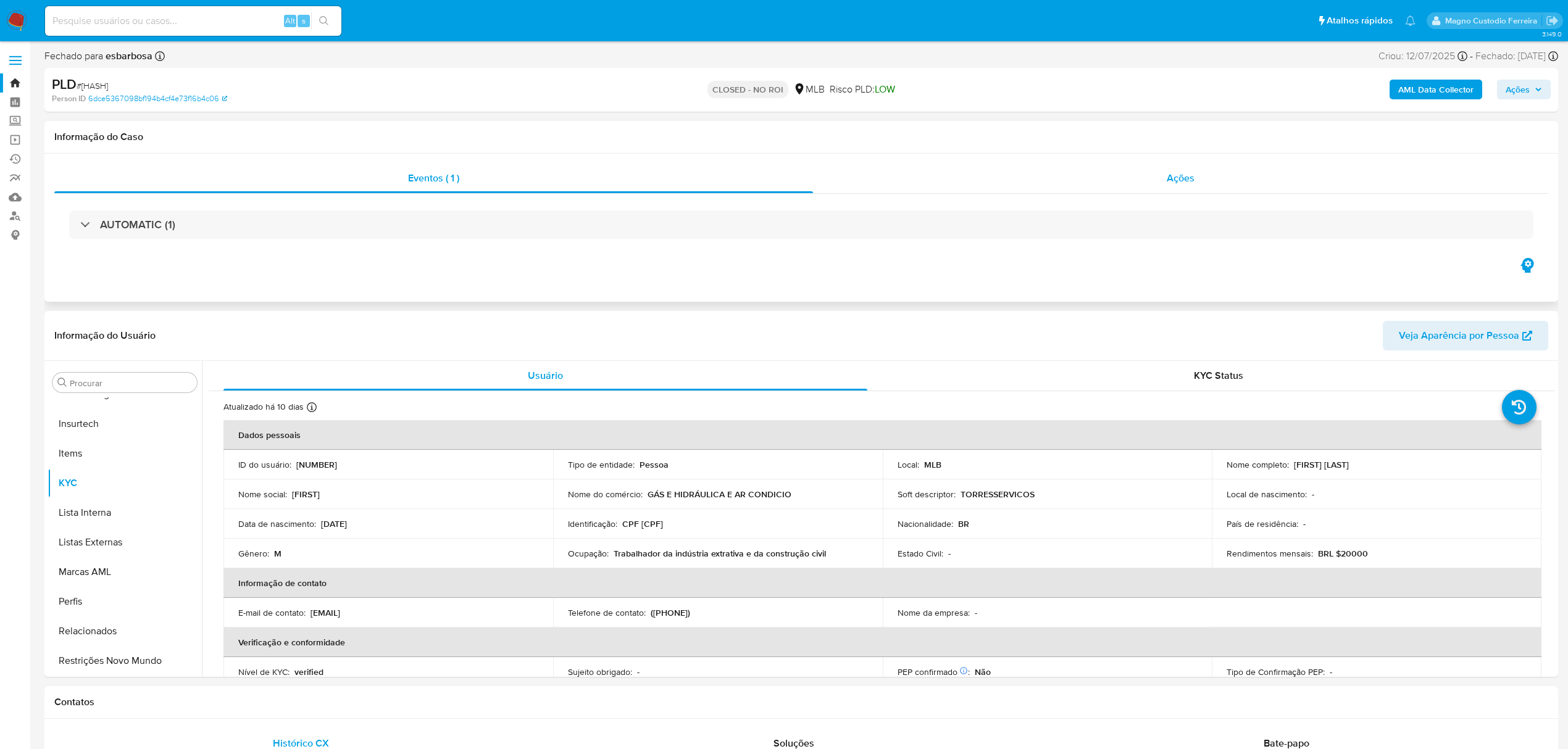 click on "Ações" at bounding box center (1180, 178) 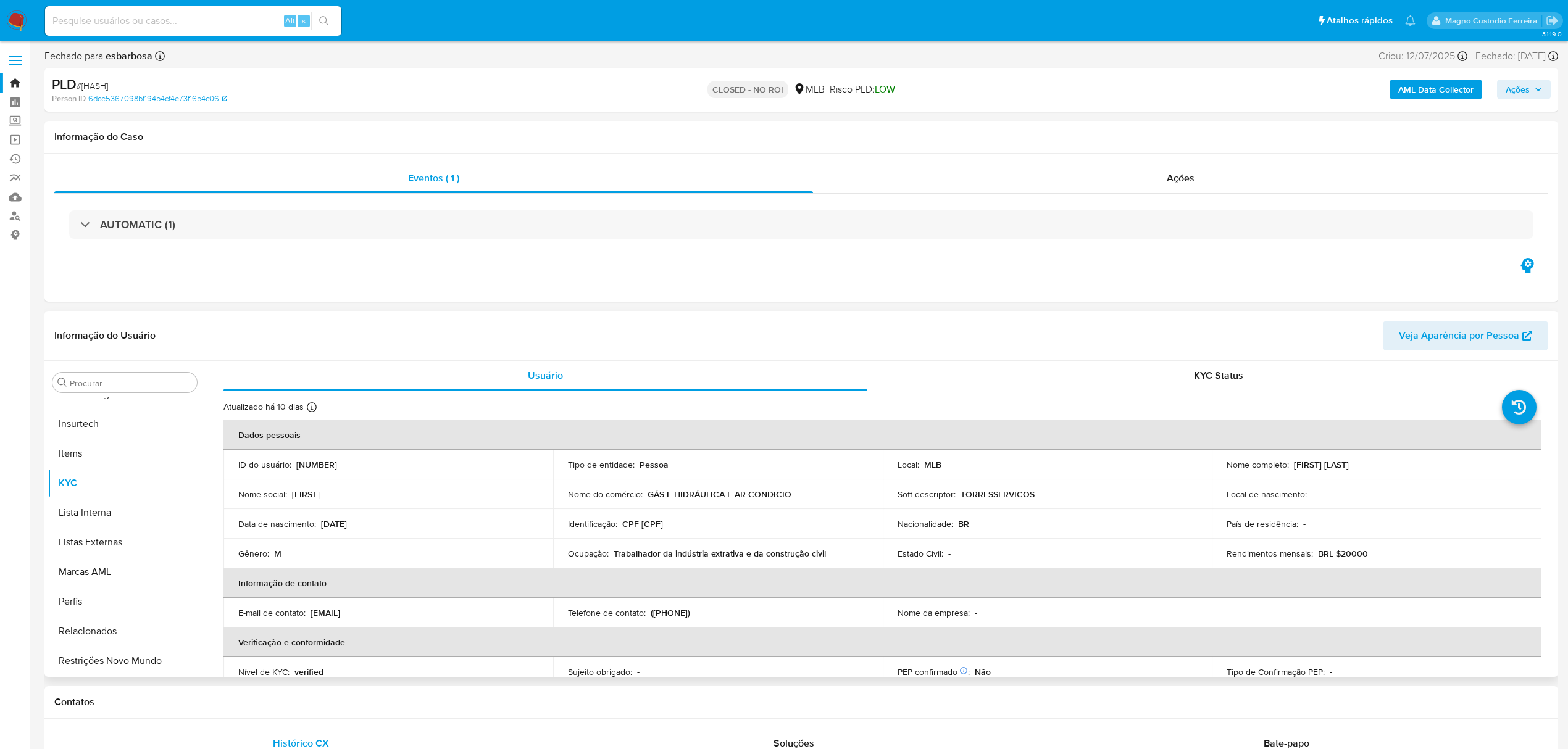 select on "10" 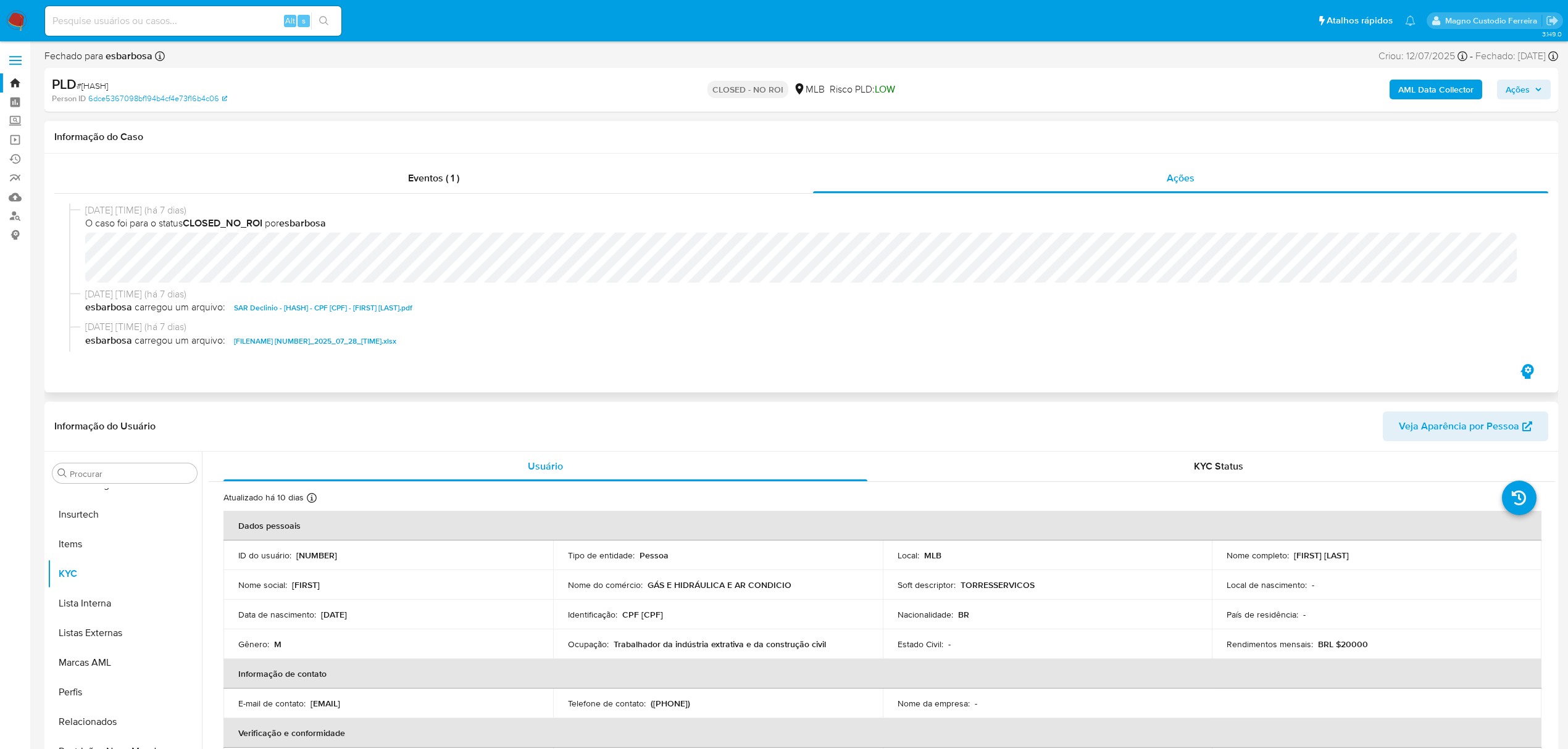 click on "SAR Declinio - [ID] - CPF [CPF] - [NAME].pdf" at bounding box center (323, 308) 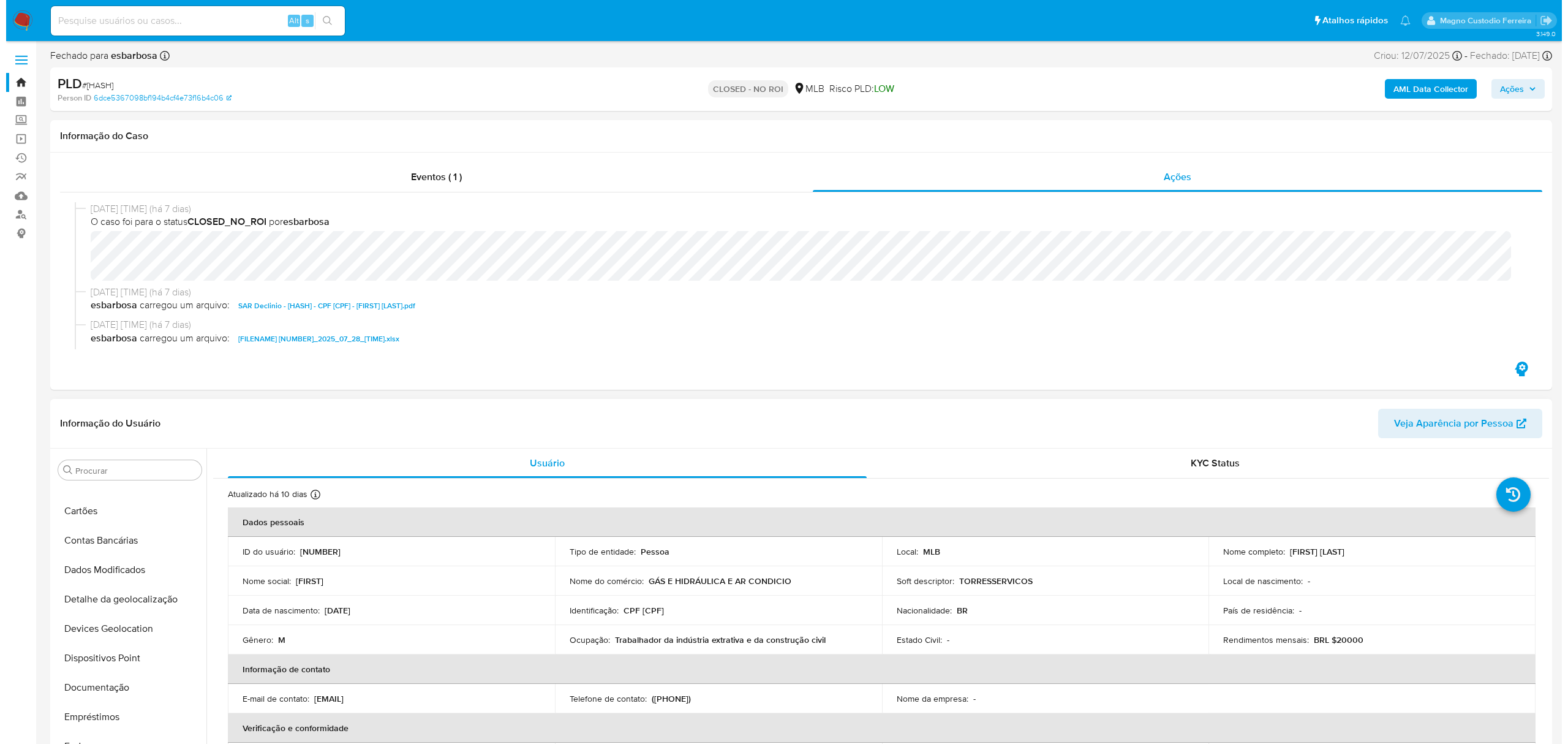 scroll, scrollTop: 0, scrollLeft: 0, axis: both 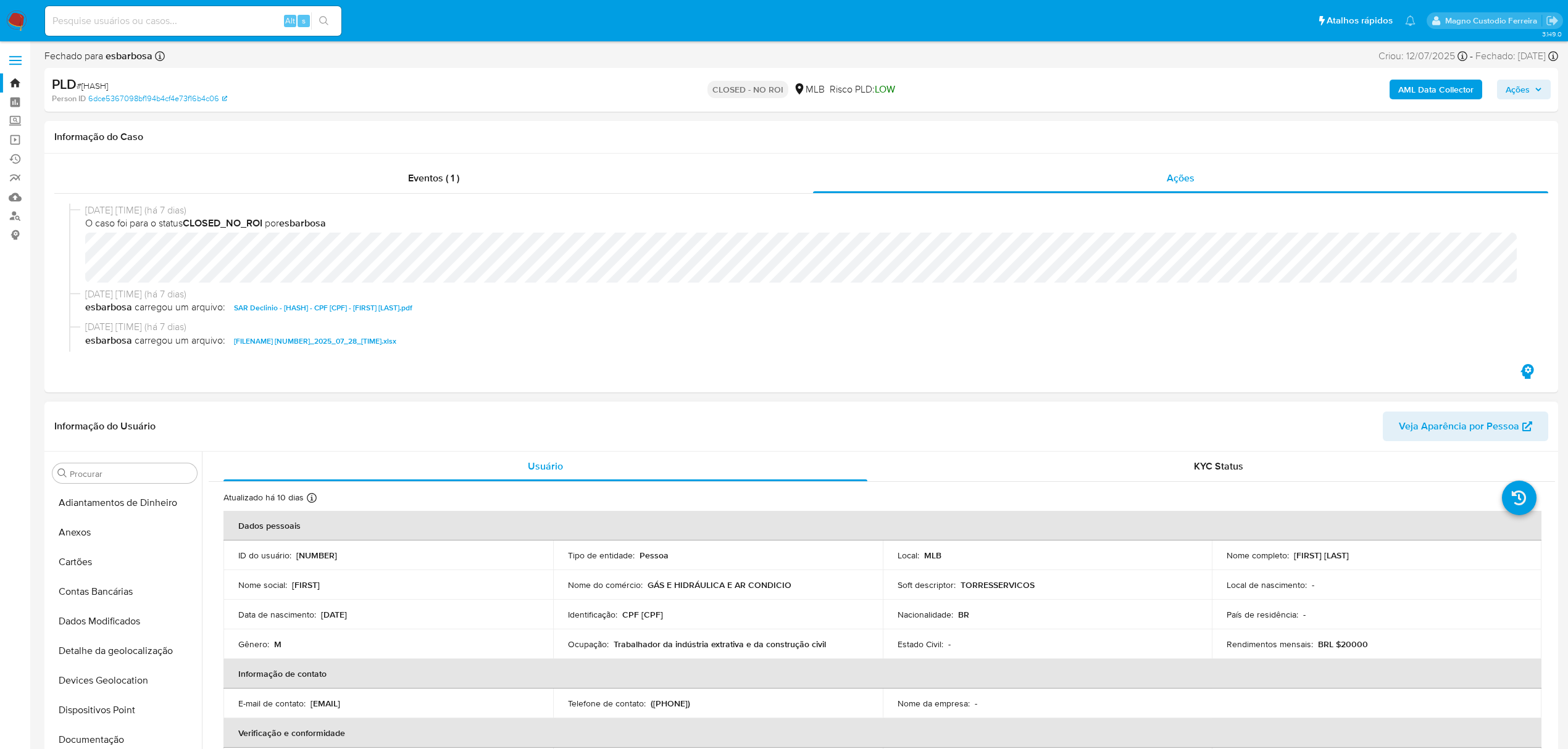 click on "Anexos" at bounding box center [125, 532] 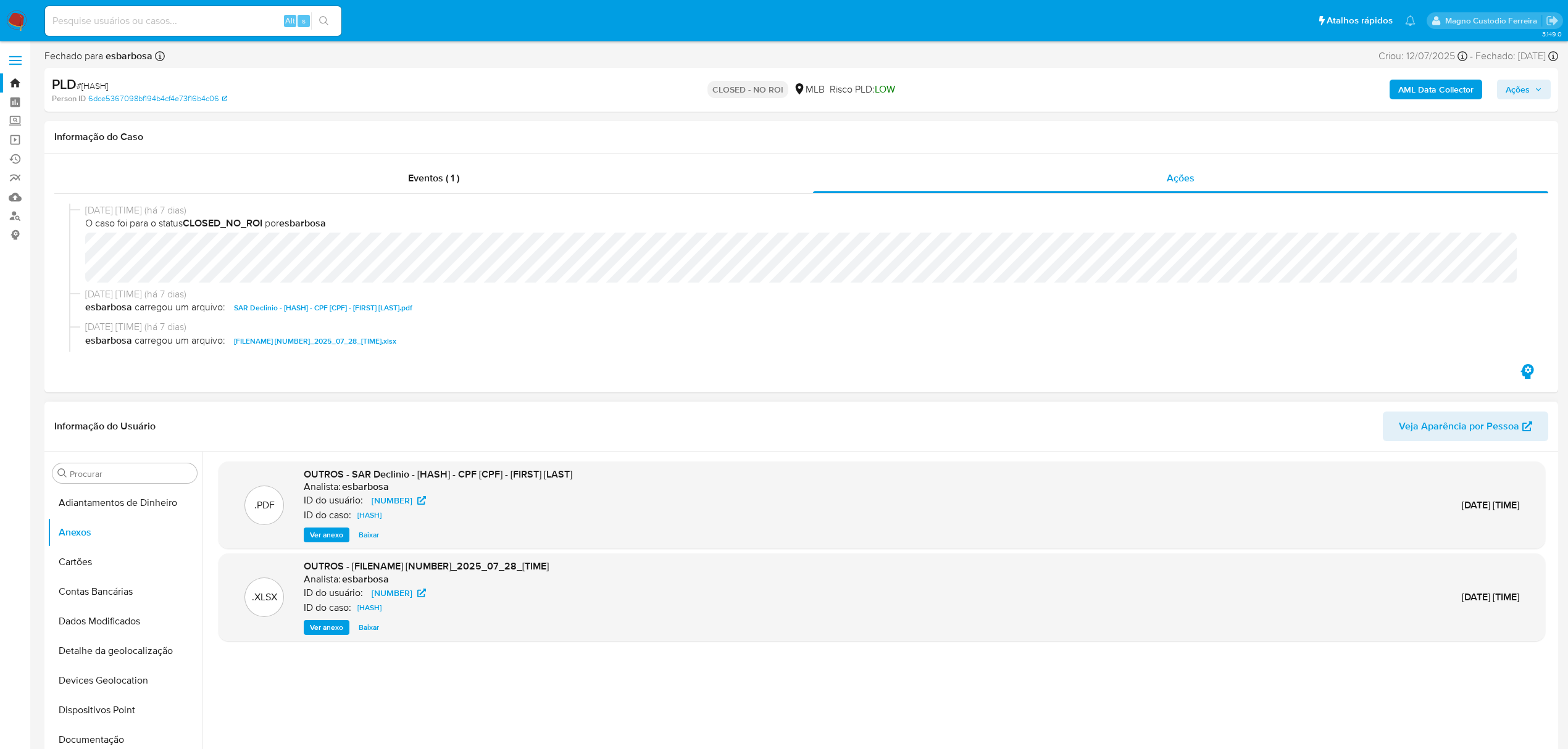 click on "Ver anexo" at bounding box center (327, 535) 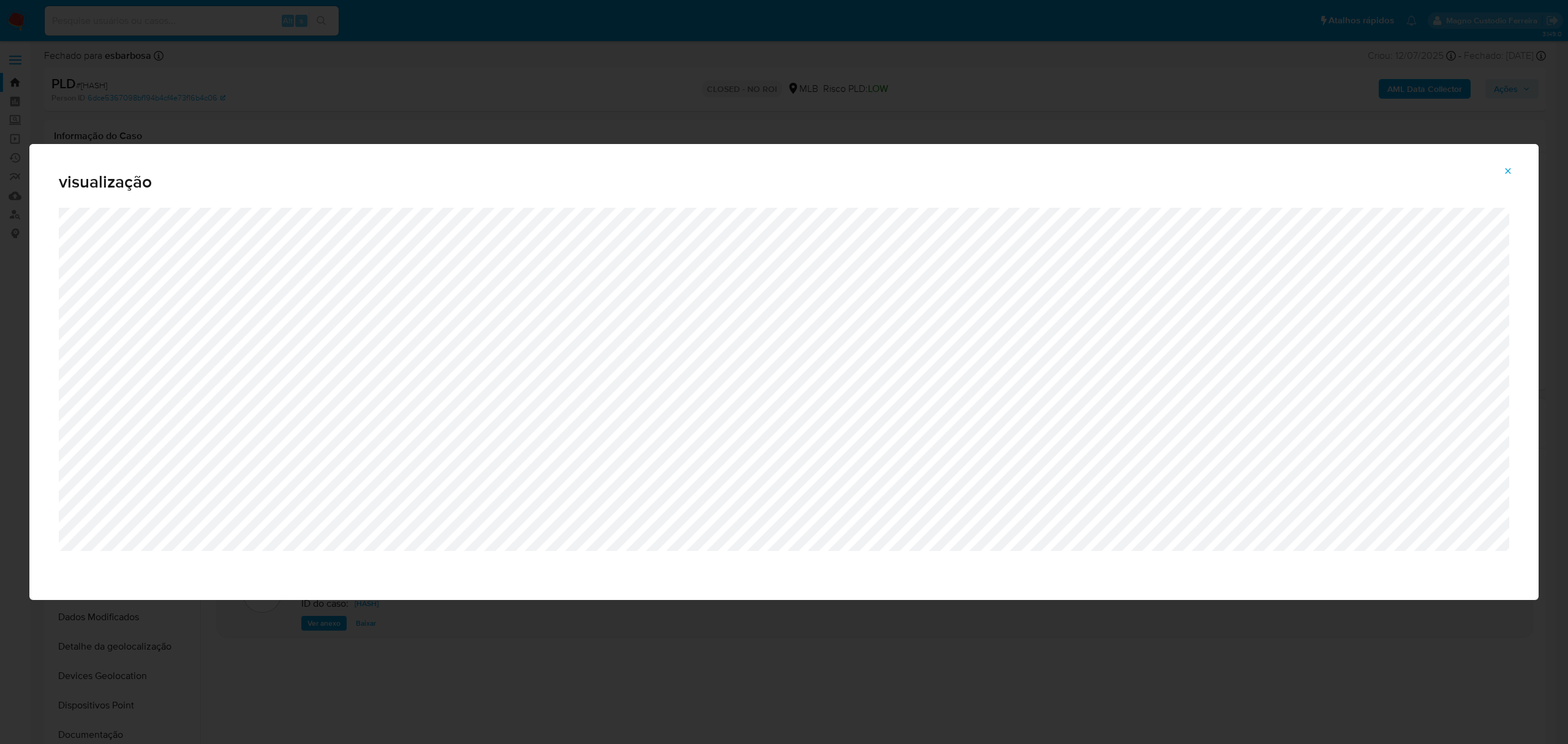 click on "visualização" at bounding box center (784, 372) 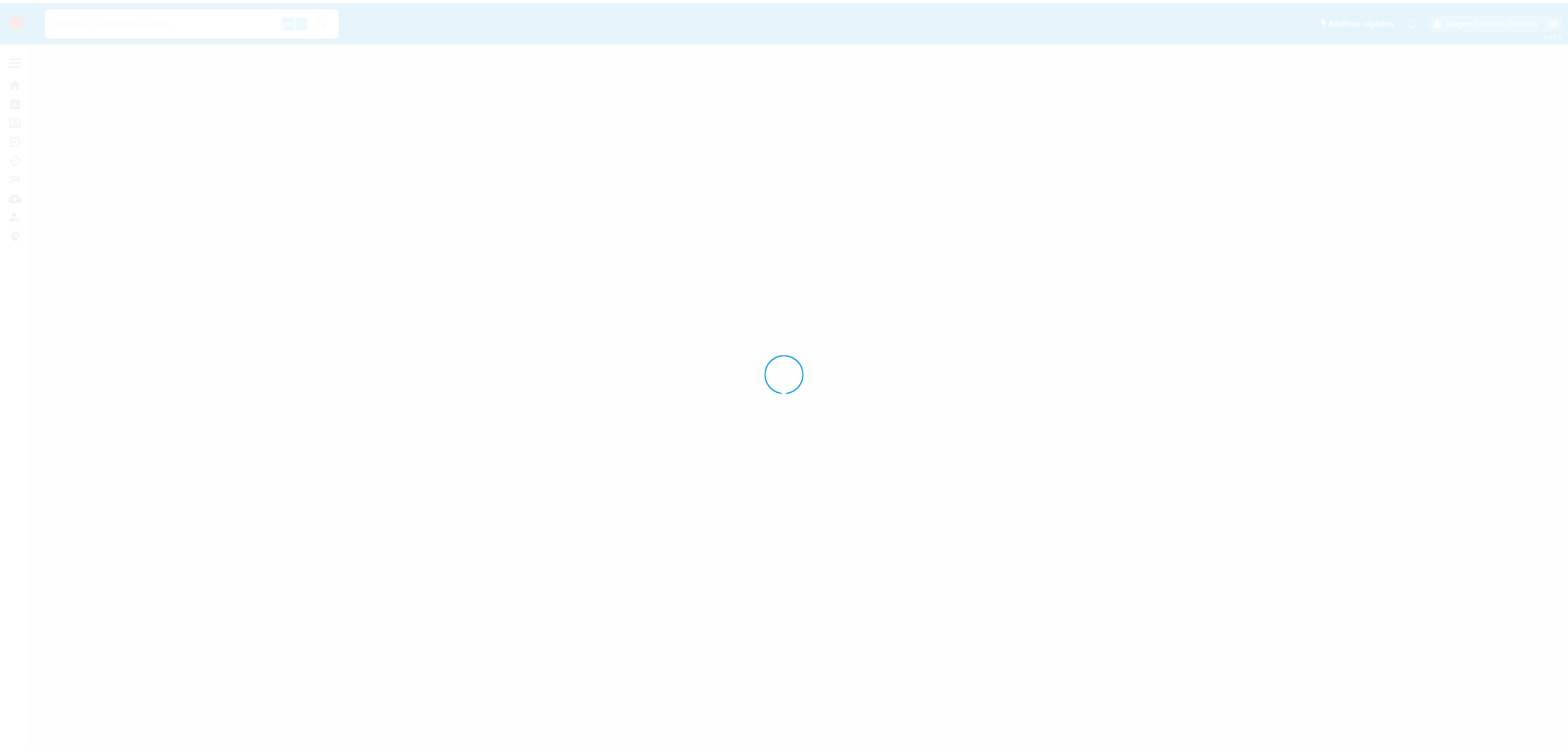 scroll, scrollTop: 0, scrollLeft: 0, axis: both 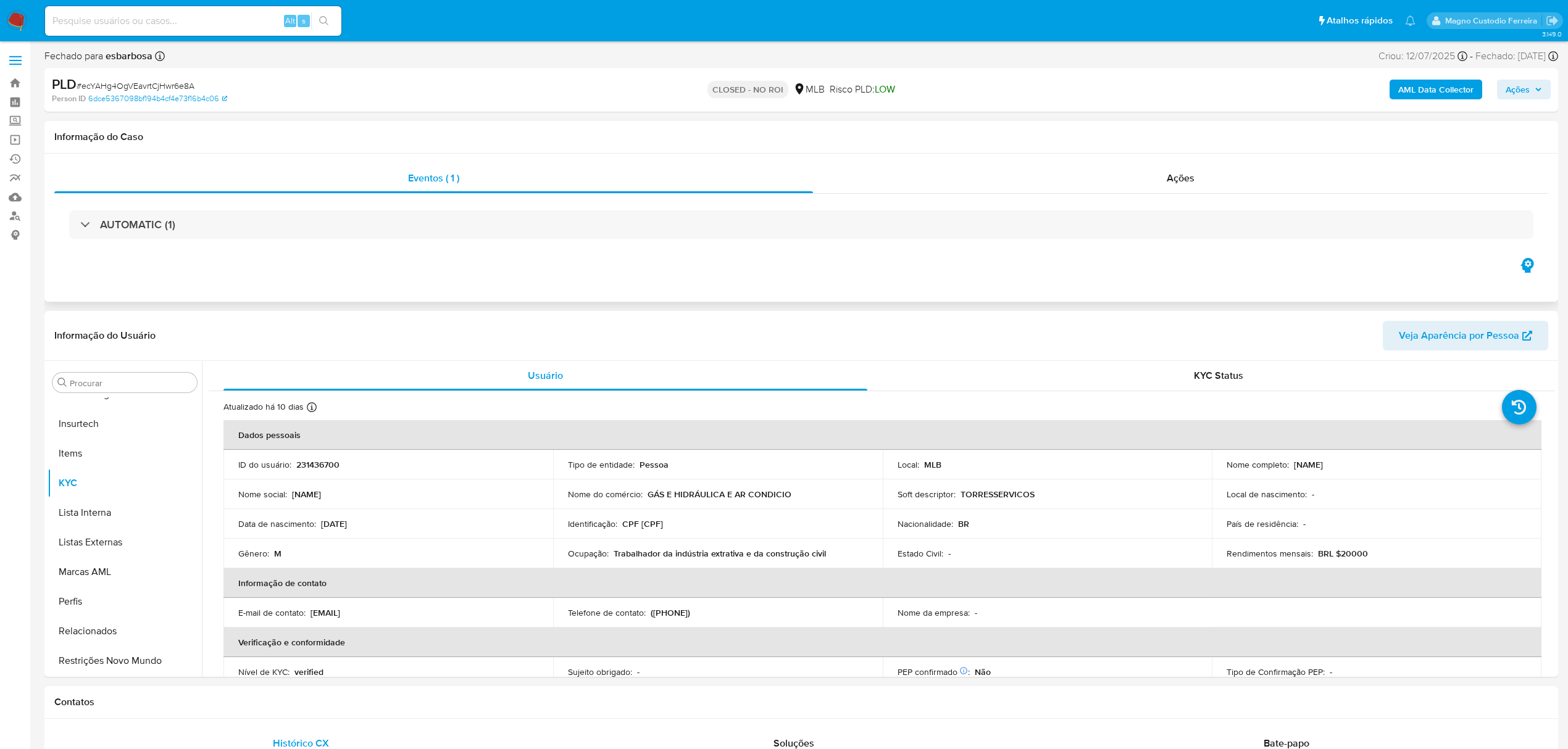 select on "10" 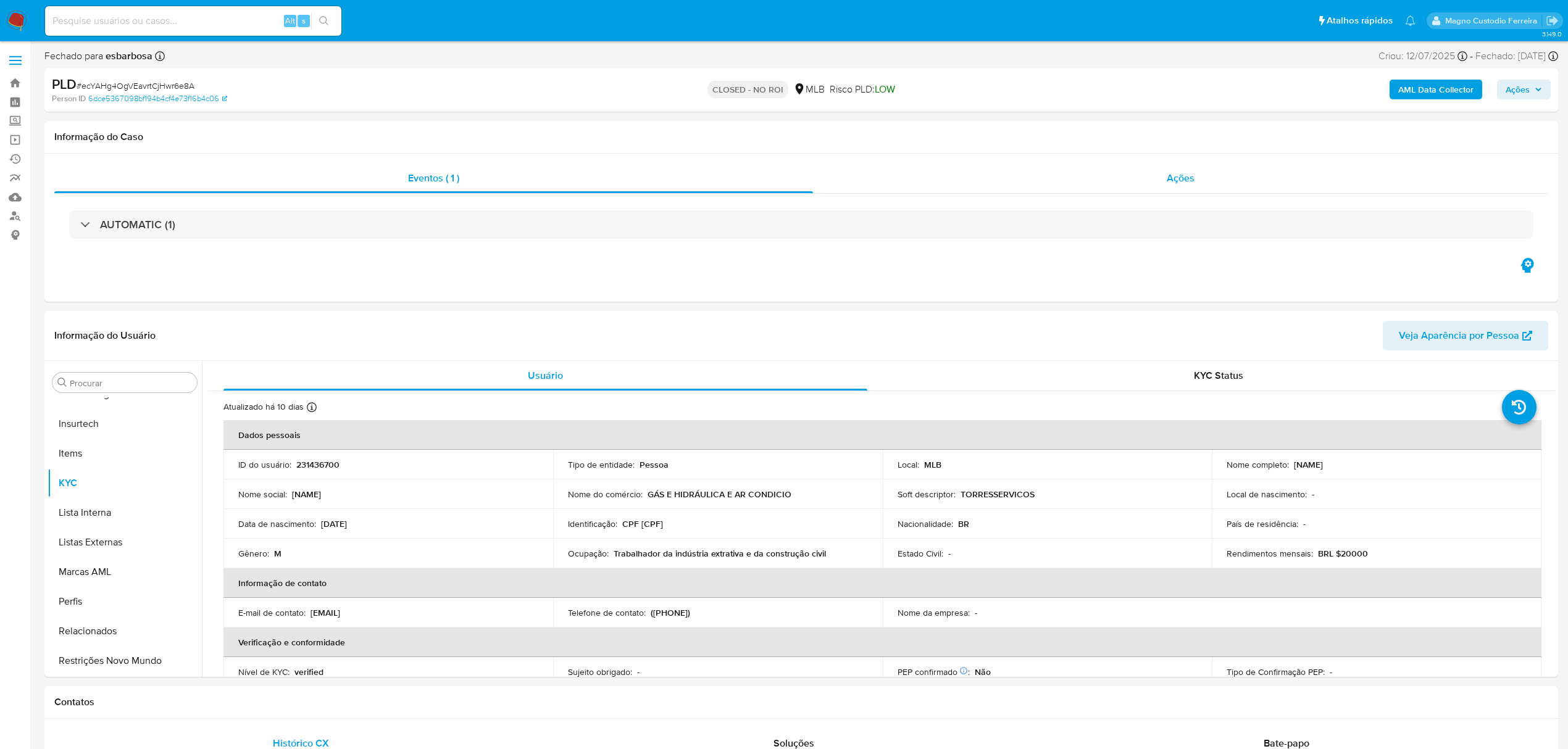 click on "Ações" at bounding box center [1180, 178] 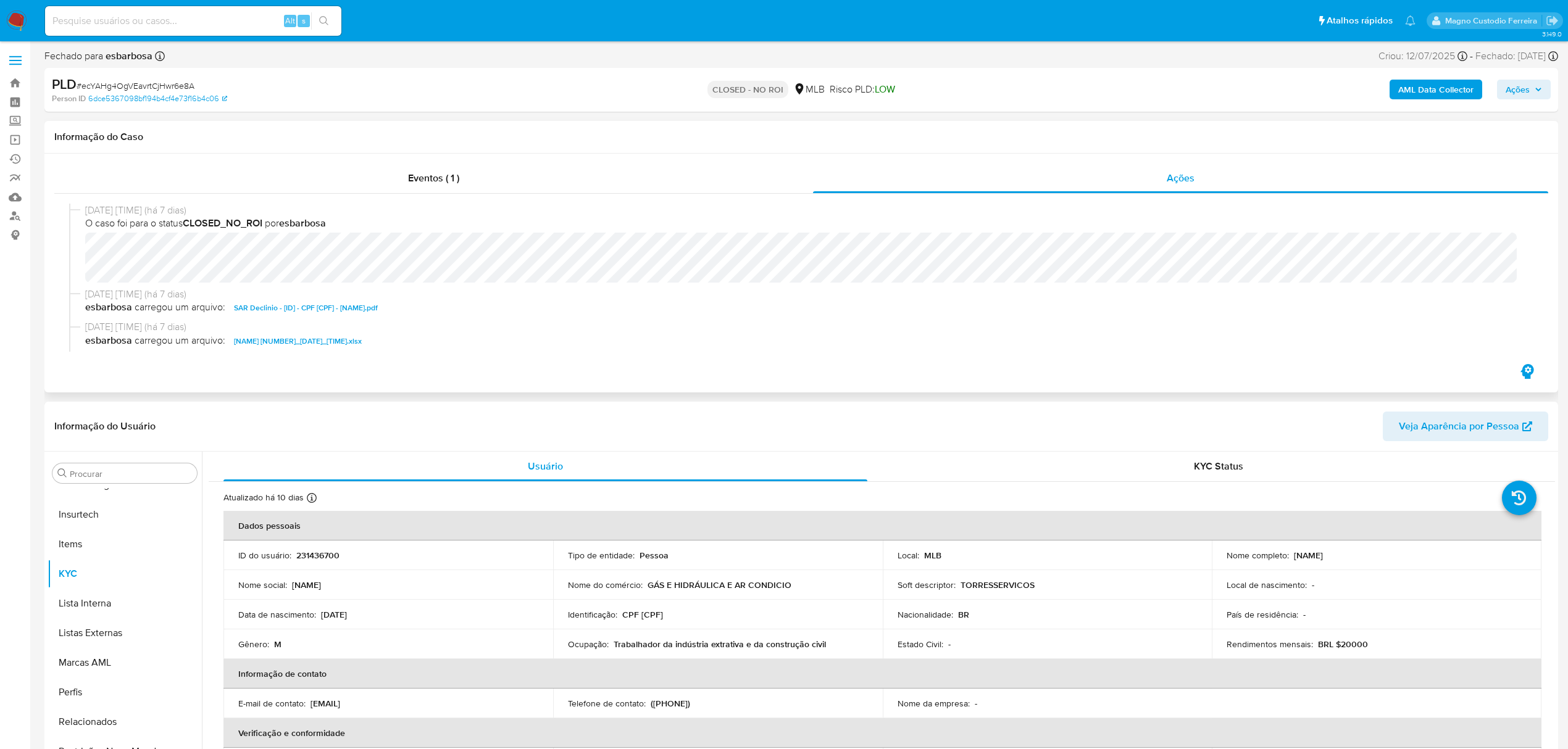 type 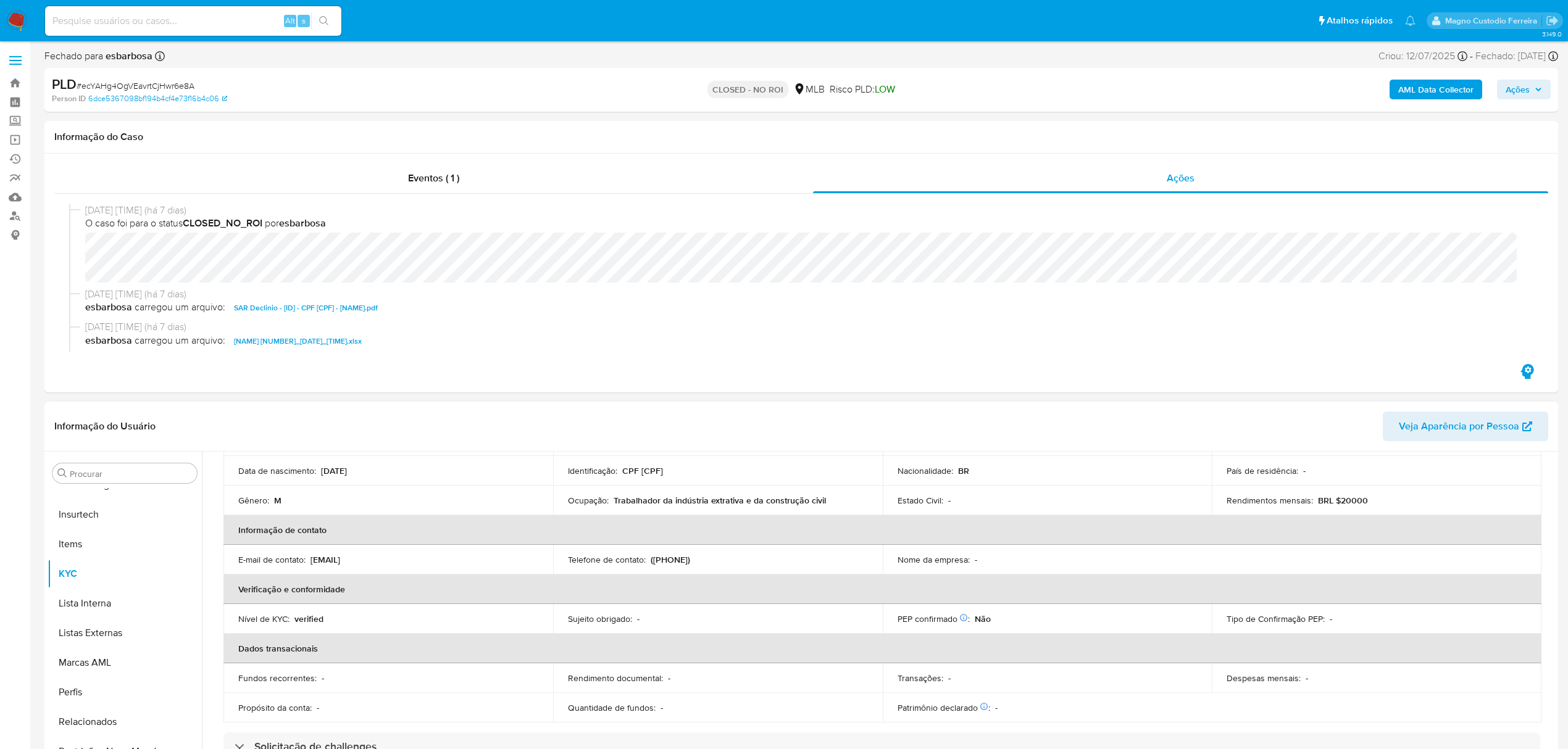 scroll, scrollTop: 142, scrollLeft: 0, axis: vertical 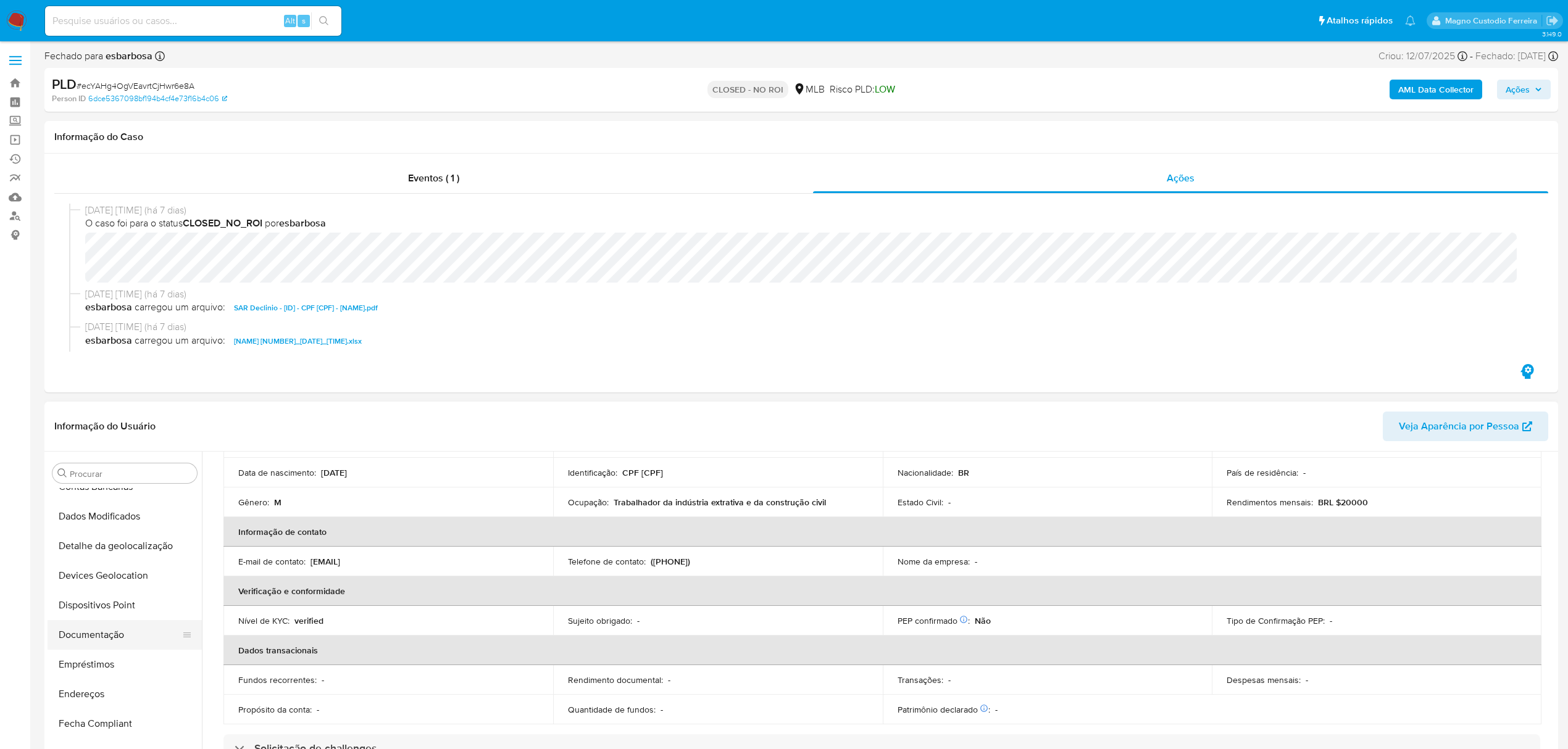 click on "Documentação" at bounding box center (120, 635) 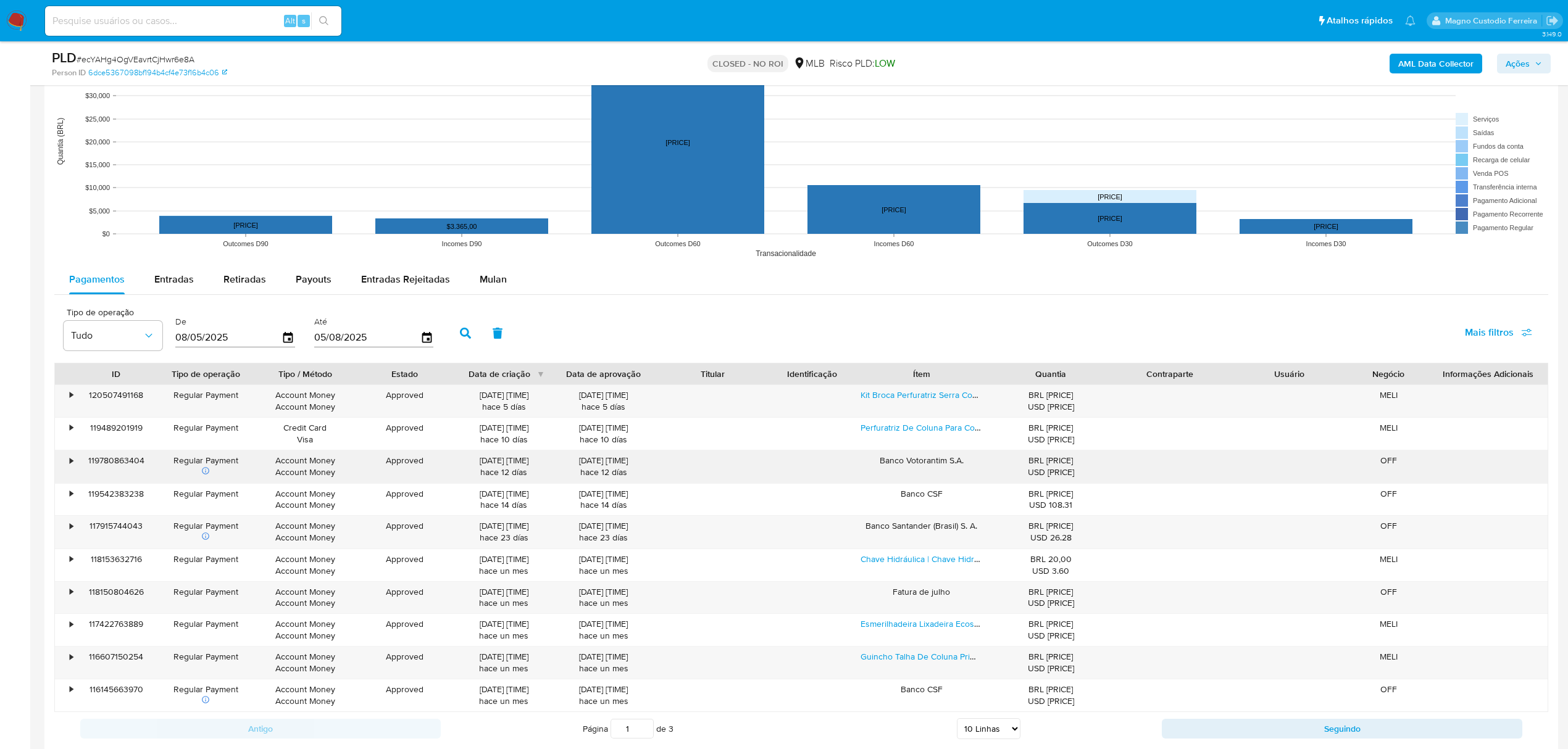 scroll, scrollTop: 1234, scrollLeft: 0, axis: vertical 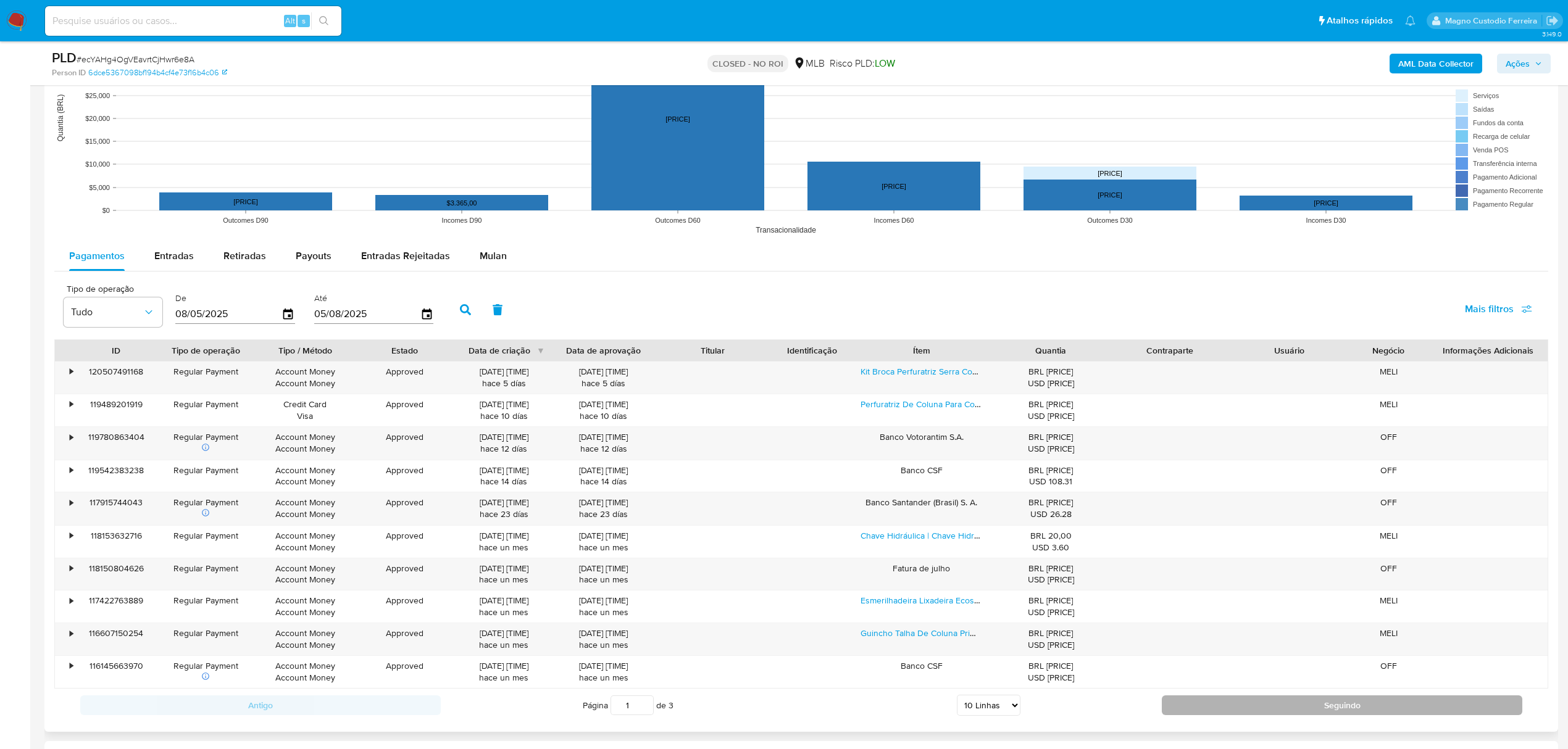 click on "Seguindo" at bounding box center (1342, 705) 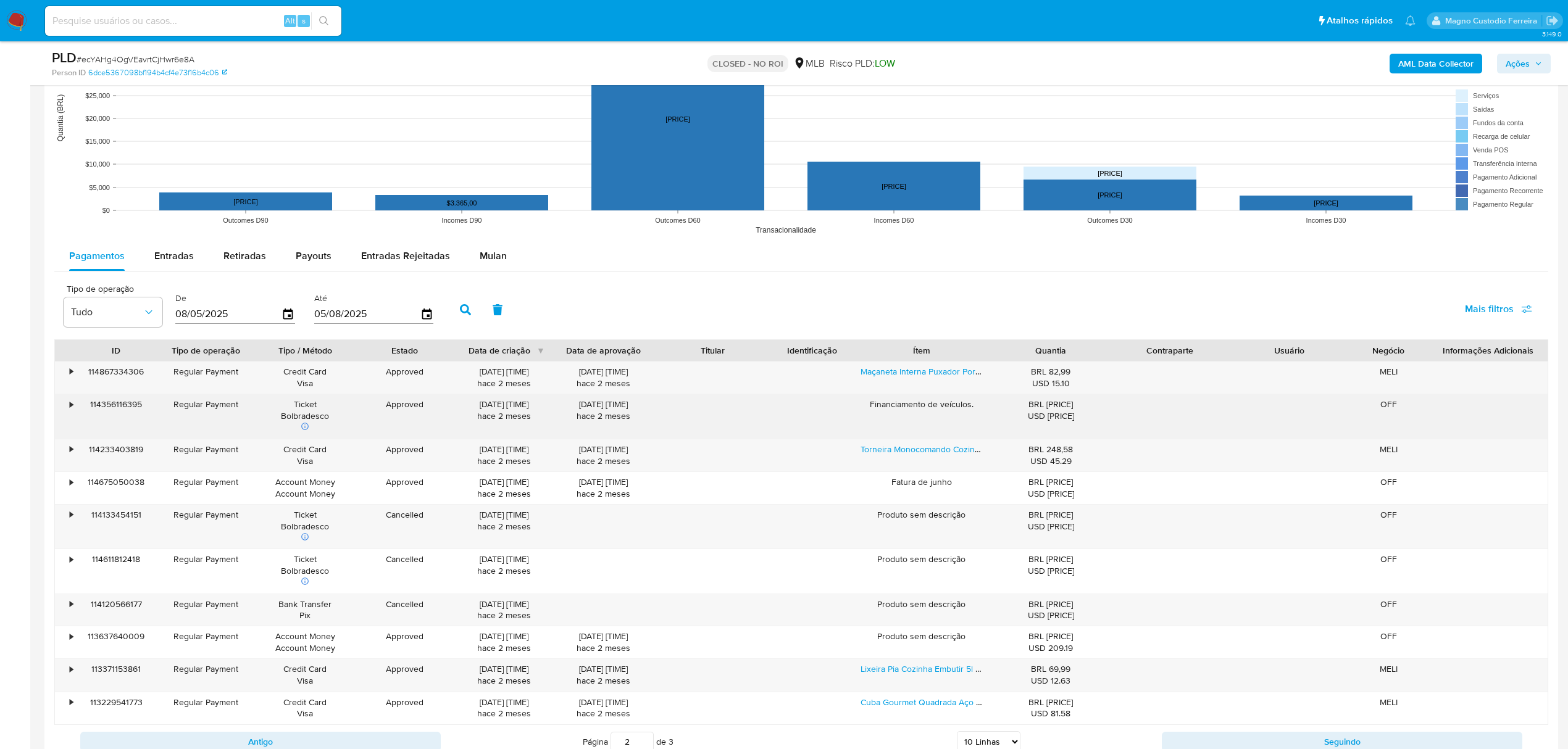 click on "•" at bounding box center (71, 404) 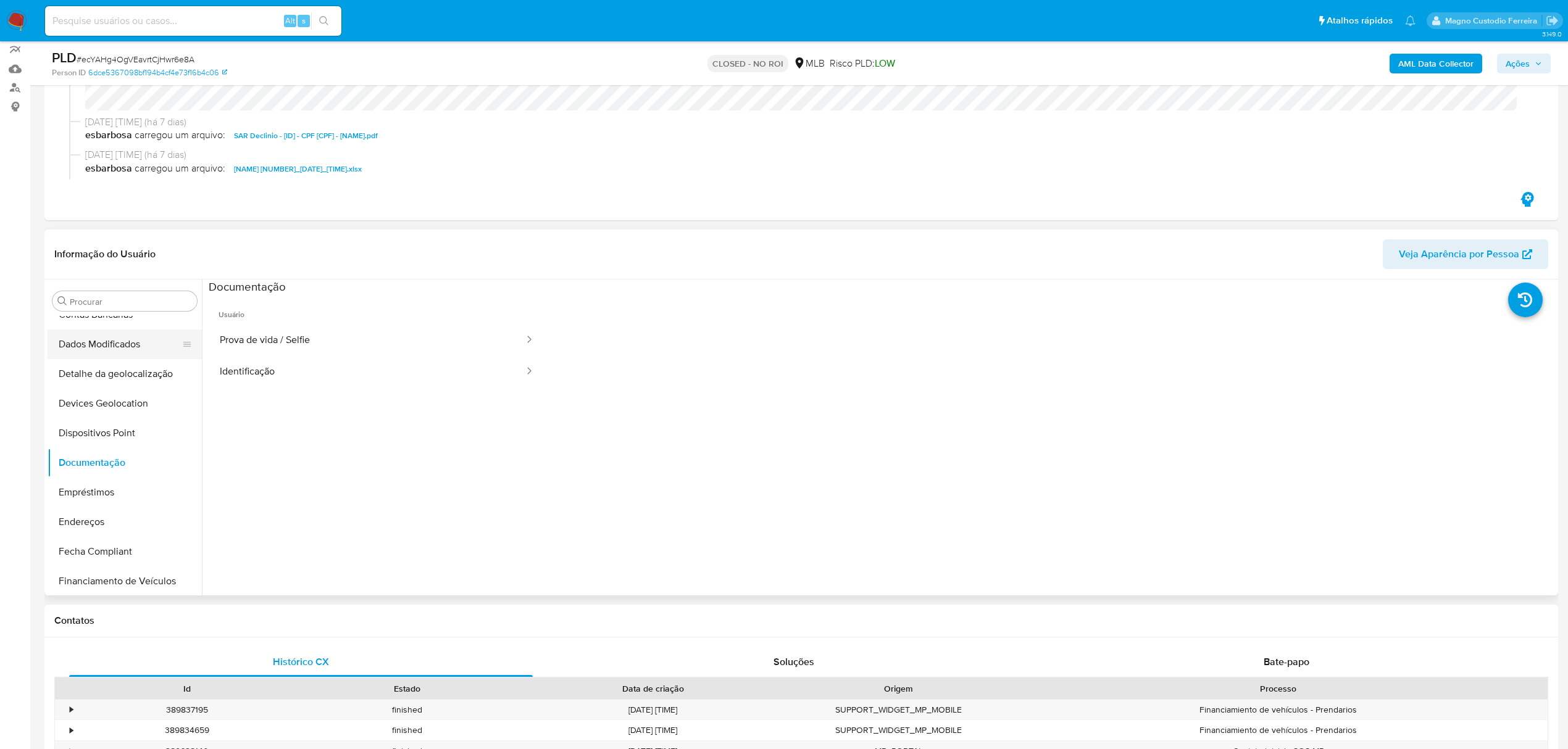 scroll, scrollTop: 82, scrollLeft: 0, axis: vertical 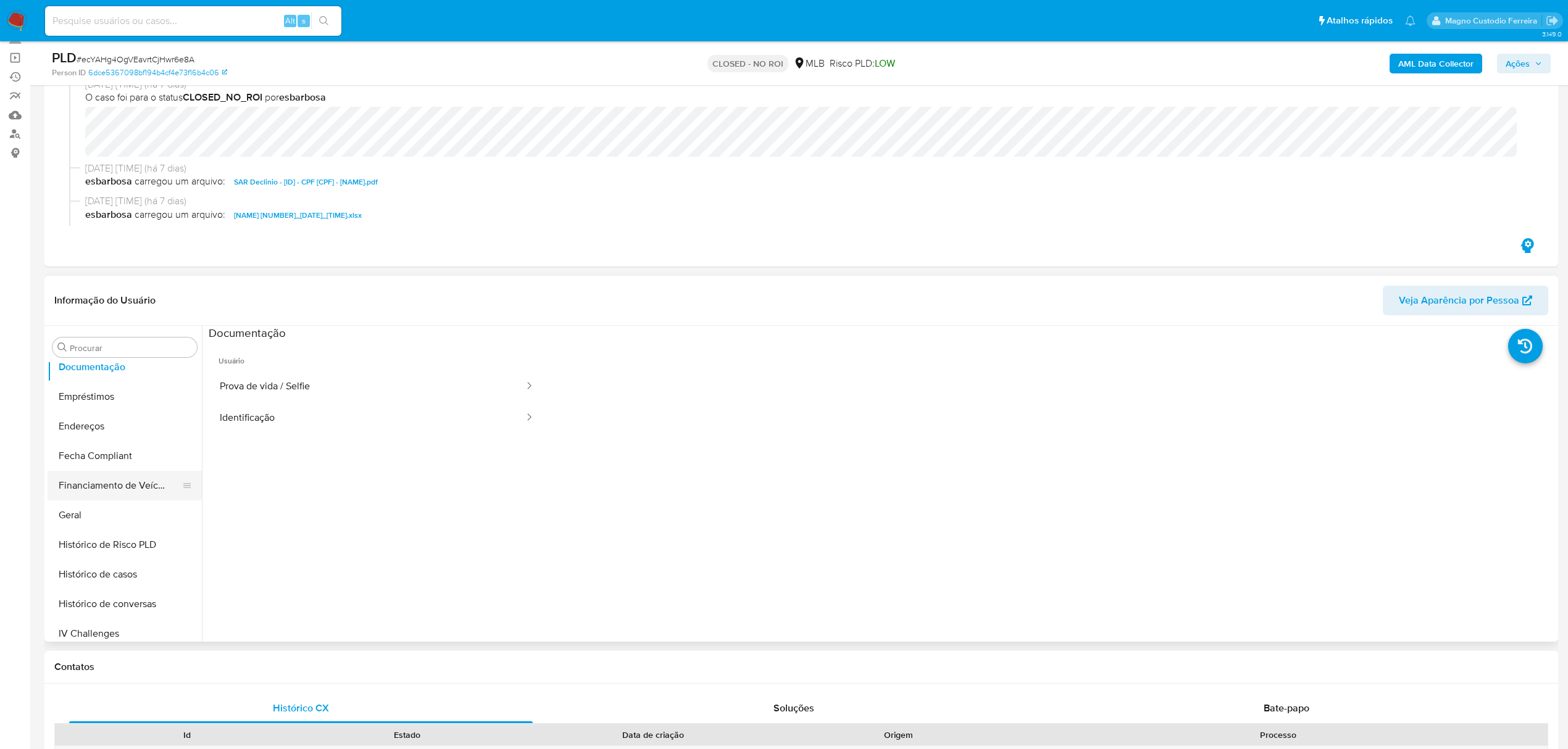 click on "Financiamento de Veículos" at bounding box center (120, 486) 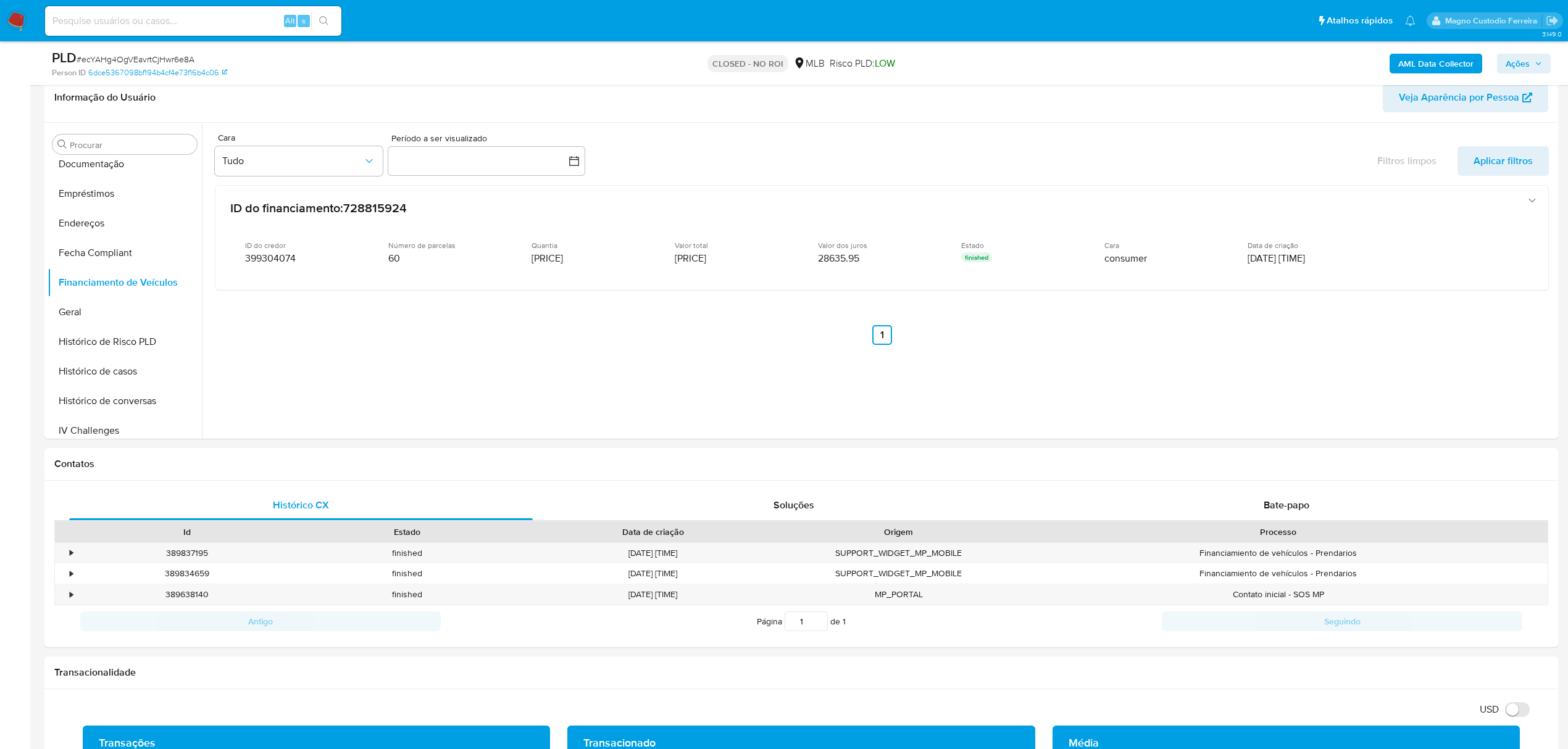 scroll, scrollTop: 247, scrollLeft: 0, axis: vertical 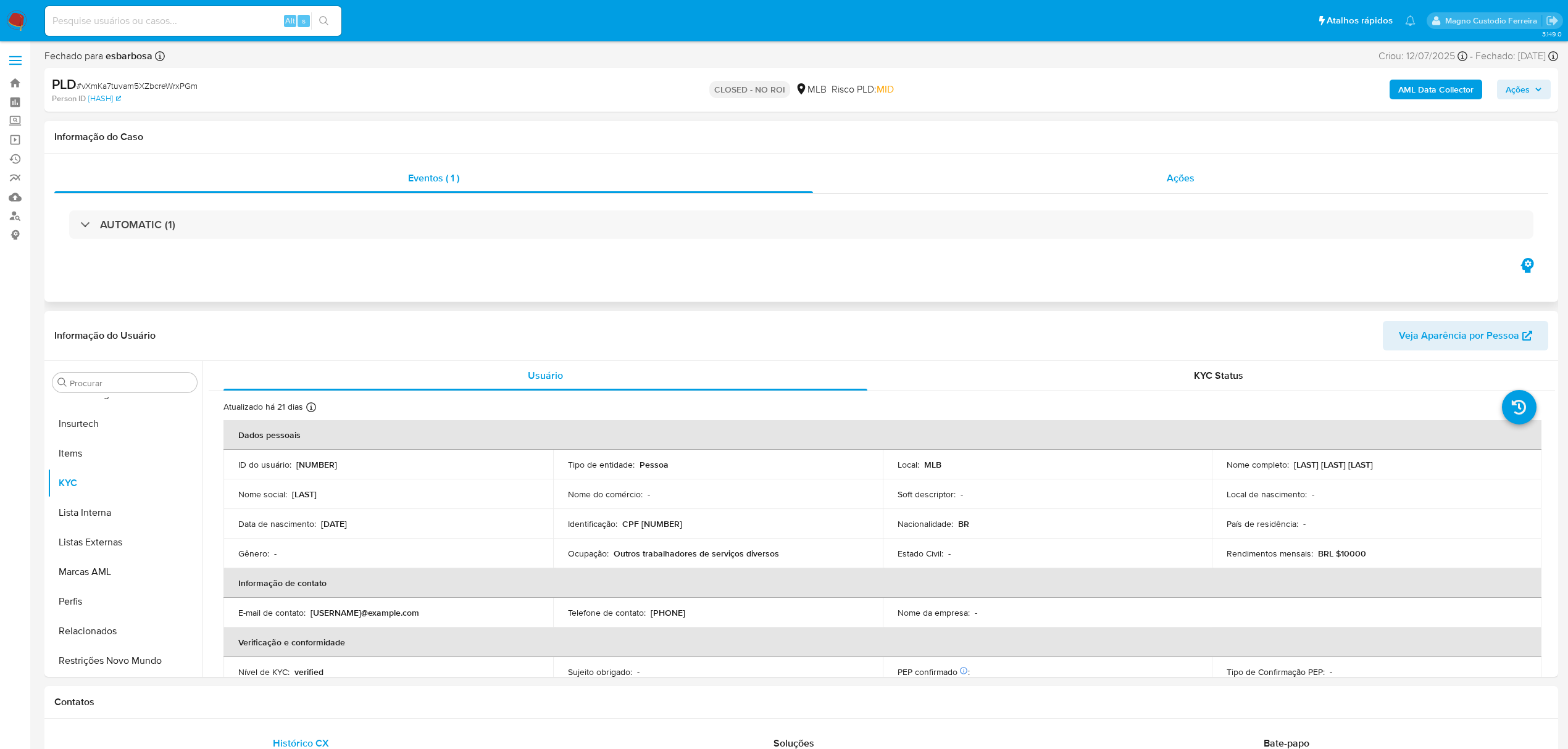 click on "Ações" at bounding box center [1180, 178] 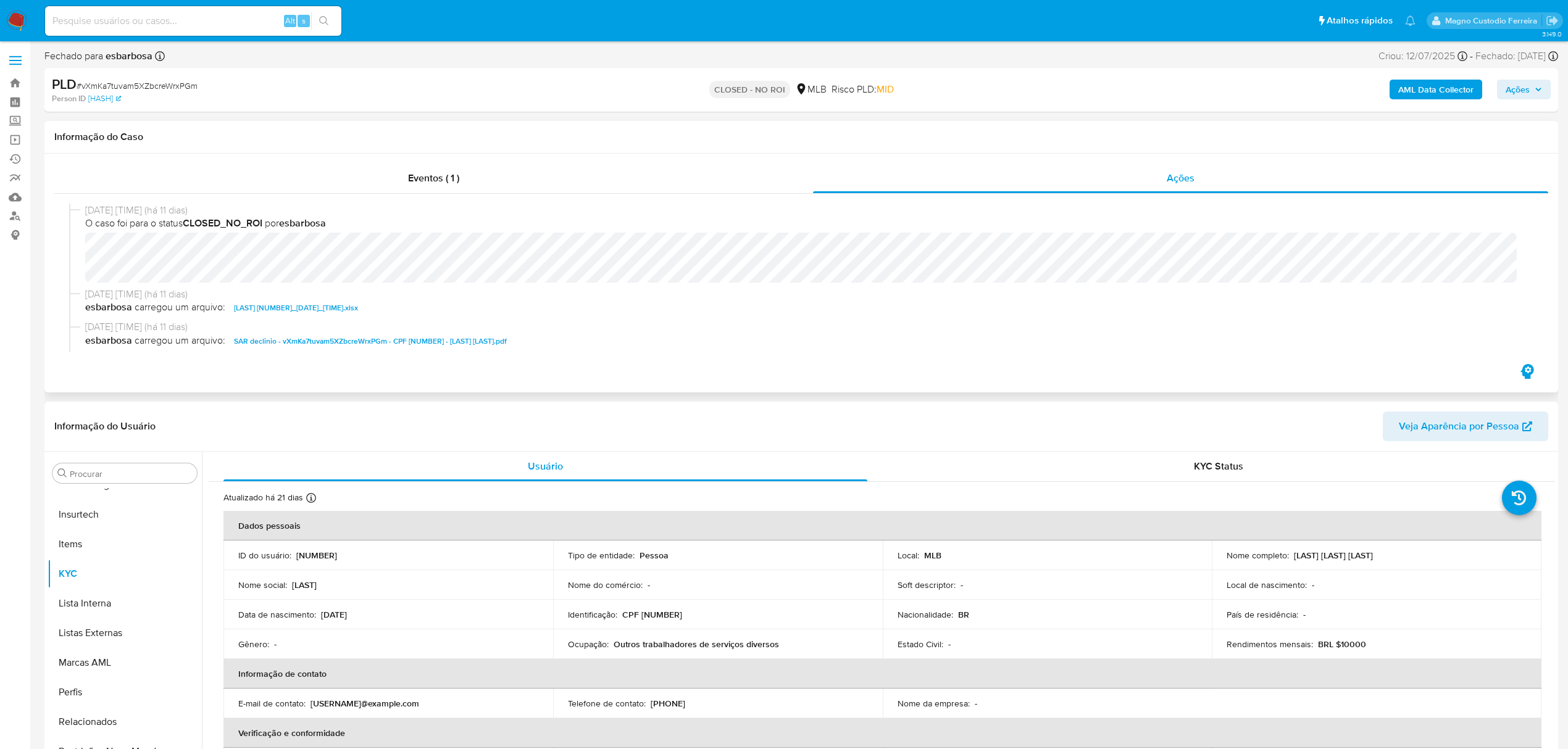 click on "SAR declinio - vXmKa7tuvam5XZbcreWrxPGm - CPF 01559182571 - JACIVAL LIMA DOS REIS.pdf" at bounding box center [370, 341] 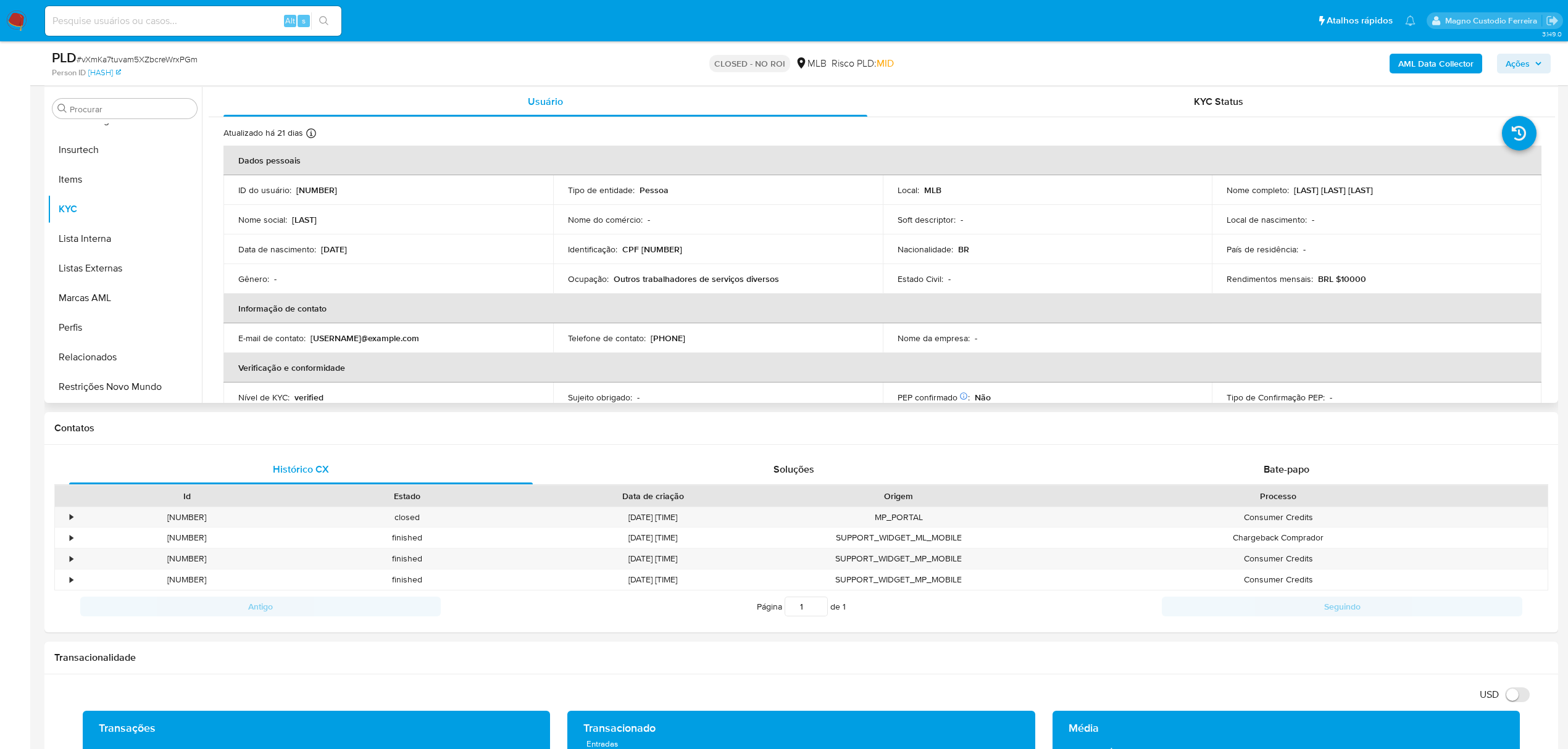 scroll, scrollTop: 321, scrollLeft: 0, axis: vertical 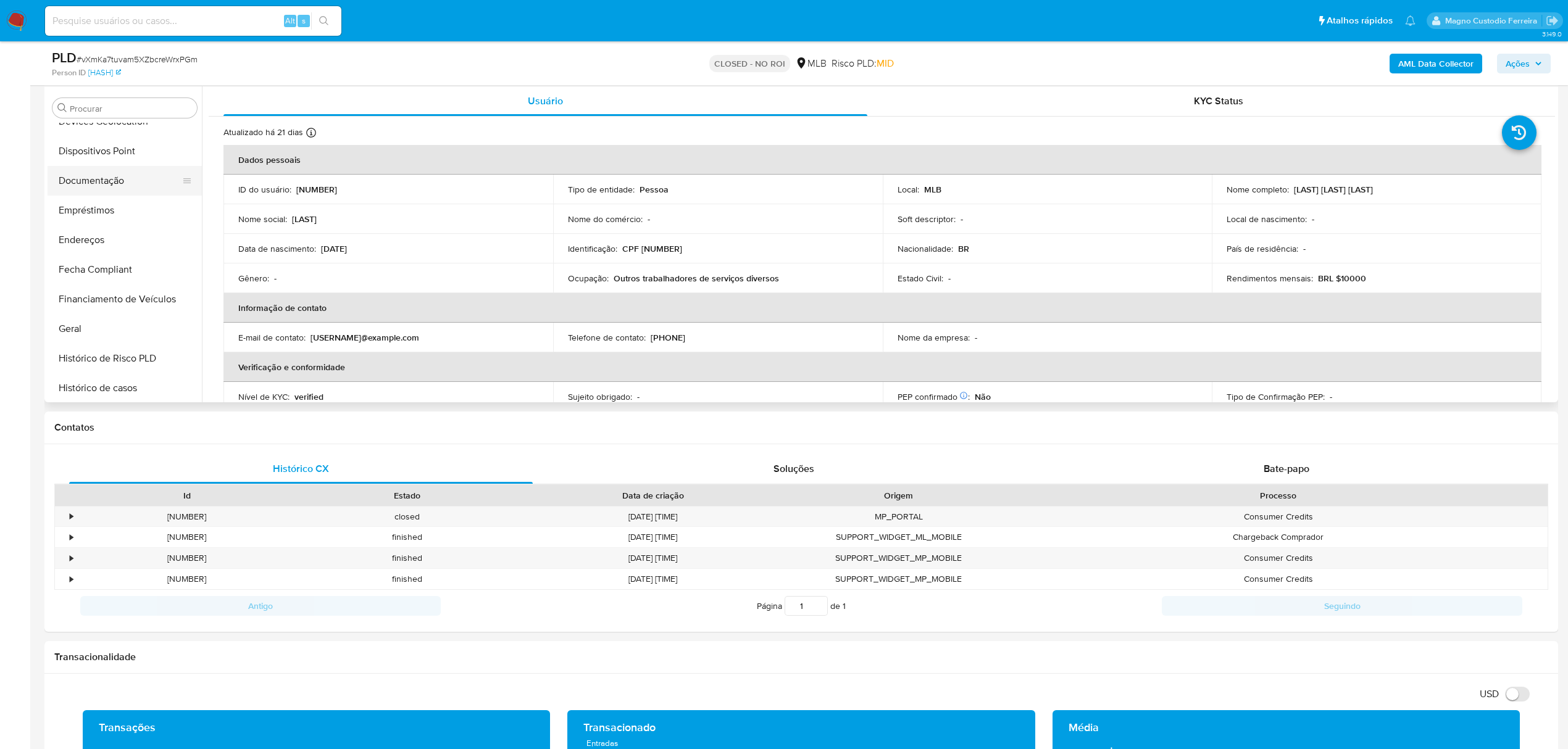 click on "Documentação" at bounding box center [120, 181] 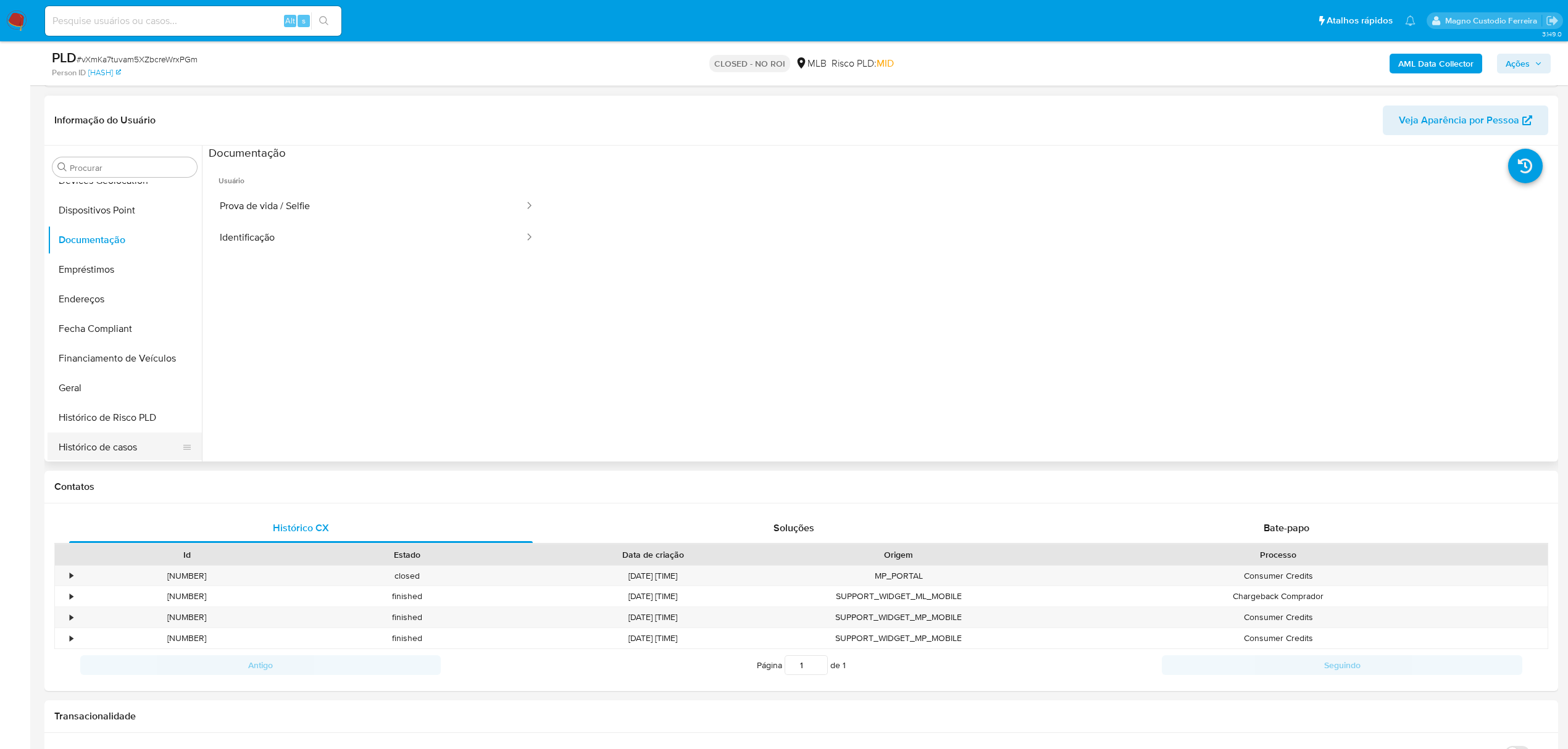 scroll, scrollTop: 262, scrollLeft: 0, axis: vertical 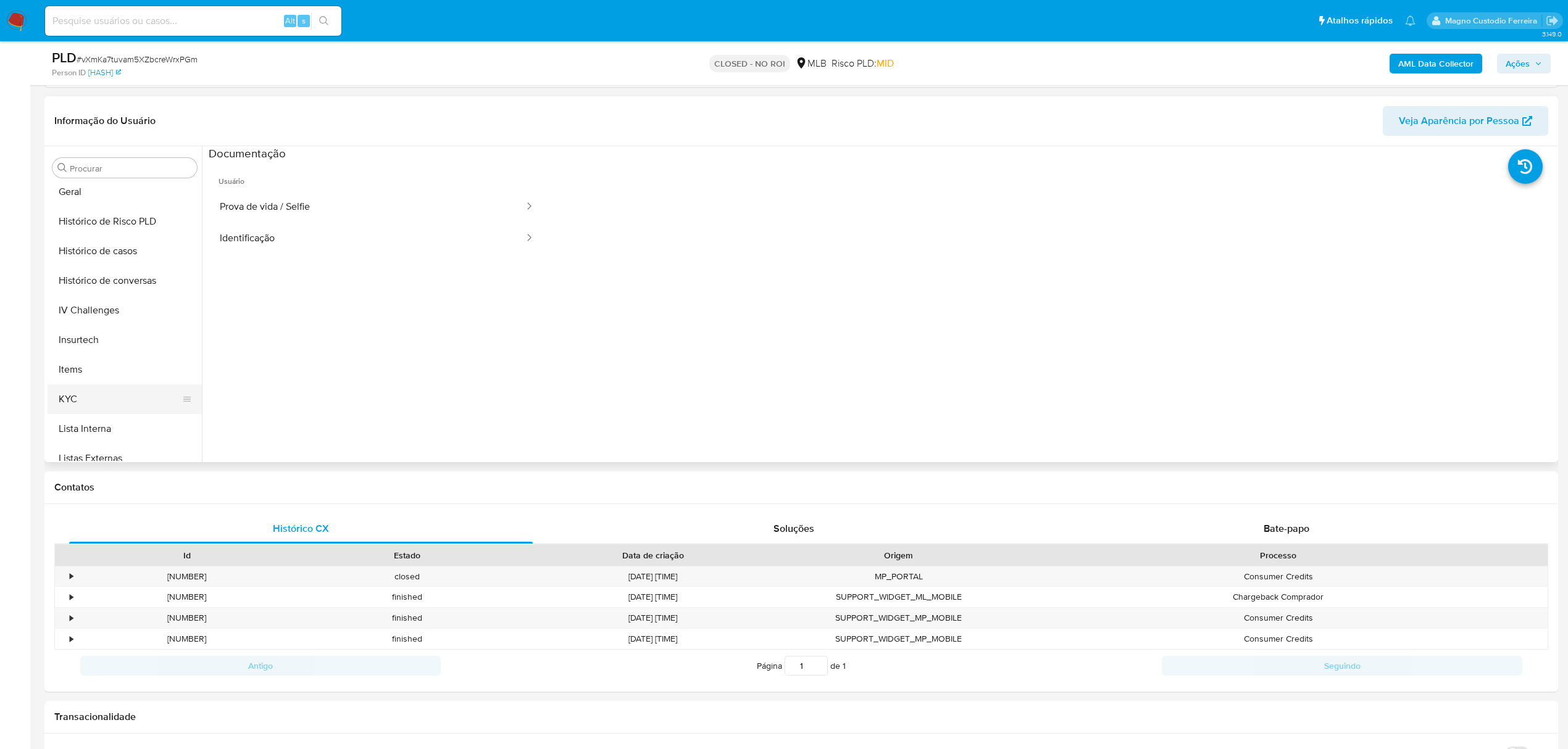 click on "KYC" at bounding box center [120, 399] 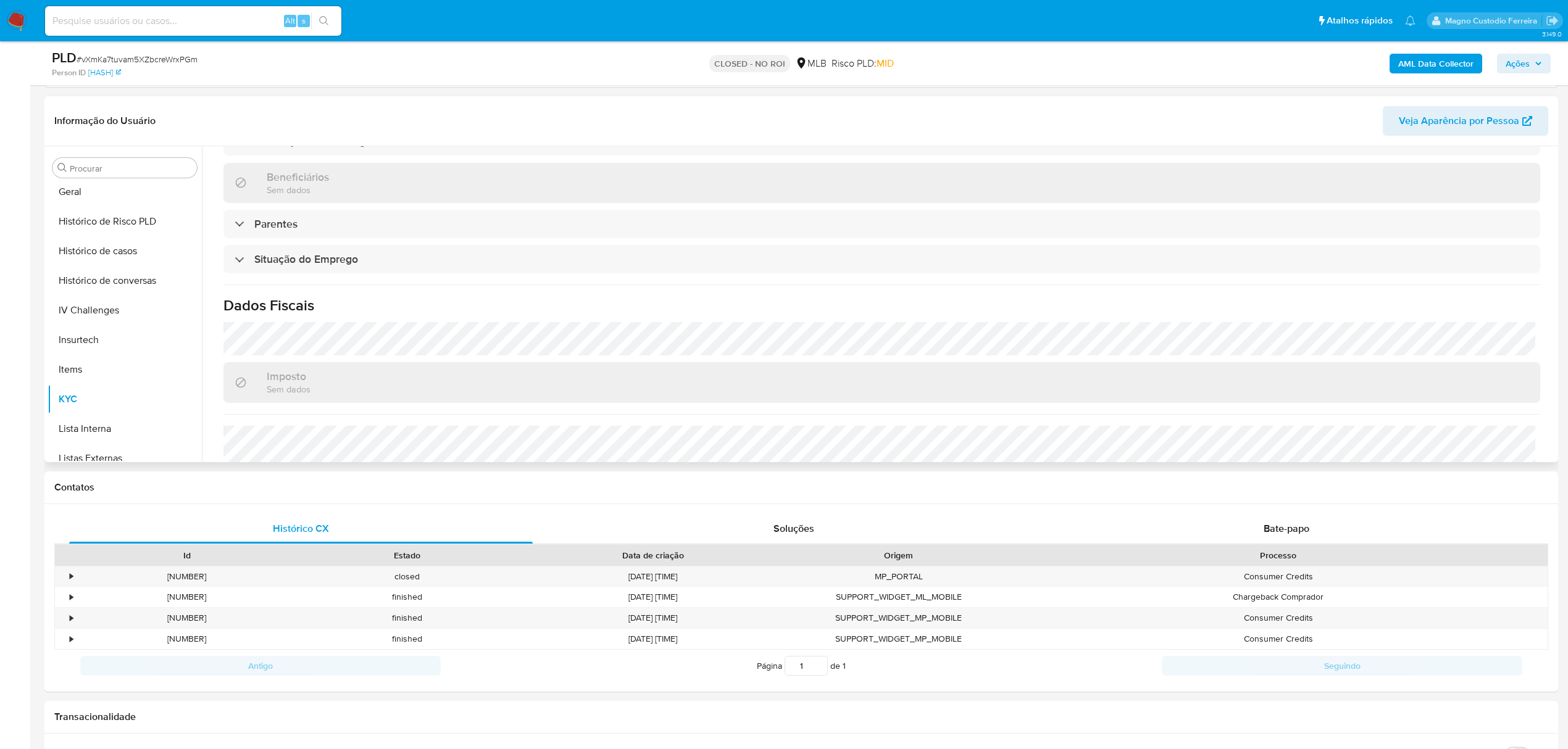 scroll, scrollTop: 514, scrollLeft: 0, axis: vertical 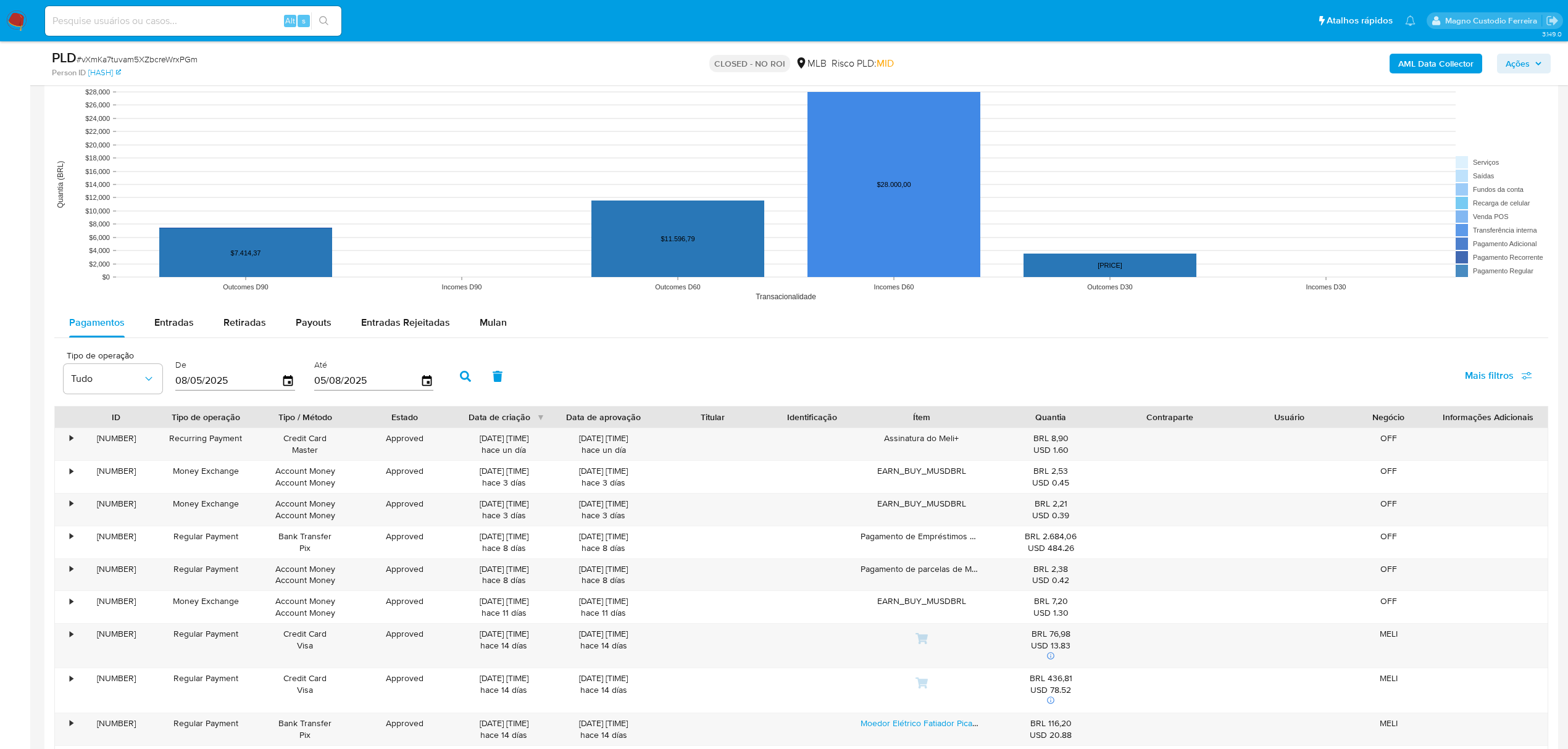 type 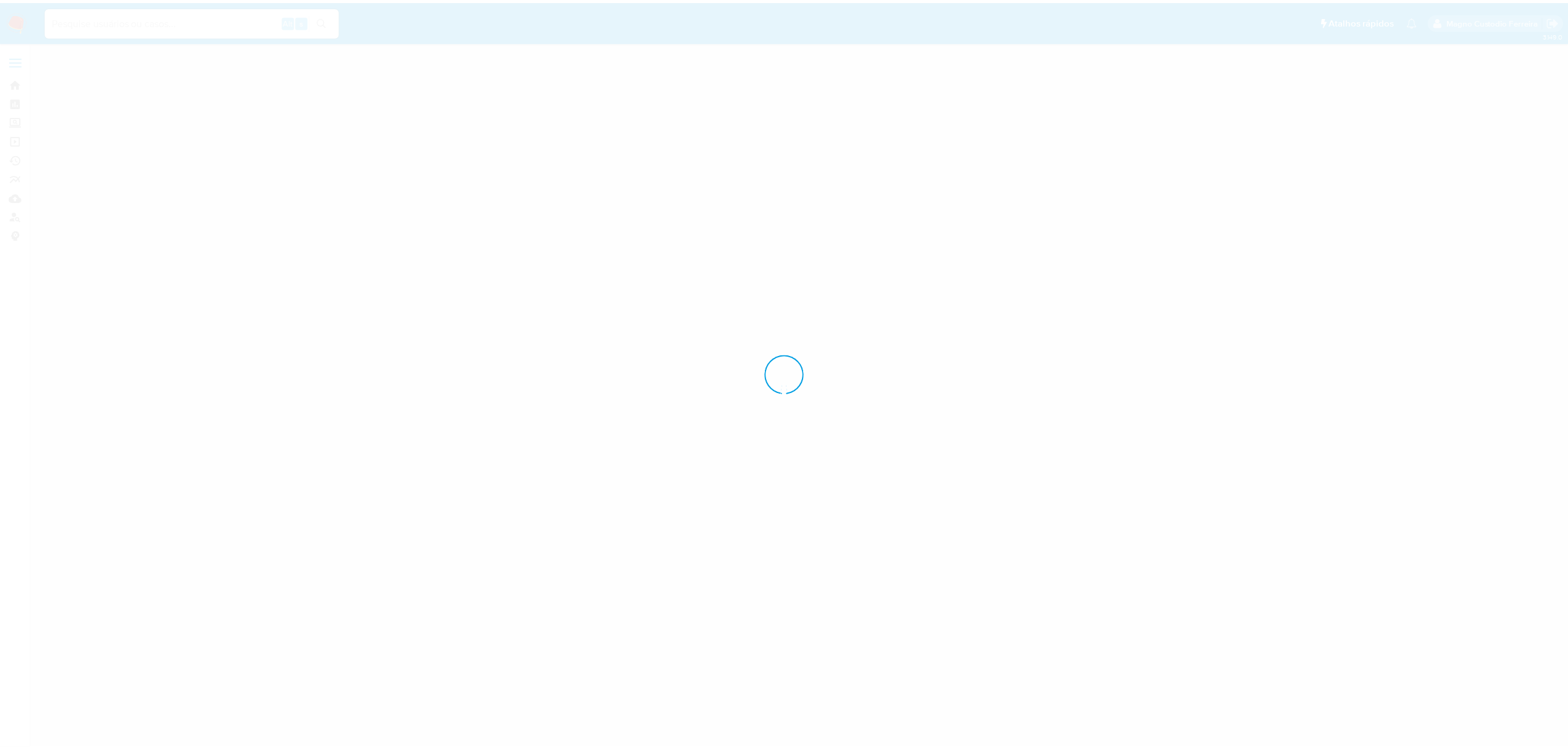 scroll, scrollTop: 0, scrollLeft: 0, axis: both 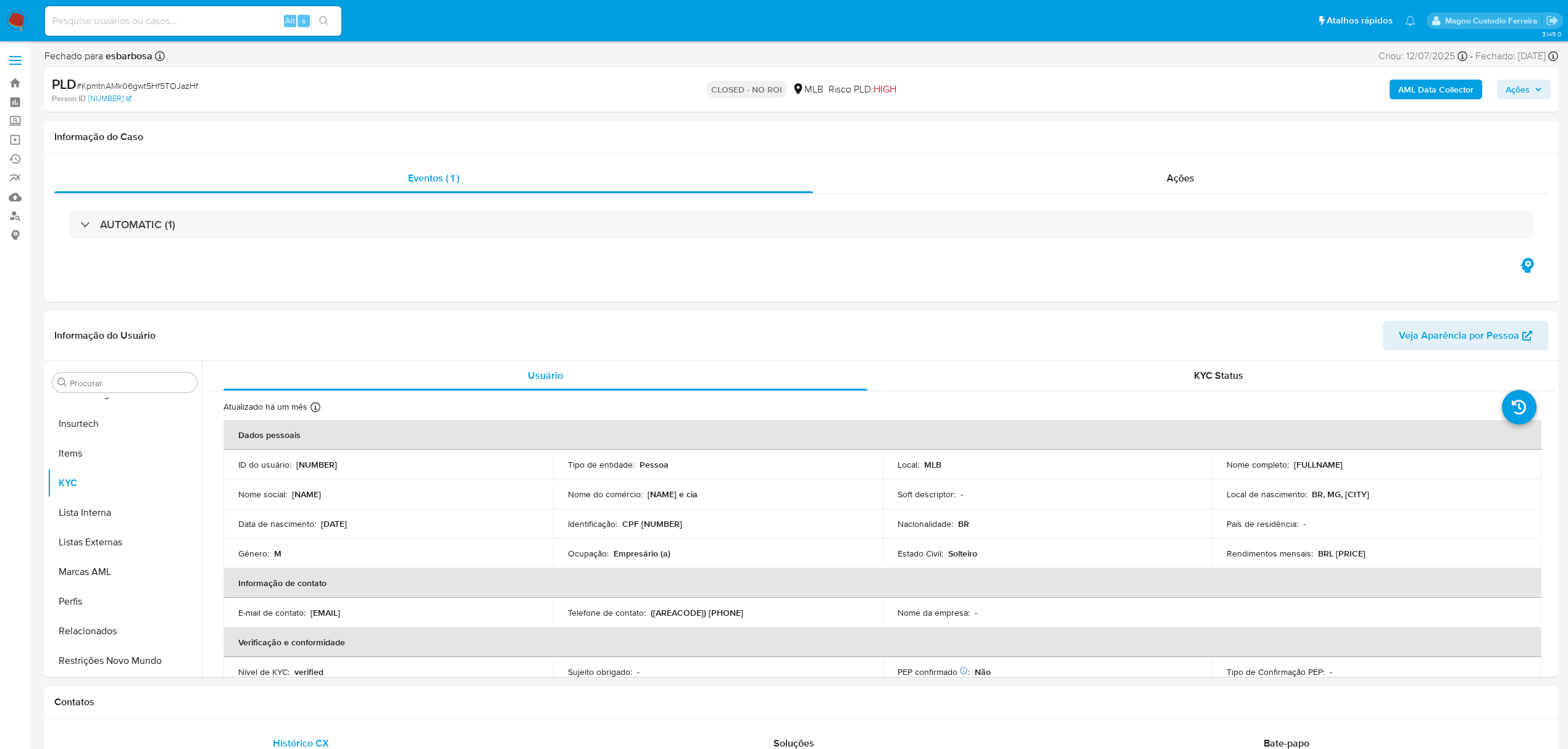select on "10" 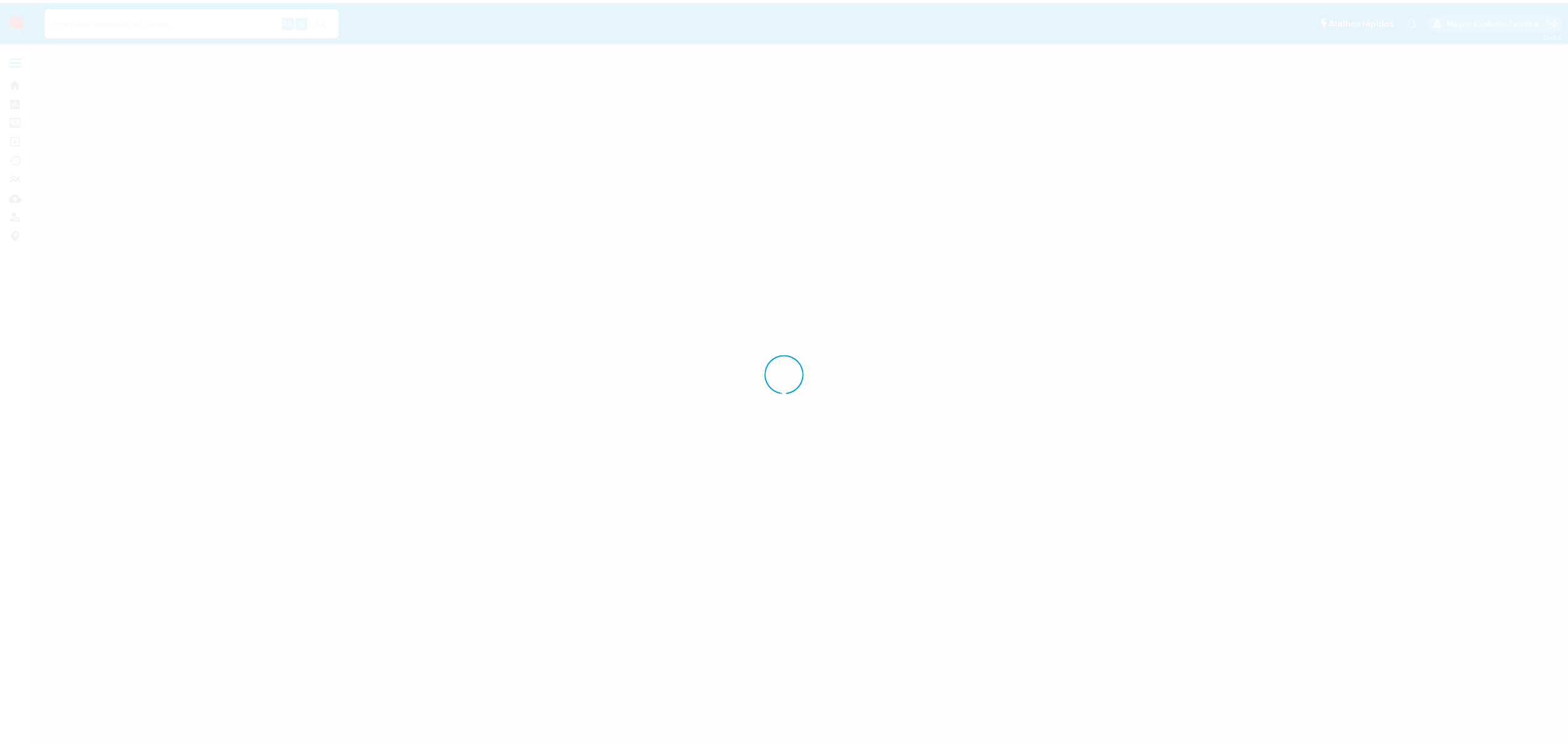 scroll, scrollTop: 0, scrollLeft: 0, axis: both 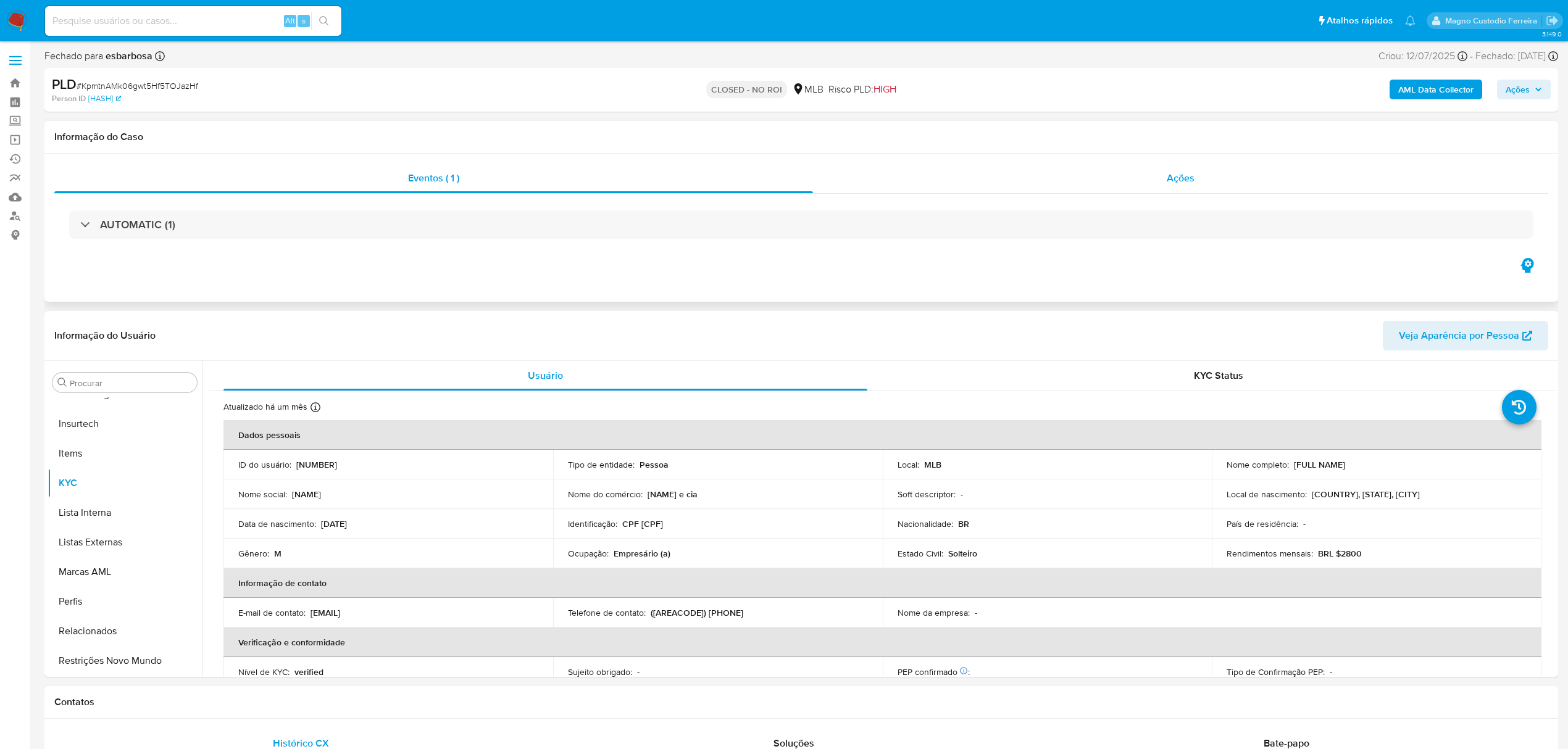 click on "Ações" at bounding box center [1180, 178] 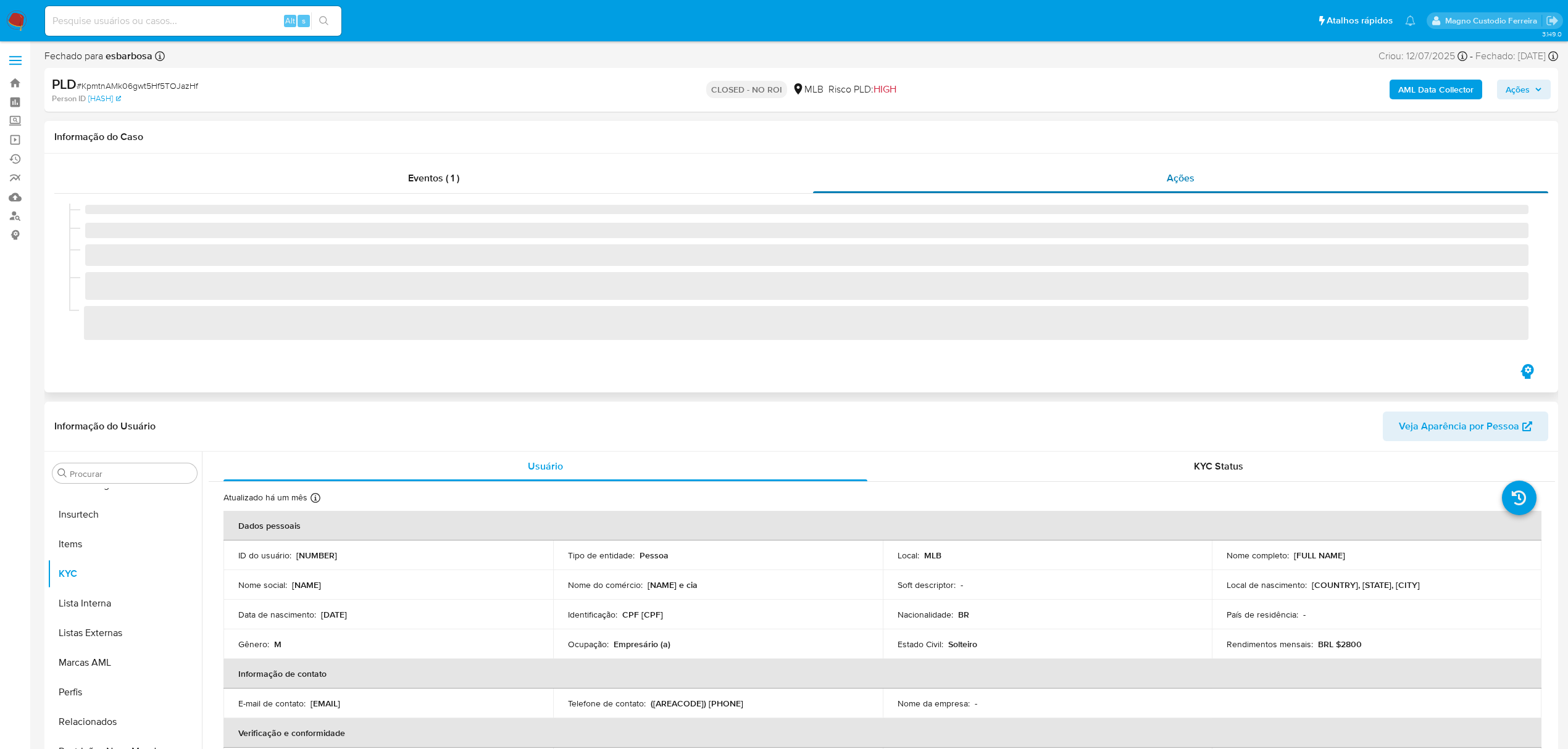 select on "10" 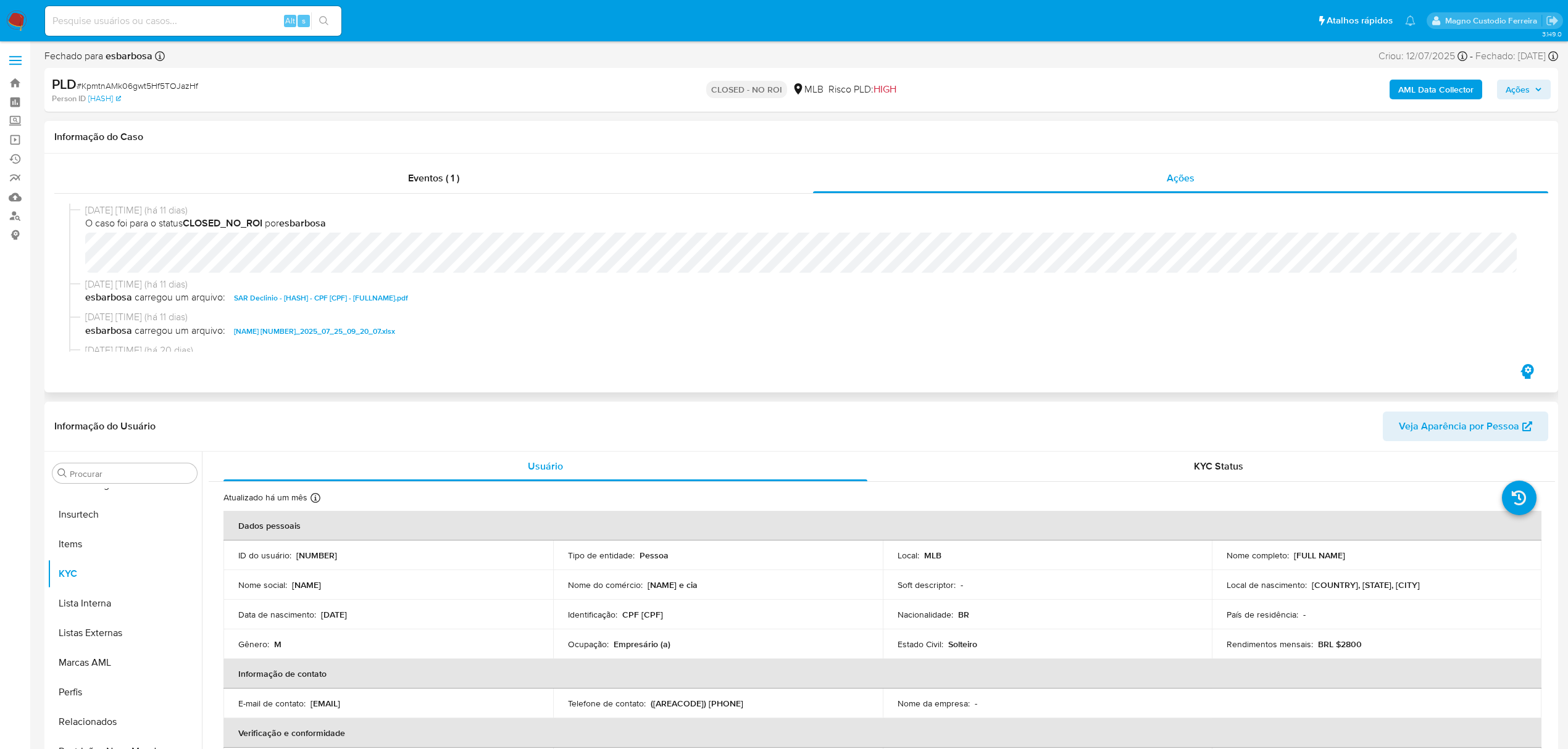 click on "SAR Declinio - KpmtnAMk06gwt5Hf5TOJazHf - CPF 08543833604 - JOSE MAYCON DE LIMA FREITAS.pdf" at bounding box center [321, 298] 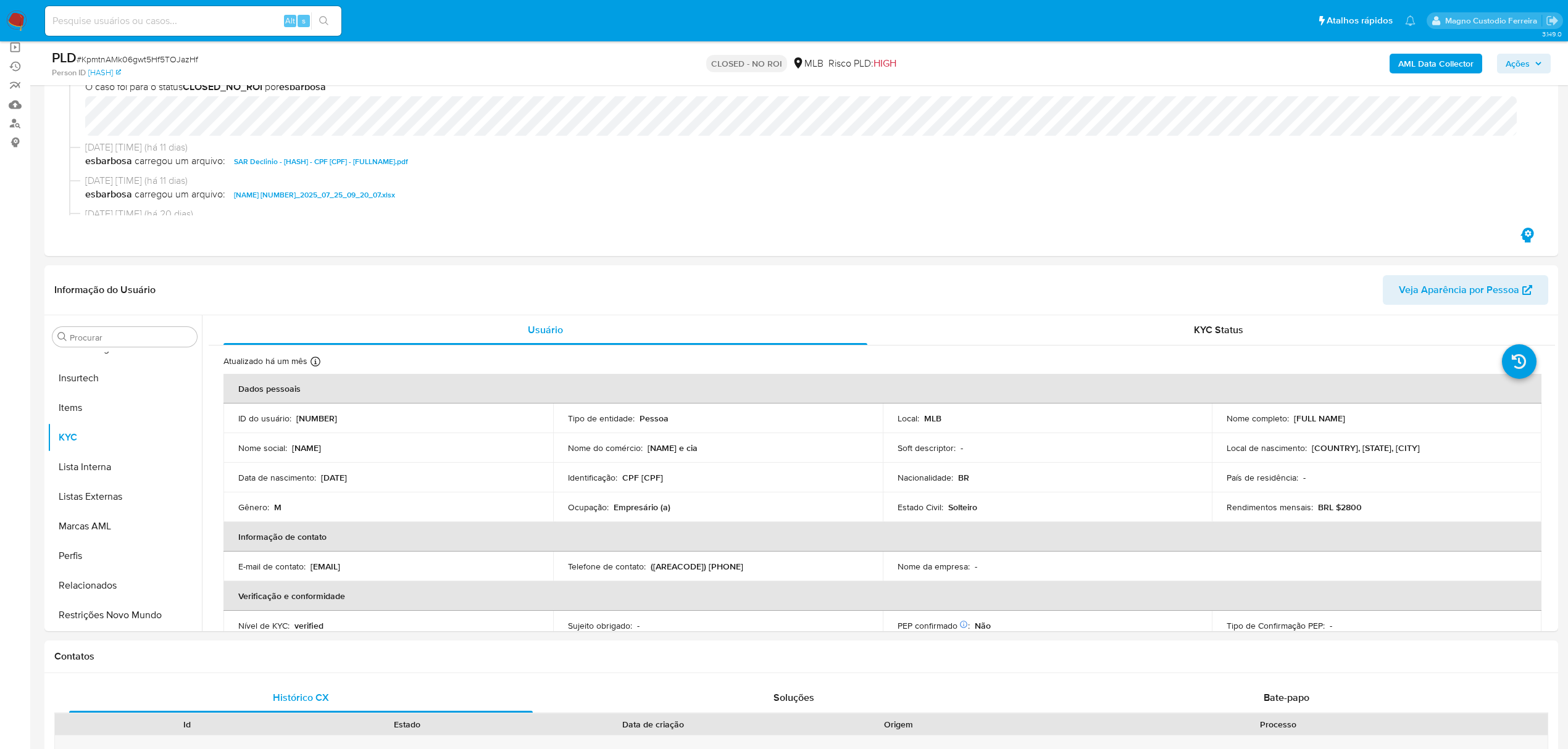scroll, scrollTop: 164, scrollLeft: 0, axis: vertical 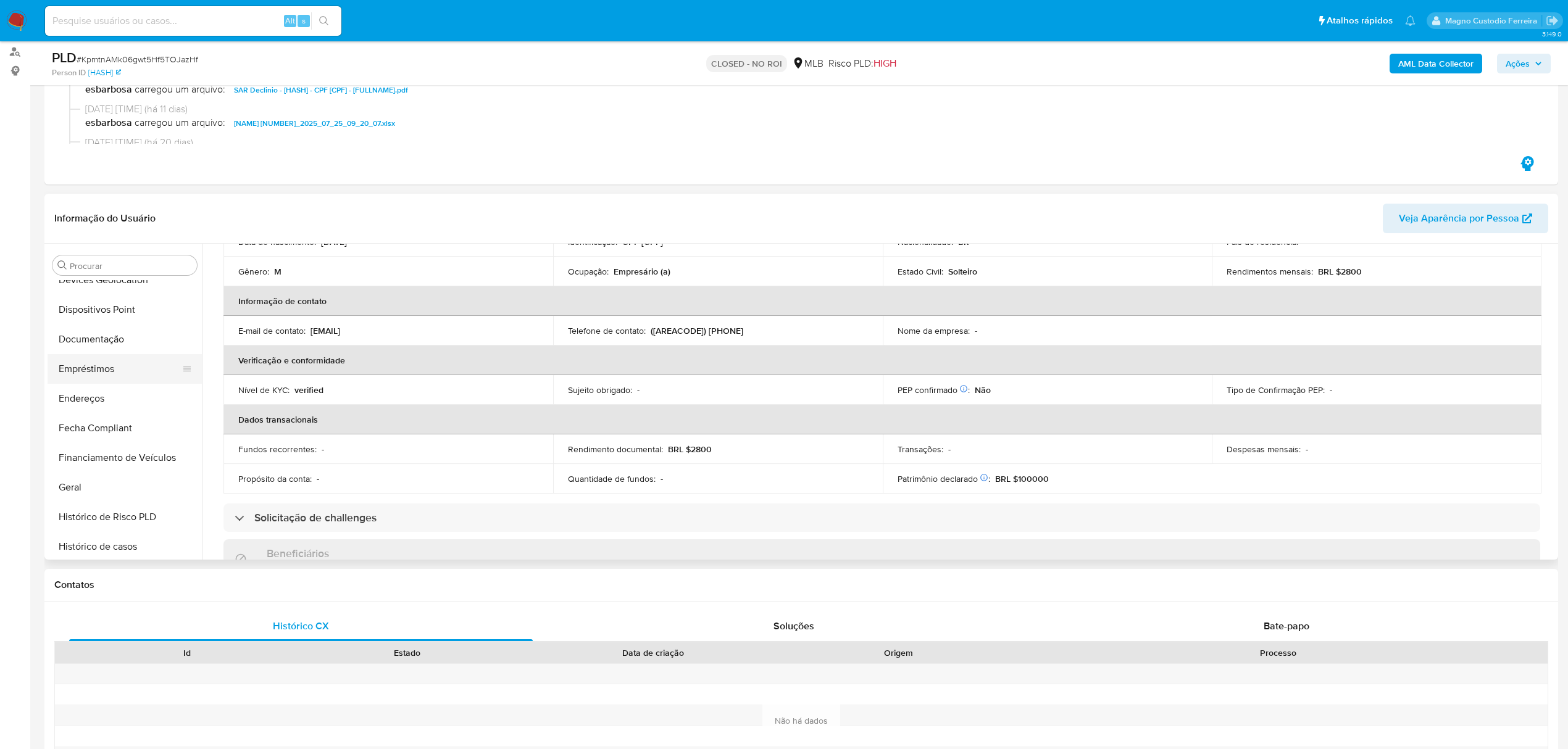 click on "Empréstimos" at bounding box center (120, 369) 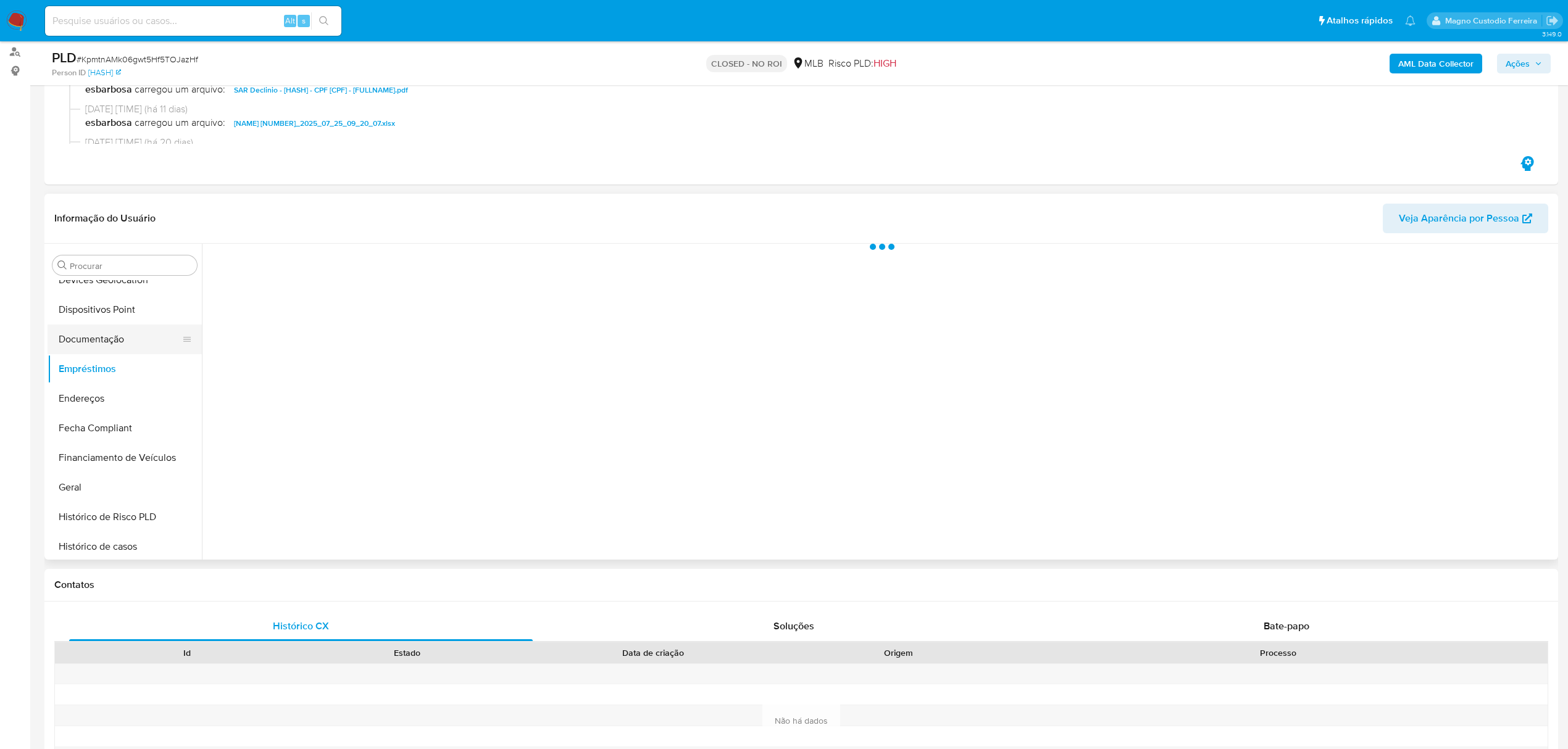 scroll, scrollTop: 0, scrollLeft: 0, axis: both 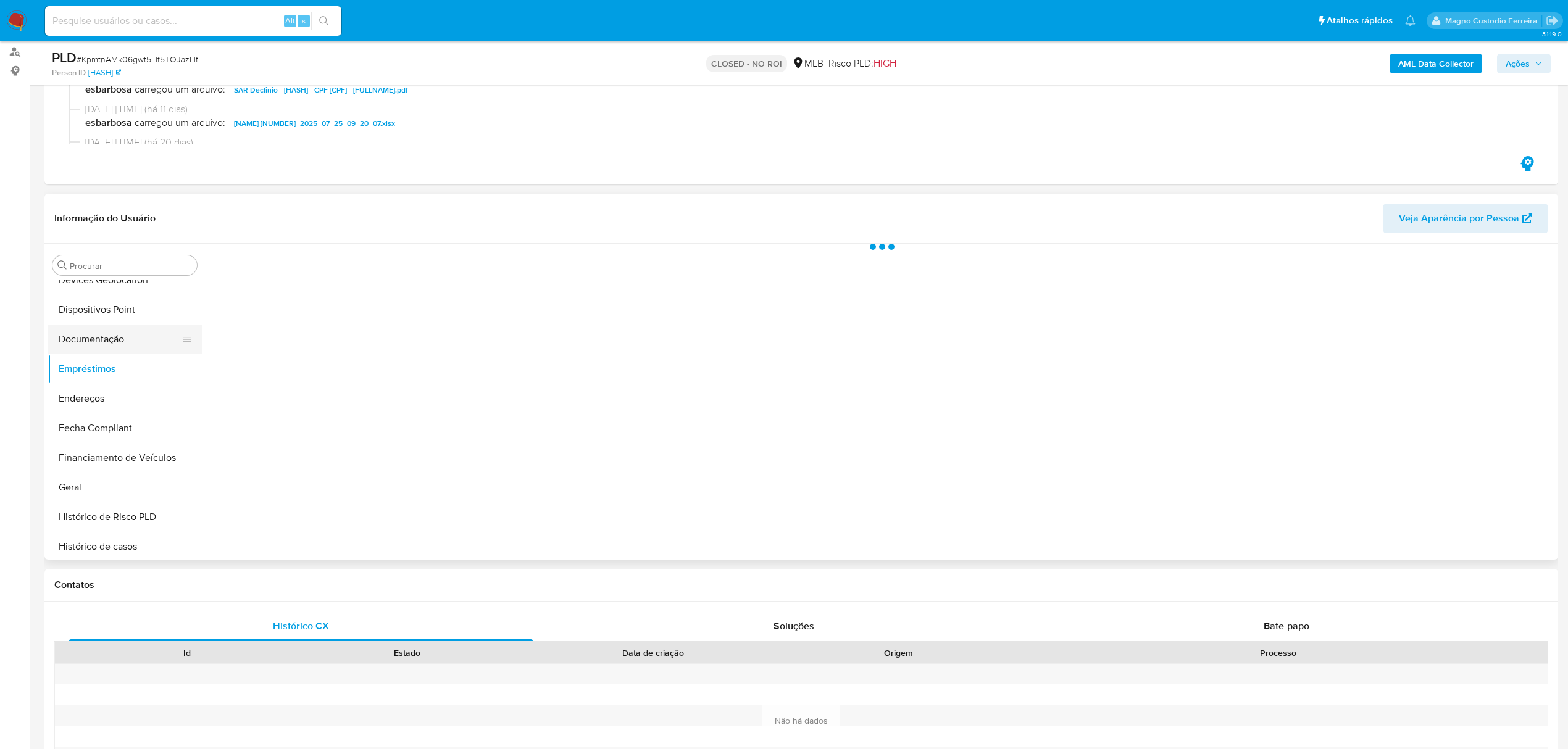 click on "Documentação" at bounding box center [120, 339] 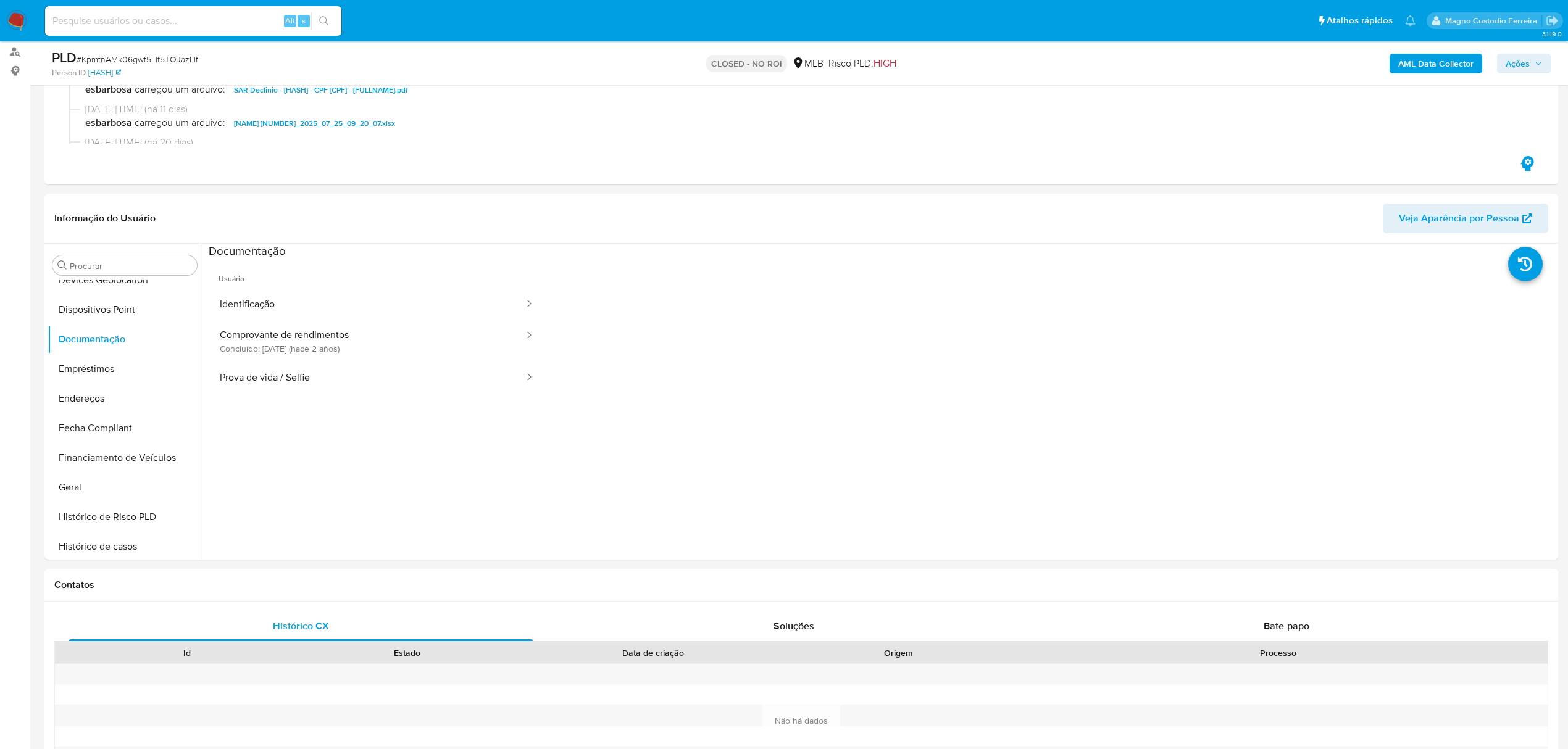 click on "Comprovante de rendimentos Concluído: 13/11/2023 (hace 2 años)" at bounding box center [367, 341] 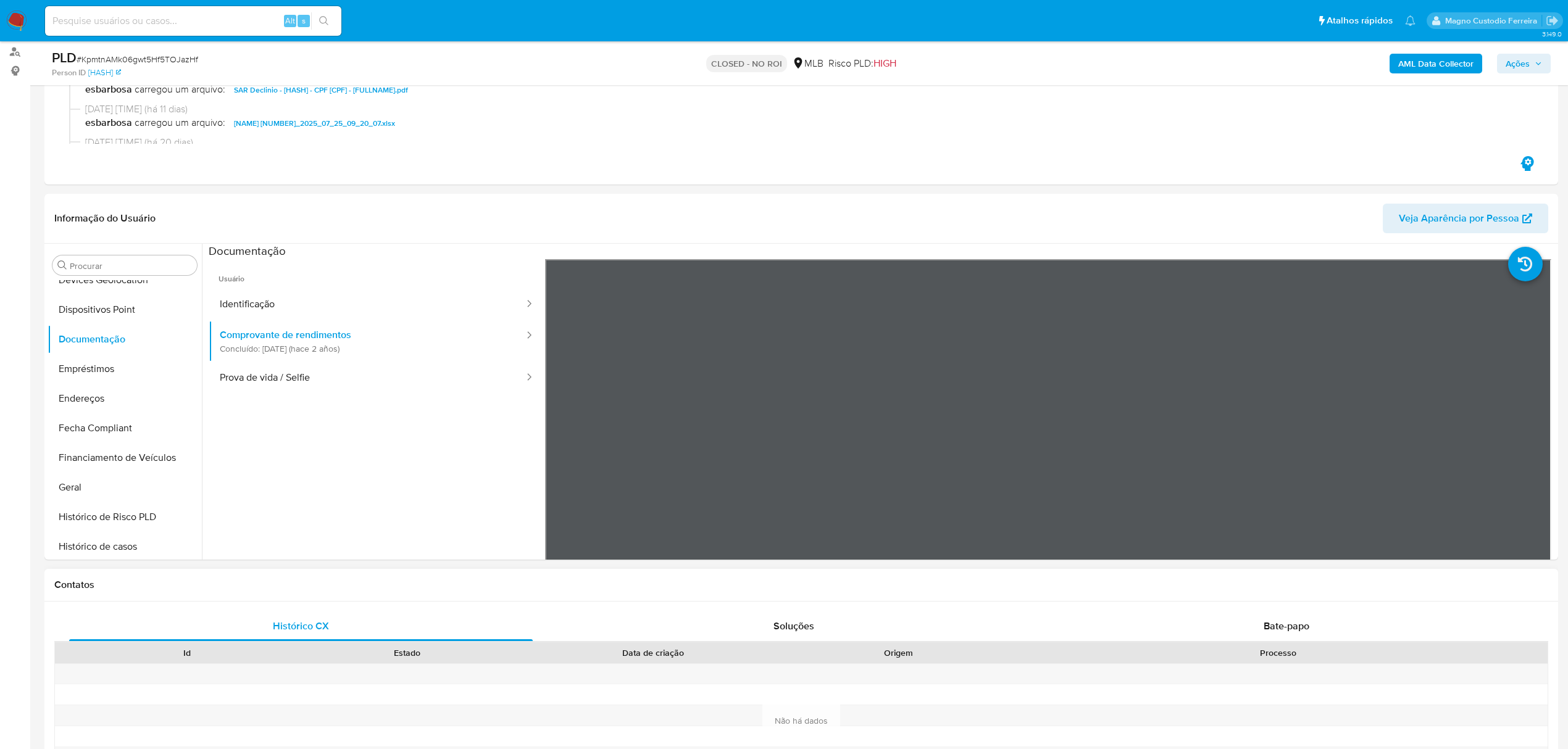 type 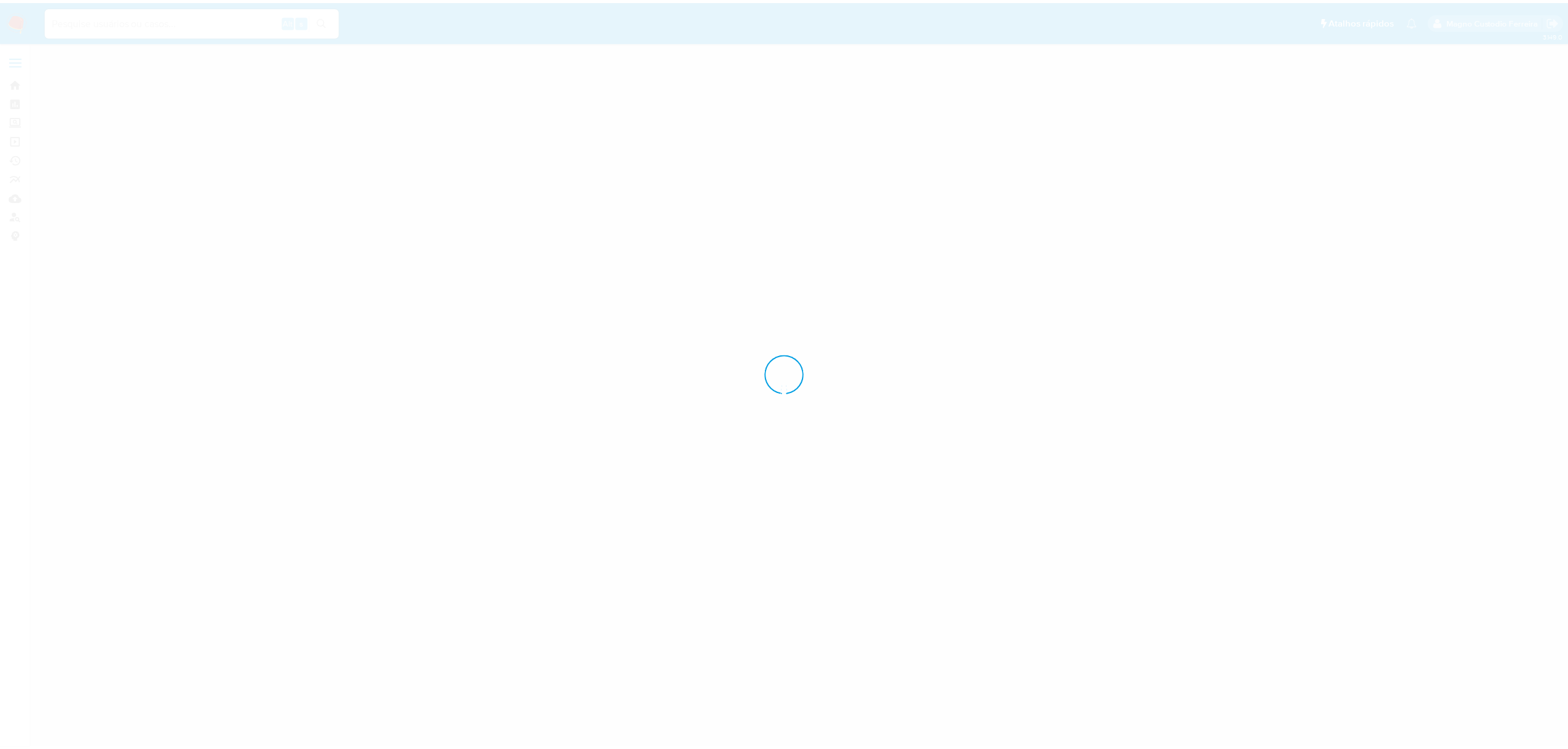 scroll, scrollTop: 0, scrollLeft: 0, axis: both 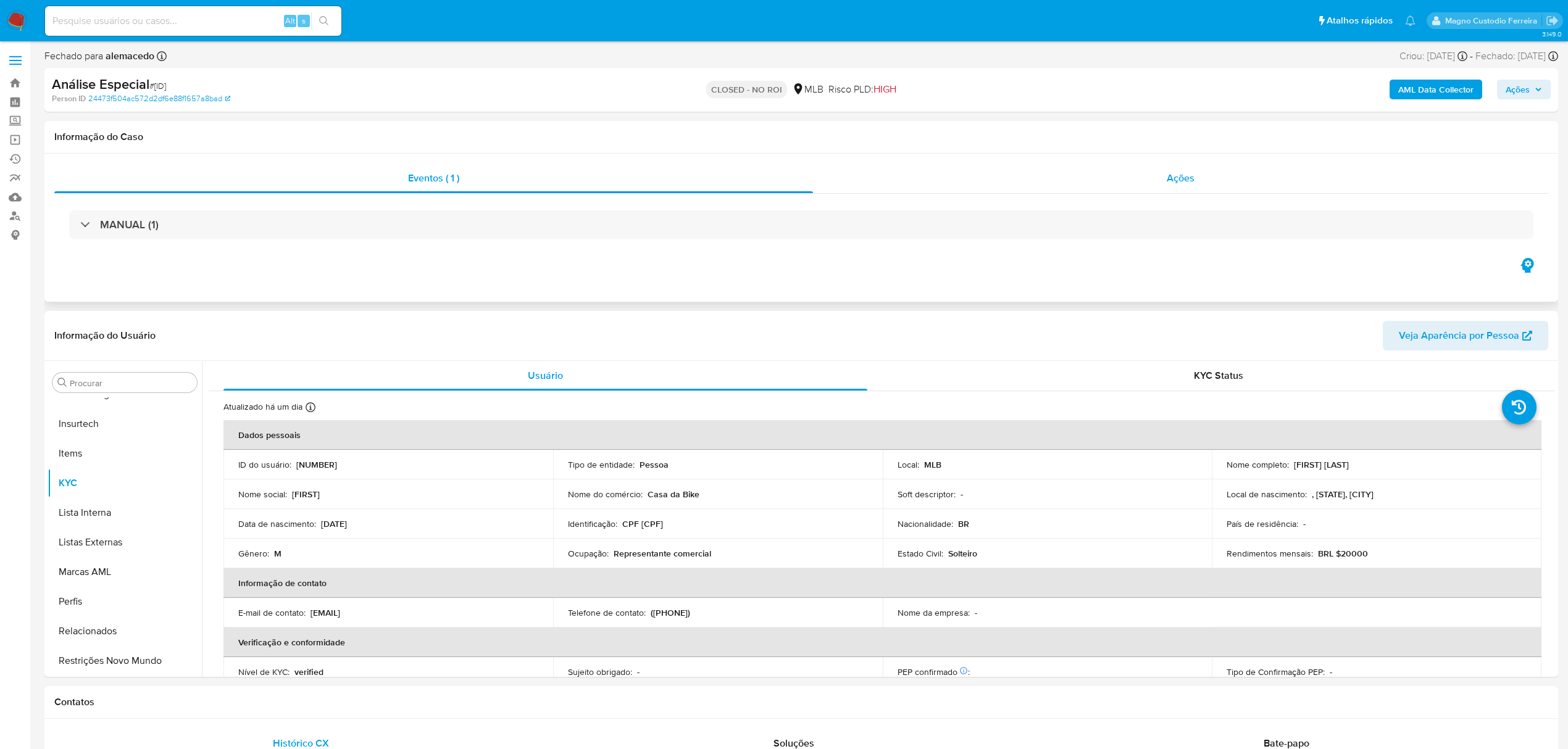 click on "Ações" at bounding box center (1180, 178) 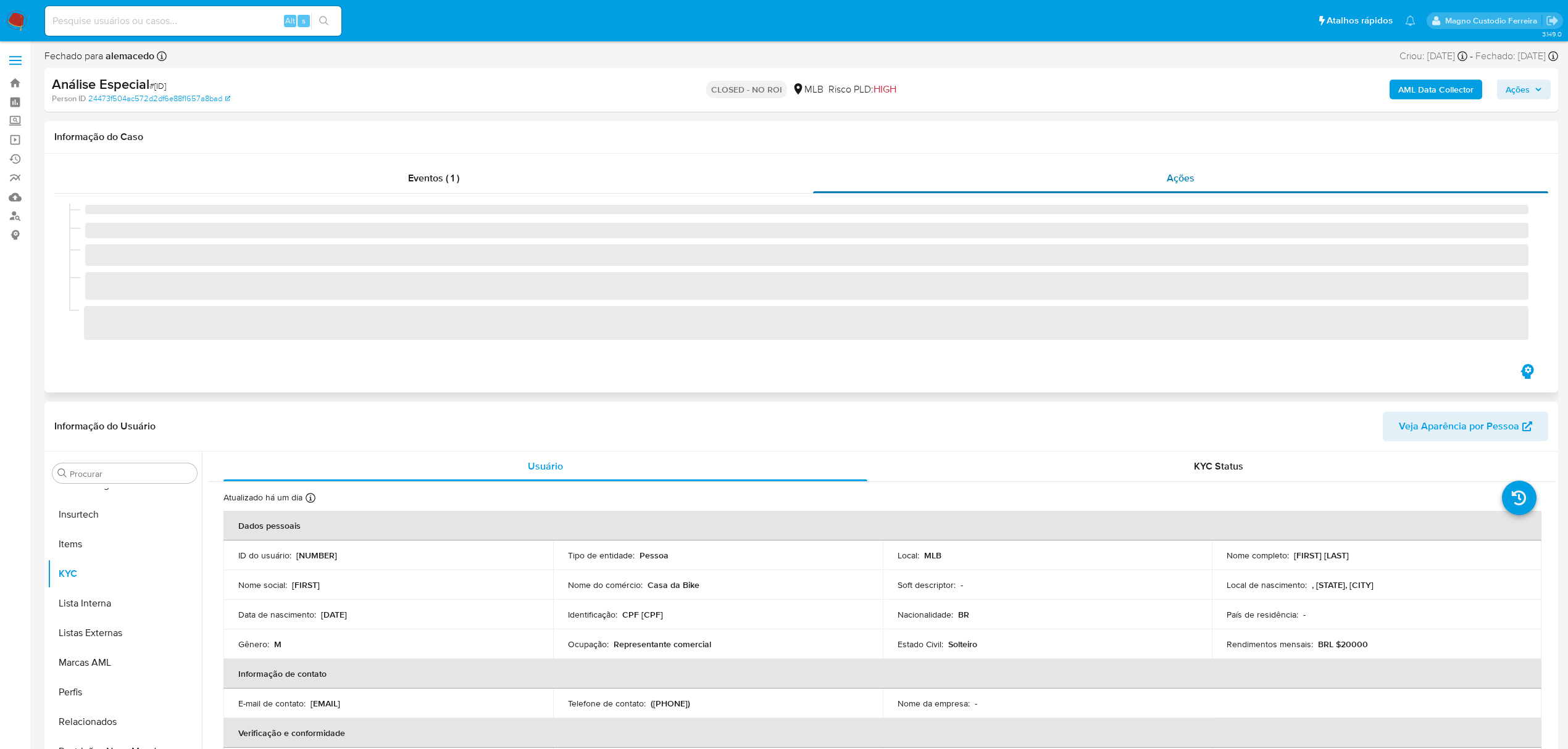 select on "10" 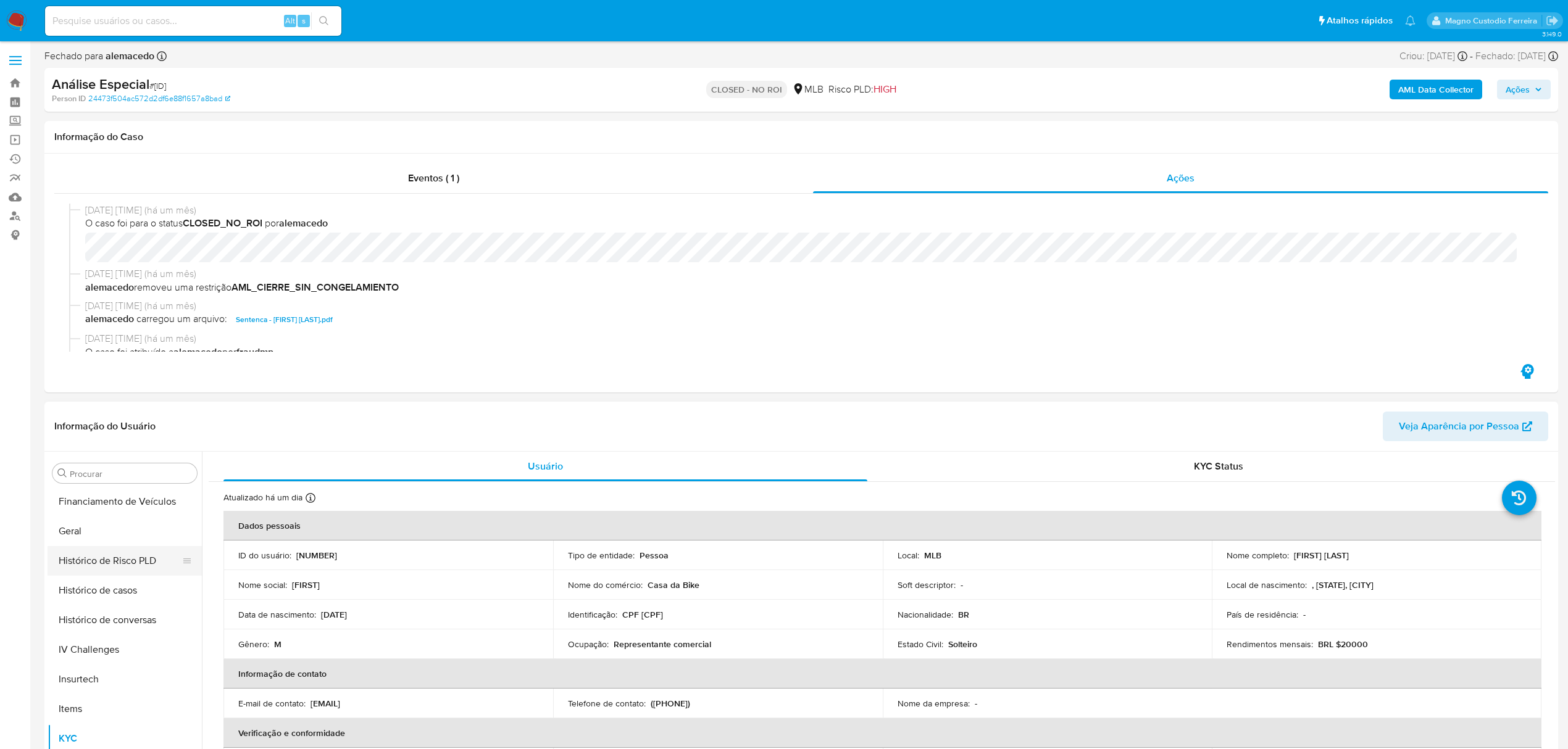 scroll, scrollTop: 28, scrollLeft: 0, axis: vertical 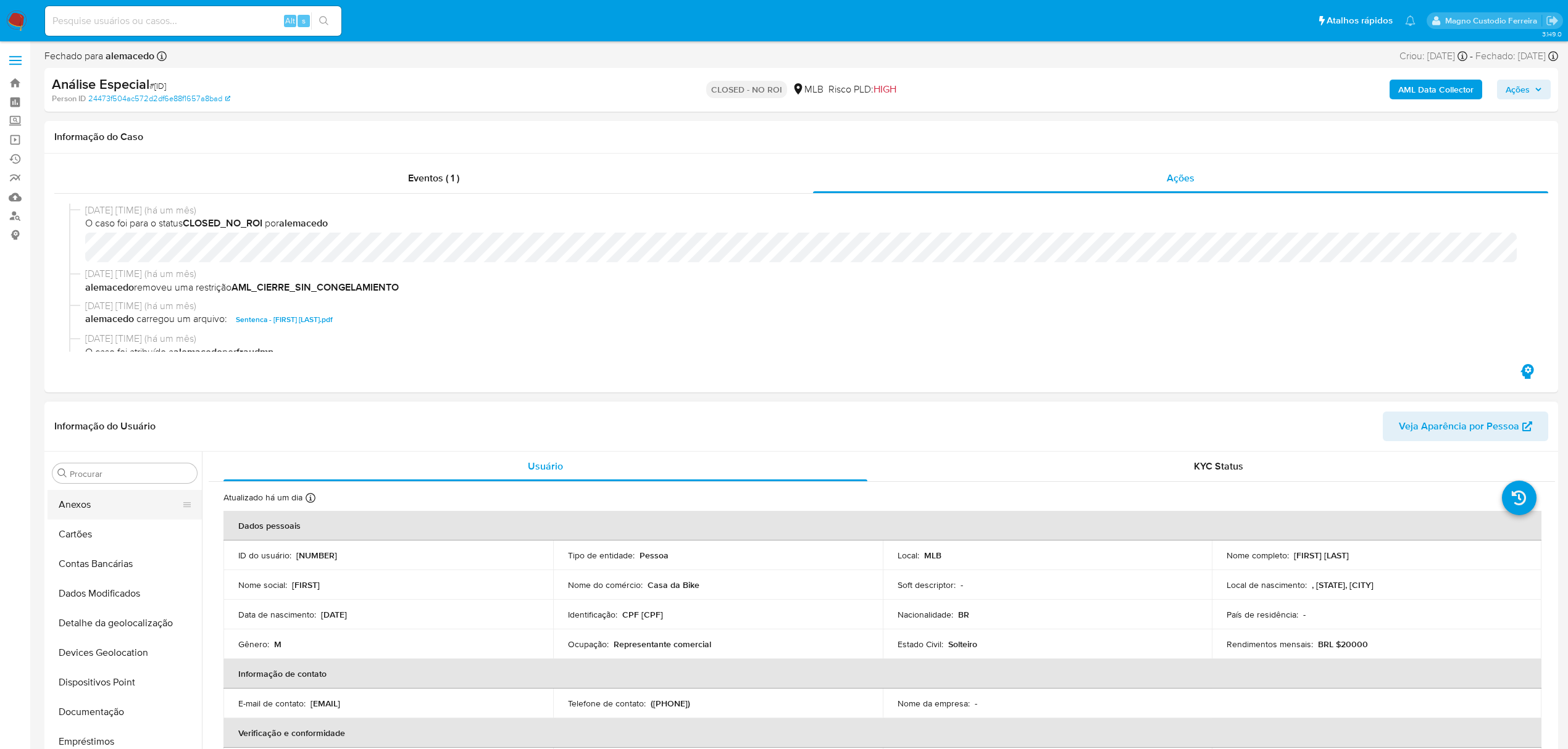 click on "Anexos" at bounding box center [120, 505] 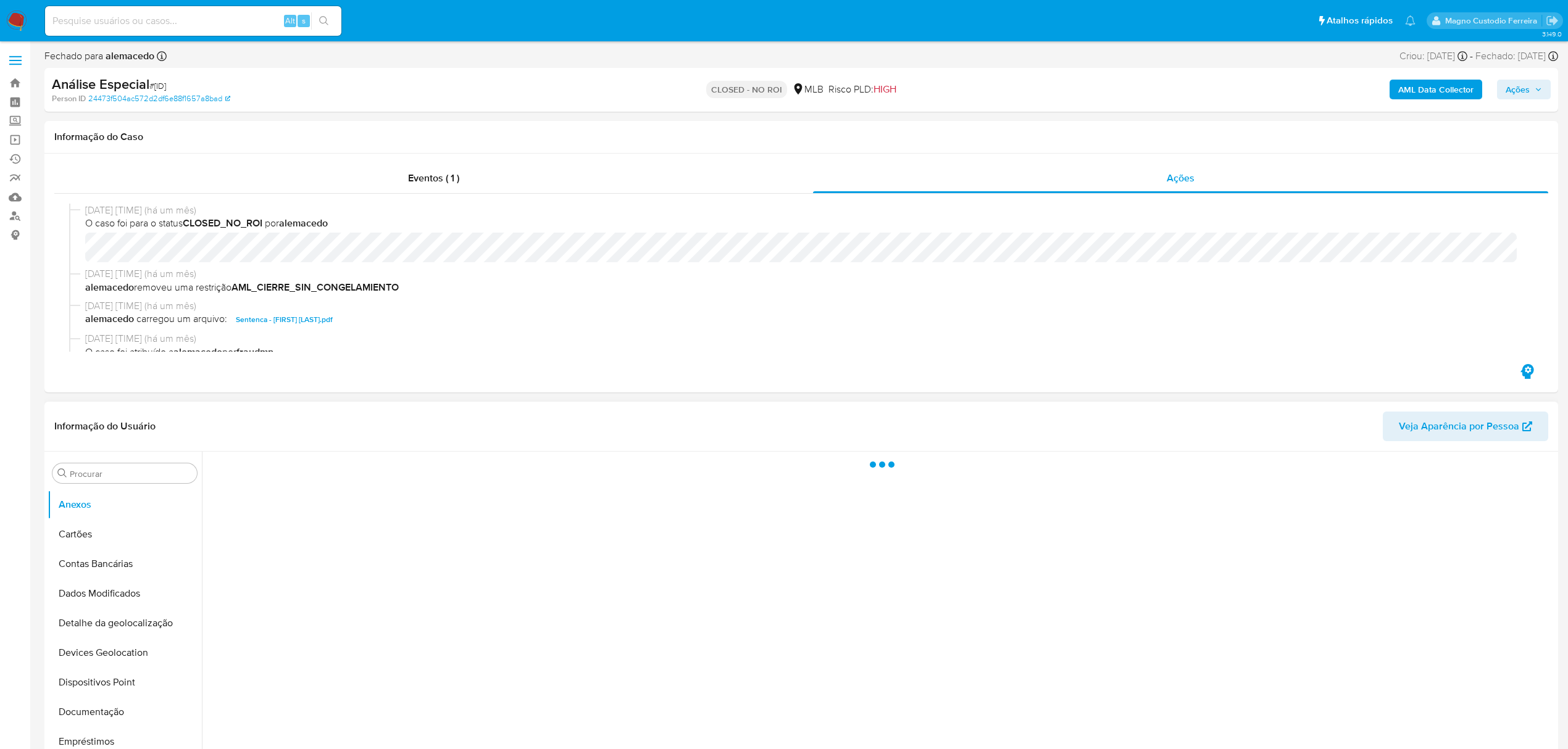 type 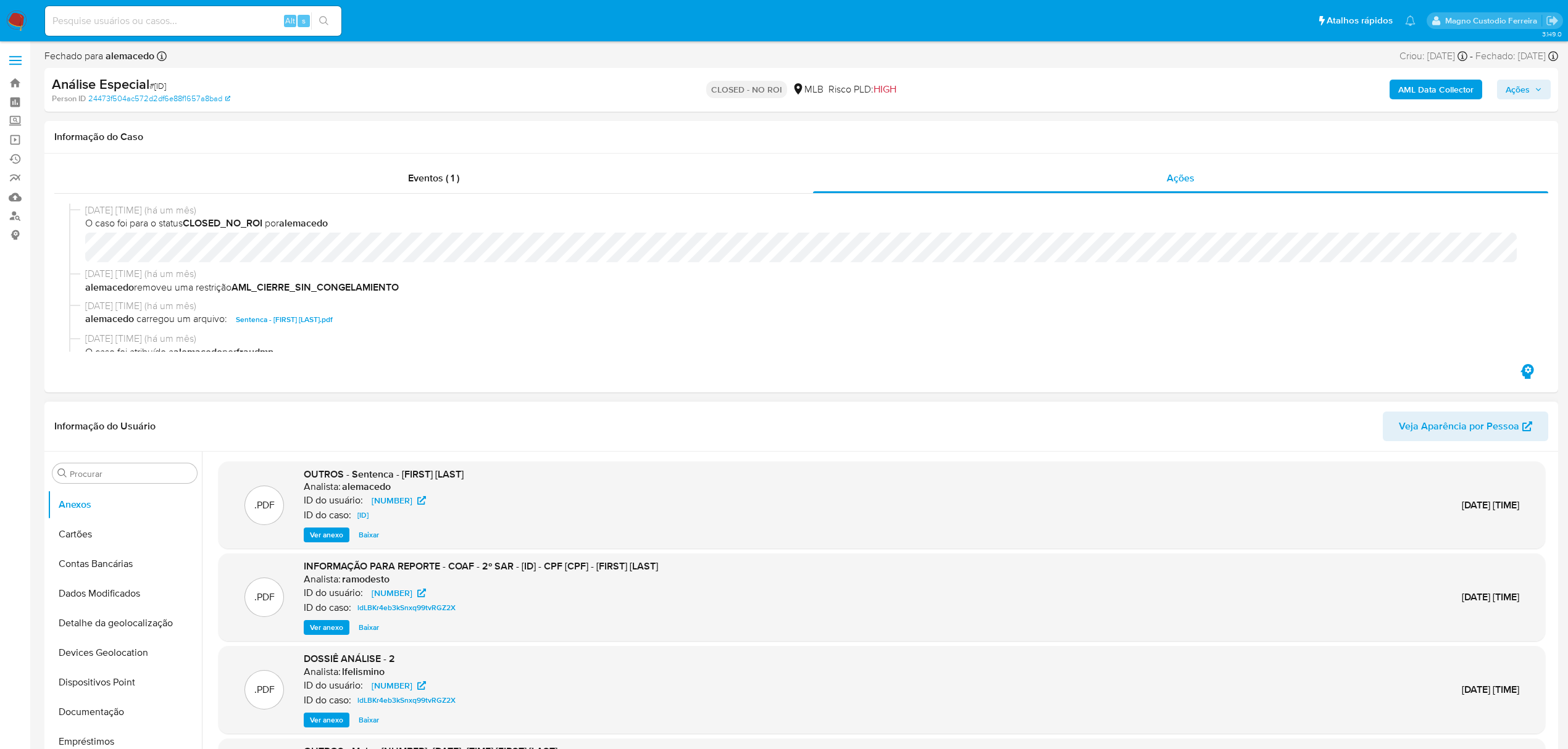 click on "Ver anexo" at bounding box center [327, 535] 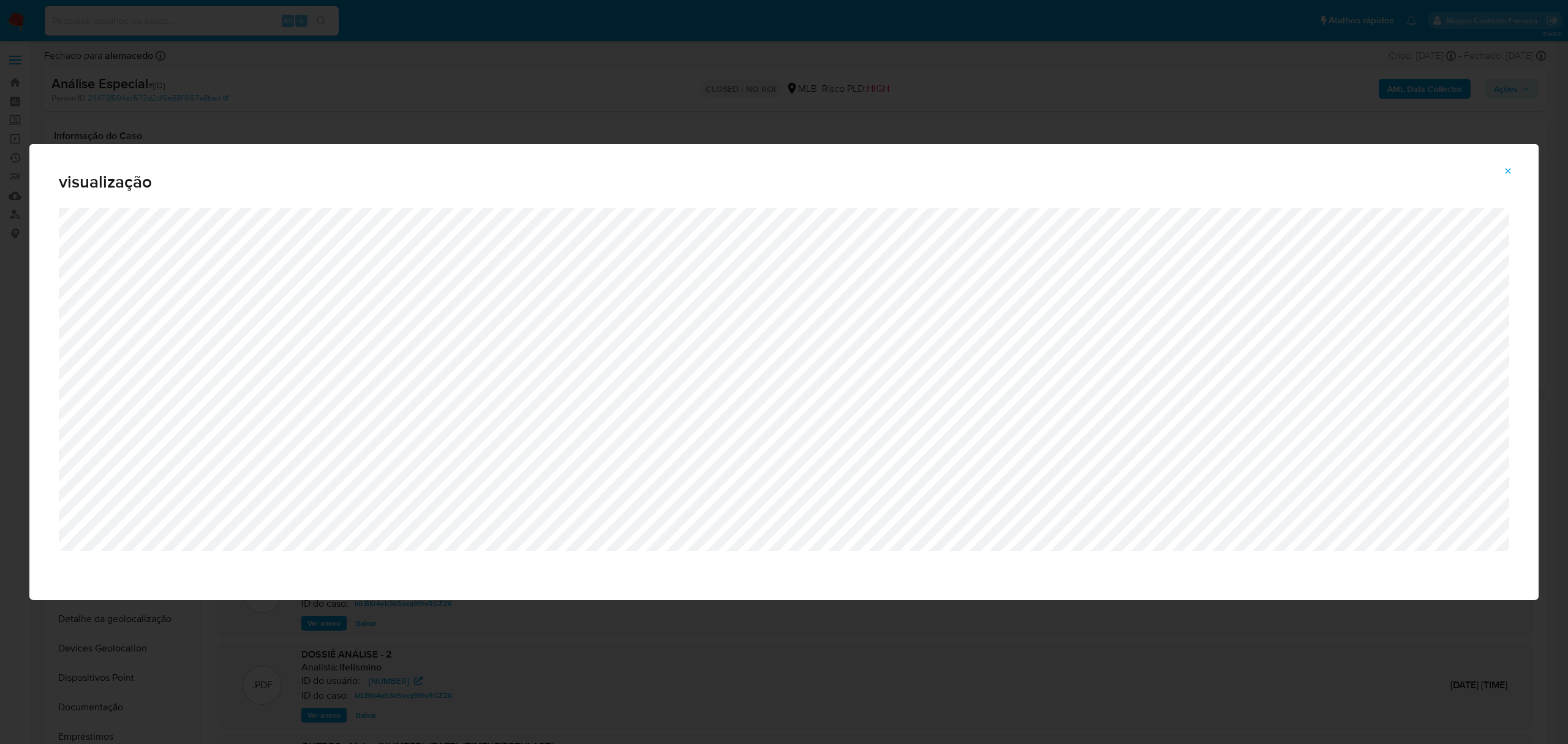 click 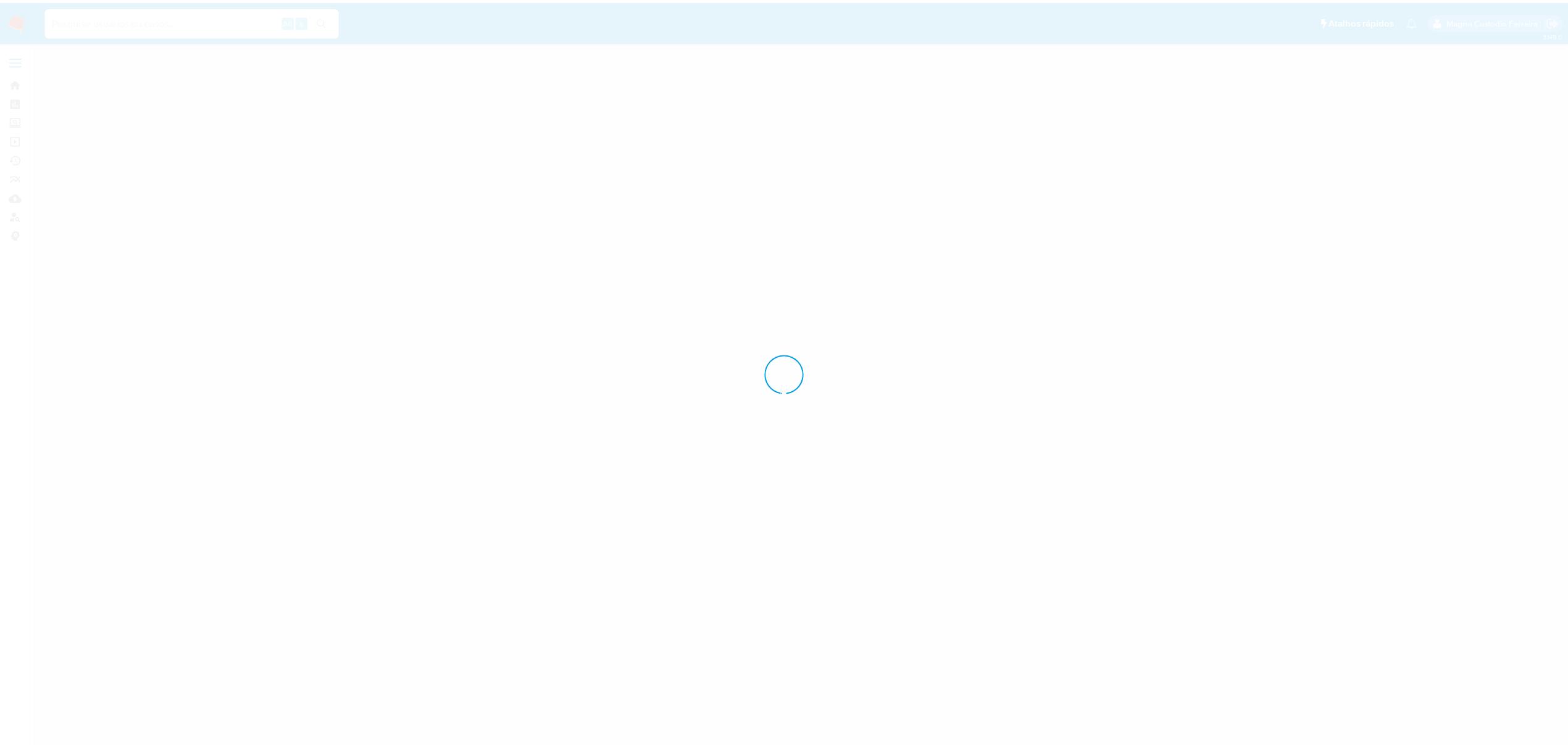 scroll, scrollTop: 0, scrollLeft: 0, axis: both 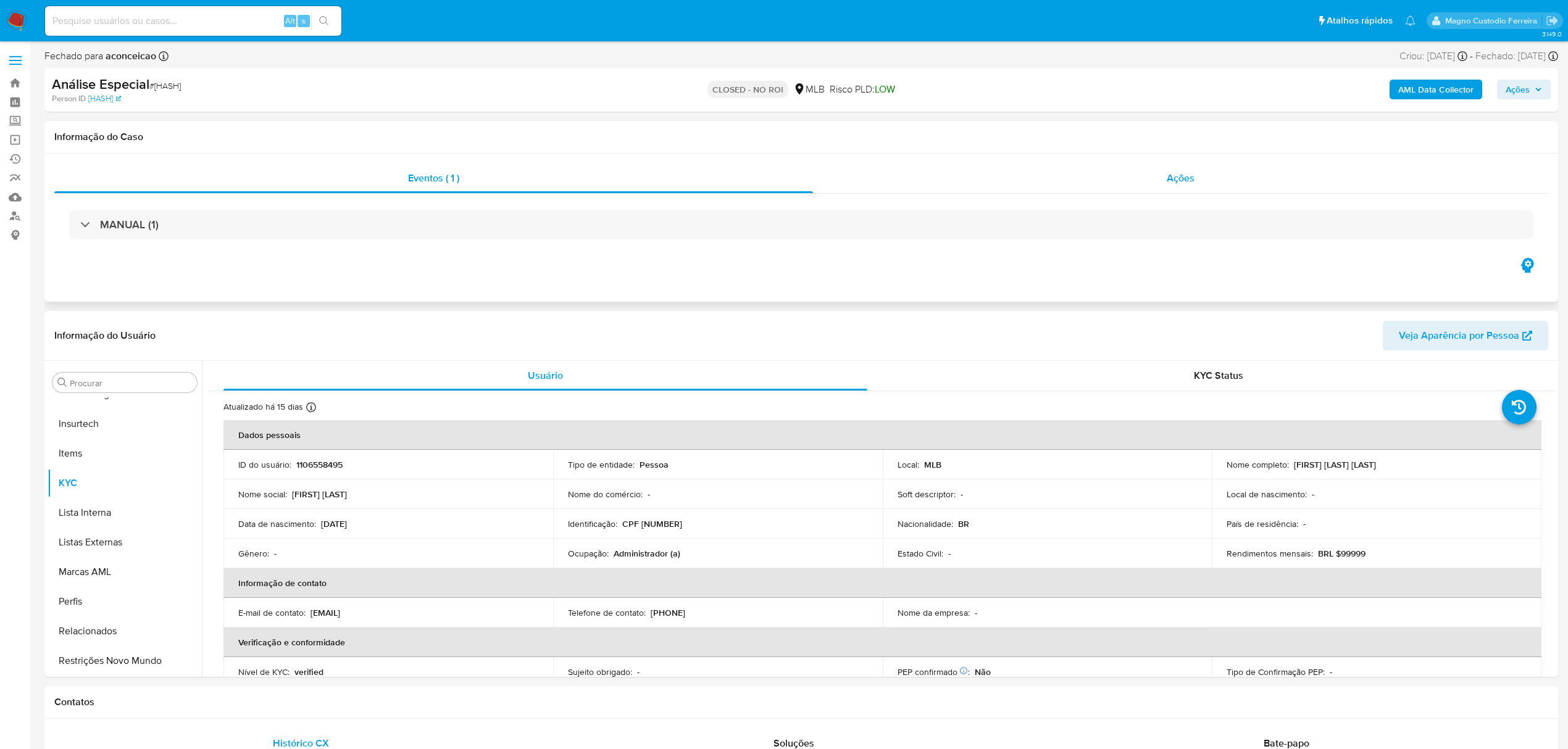 click on "Ações" at bounding box center [1180, 178] 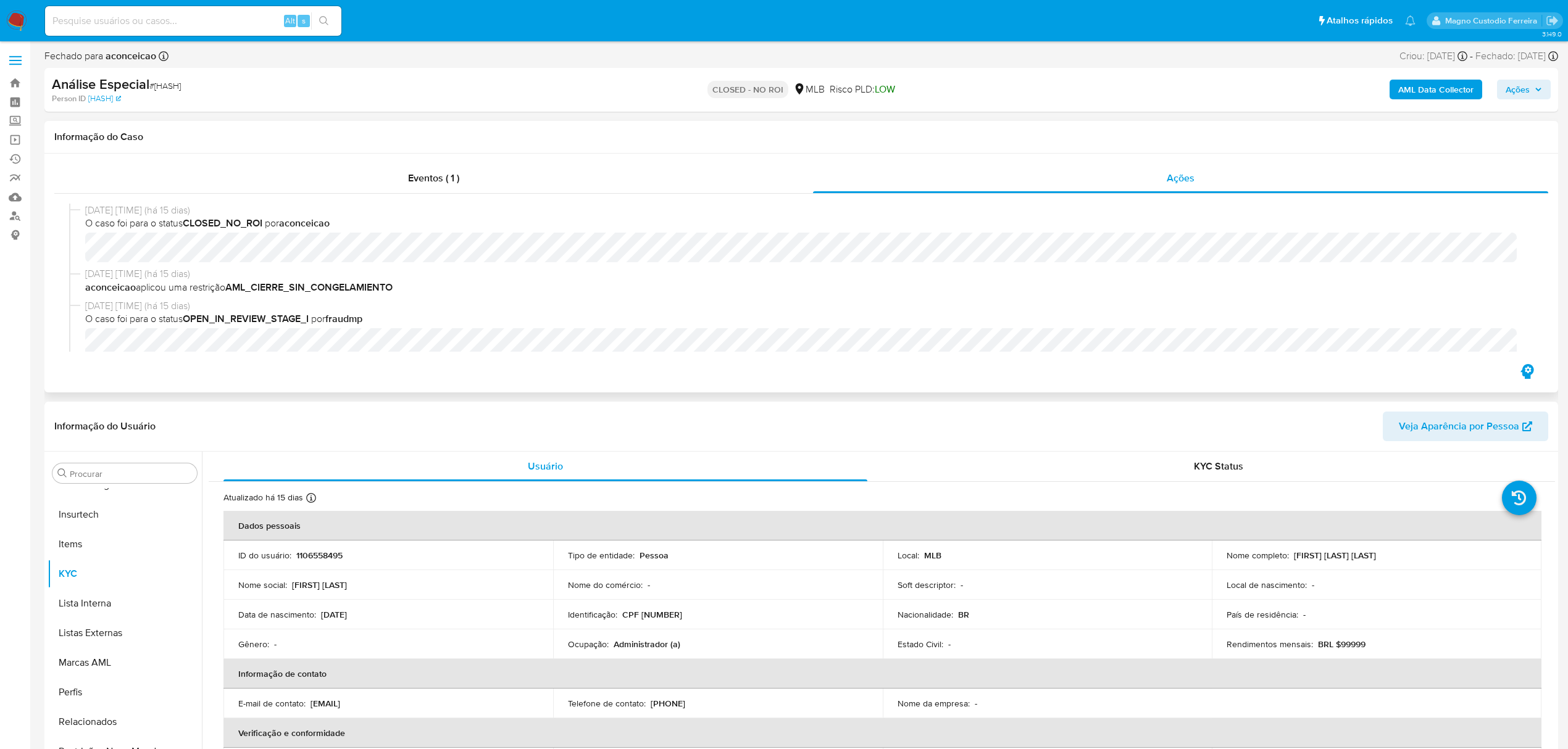 select on "10" 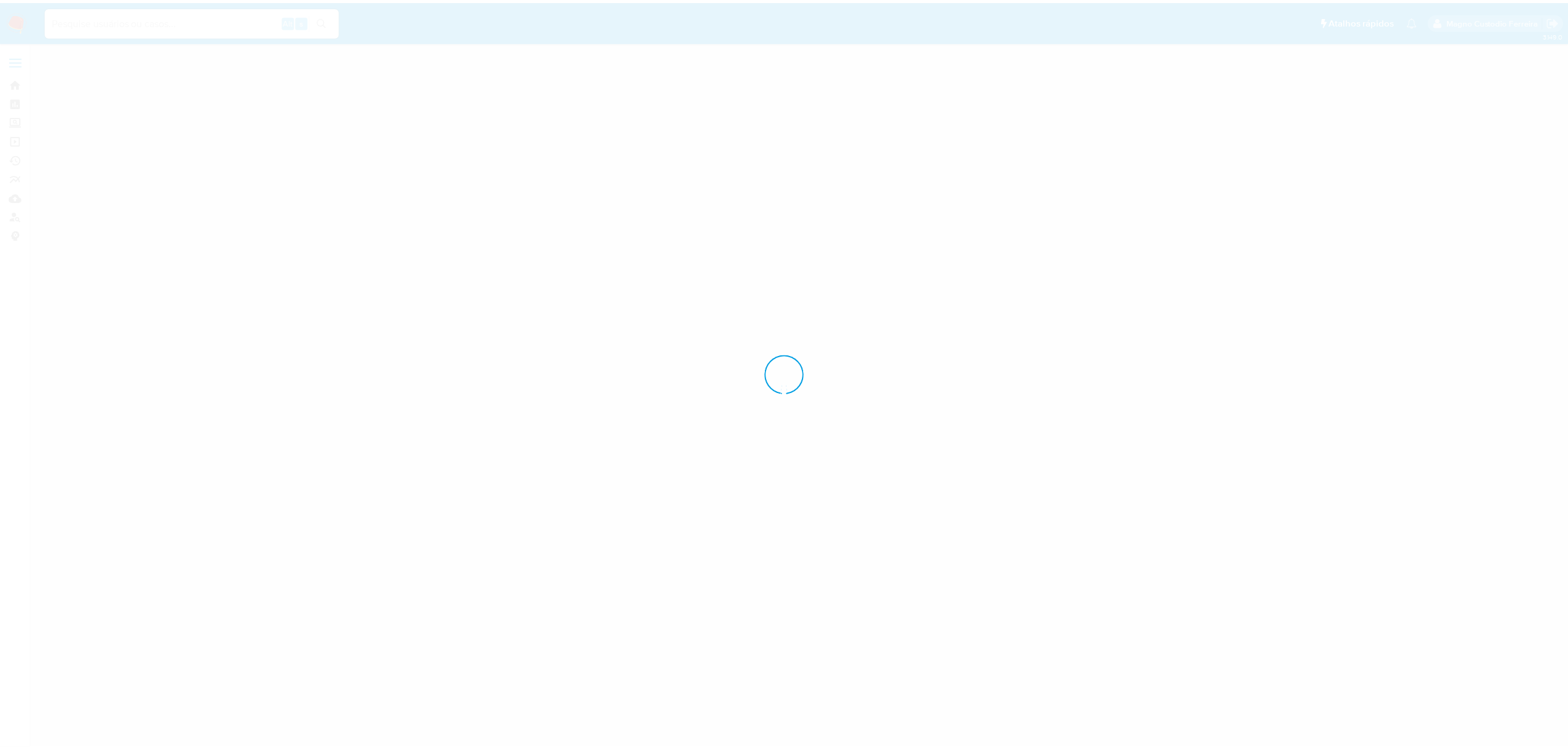 scroll, scrollTop: 0, scrollLeft: 0, axis: both 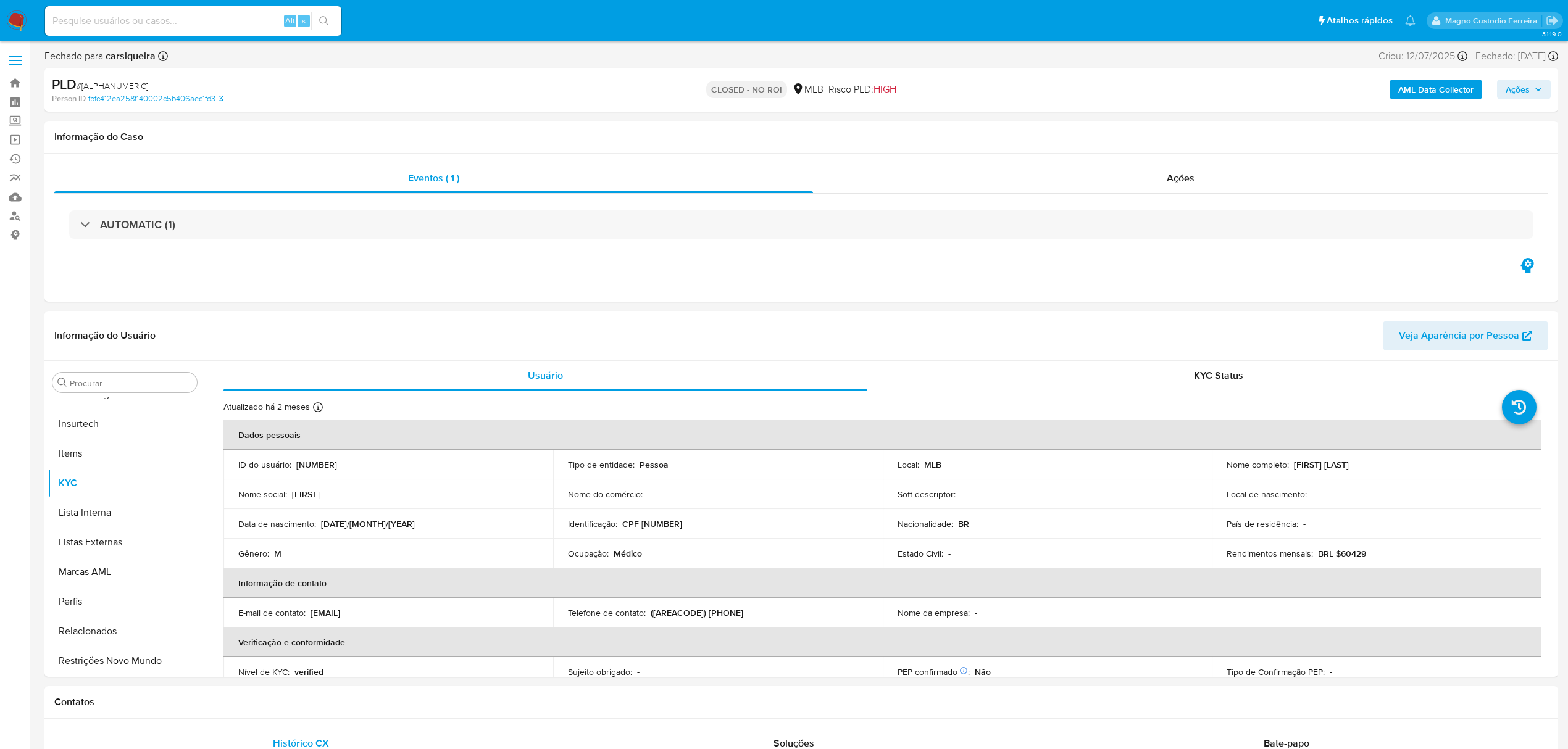 select on "10" 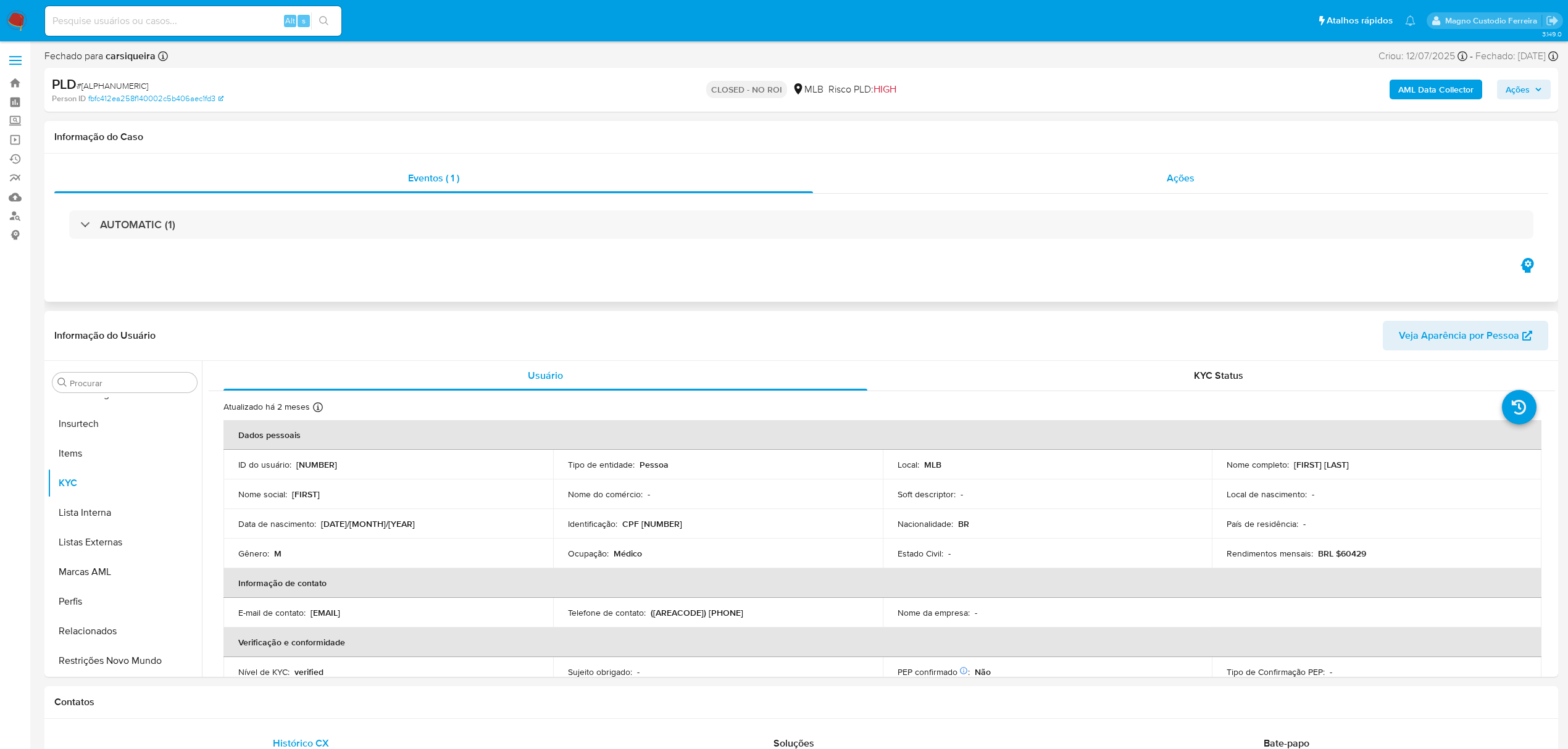drag, startPoint x: 1205, startPoint y: 186, endPoint x: 1199, endPoint y: 183, distance: 6.708204 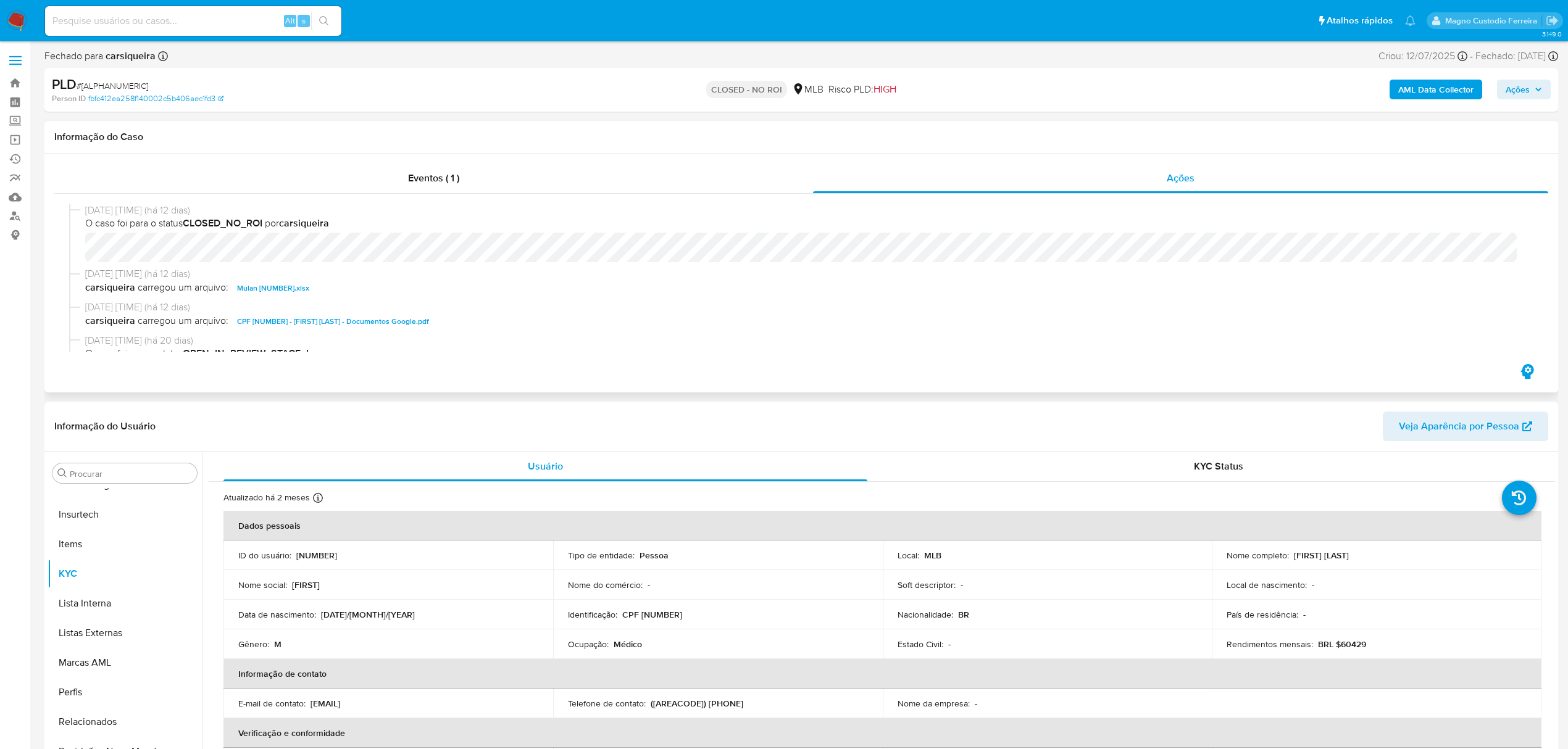 click on "CPF 03495065407 - RODRIGO RIBEIRO SANTOS - Documentos Google.pdf" at bounding box center [333, 321] 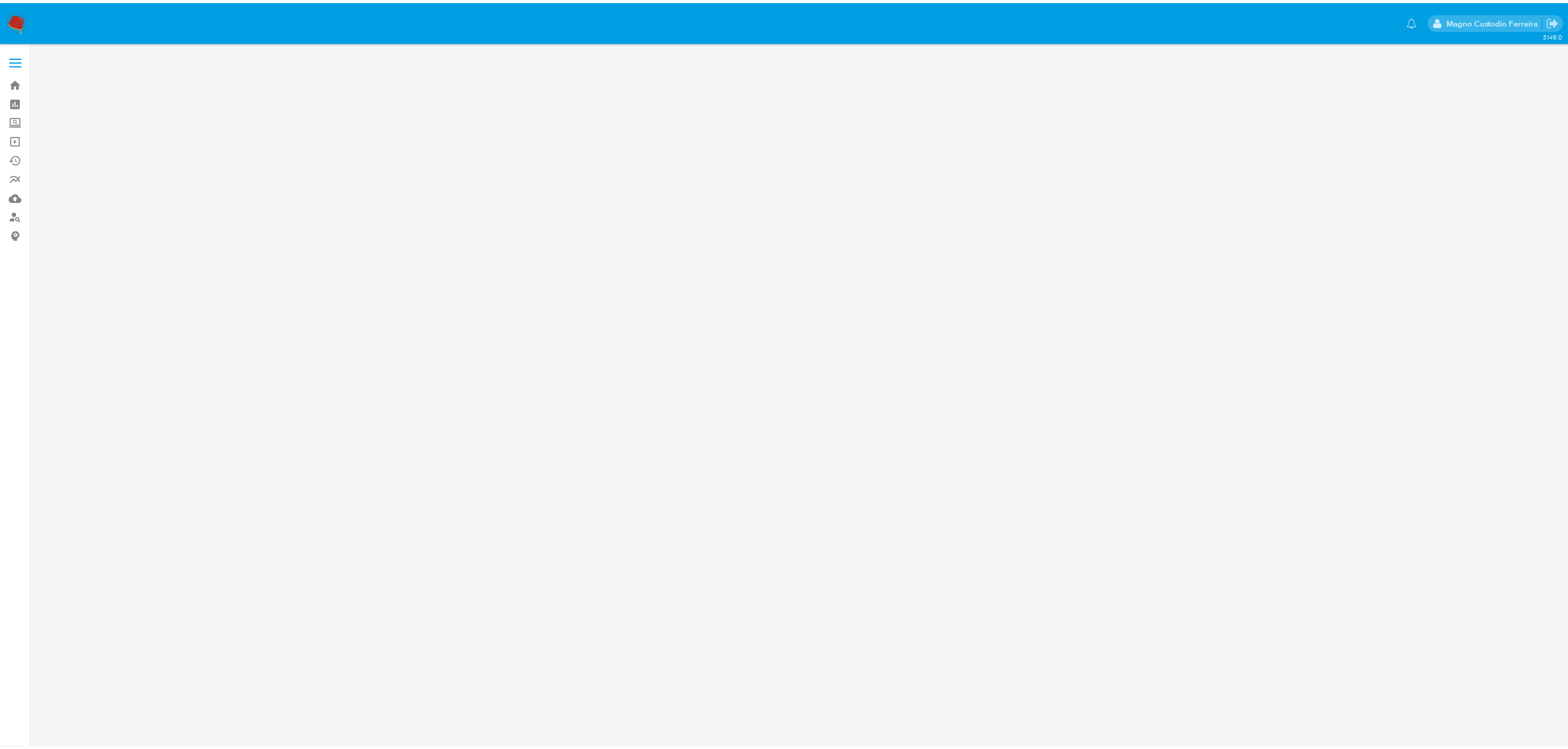 scroll, scrollTop: 0, scrollLeft: 0, axis: both 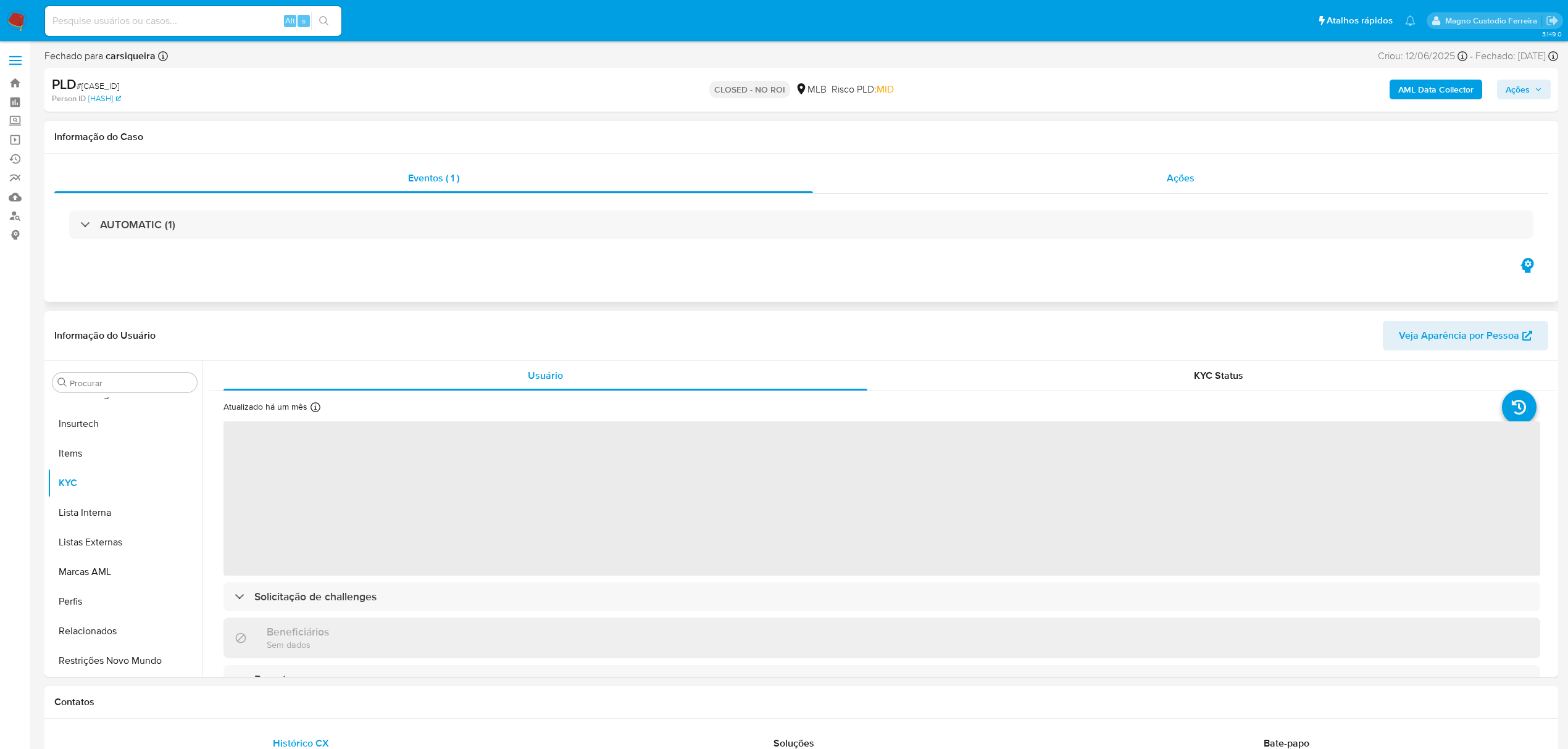 click on "Ações" at bounding box center [1180, 178] 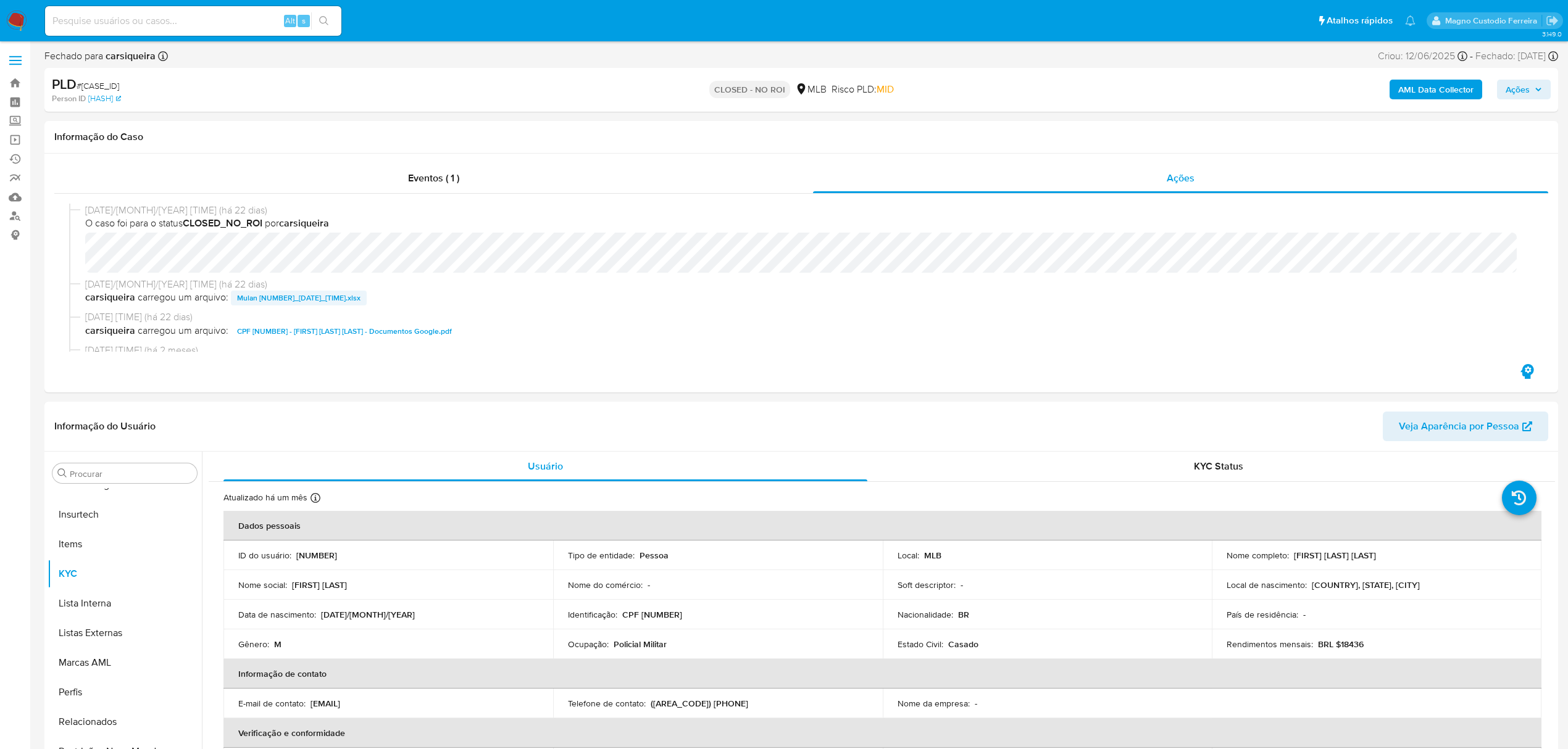 select on "10" 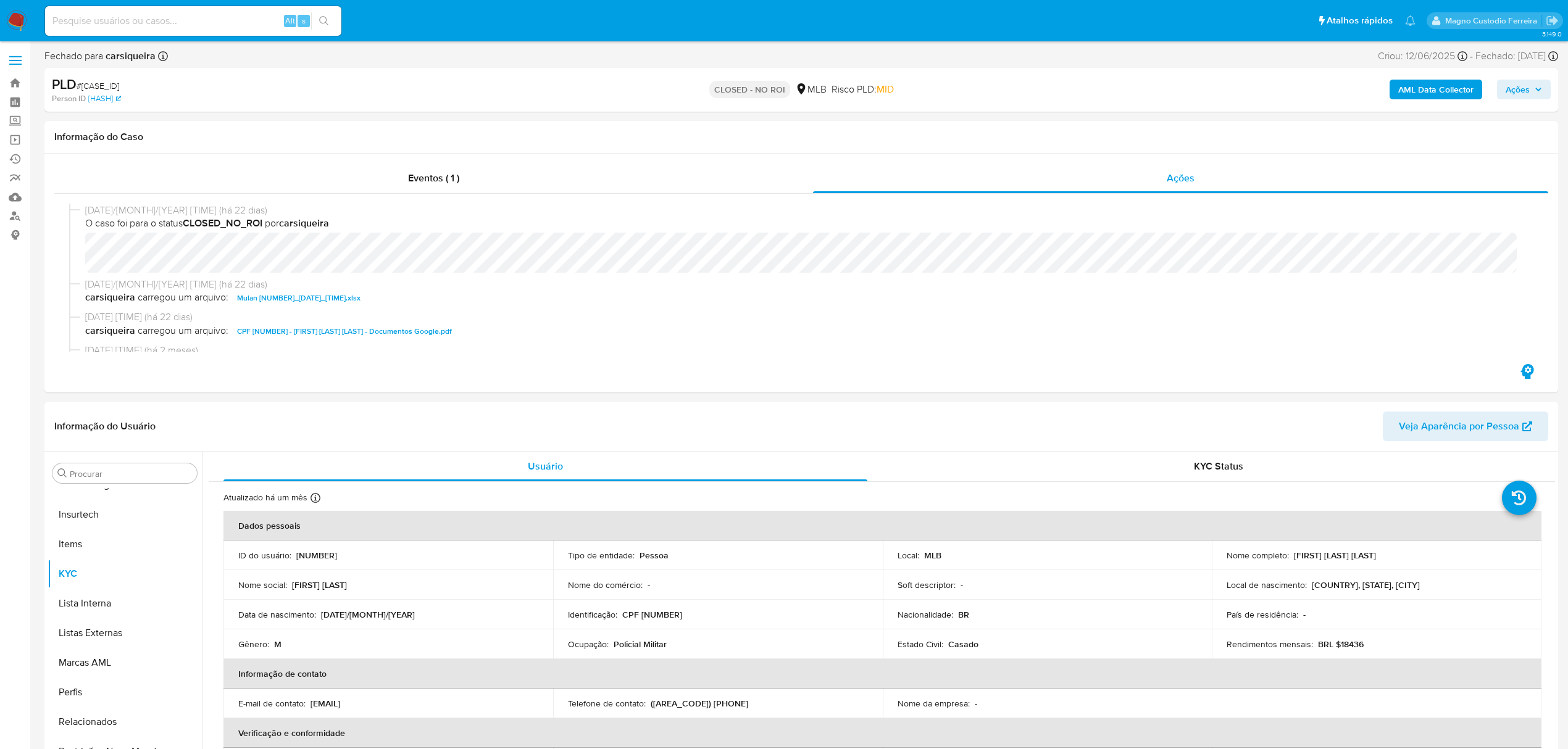 click on "CPF 44446527134 - JOAO BATISTA LOPES - Documentos Google.pdf" at bounding box center [344, 331] 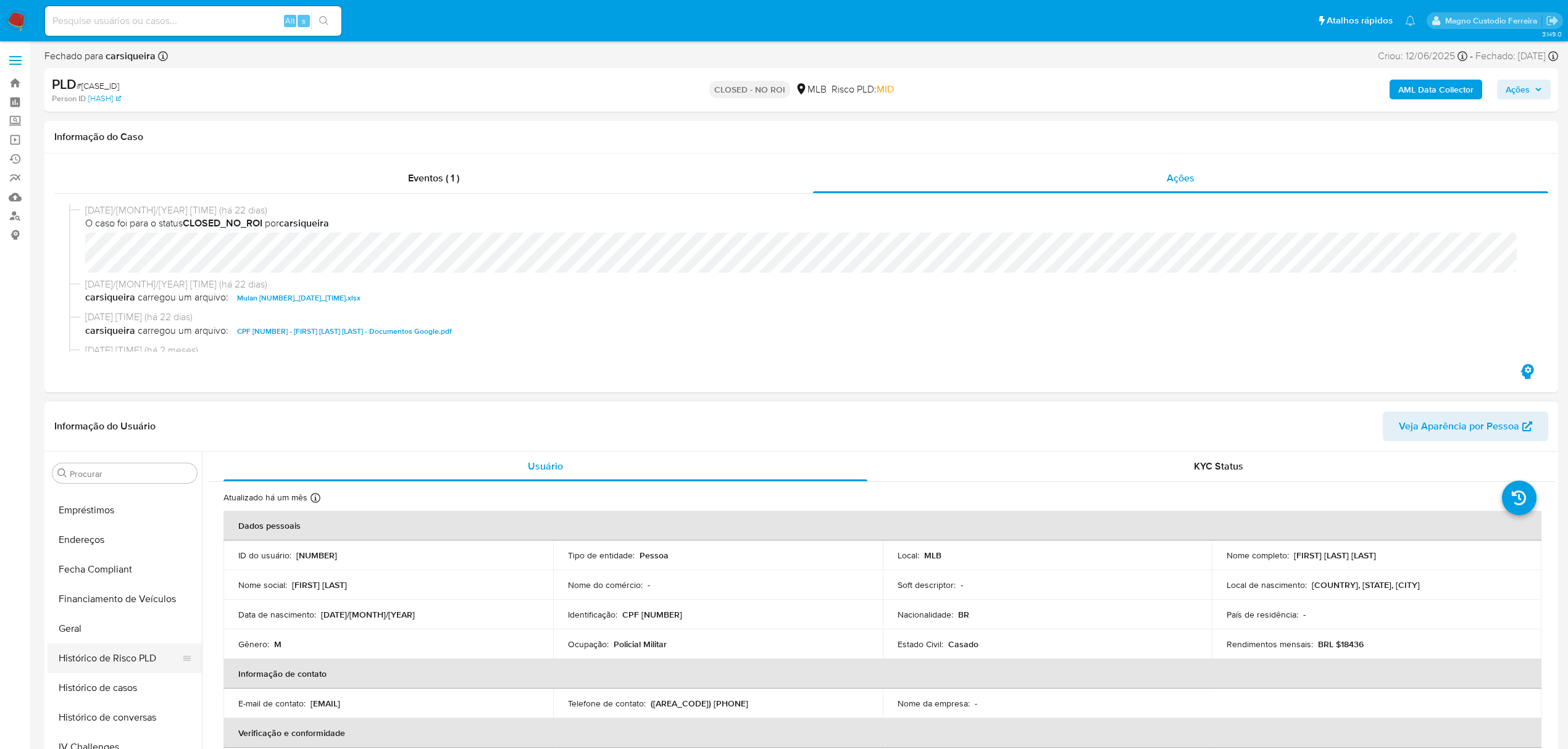 scroll, scrollTop: 110, scrollLeft: 0, axis: vertical 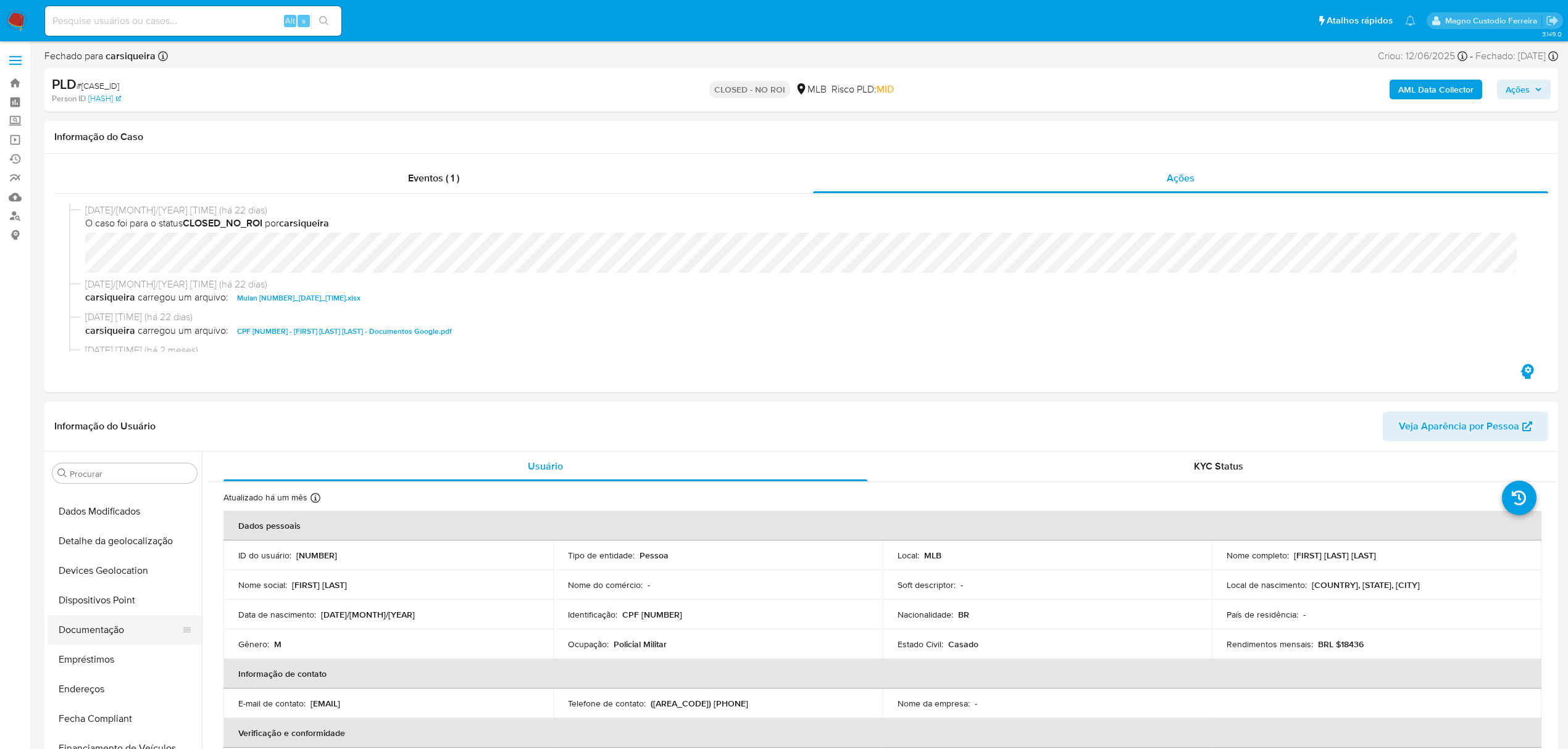 click on "Documentação" at bounding box center (120, 630) 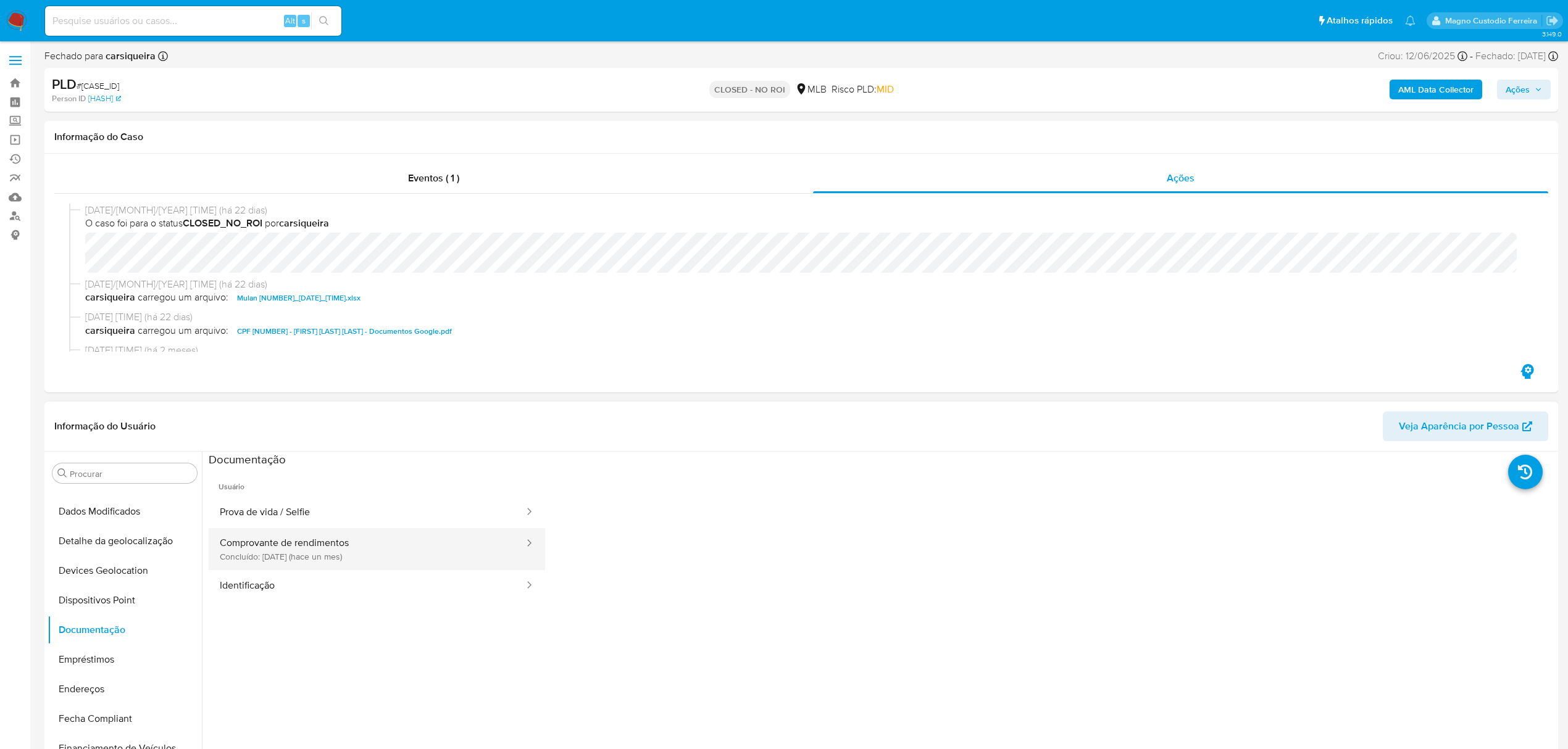 drag, startPoint x: 314, startPoint y: 547, endPoint x: 326, endPoint y: 553, distance: 13.416408 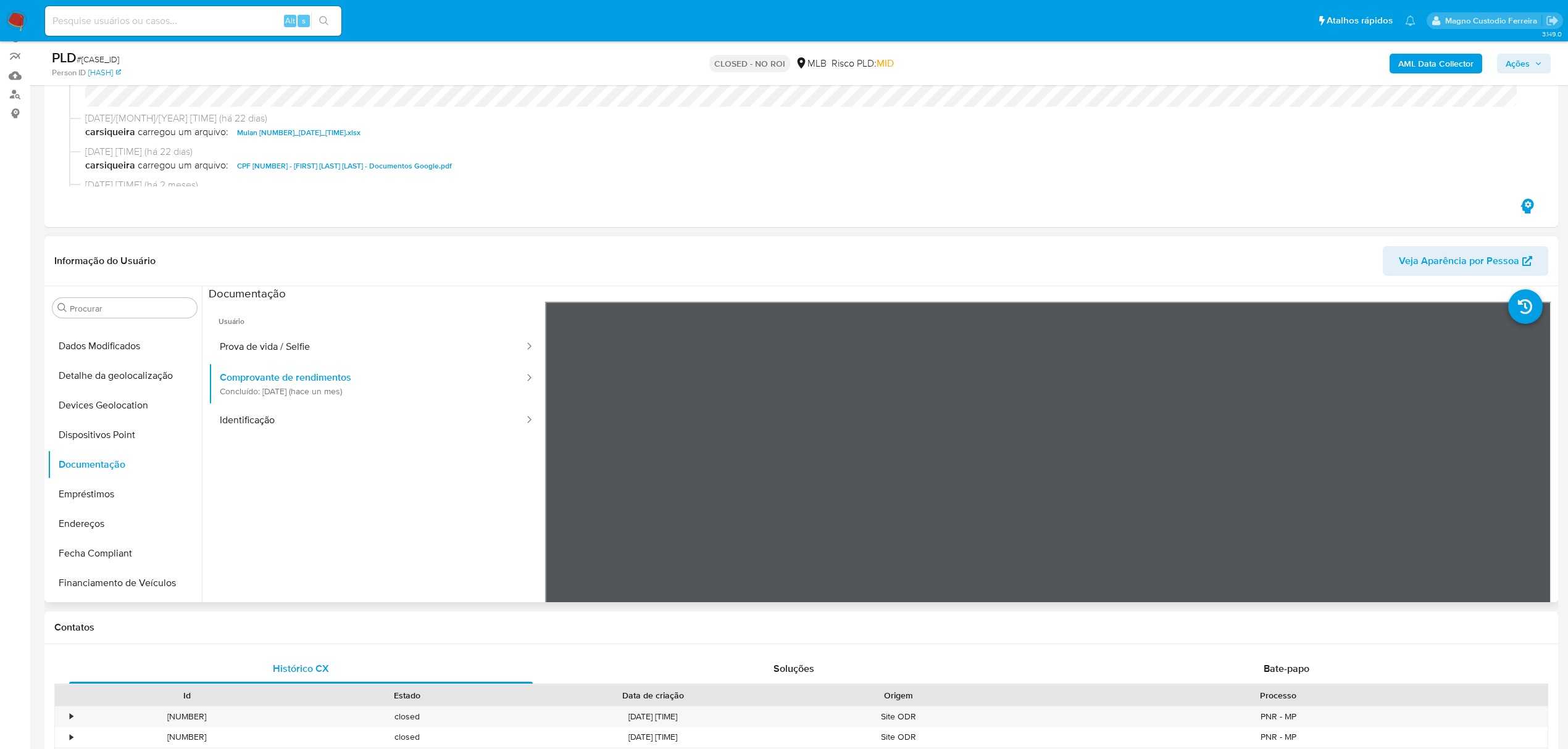 scroll, scrollTop: 164, scrollLeft: 0, axis: vertical 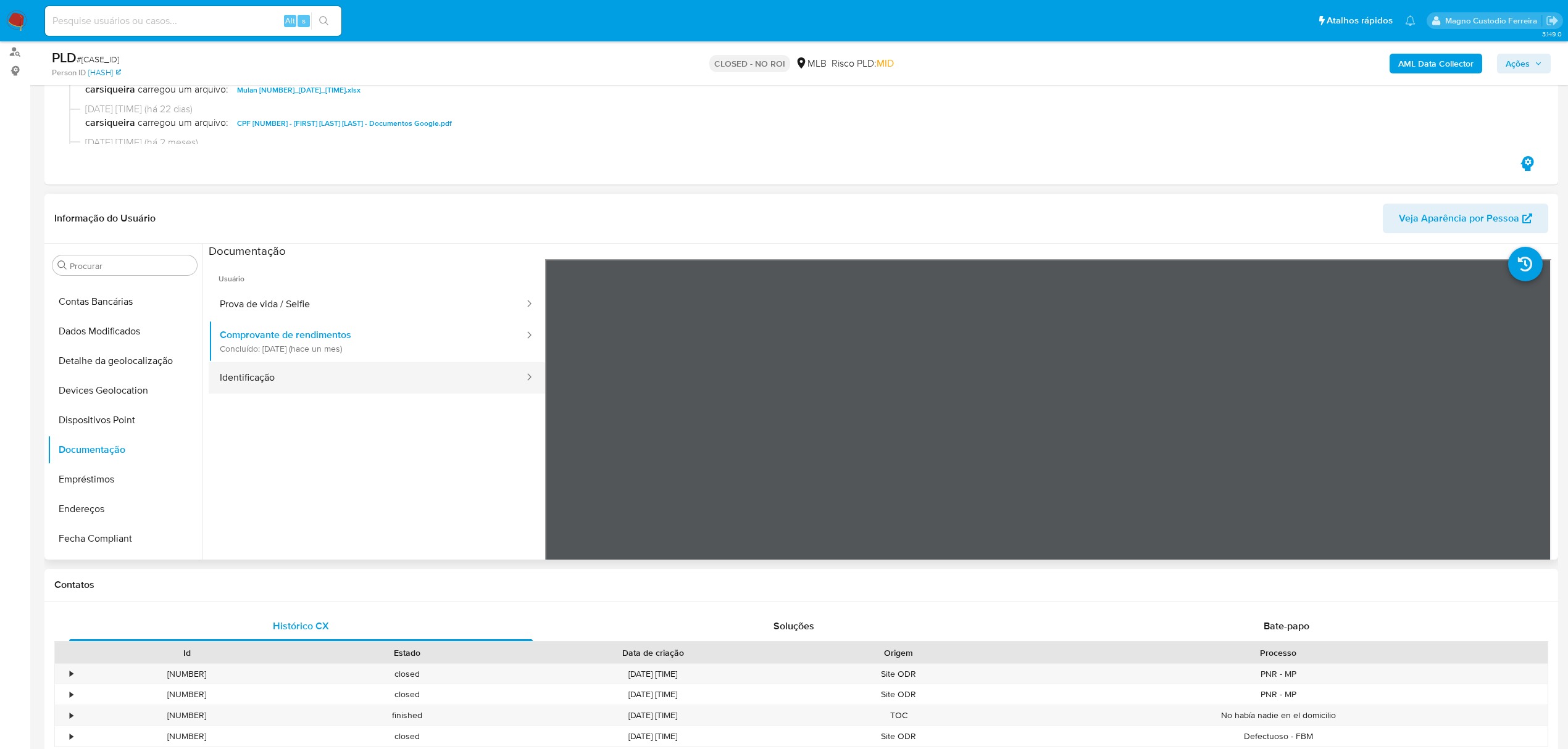 click on "Identificação" at bounding box center (367, 378) 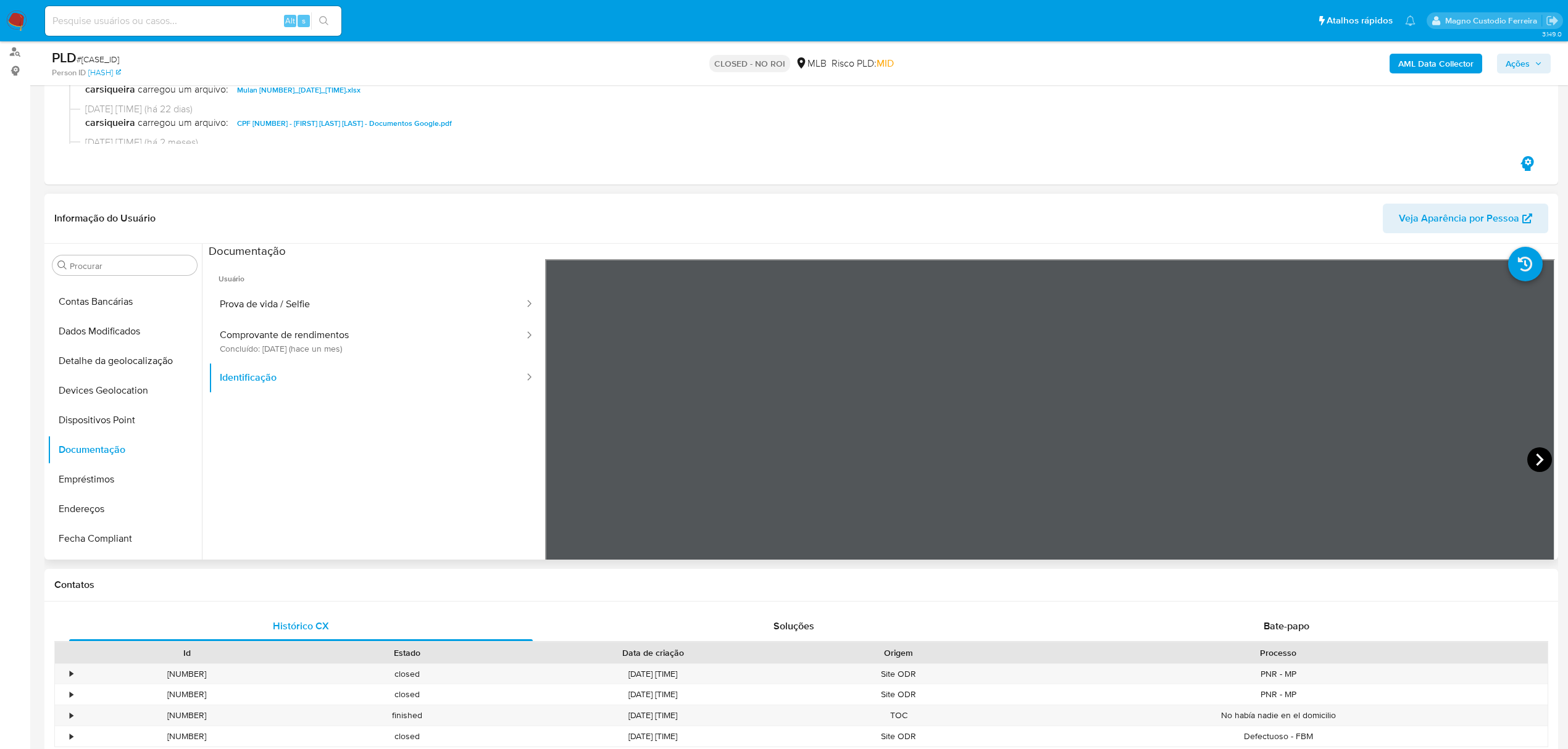 click at bounding box center [1050, 461] 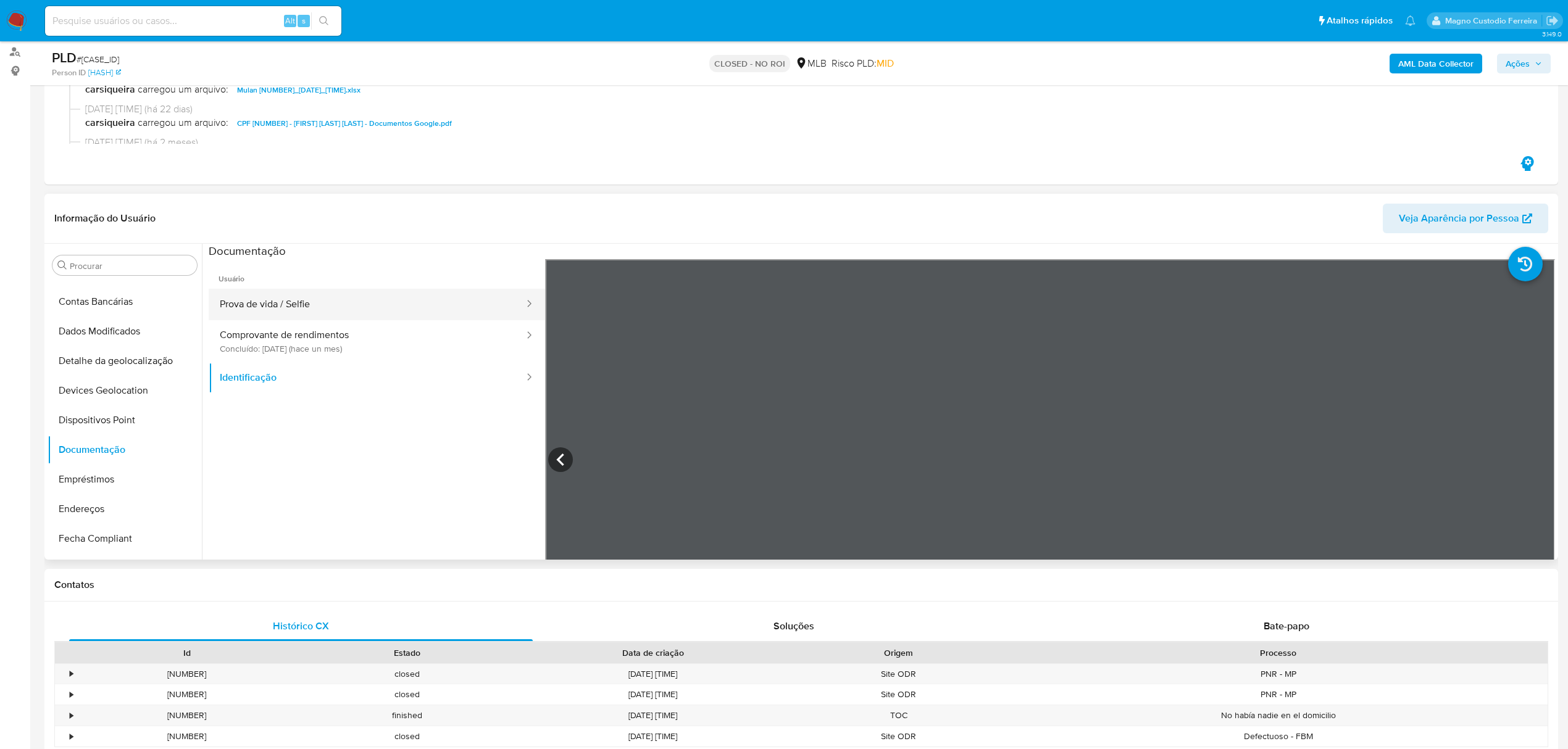 click on "Prova de vida / Selfie" at bounding box center [367, 304] 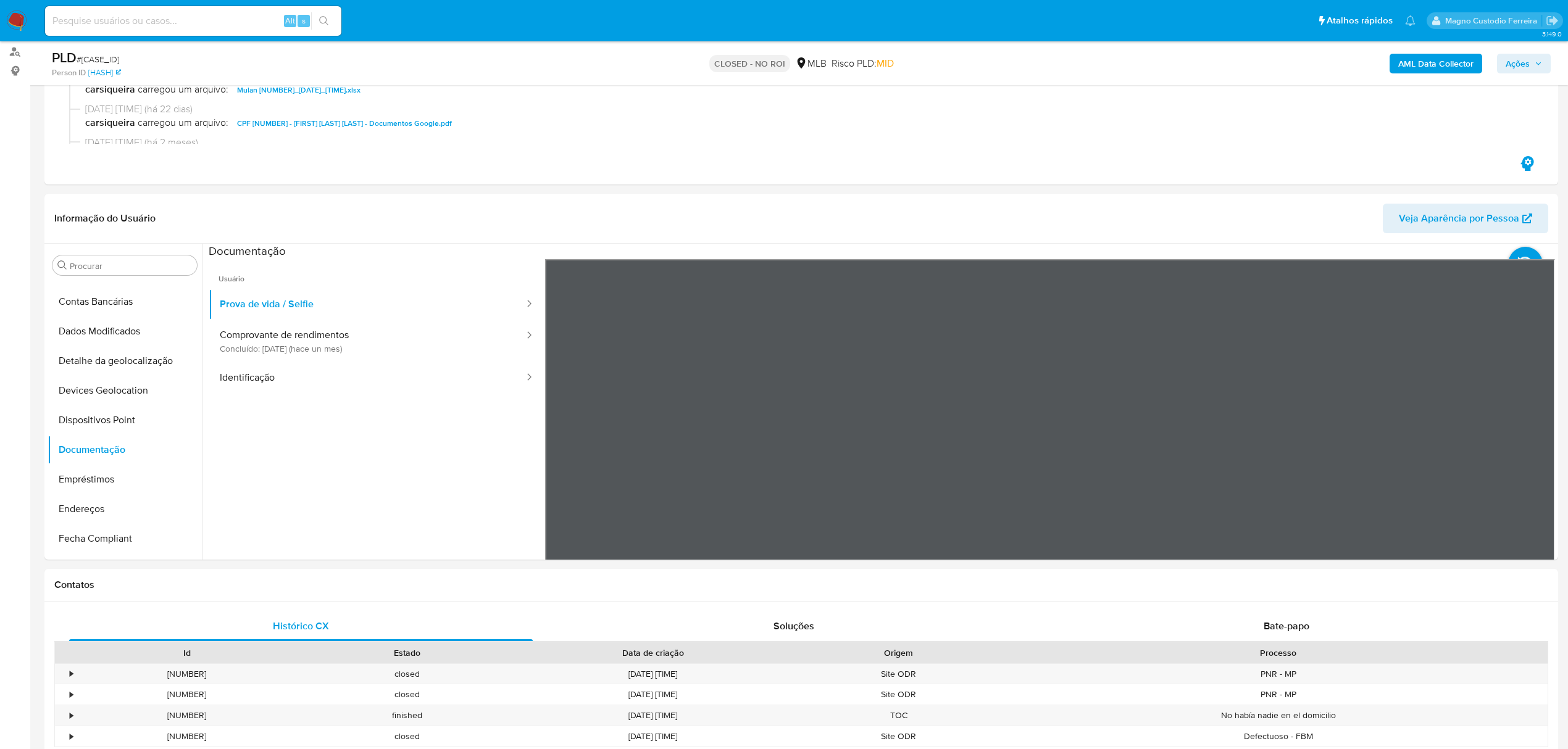 scroll, scrollTop: 38, scrollLeft: 0, axis: vertical 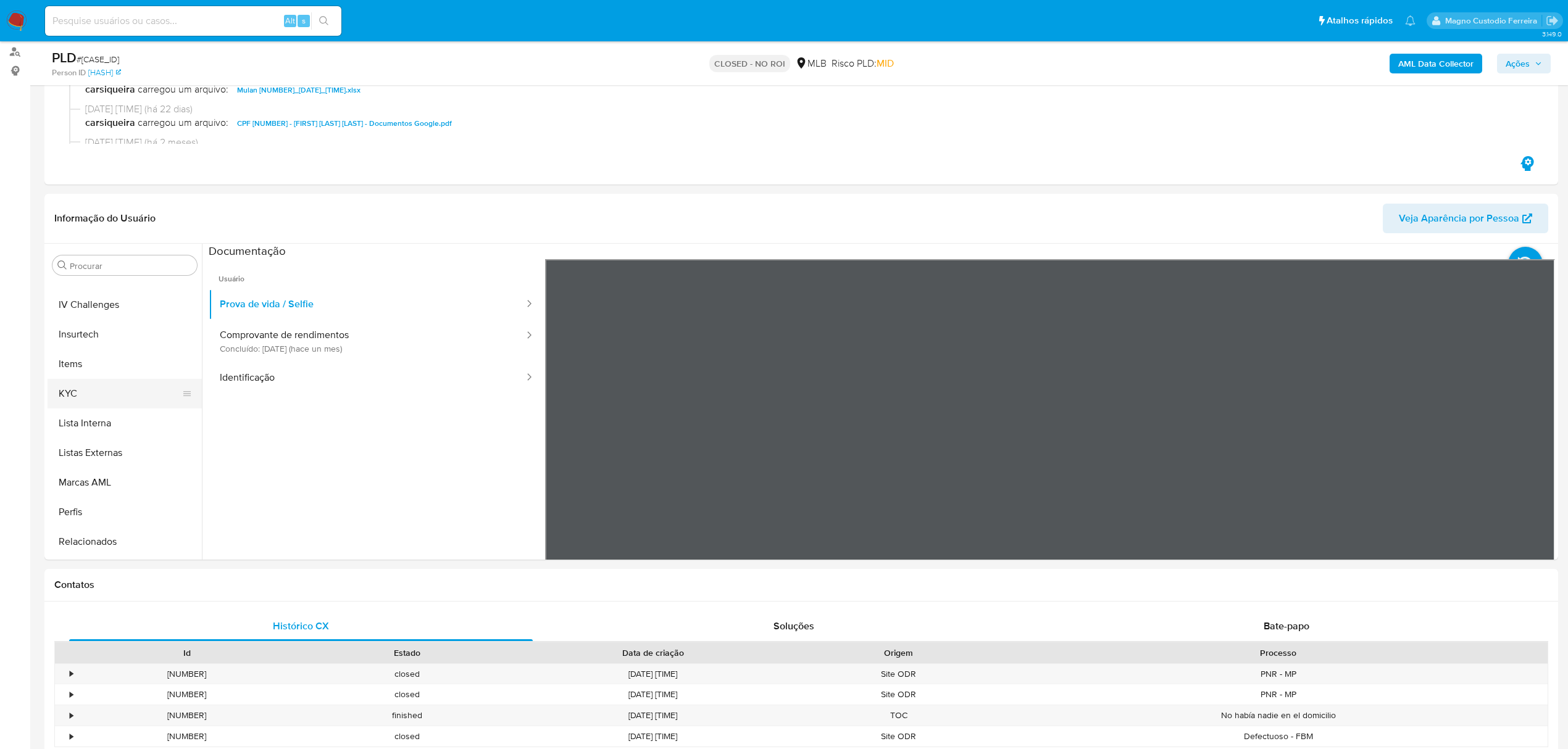 click on "KYC" at bounding box center (120, 394) 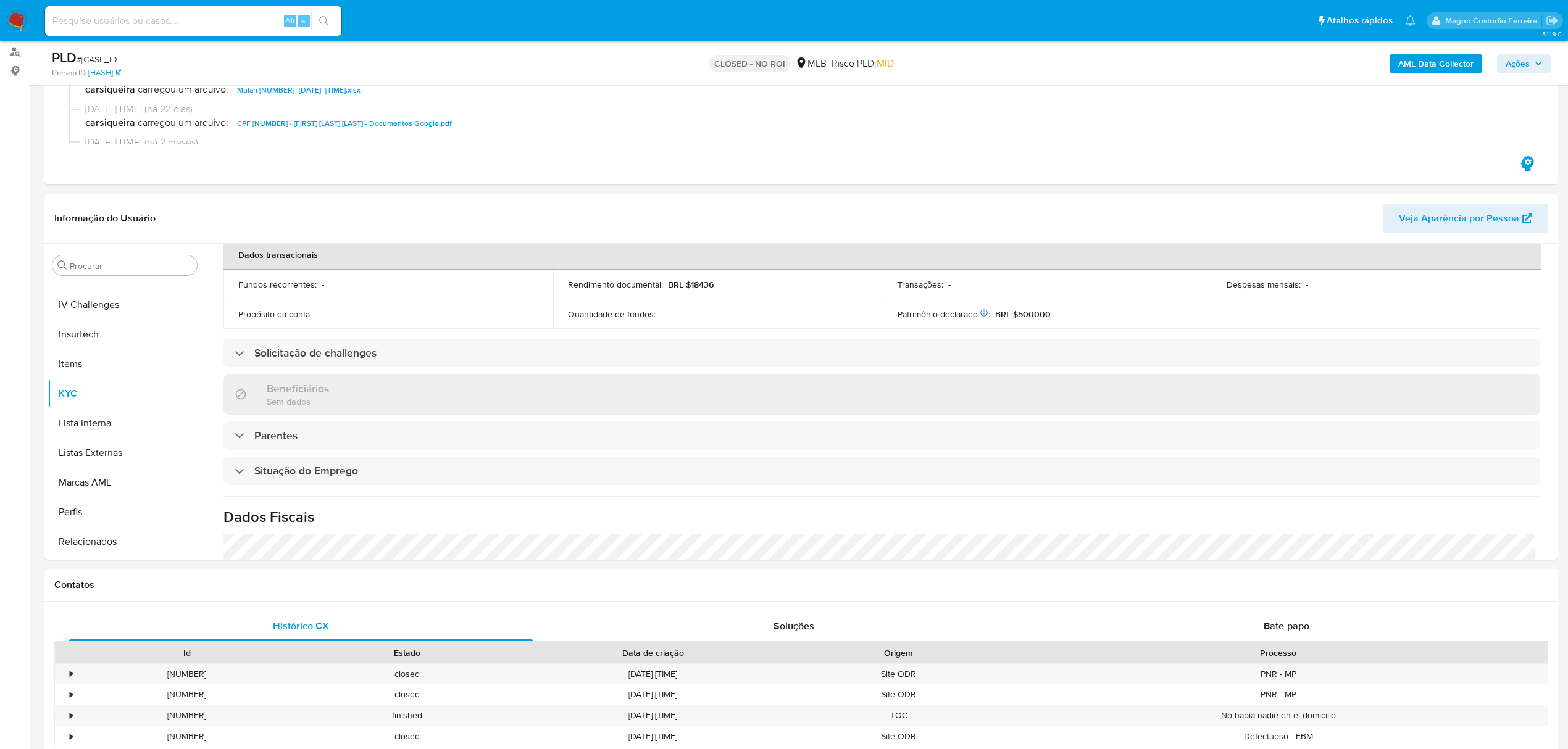 scroll, scrollTop: 0, scrollLeft: 0, axis: both 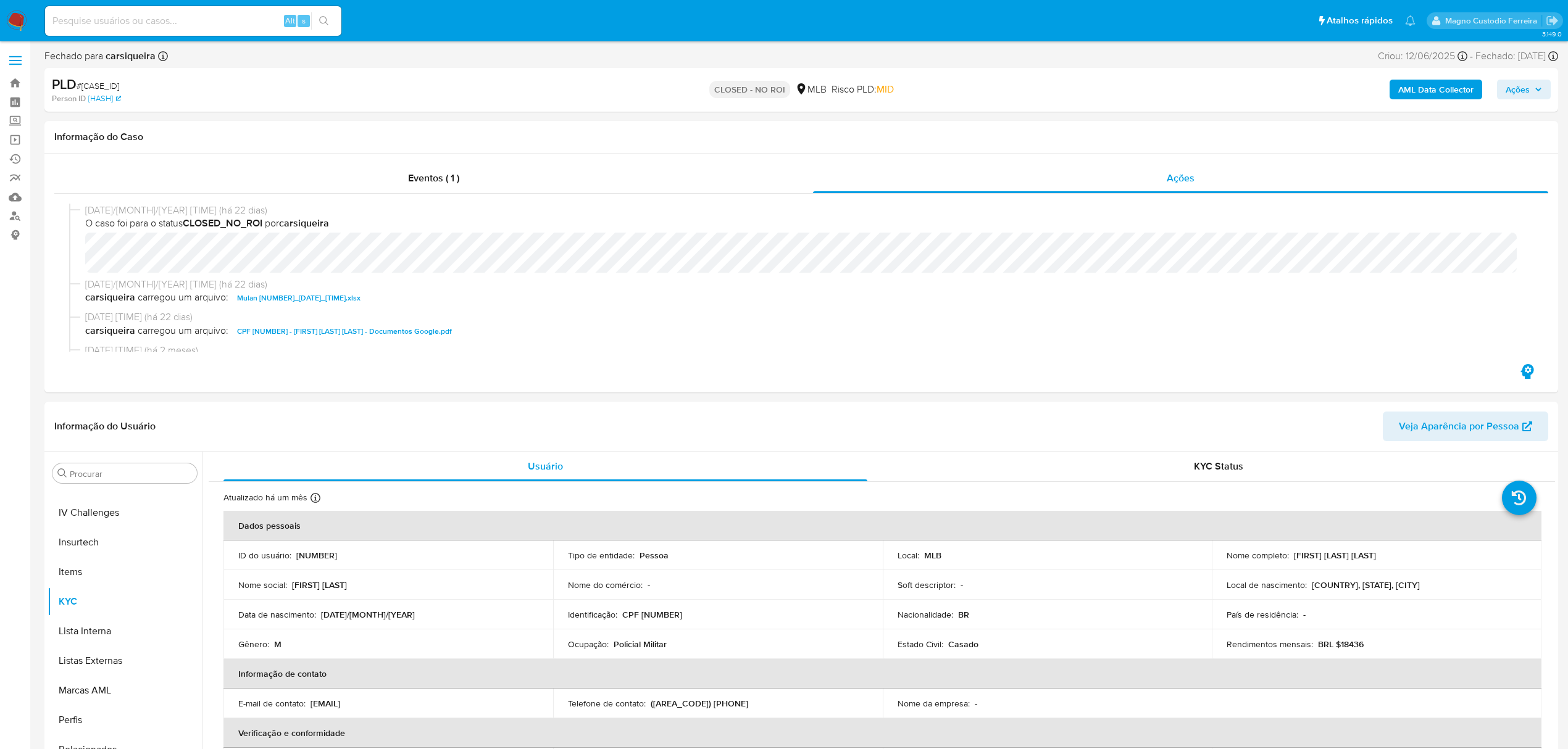 click on "AML Data Collector" at bounding box center [1436, 89] 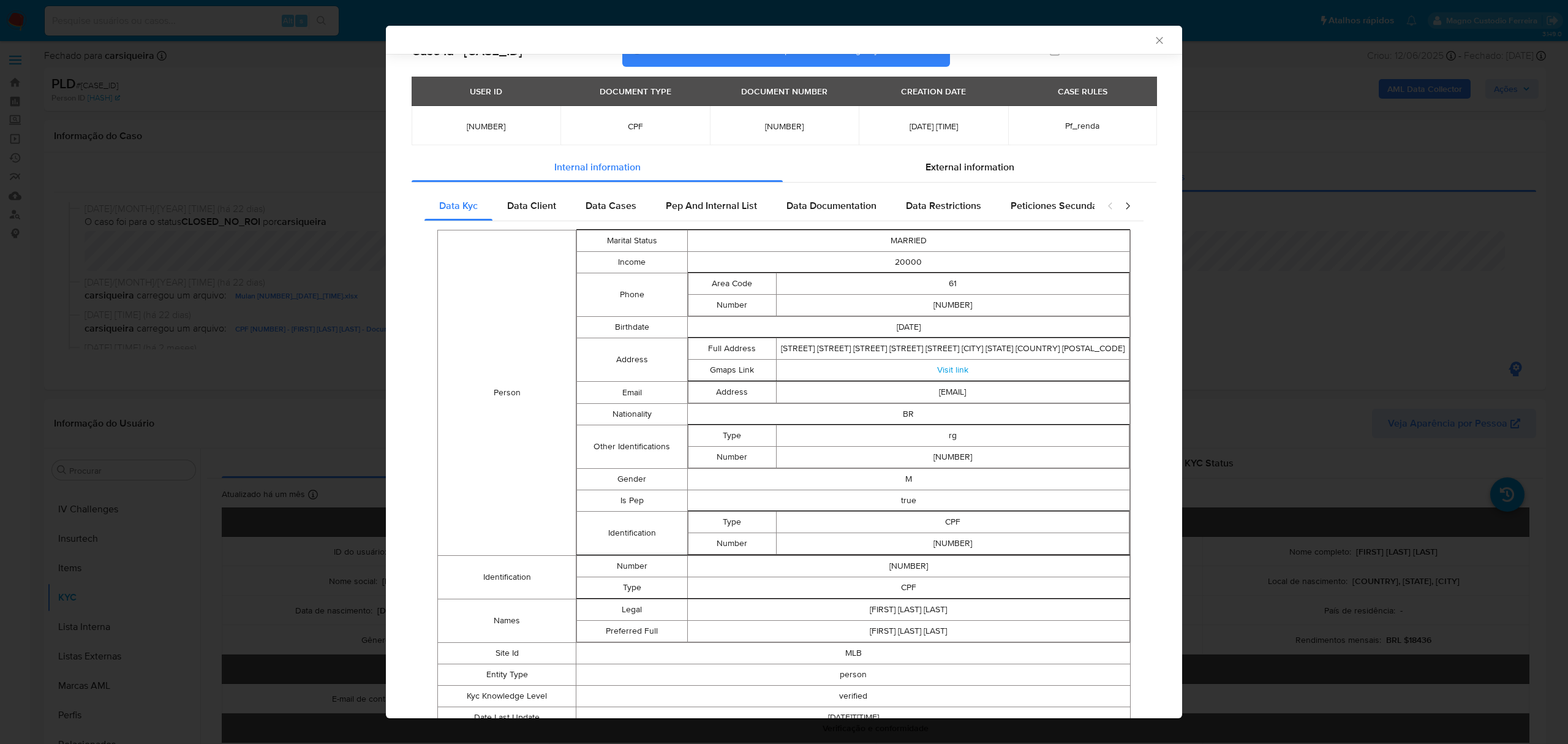 scroll, scrollTop: 10, scrollLeft: 0, axis: vertical 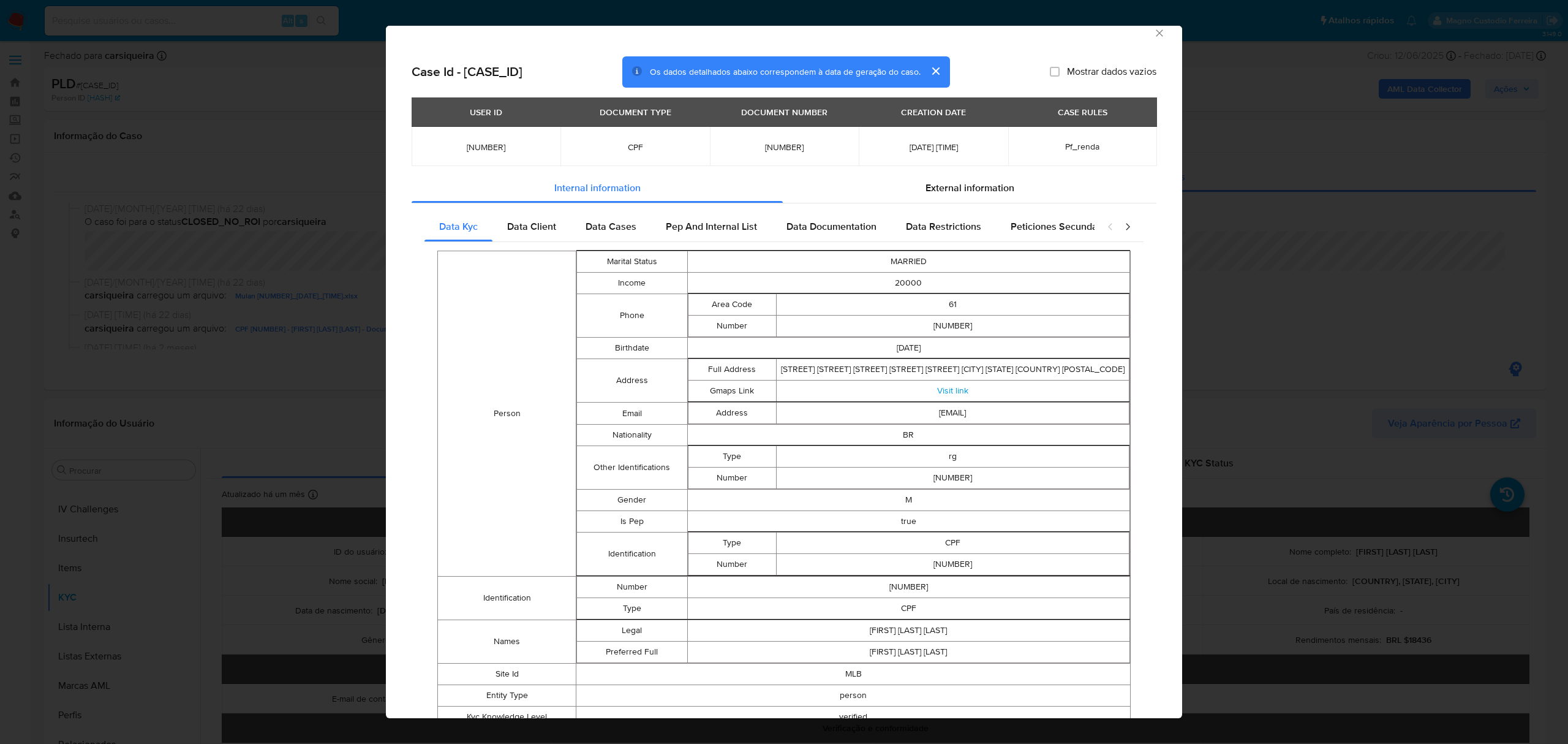 click on "USER ID DOCUMENT TYPE DOCUMENT NUMBER CREATION DATE CASE RULES 157037183 CPF 44446527134 2025-06-12 03:25:28 Pf_renda" at bounding box center (784, 135) 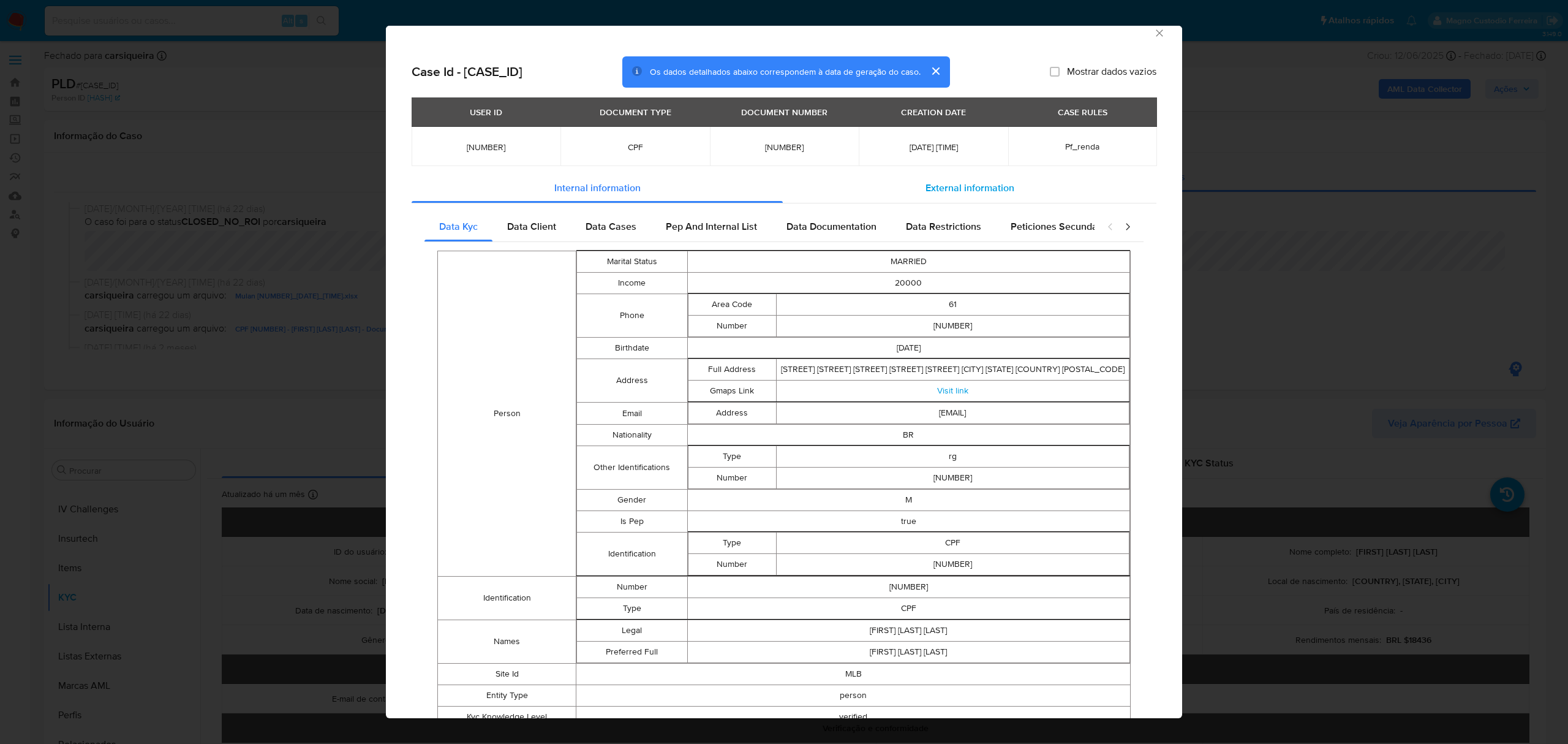 click on "External information" at bounding box center [970, 188] 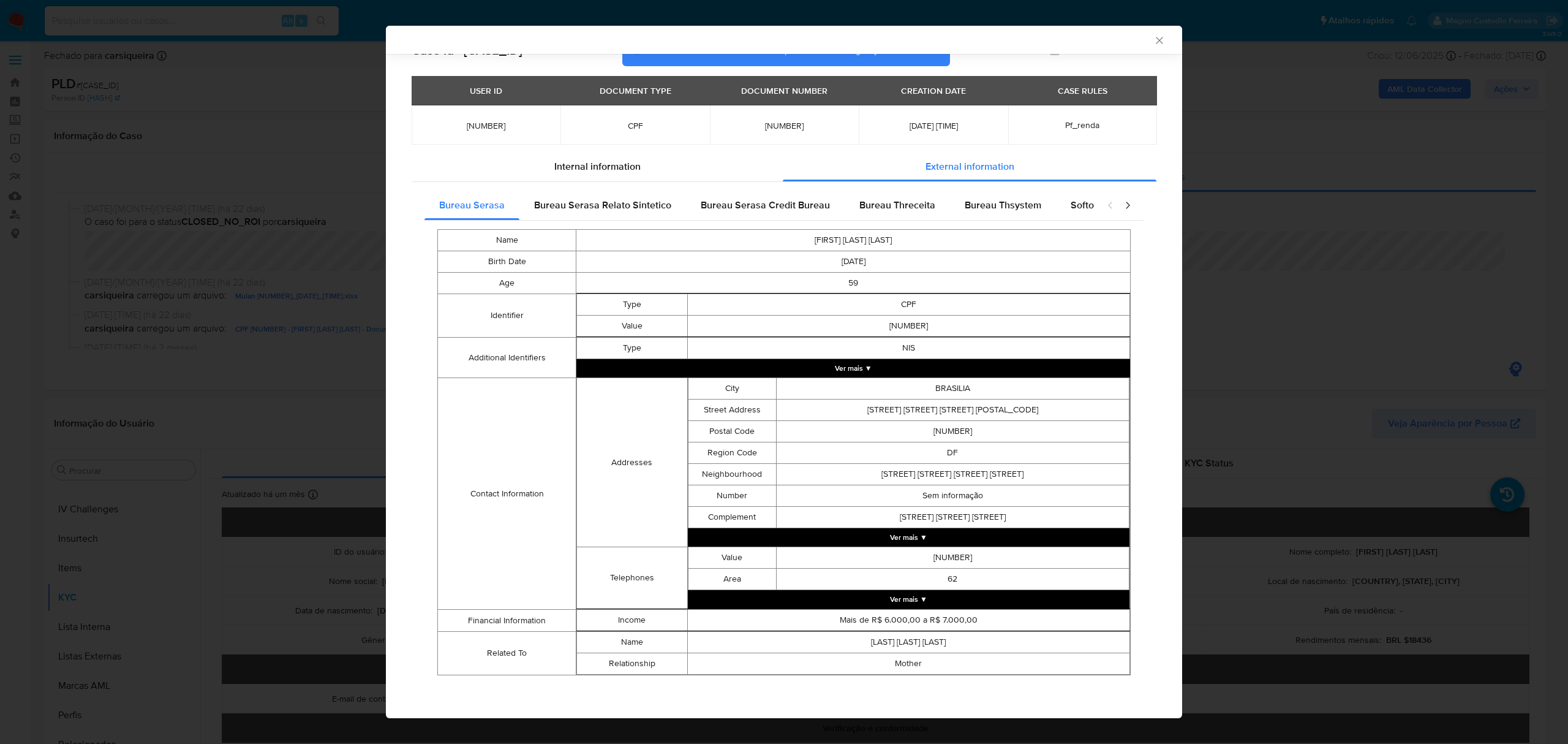 scroll, scrollTop: 32, scrollLeft: 0, axis: vertical 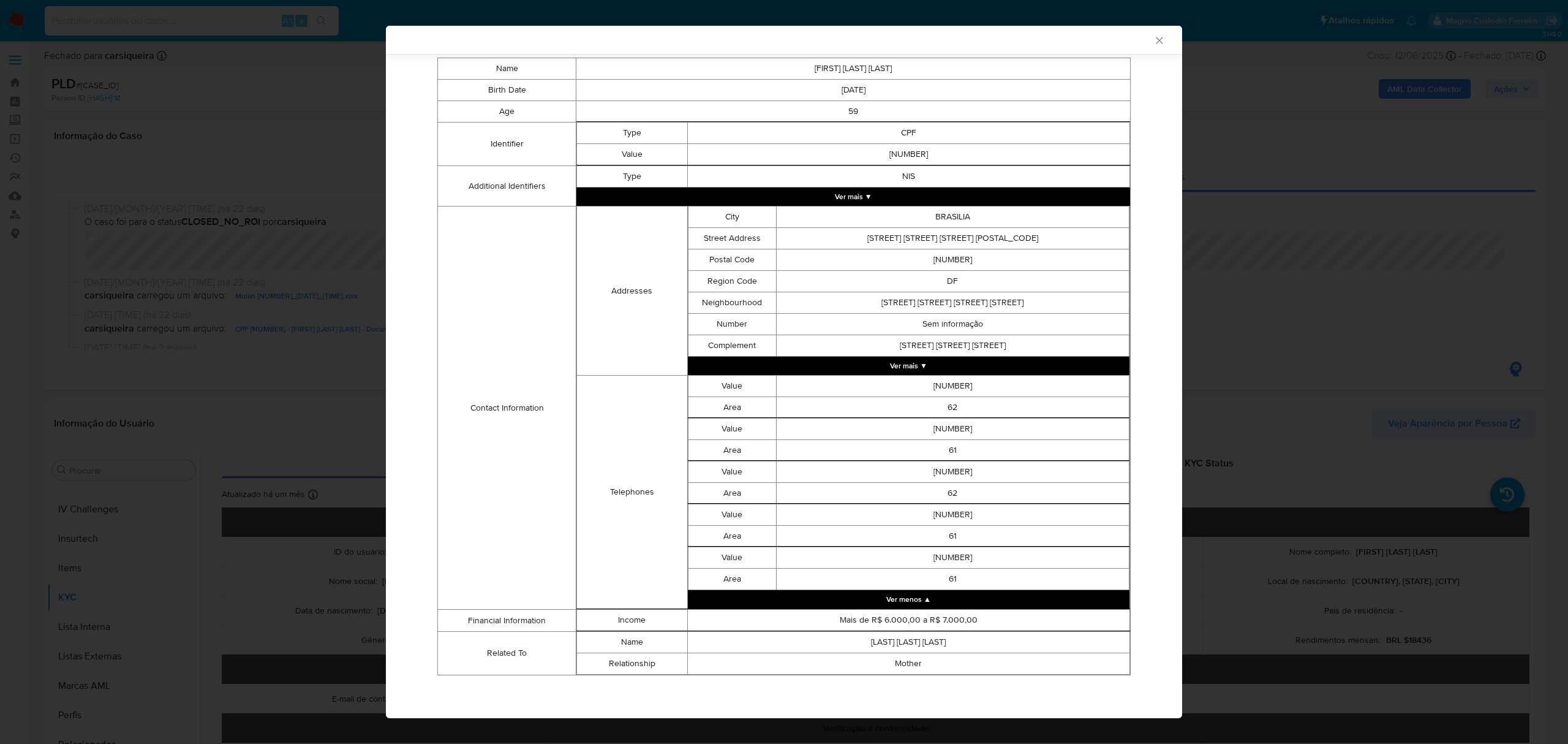 click on "Ver menos ▲" at bounding box center (908, 599) 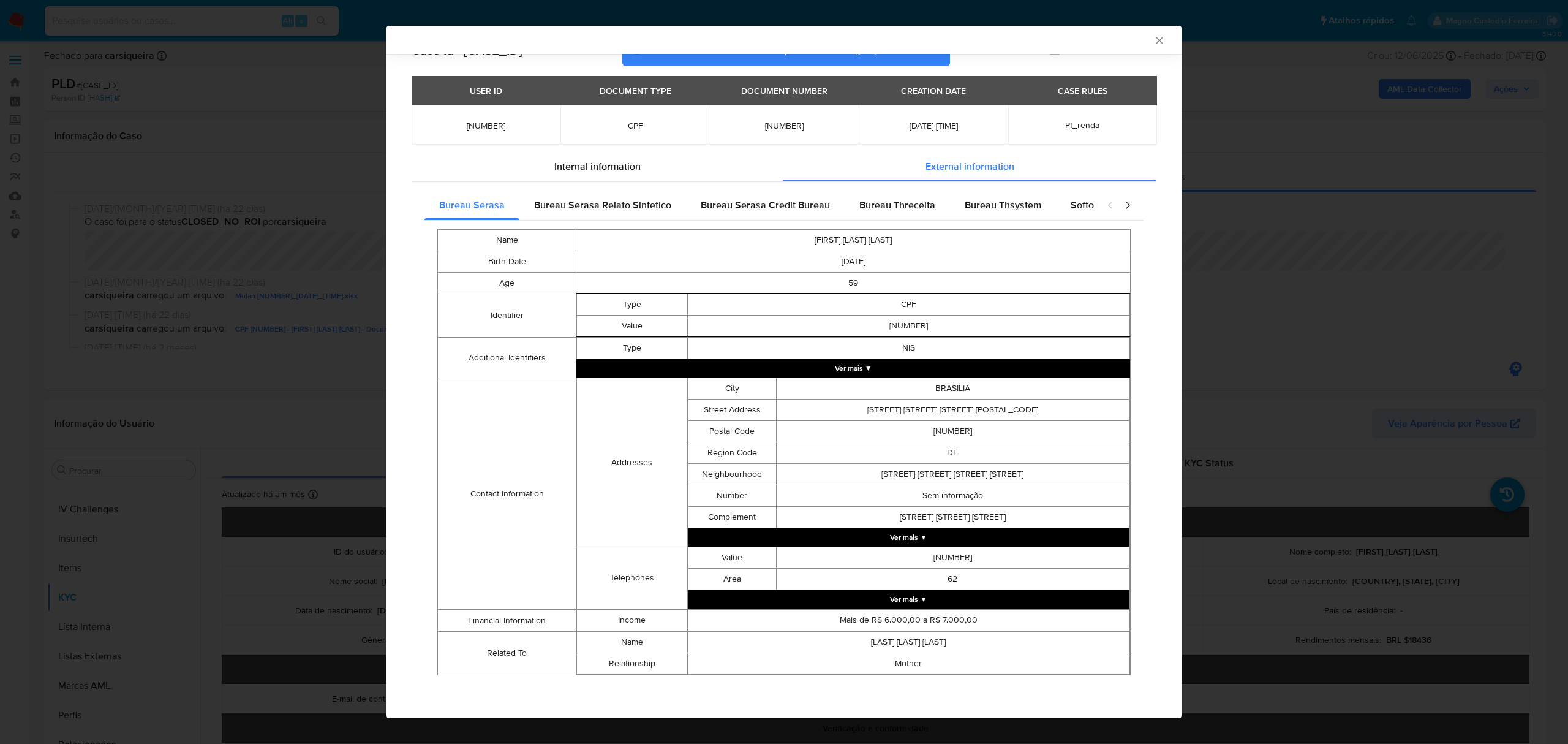 click on "Ver mais ▼" at bounding box center (908, 599) 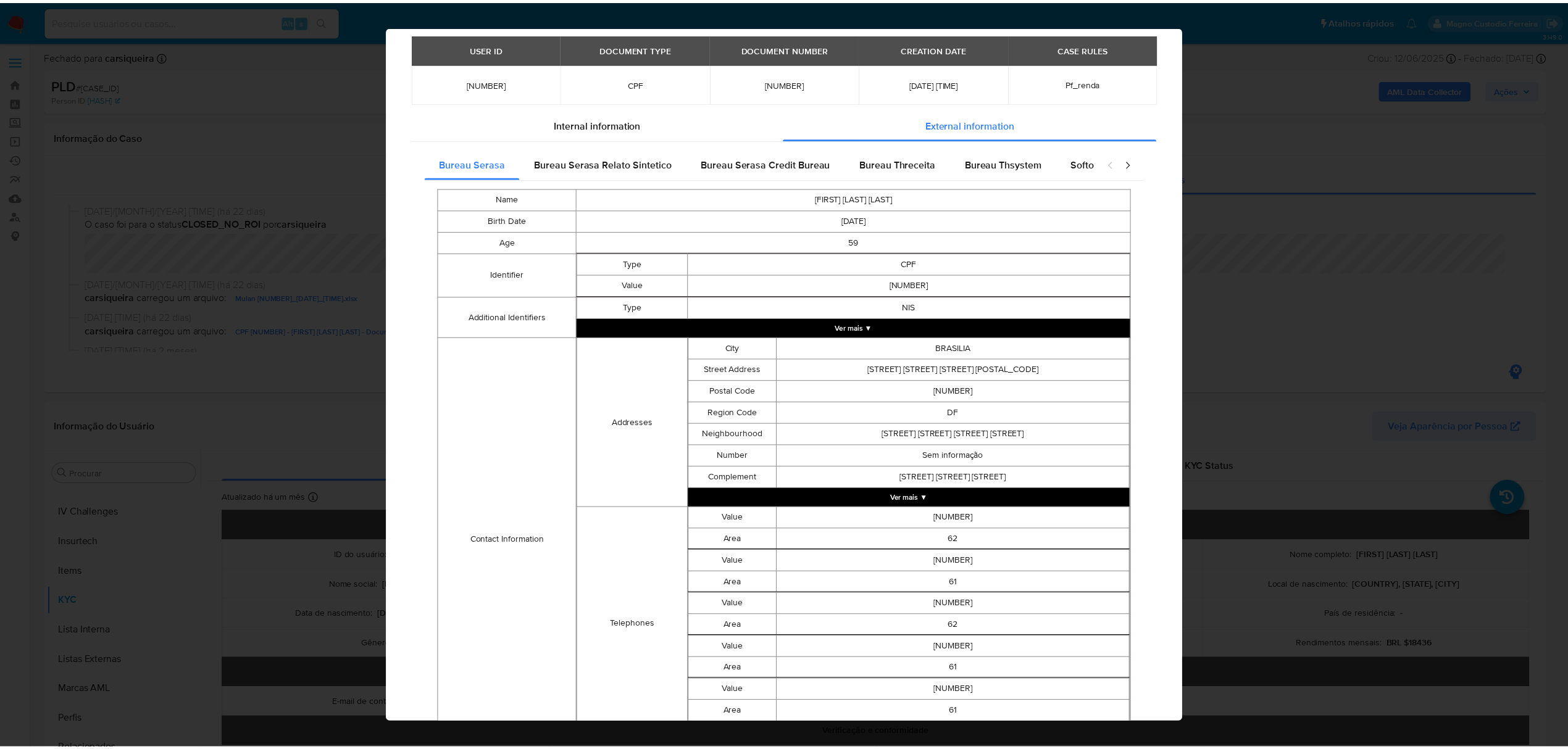 scroll, scrollTop: 0, scrollLeft: 0, axis: both 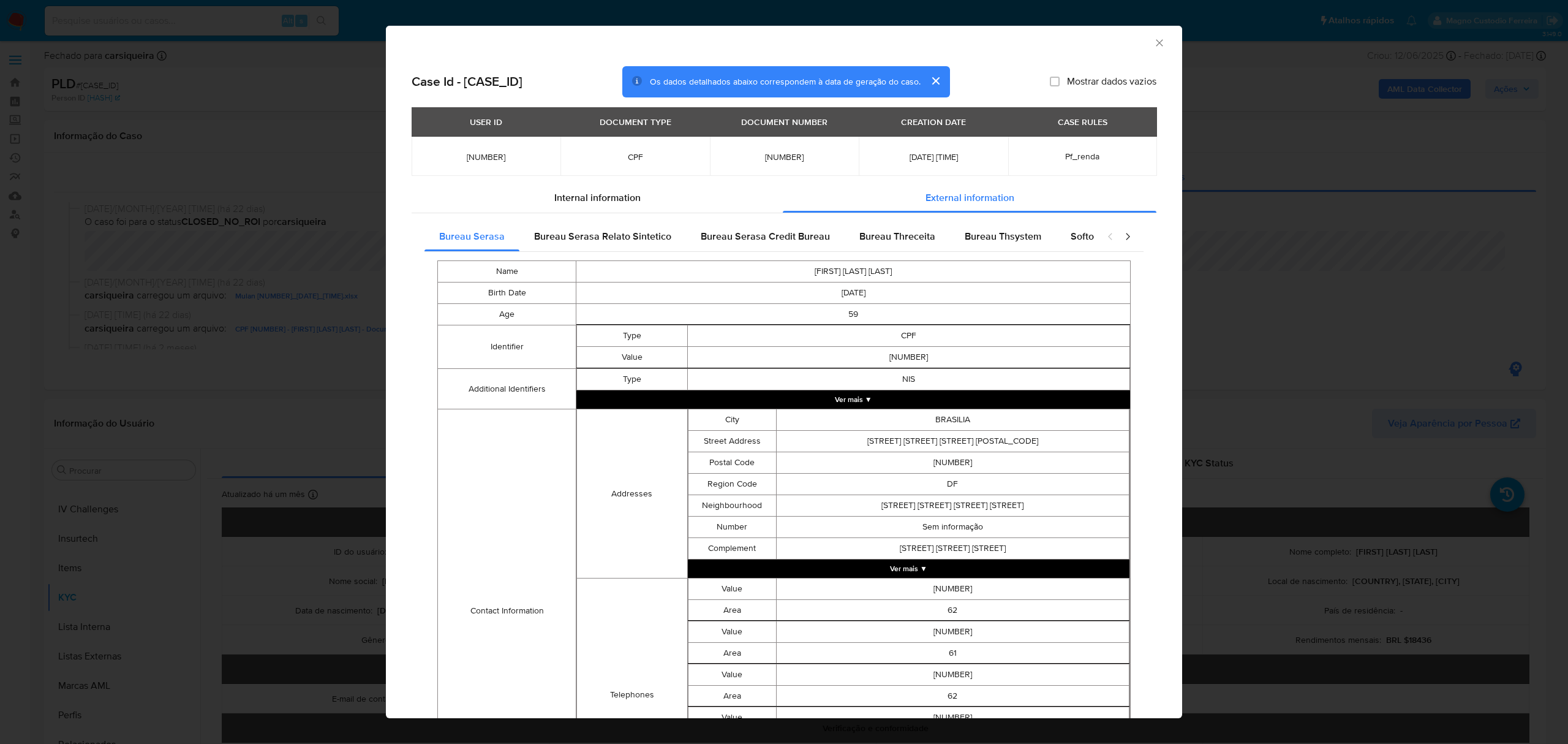 click on "AML Data Collector Case Id - YsR1gZZiVF3IDaf9CZnnz7N4 Os dados detalhados abaixo correspondem à data de geração do caso. Mostrar dados vazios USER ID DOCUMENT TYPE DOCUMENT NUMBER CREATION DATE CASE RULES 157037183 CPF 44446527134 2025-06-12 03:25:28 Pf_renda Internal information External information Bureau Serasa Bureau Serasa Relato Sintetico Bureau Serasa Credit Bureau Bureau Threceita Bureau Thsystem Softon Google Facebook Data Ziponline Data Serpro Pf Data Serpro Pj Name JOAO BATISTA LOPES Birth Date 1966-01-24 Age 59 Identifier Type CPF Value 44446527134 Additional Identifiers Type NIS Ver mais ▼ Contact Information Addresses City BRASILIA Street Address SHA CJ 5 CHACARA 108B Postal Code 71995445 Region Code DF Neighbourhood ST HABITACIONAL ARNIQUEIRA AGUAS CLARAS Number Sem informação Complement CHAC 108B LT 17 Ver mais ▼ Telephones Value 933884337 Area 62 Value 985002413 Area 61 Value 30994135 Area 62 Value 34562993 Area 61 Value 32741595 Area 61 Ver menos ▲ Financial Information Income" at bounding box center [784, 372] 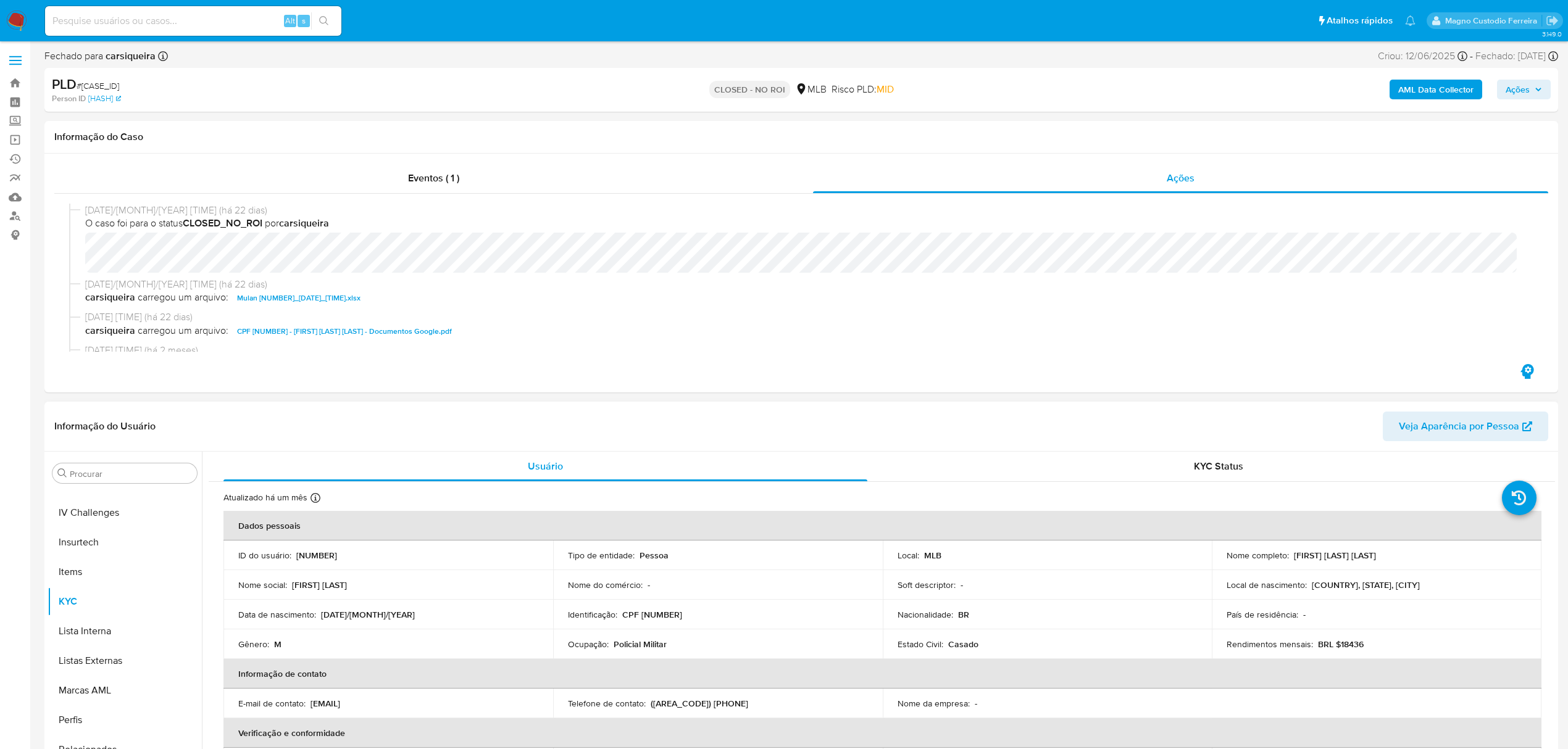 type 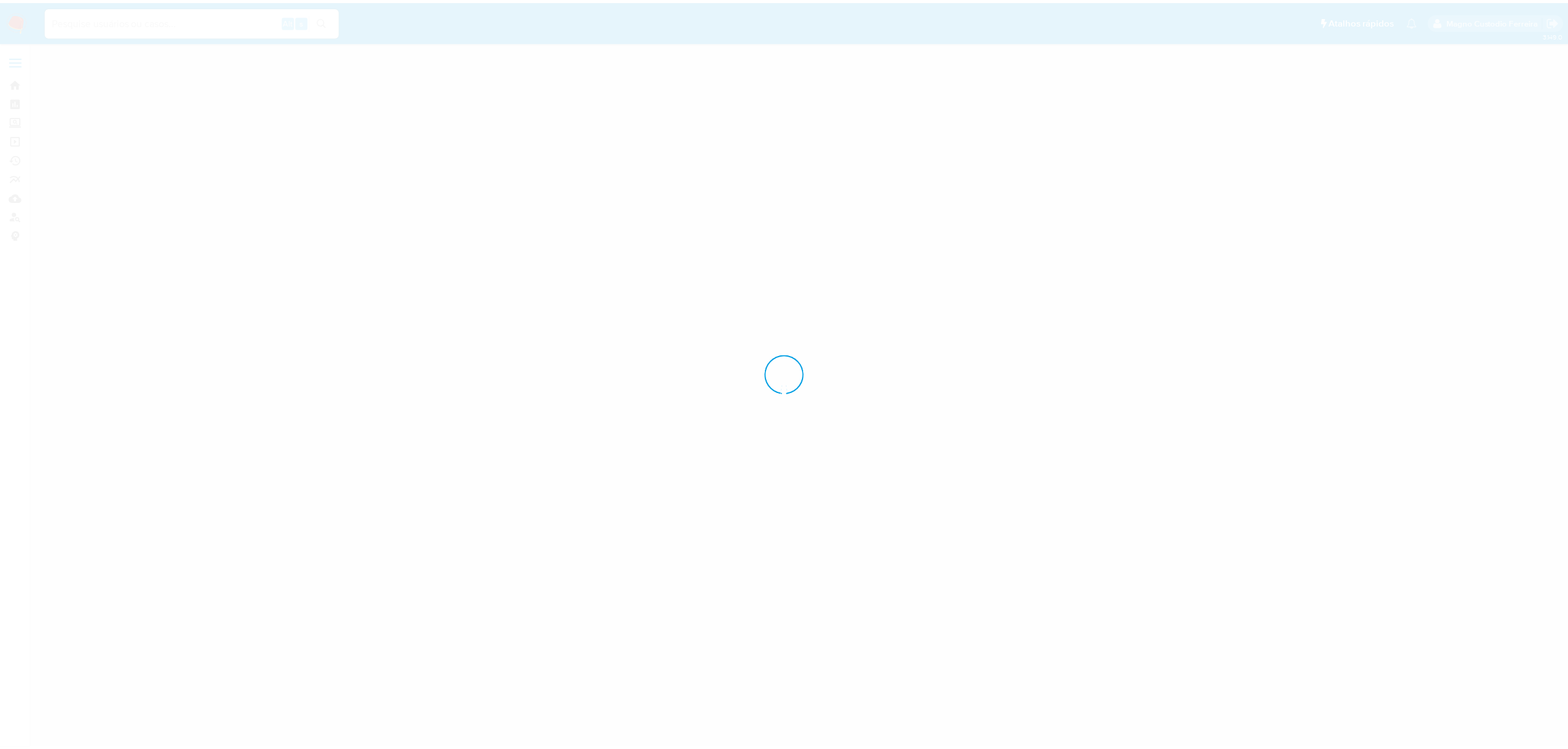 scroll, scrollTop: 0, scrollLeft: 0, axis: both 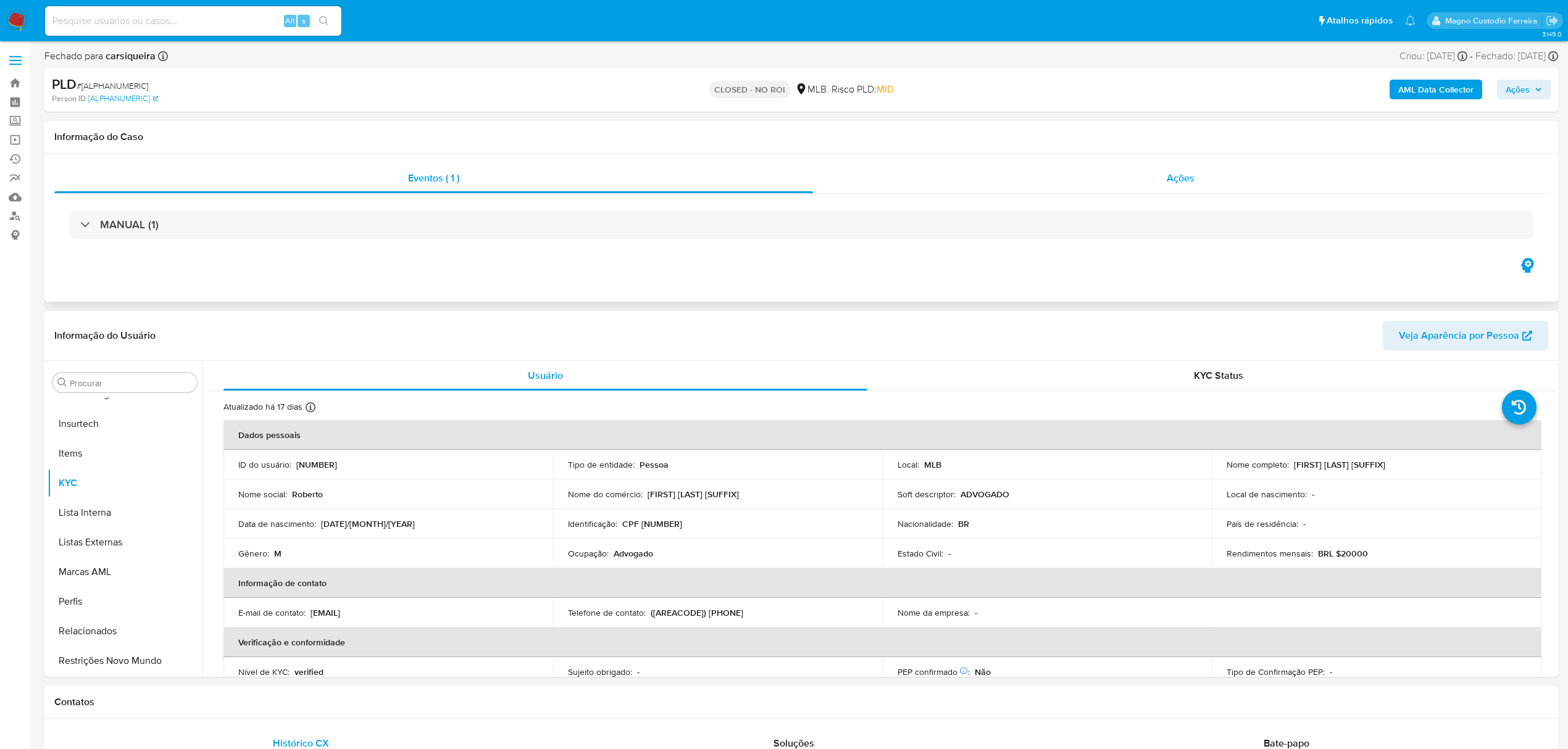 click on "Ações" at bounding box center [1180, 178] 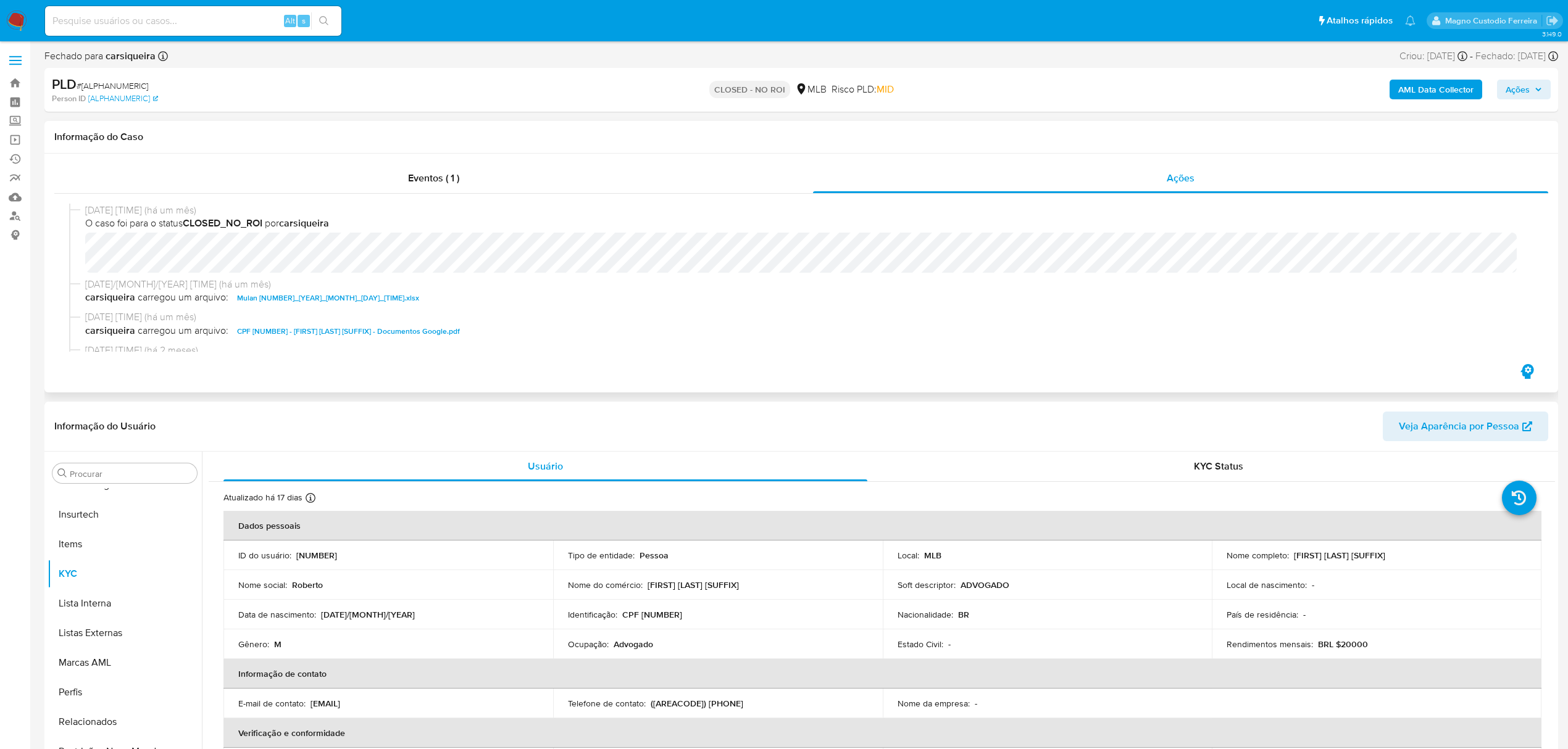 click on "CPF [NUMBER] - [FIRST] [LAST] [SUFFIX] - Documentos Google.pdf" at bounding box center [348, 331] 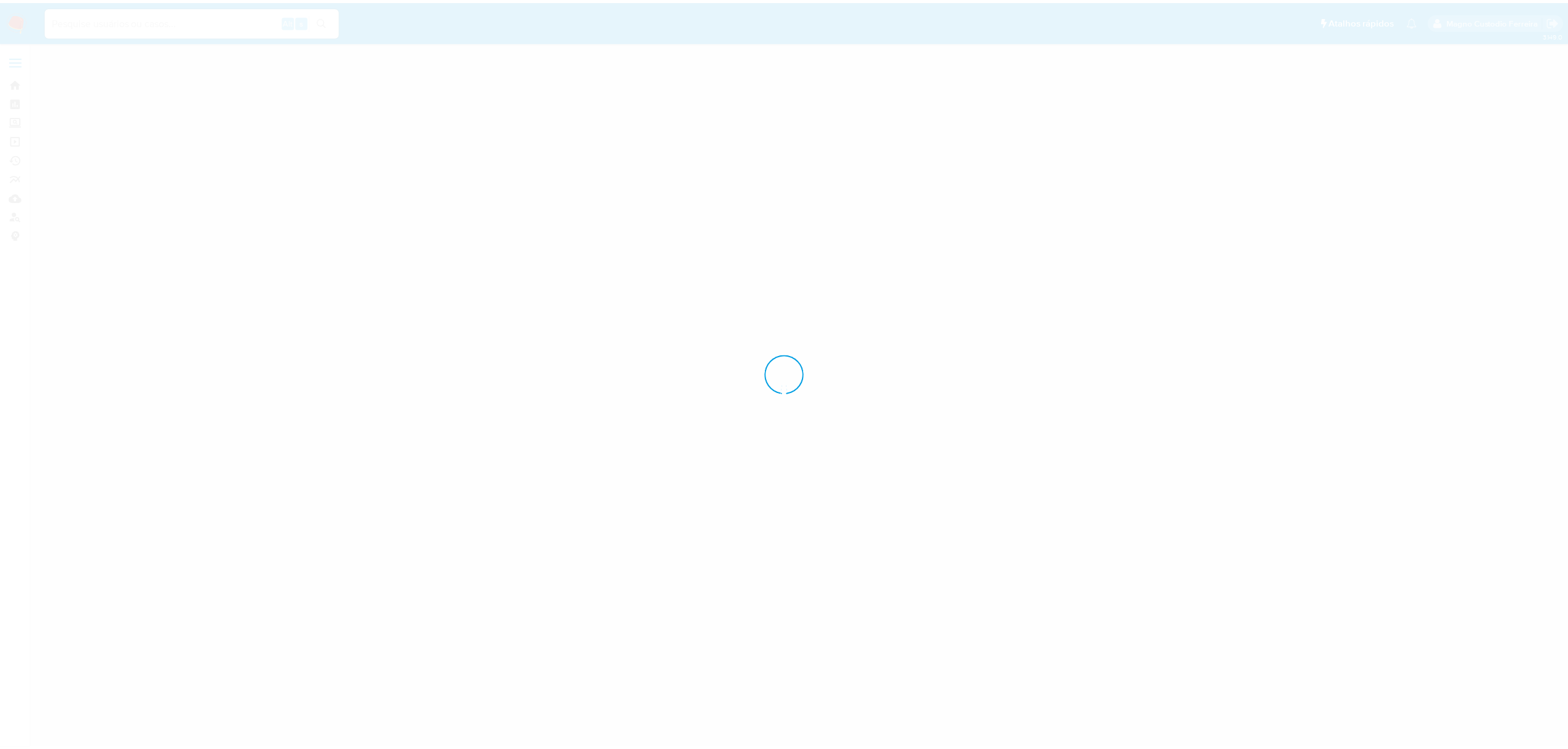 scroll, scrollTop: 0, scrollLeft: 0, axis: both 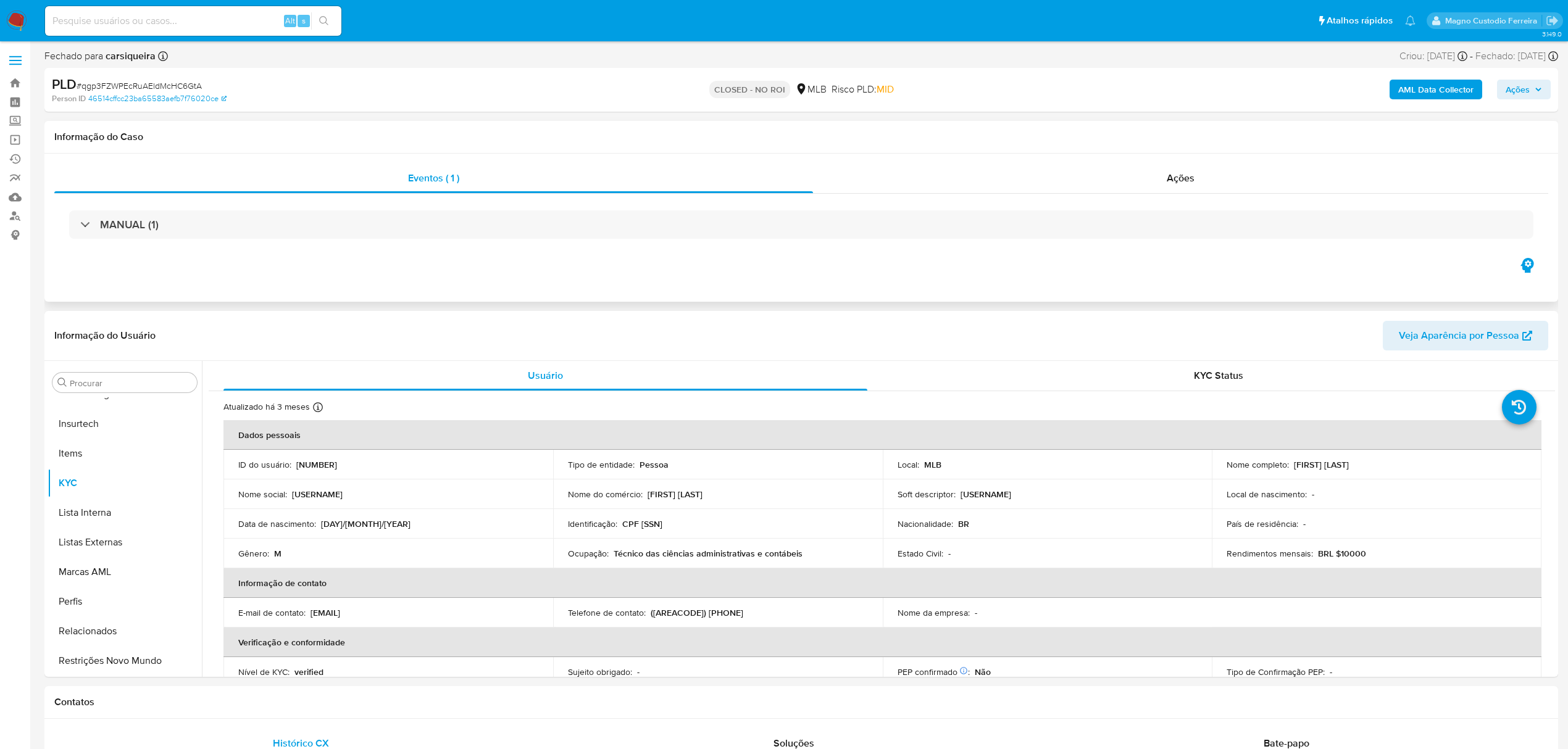 click on "Eventos ( 1 ) Ações MANUAL (1)" at bounding box center (801, 228) 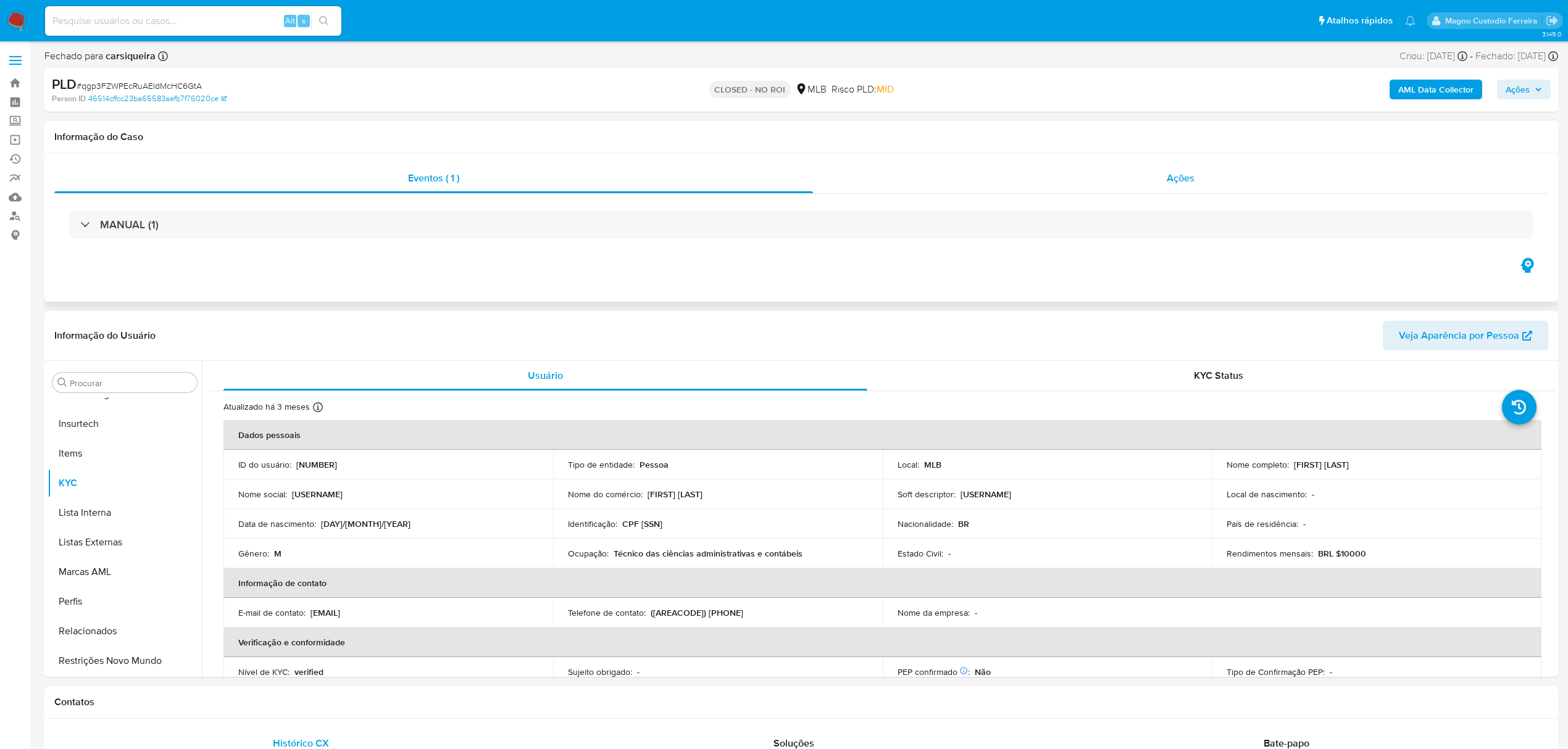 click on "Ações" at bounding box center (1180, 178) 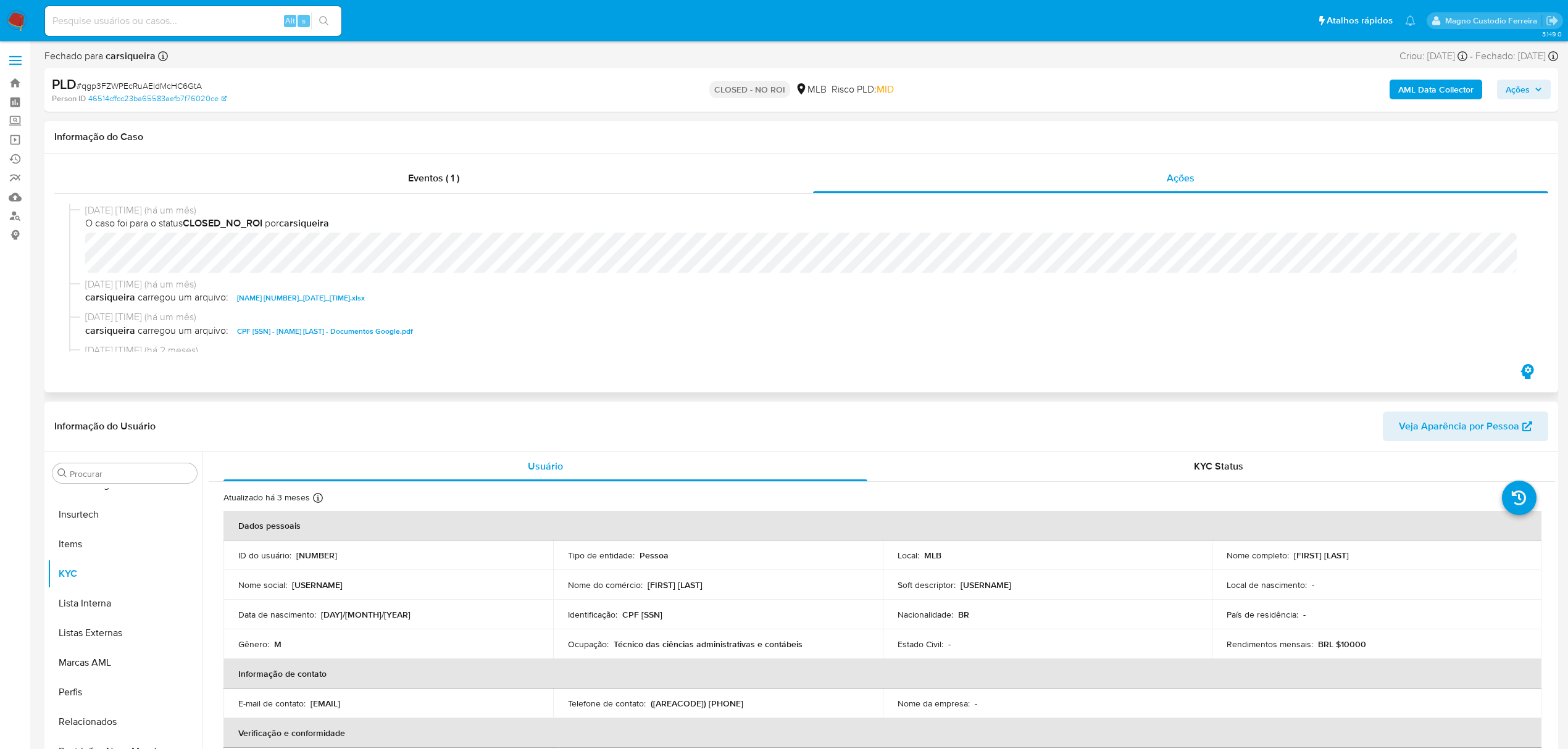 click on "CPF [SSN] - [NAME] [LAST] - Documentos Google.pdf" at bounding box center (325, 331) 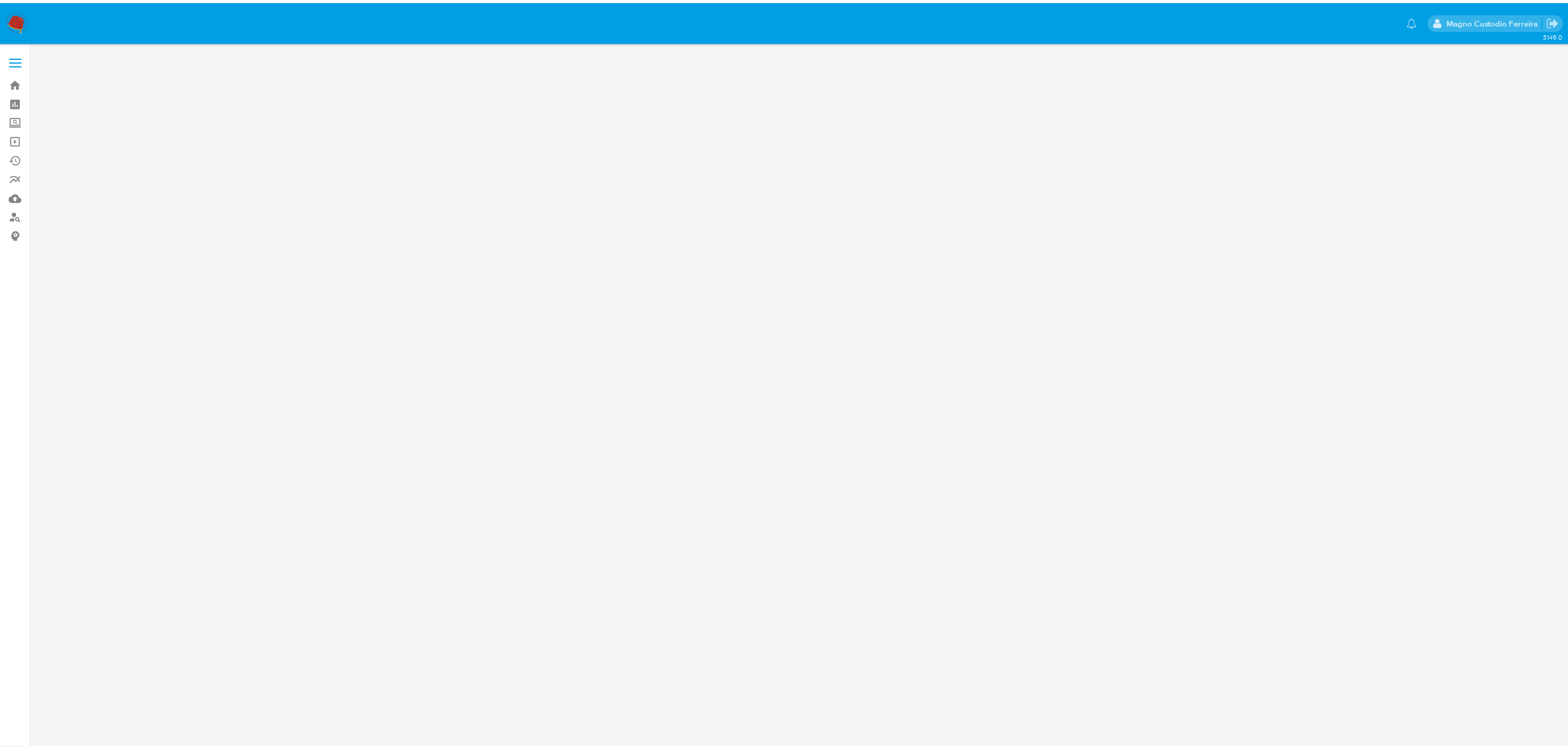 scroll, scrollTop: 0, scrollLeft: 0, axis: both 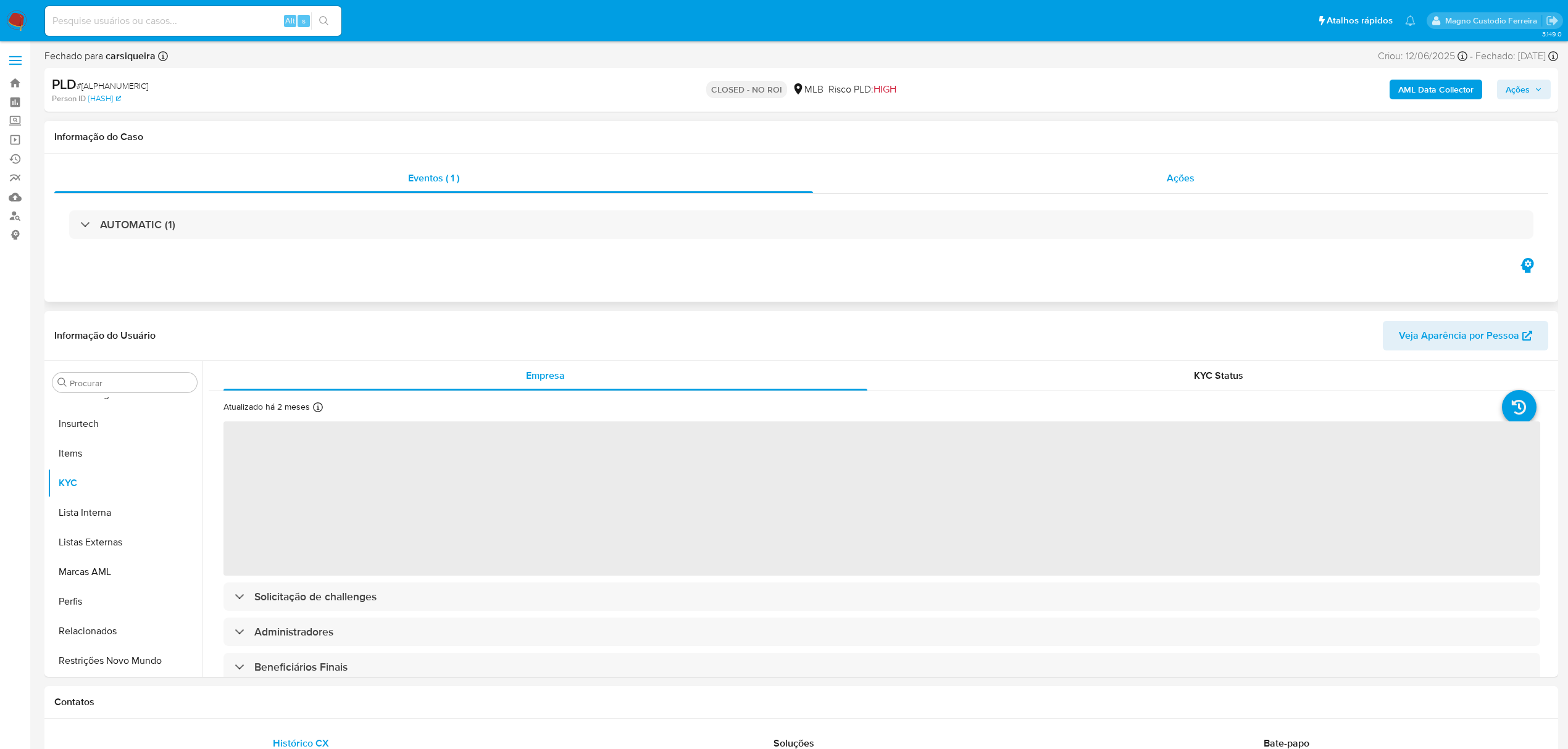 click on "Ações" at bounding box center (1180, 178) 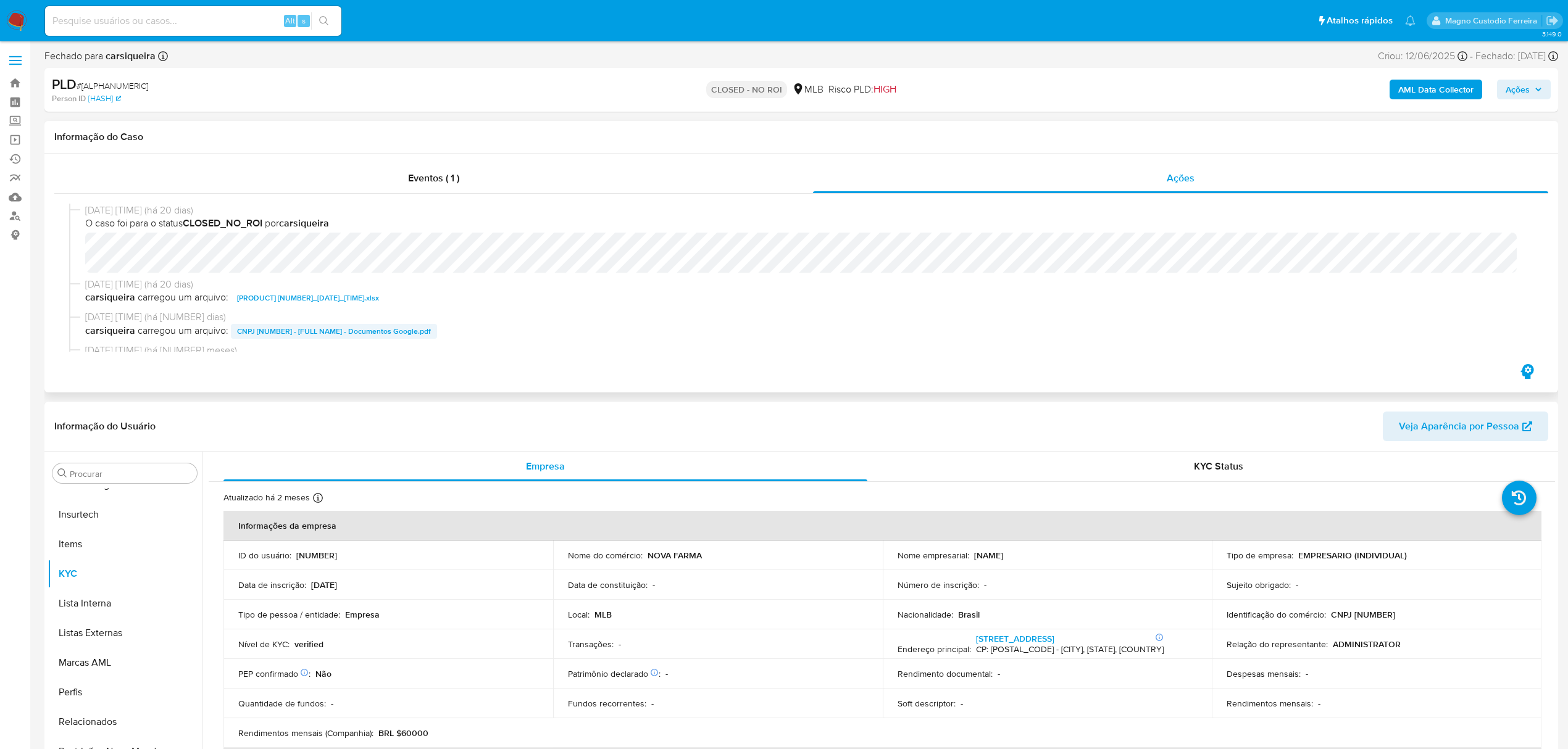 select on "10" 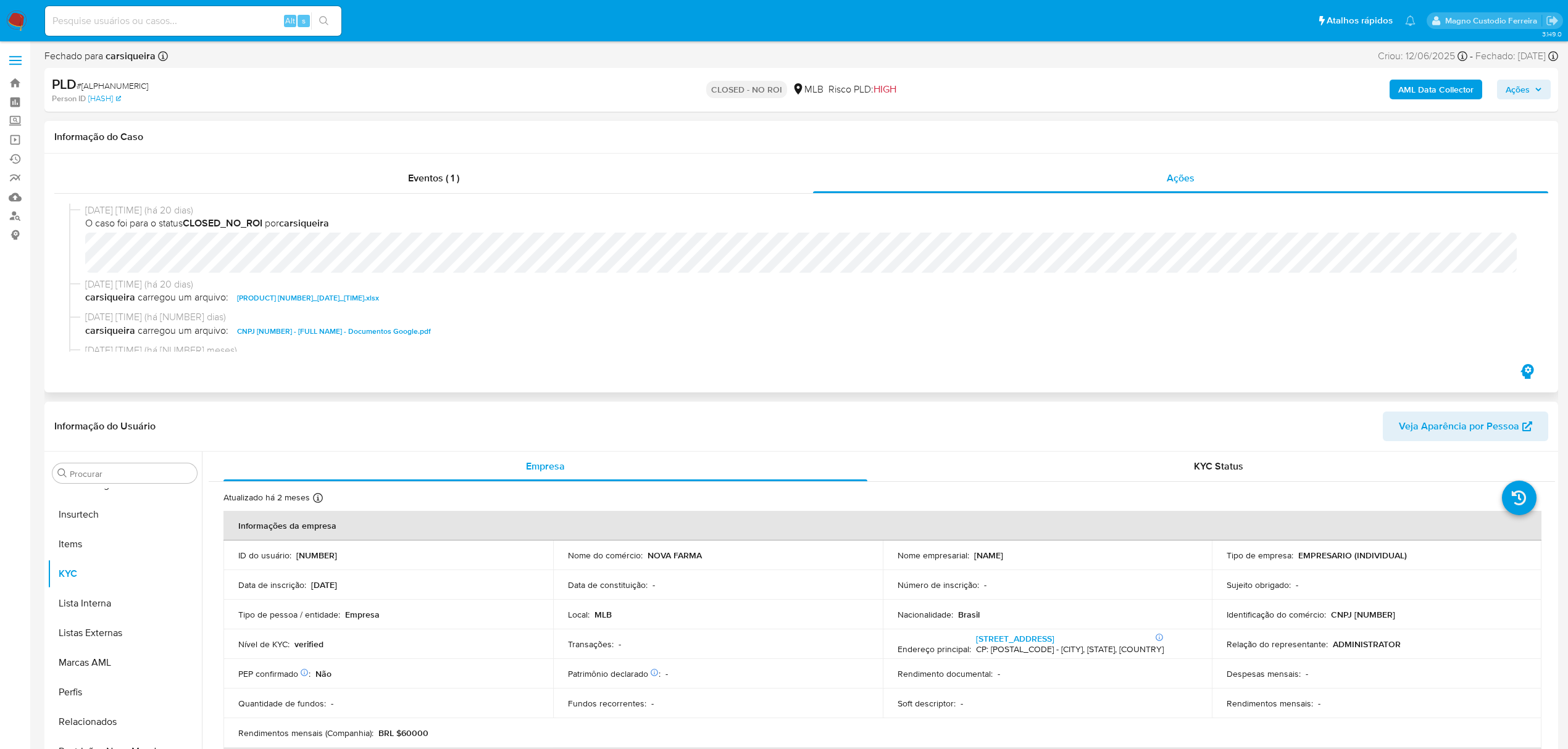 click on "CNPJ 47800582000154 - M OLIVEIRA DOS SANTOS - Documentos Google.pdf" at bounding box center (334, 331) 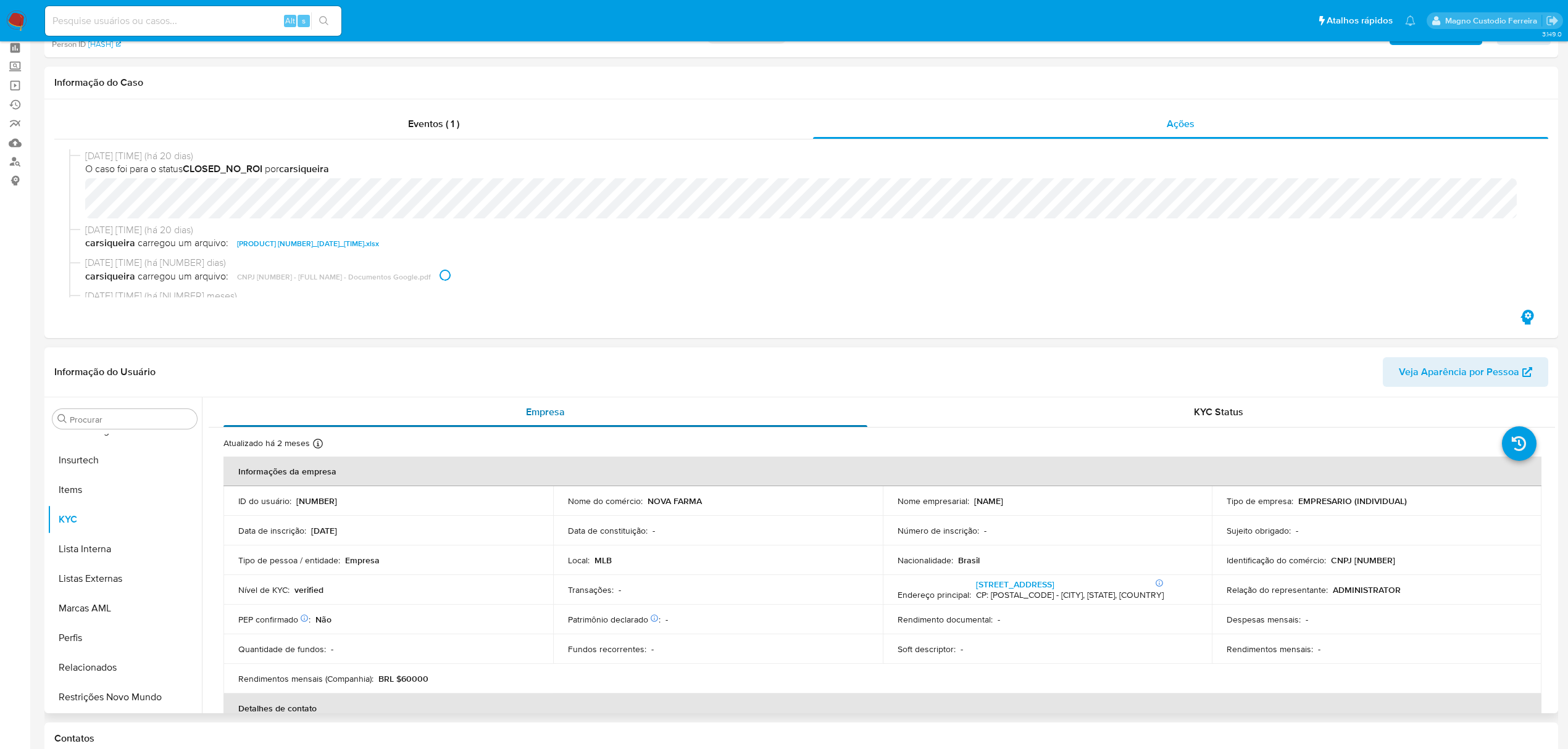 scroll, scrollTop: 82, scrollLeft: 0, axis: vertical 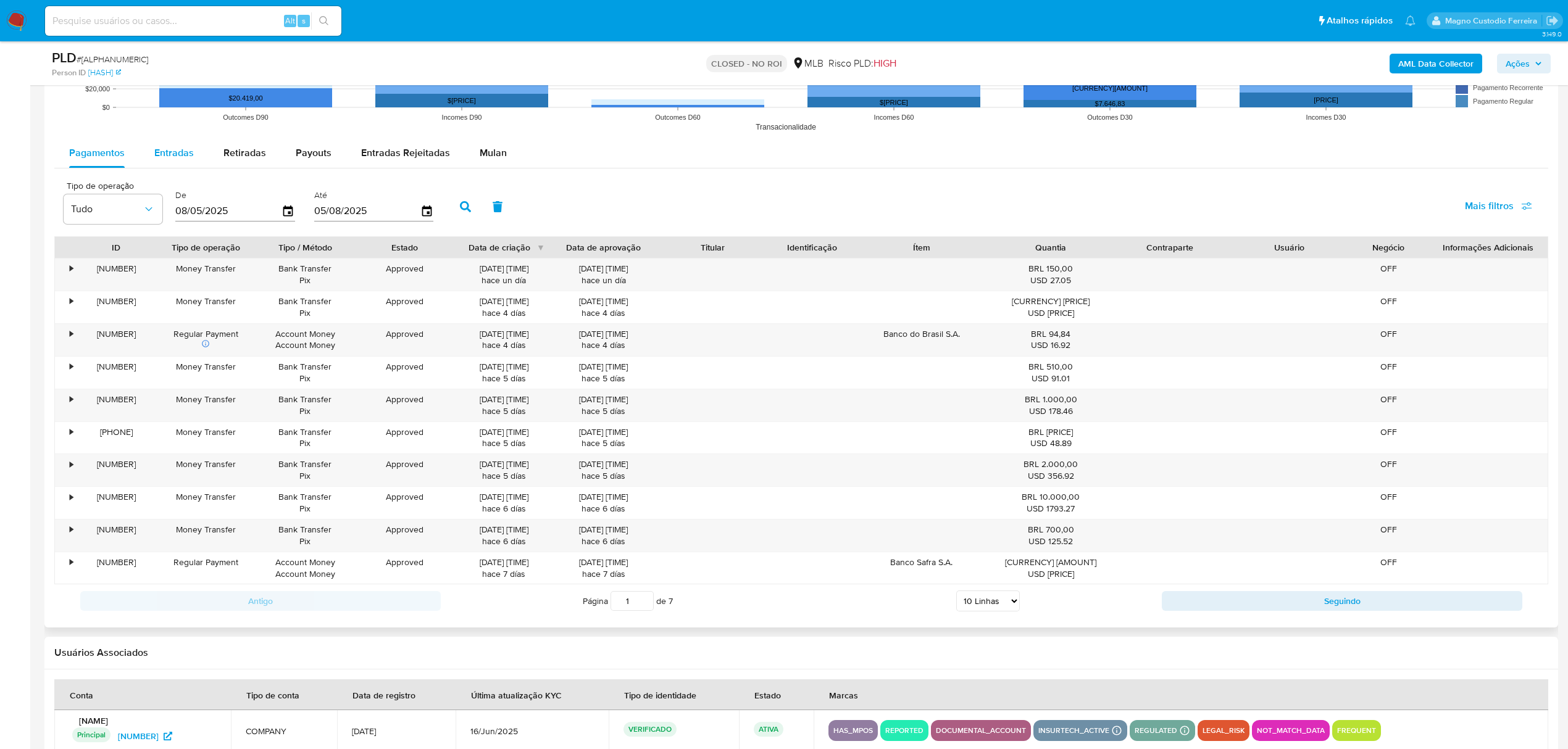 click on "Entradas" at bounding box center [174, 152] 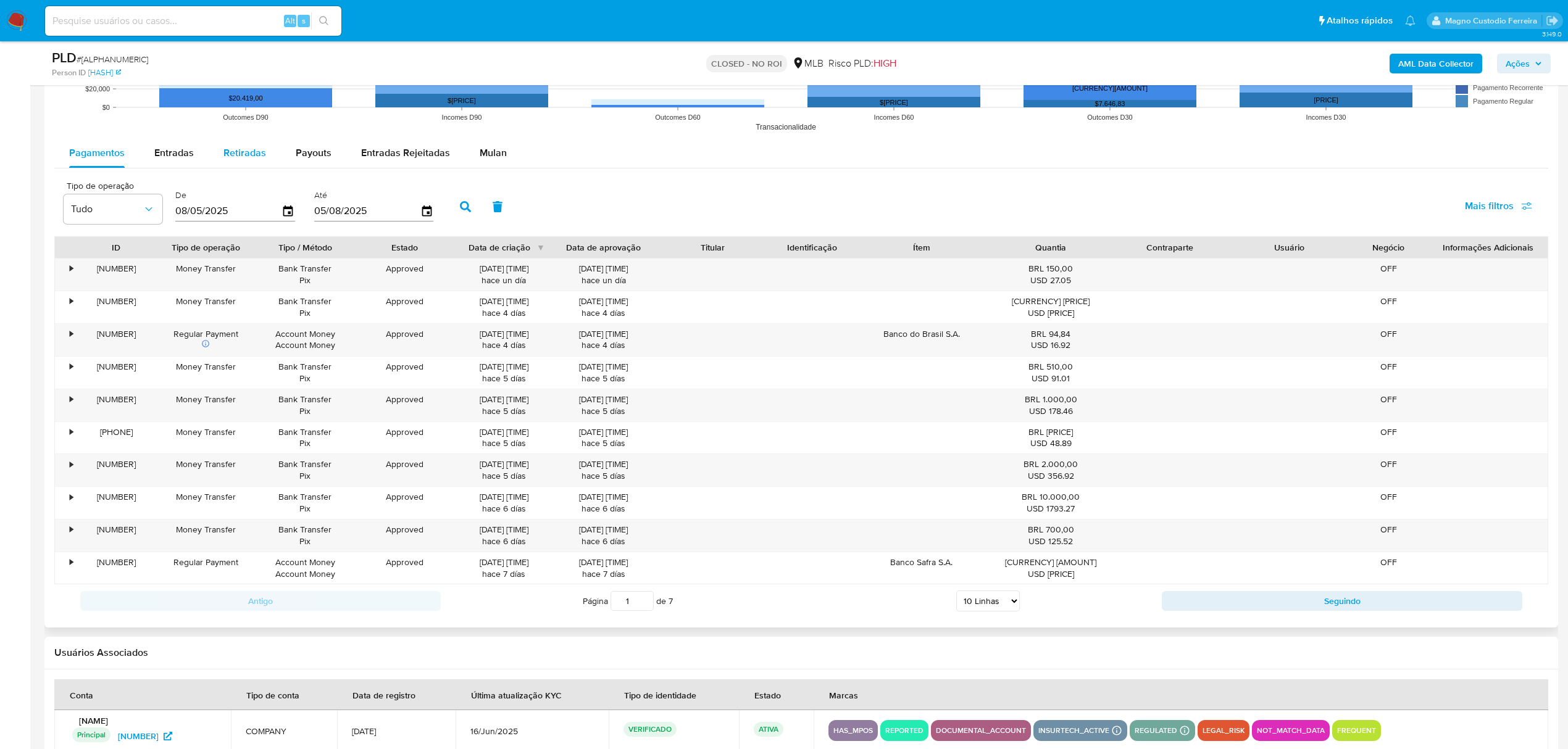 select on "10" 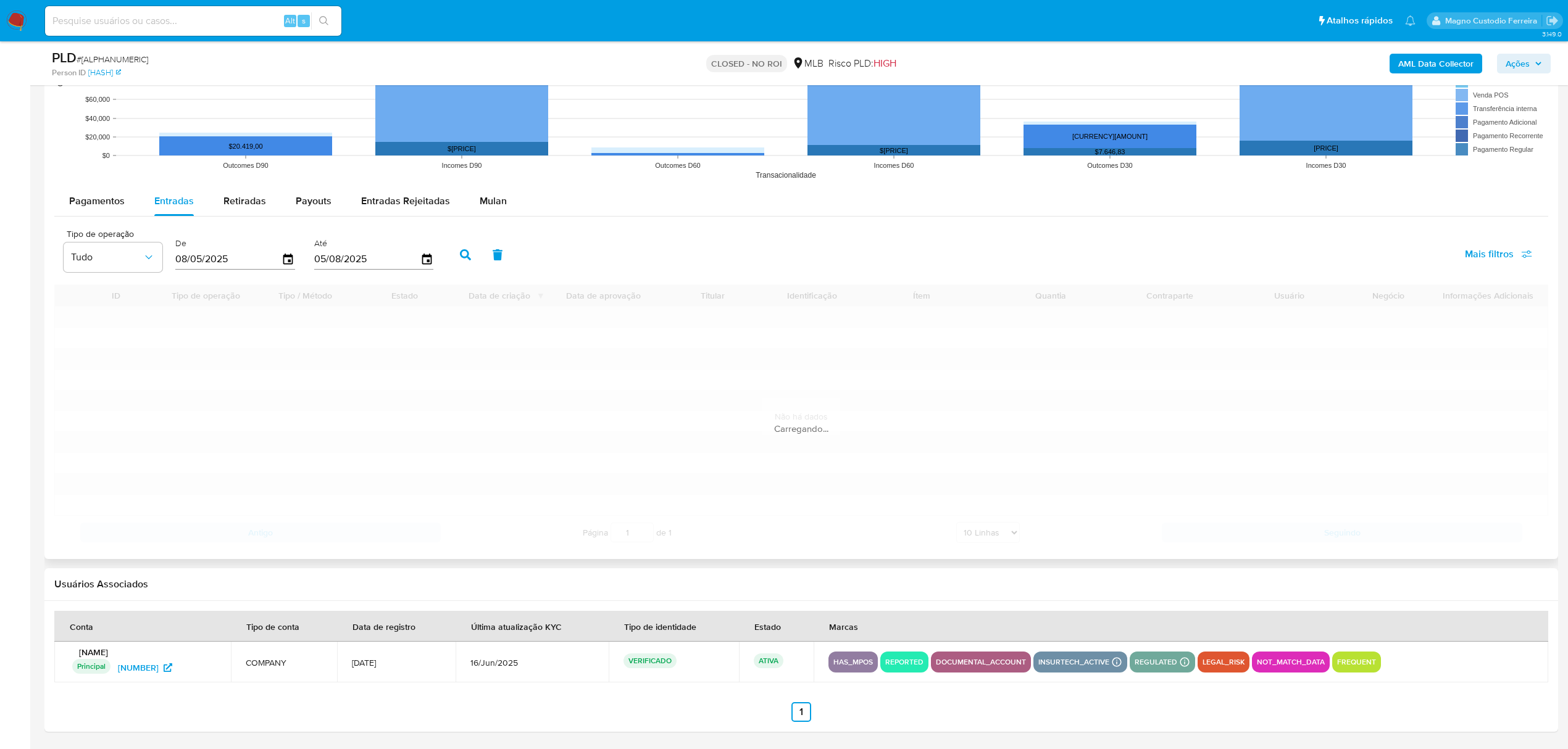 scroll, scrollTop: 1316, scrollLeft: 0, axis: vertical 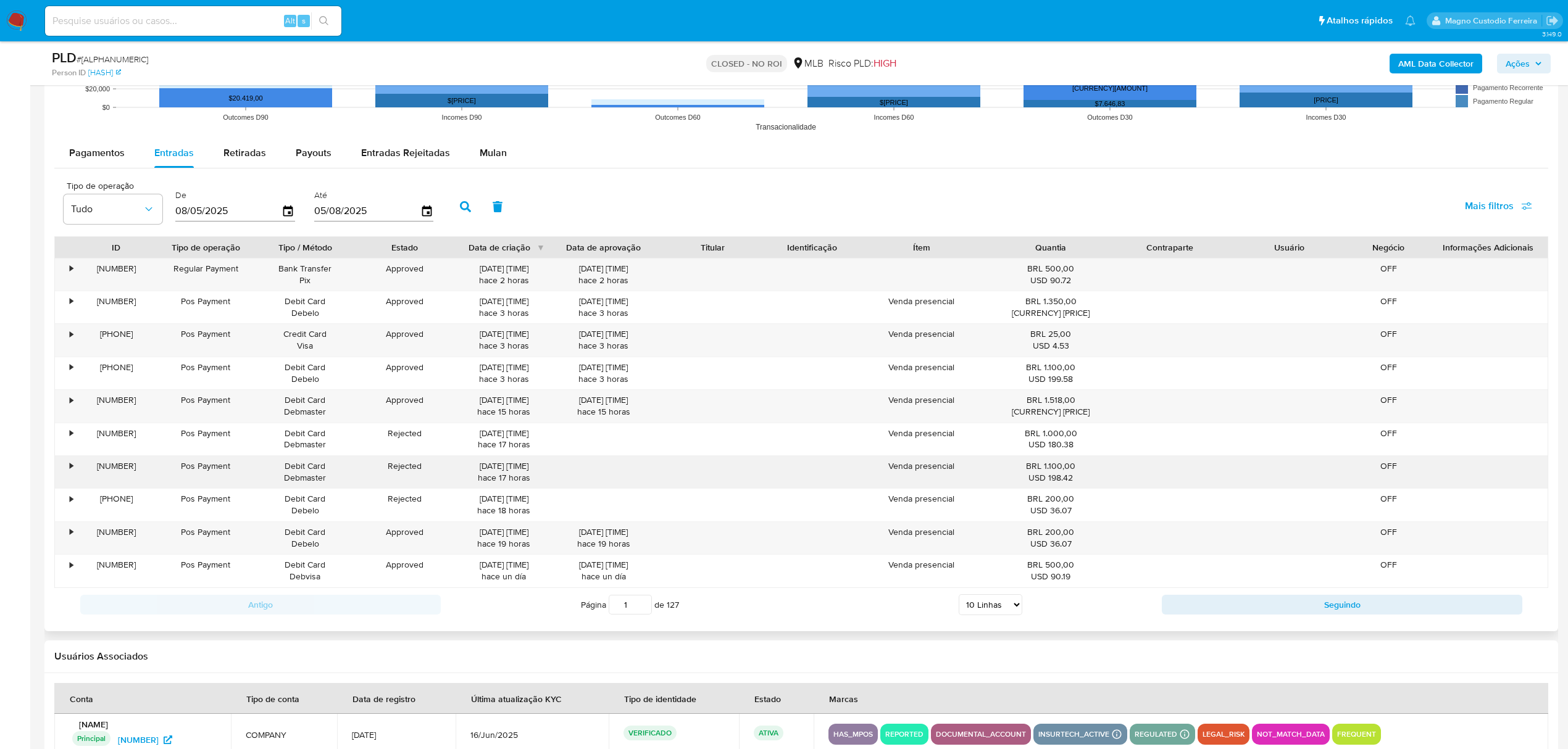 click on "•" at bounding box center (65, 472) 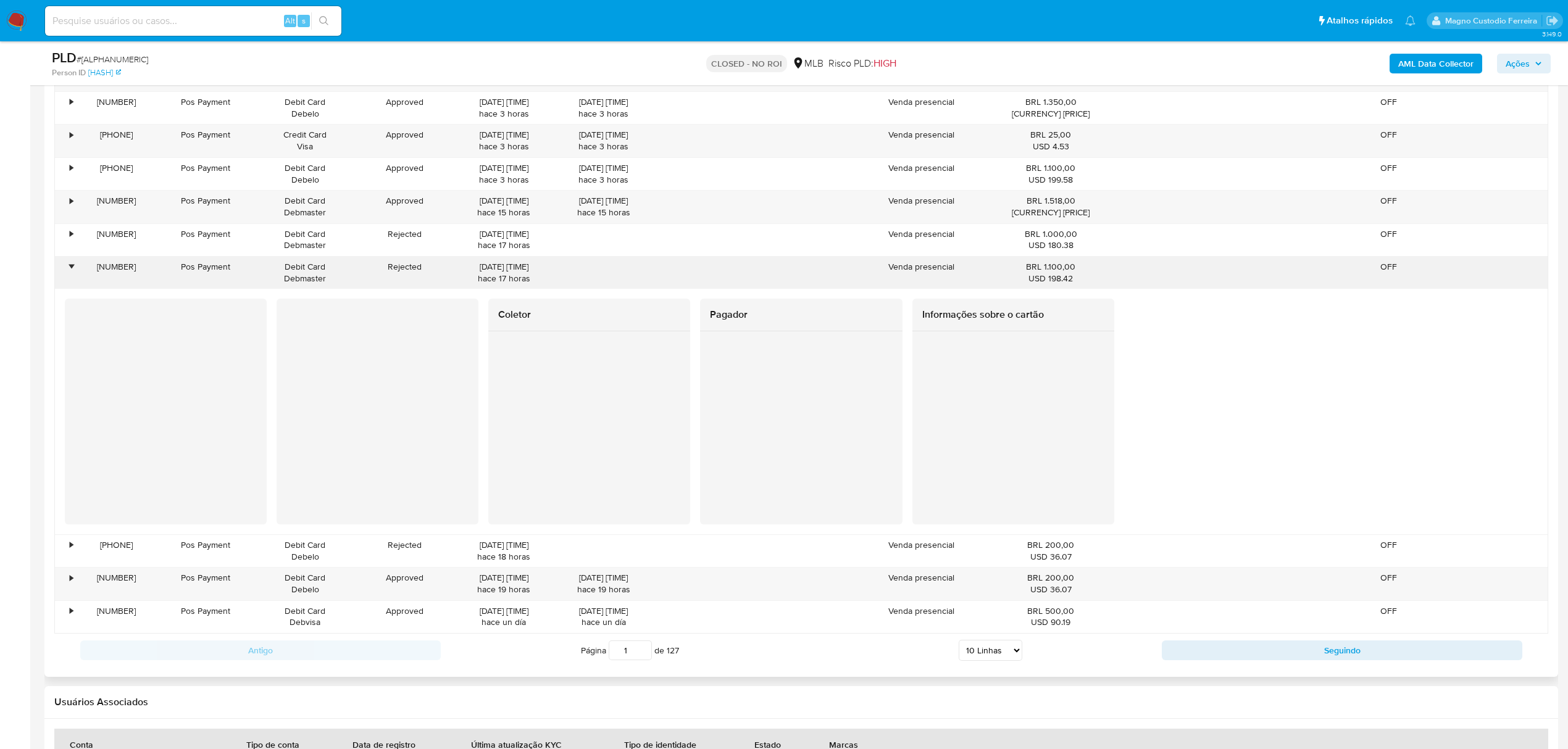 scroll, scrollTop: 1637, scrollLeft: 0, axis: vertical 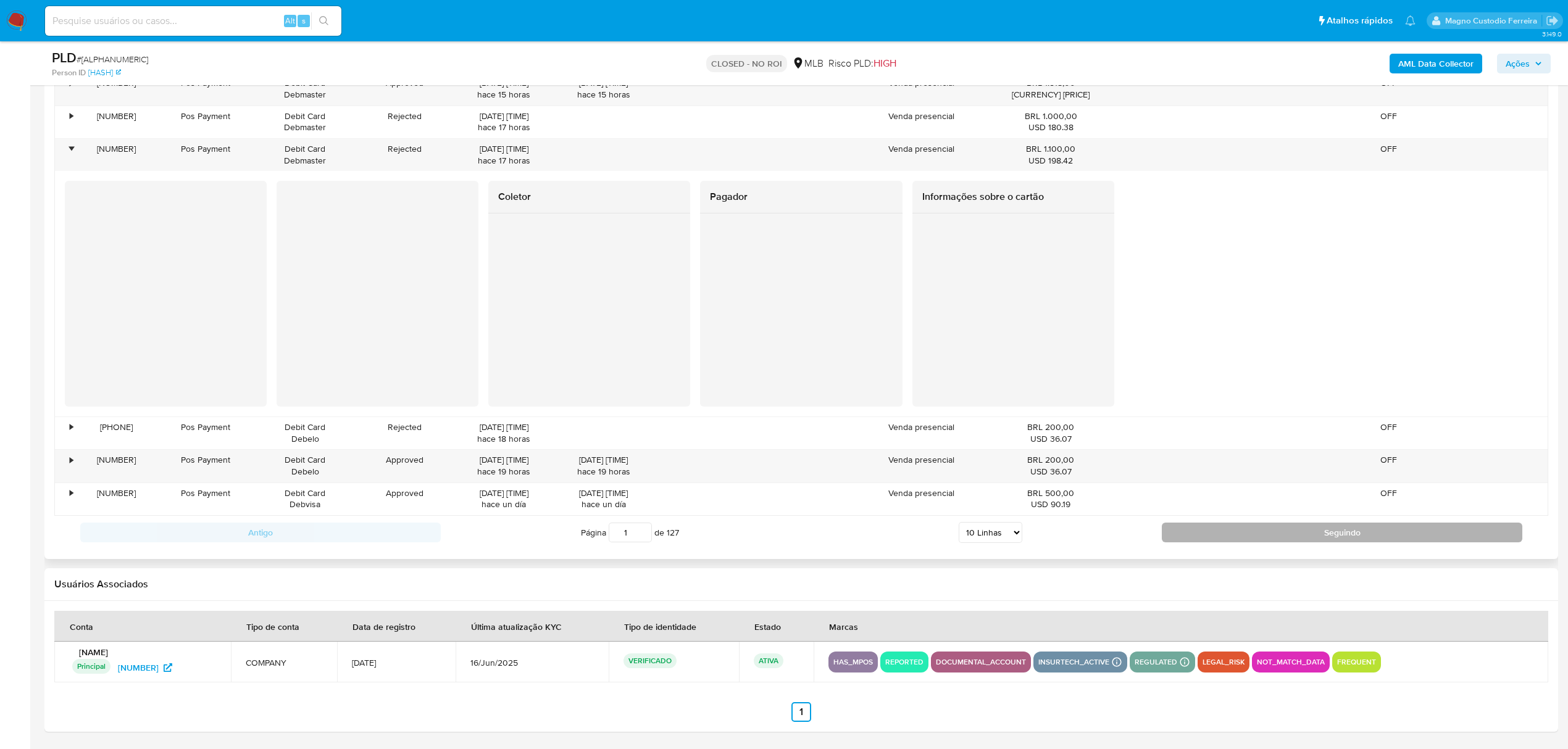 click on "Seguindo" at bounding box center [1342, 532] 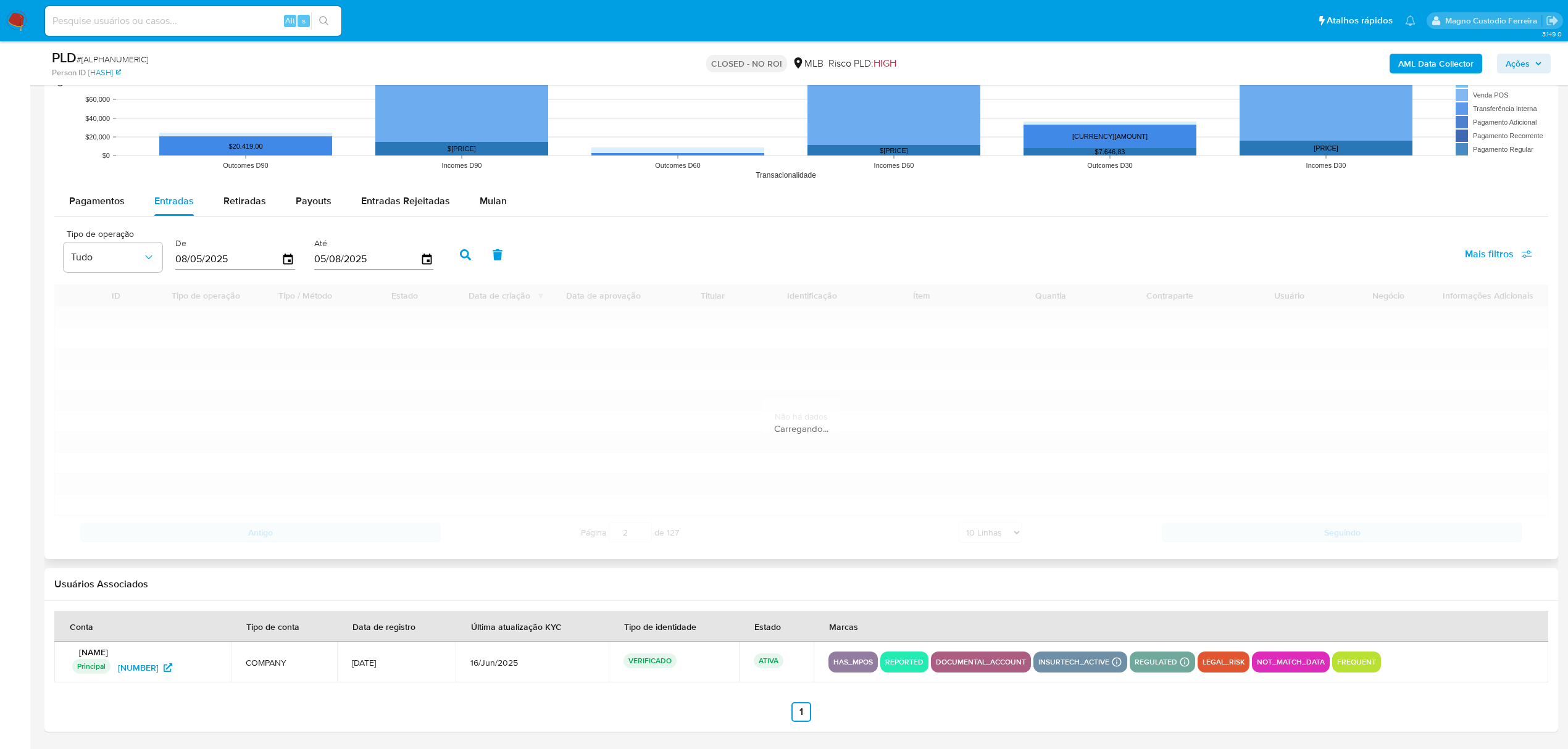 scroll, scrollTop: 1392, scrollLeft: 0, axis: vertical 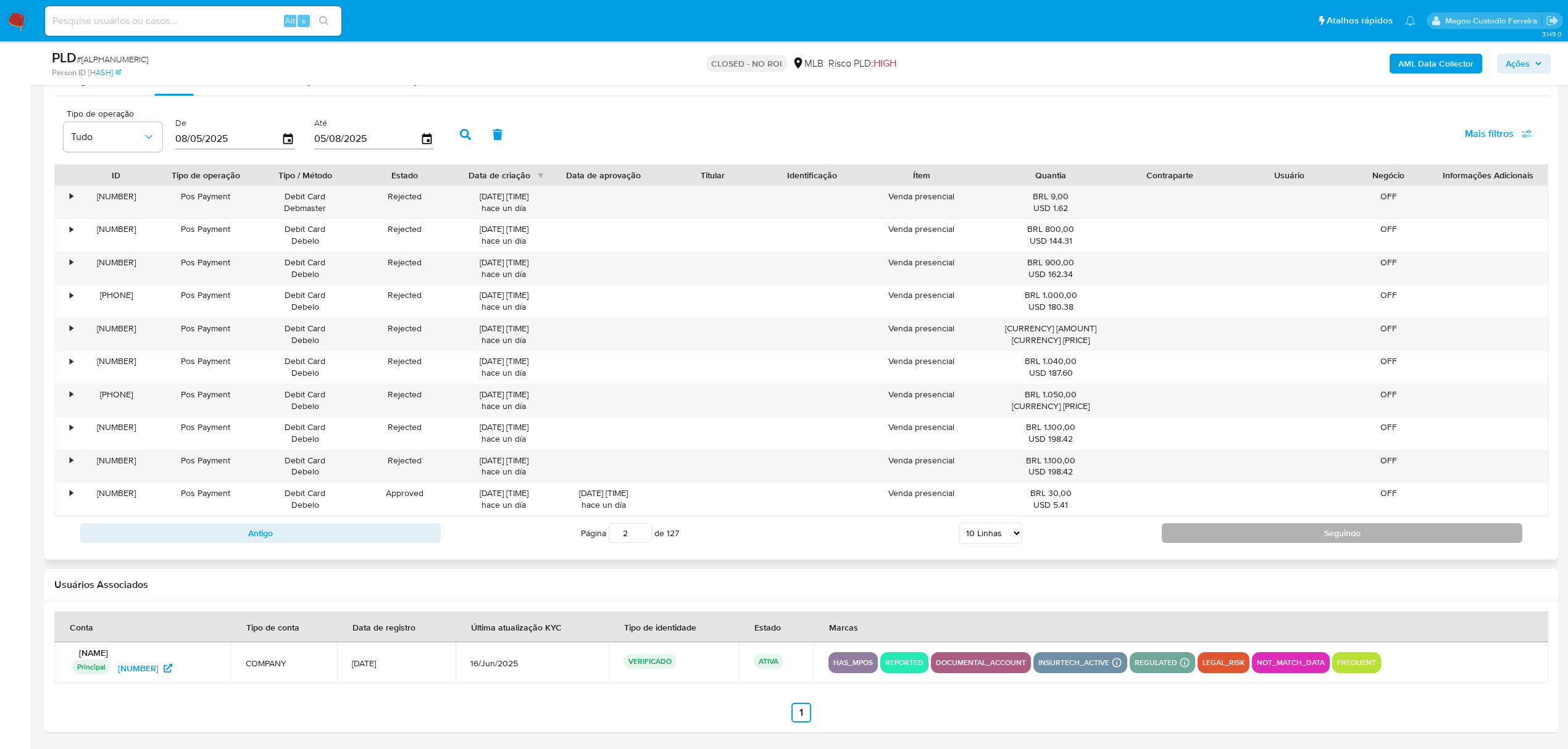click on "Seguindo" at bounding box center (1342, 533) 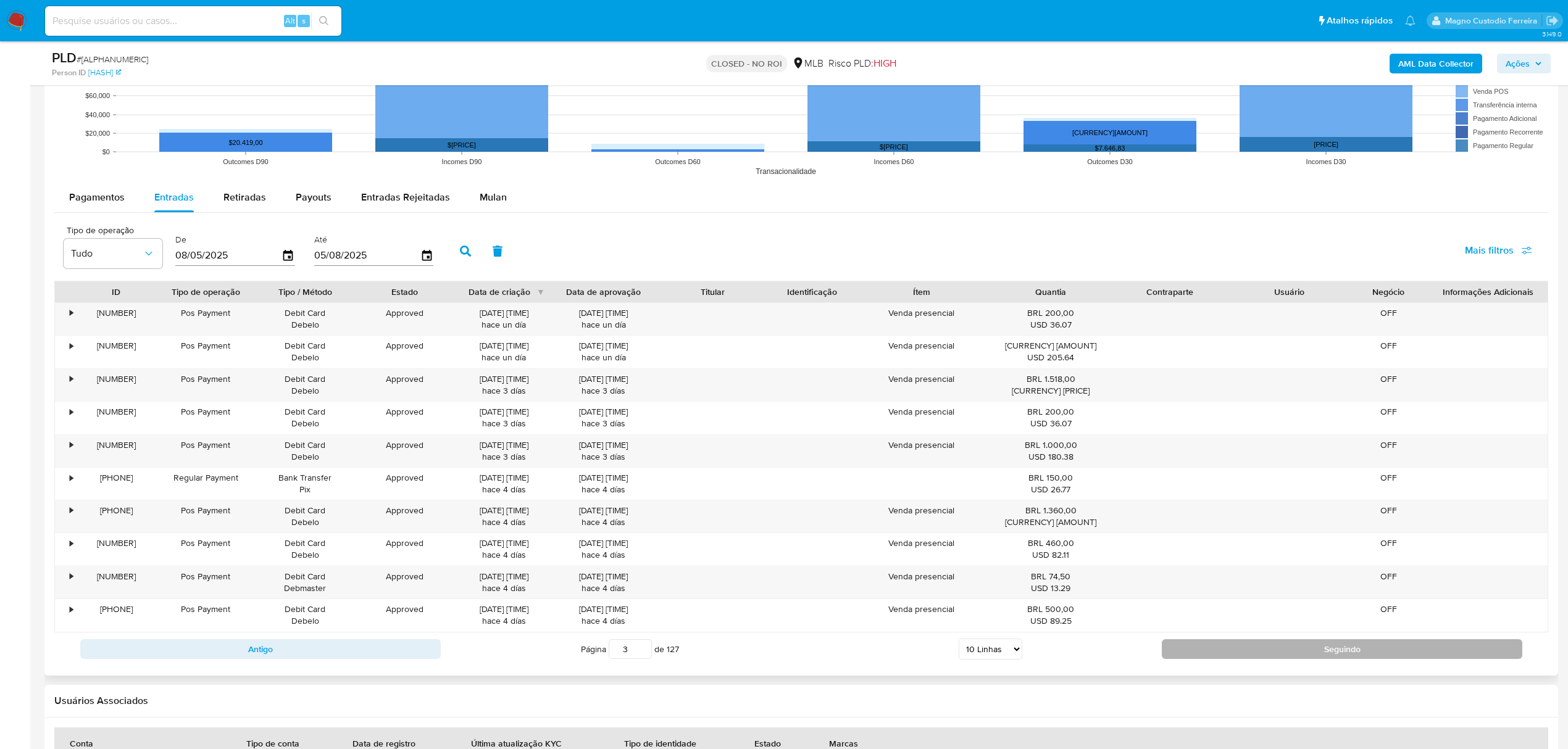 scroll, scrollTop: 1392, scrollLeft: 0, axis: vertical 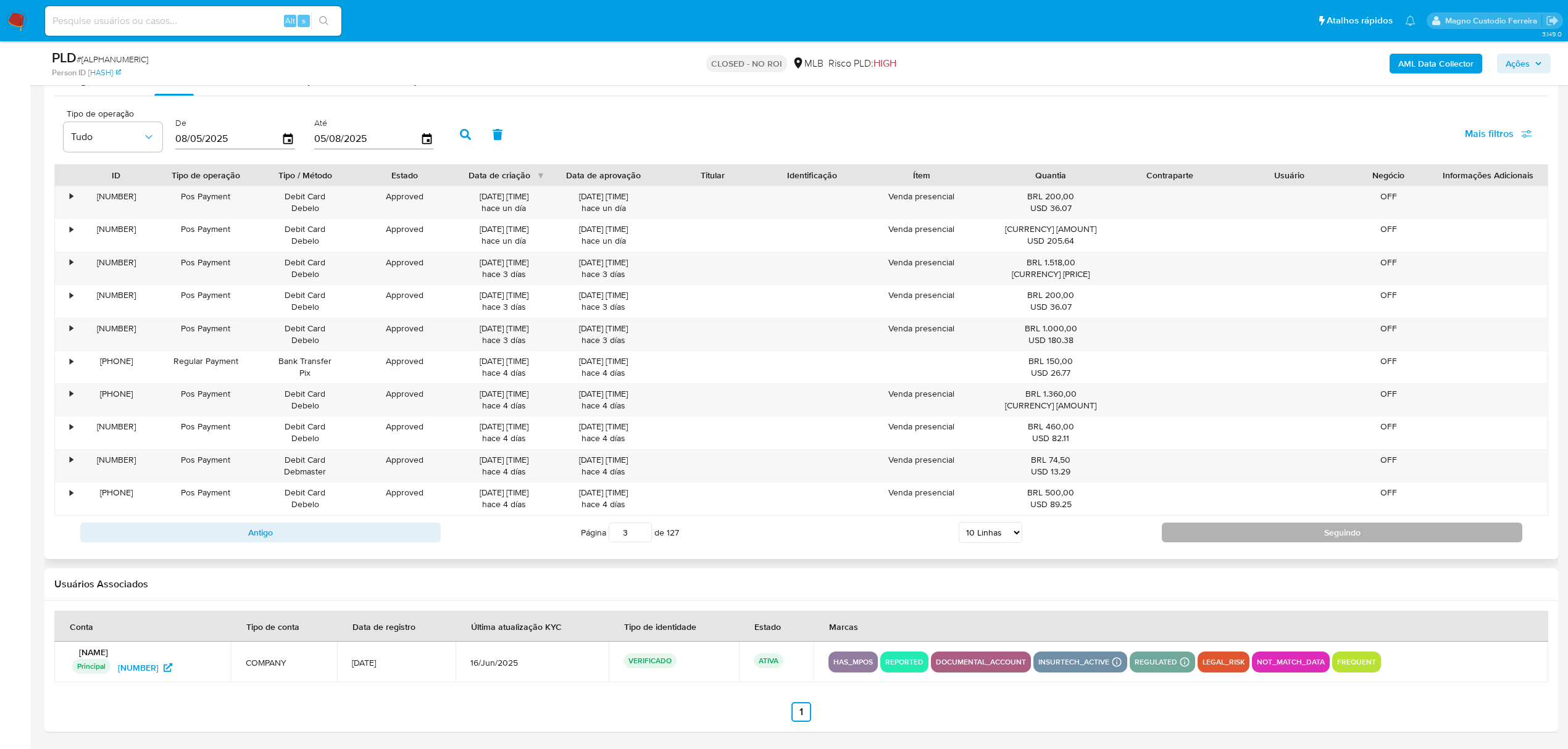 click on "Seguindo" at bounding box center [1342, 532] 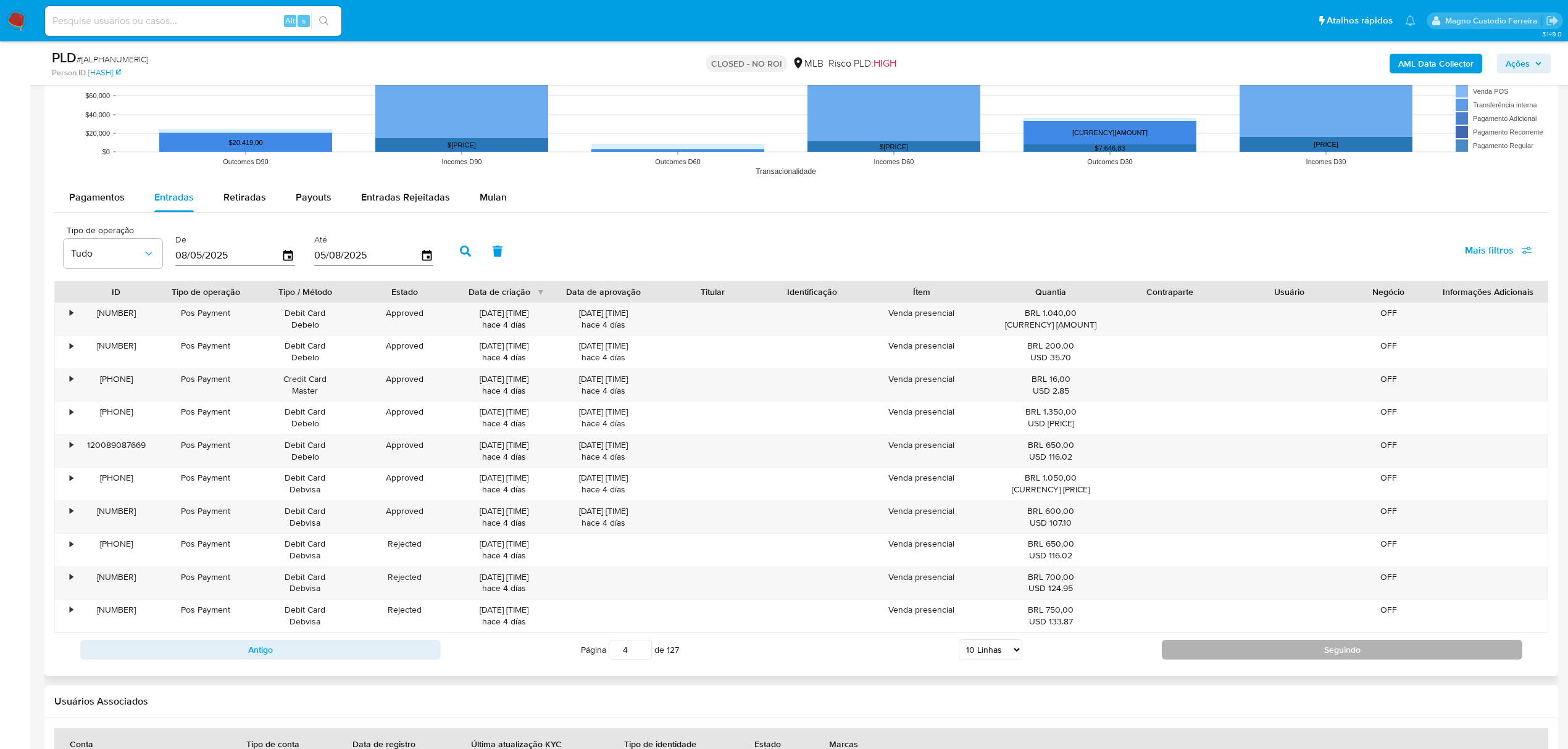 scroll, scrollTop: 1392, scrollLeft: 0, axis: vertical 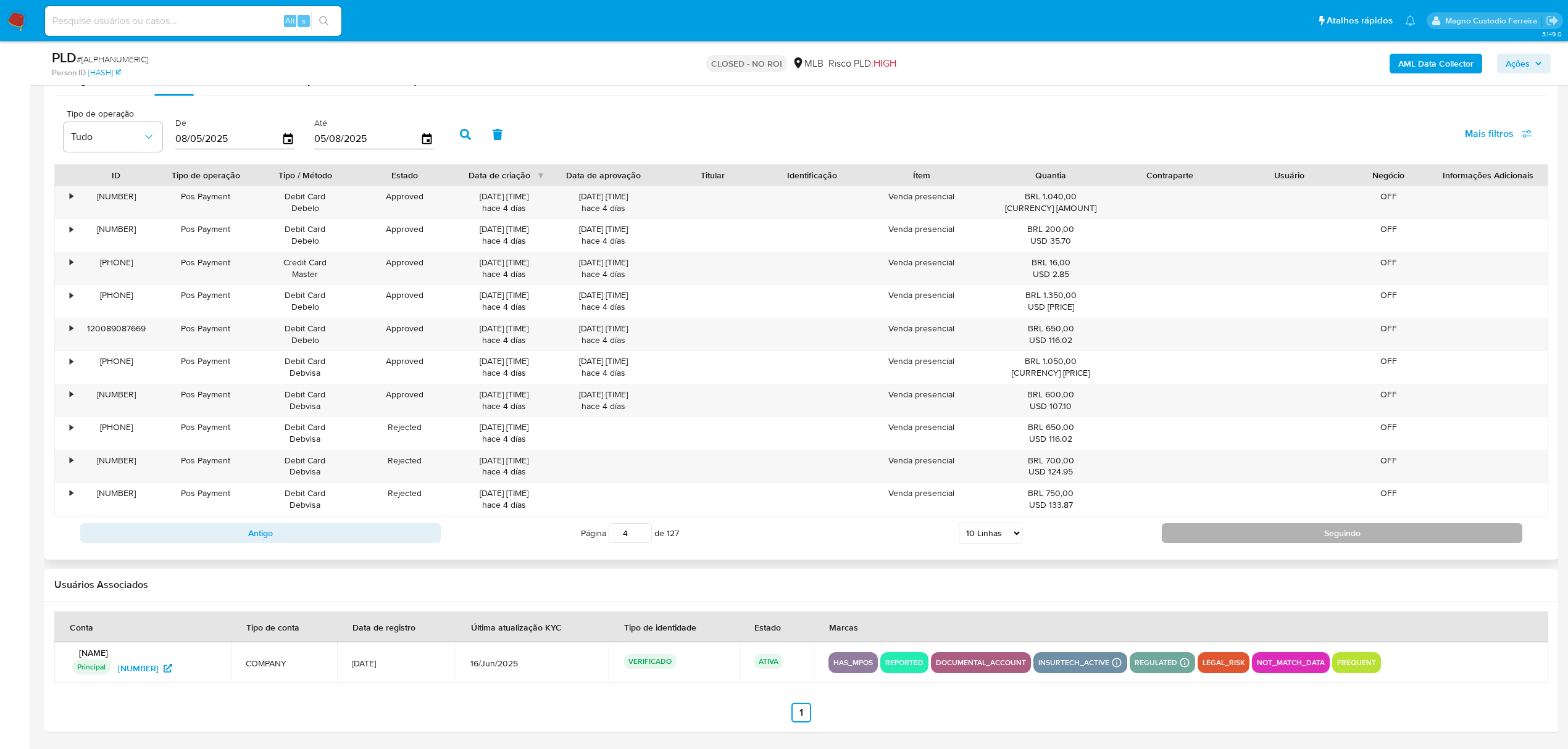 click on "Seguindo" at bounding box center [1342, 533] 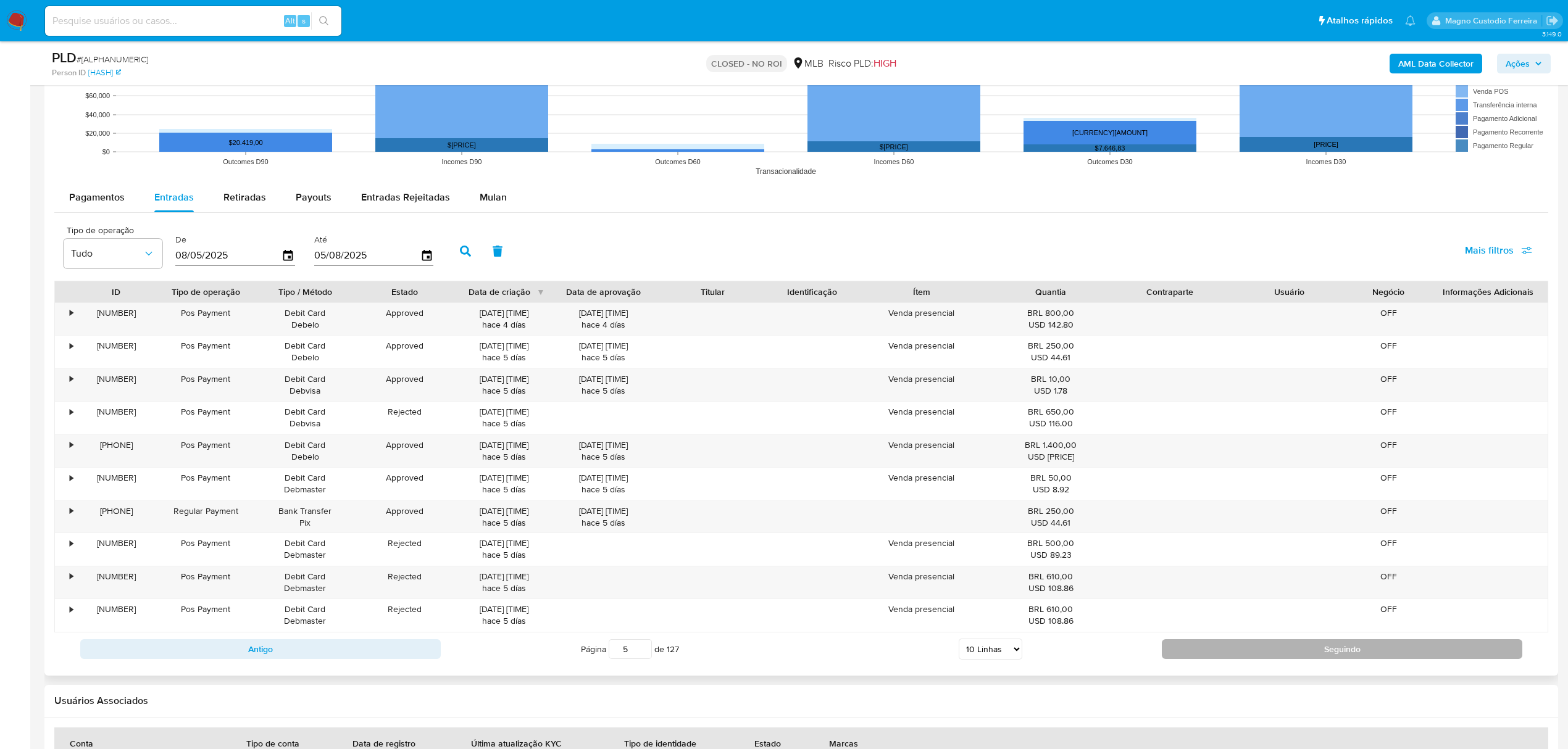 scroll, scrollTop: 1392, scrollLeft: 0, axis: vertical 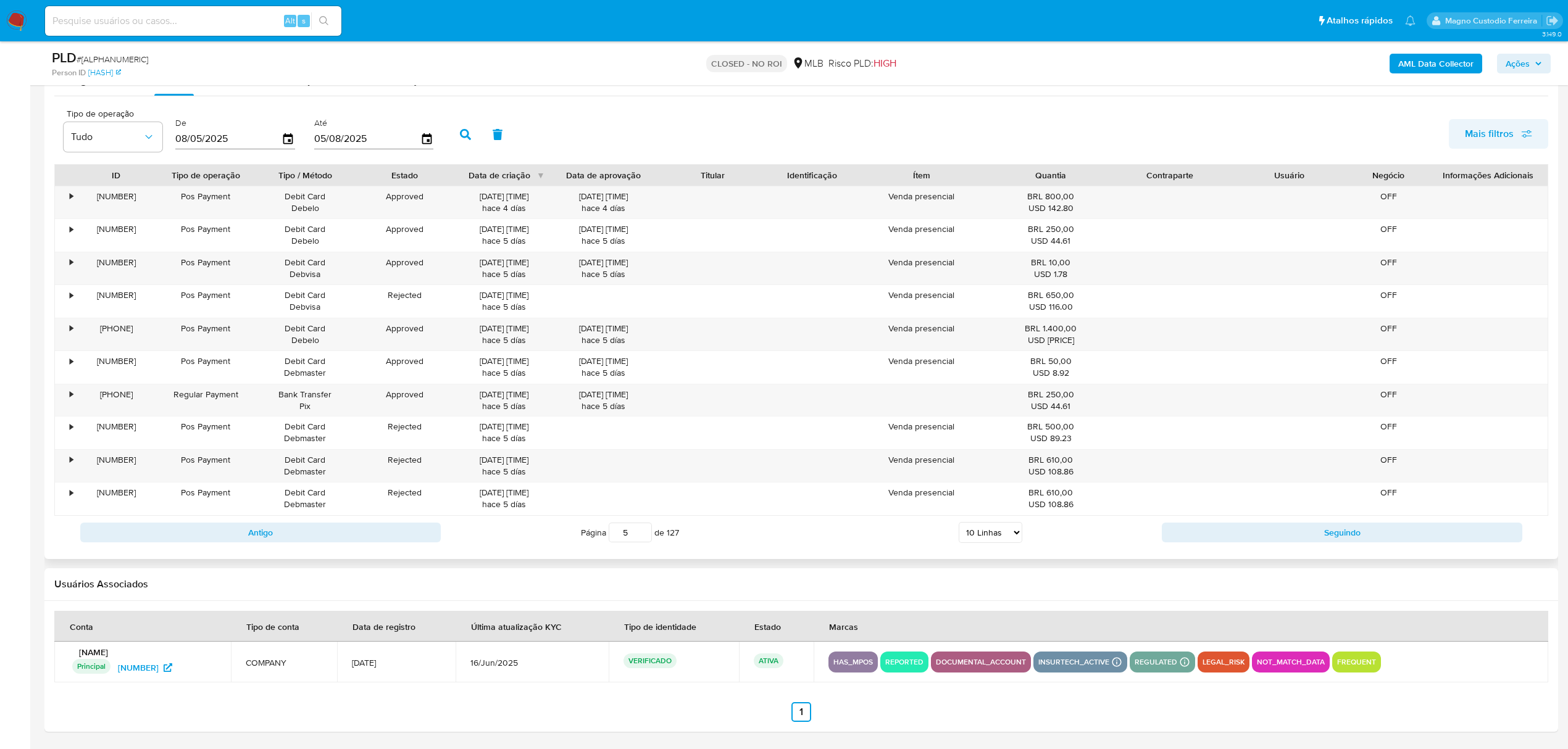 click on "Mais filtros" at bounding box center [1498, 134] 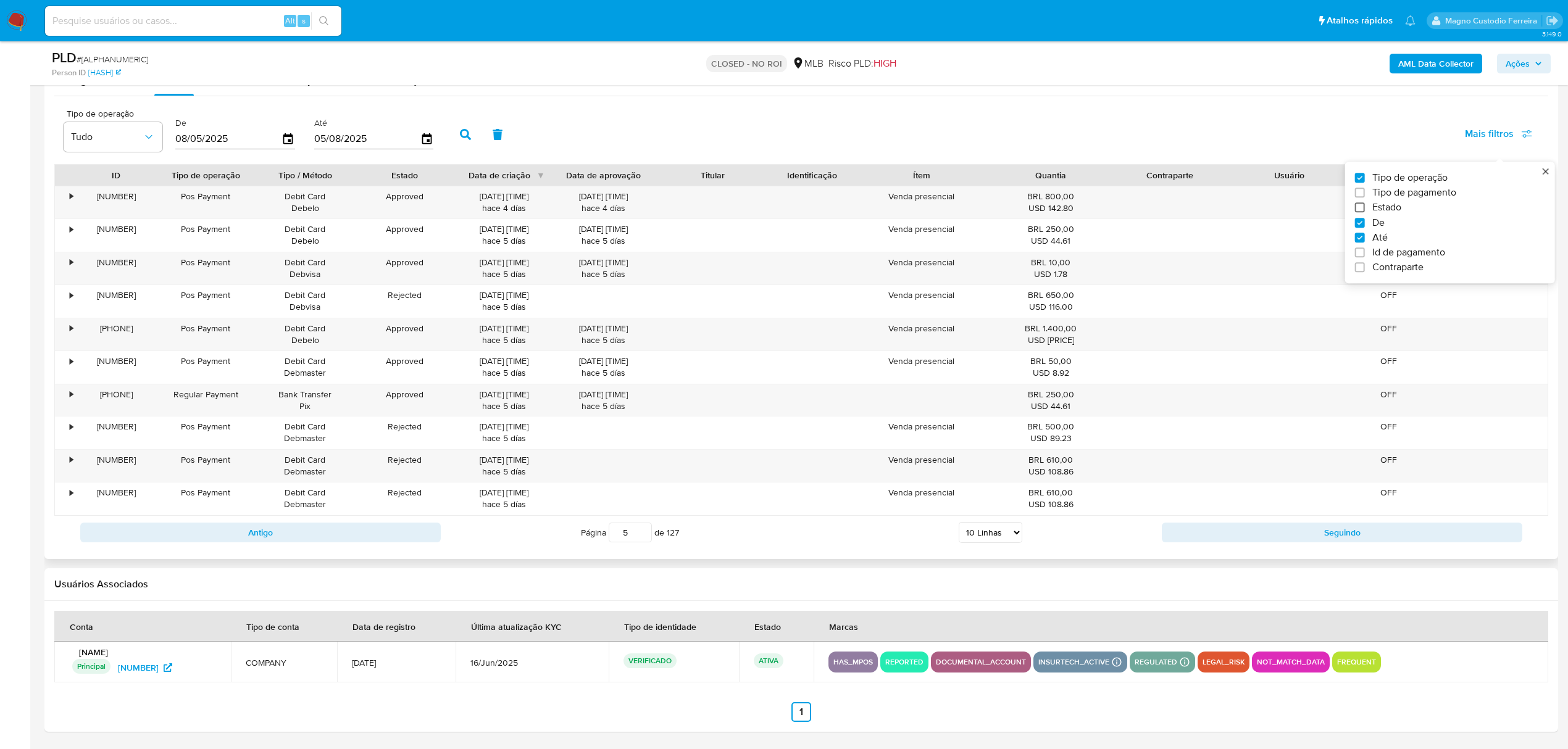 click on "Estado" at bounding box center [1360, 208] 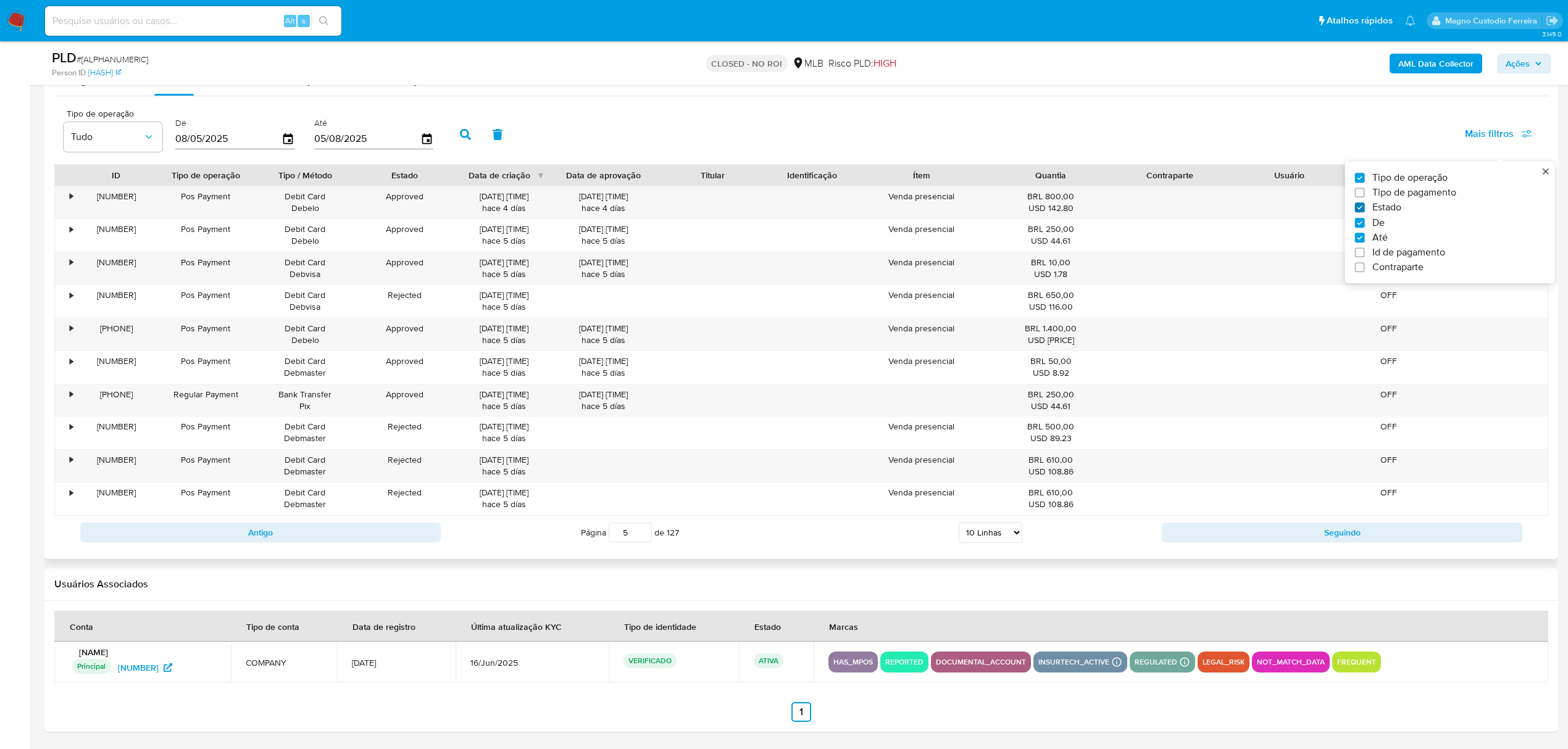 checkbox on "true" 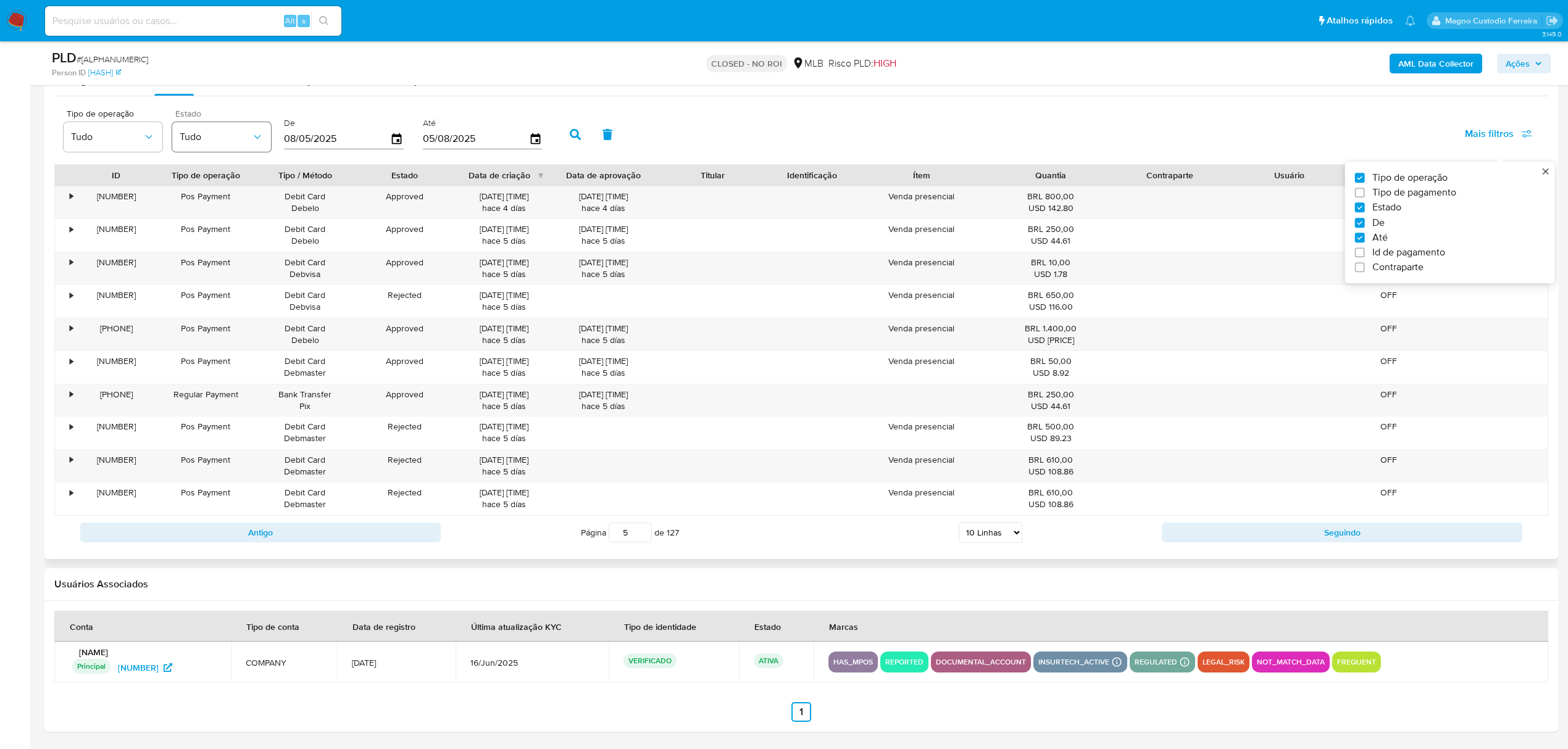 click on "Tudo" at bounding box center (215, 137) 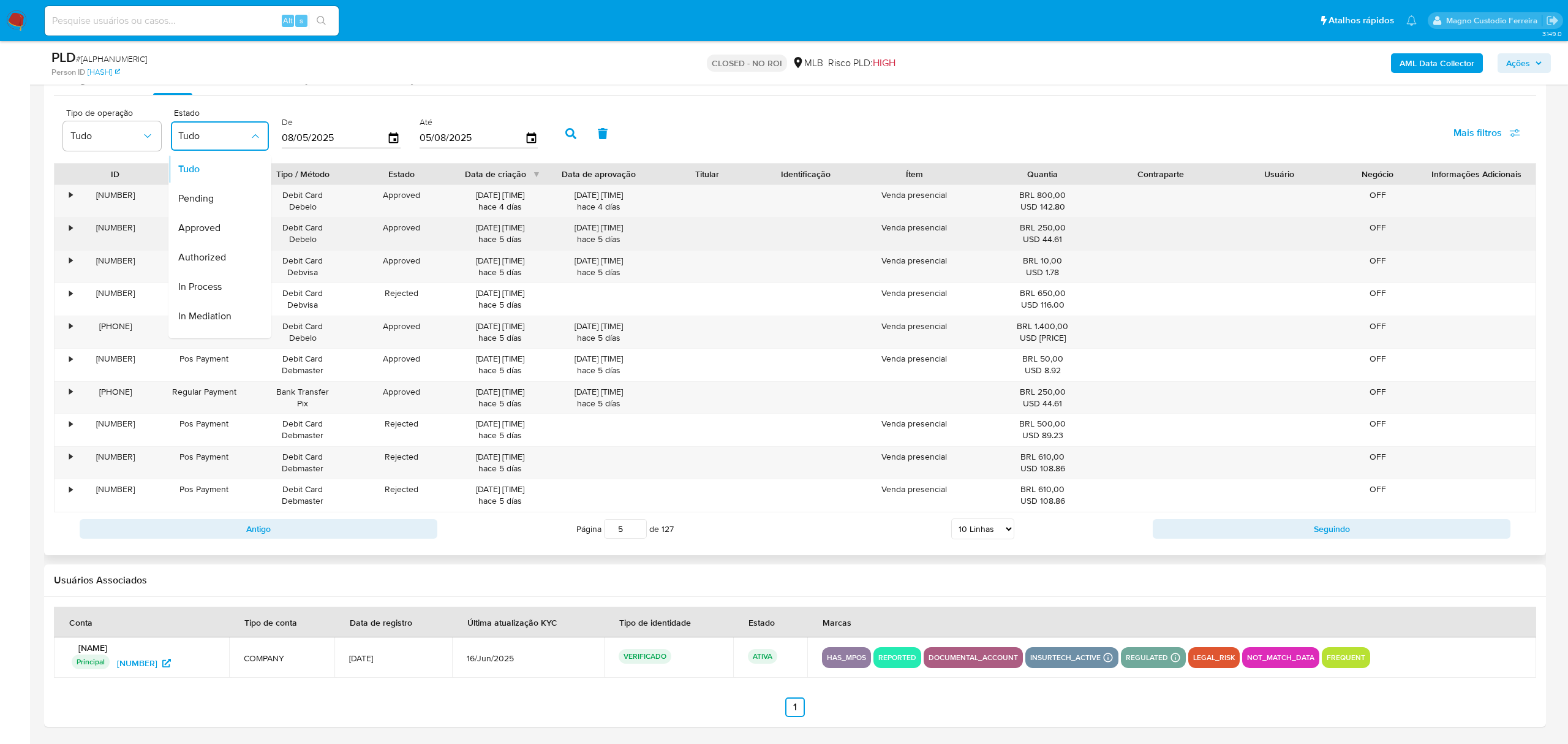 drag, startPoint x: 228, startPoint y: 243, endPoint x: 221, endPoint y: 237, distance: 9.21954 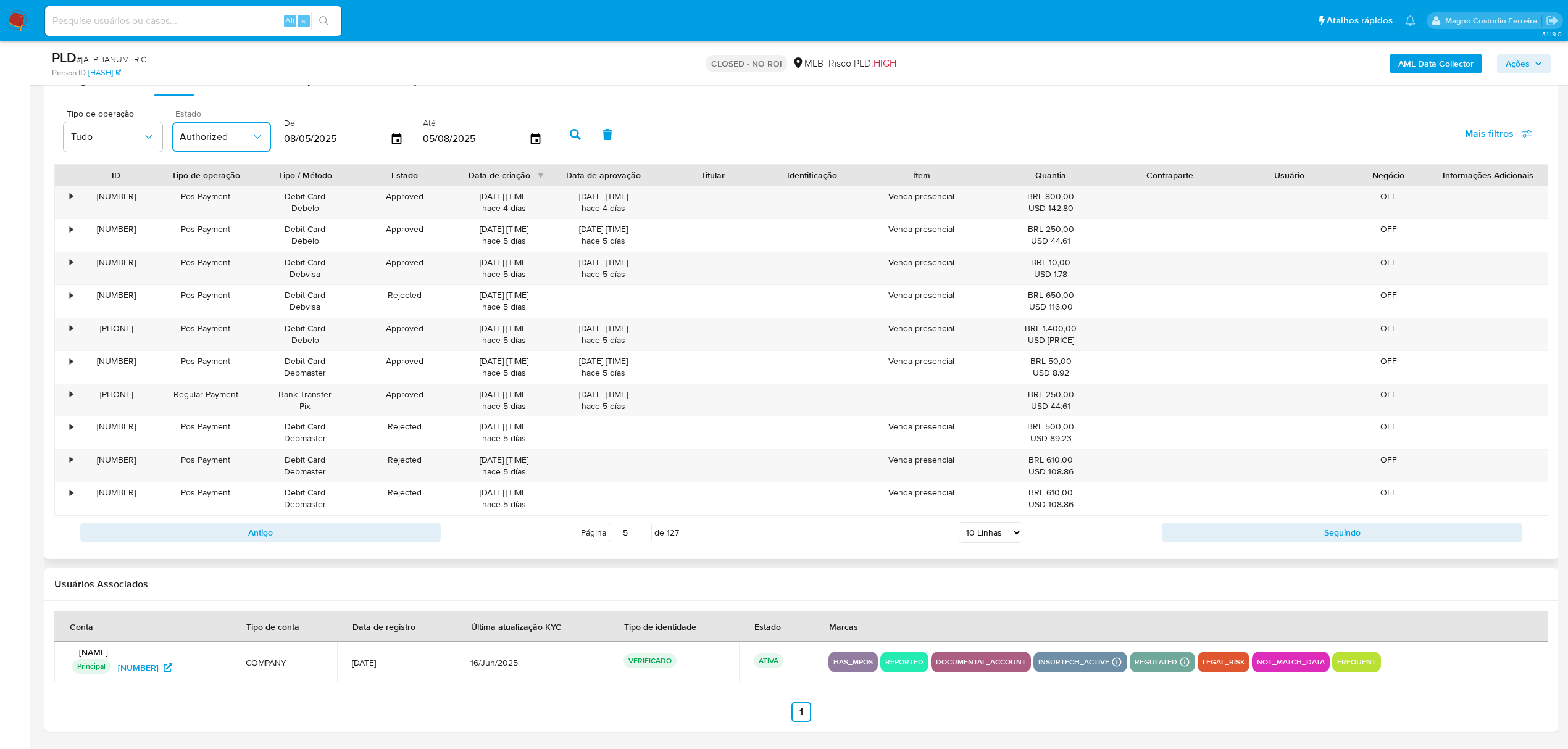 click on "Authorized" at bounding box center (215, 137) 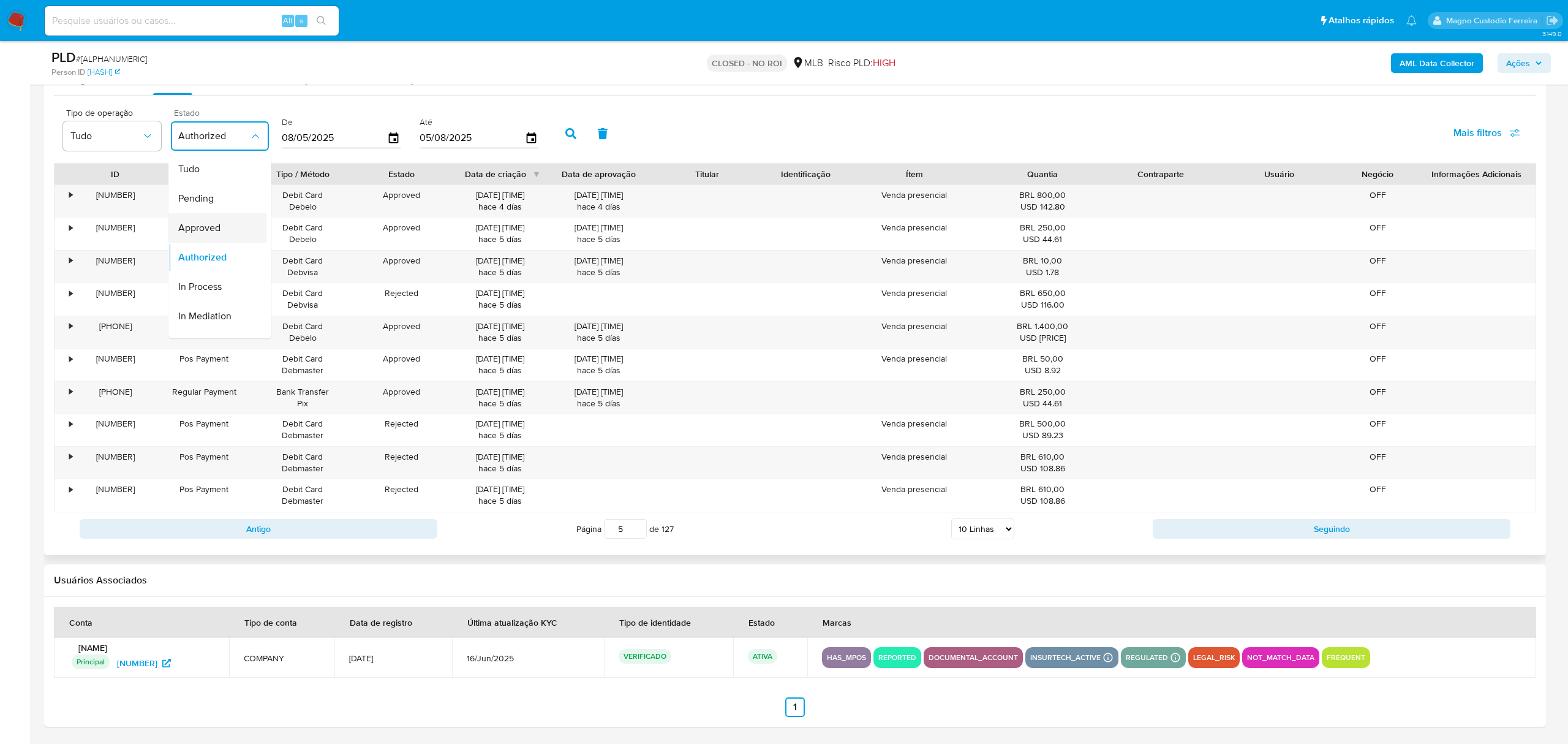 click on "Approved" at bounding box center (214, 228) 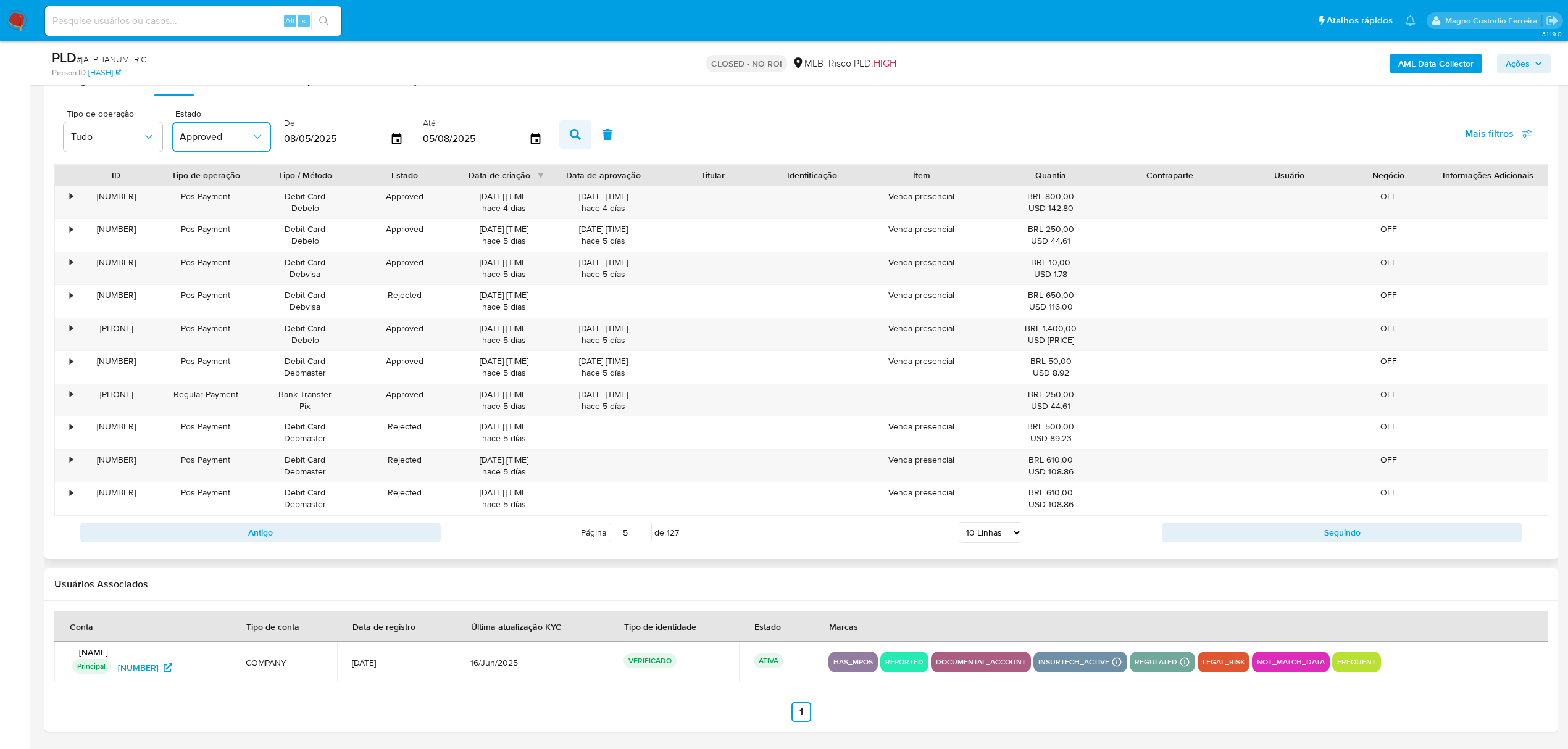 click at bounding box center [575, 134] 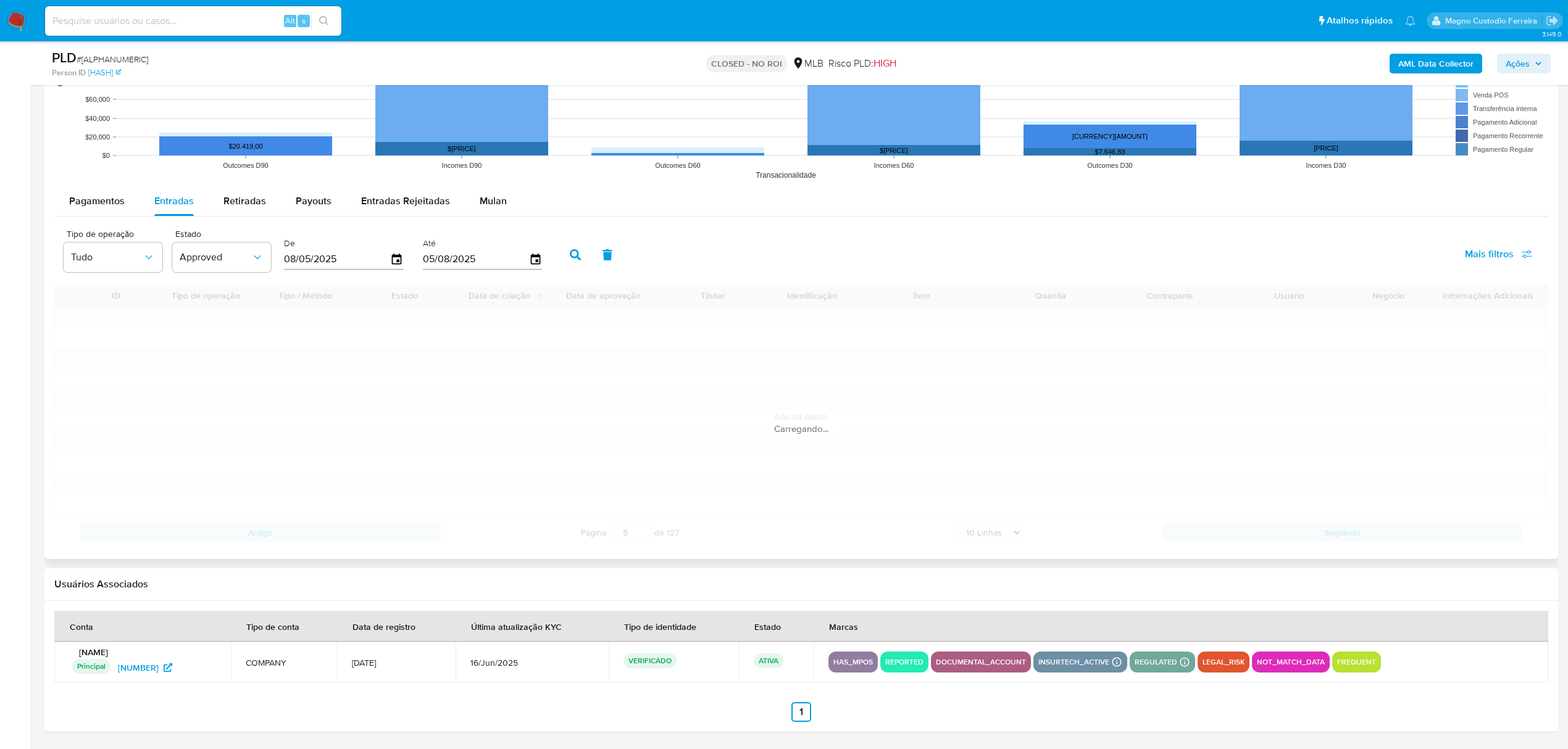 scroll, scrollTop: 1392, scrollLeft: 0, axis: vertical 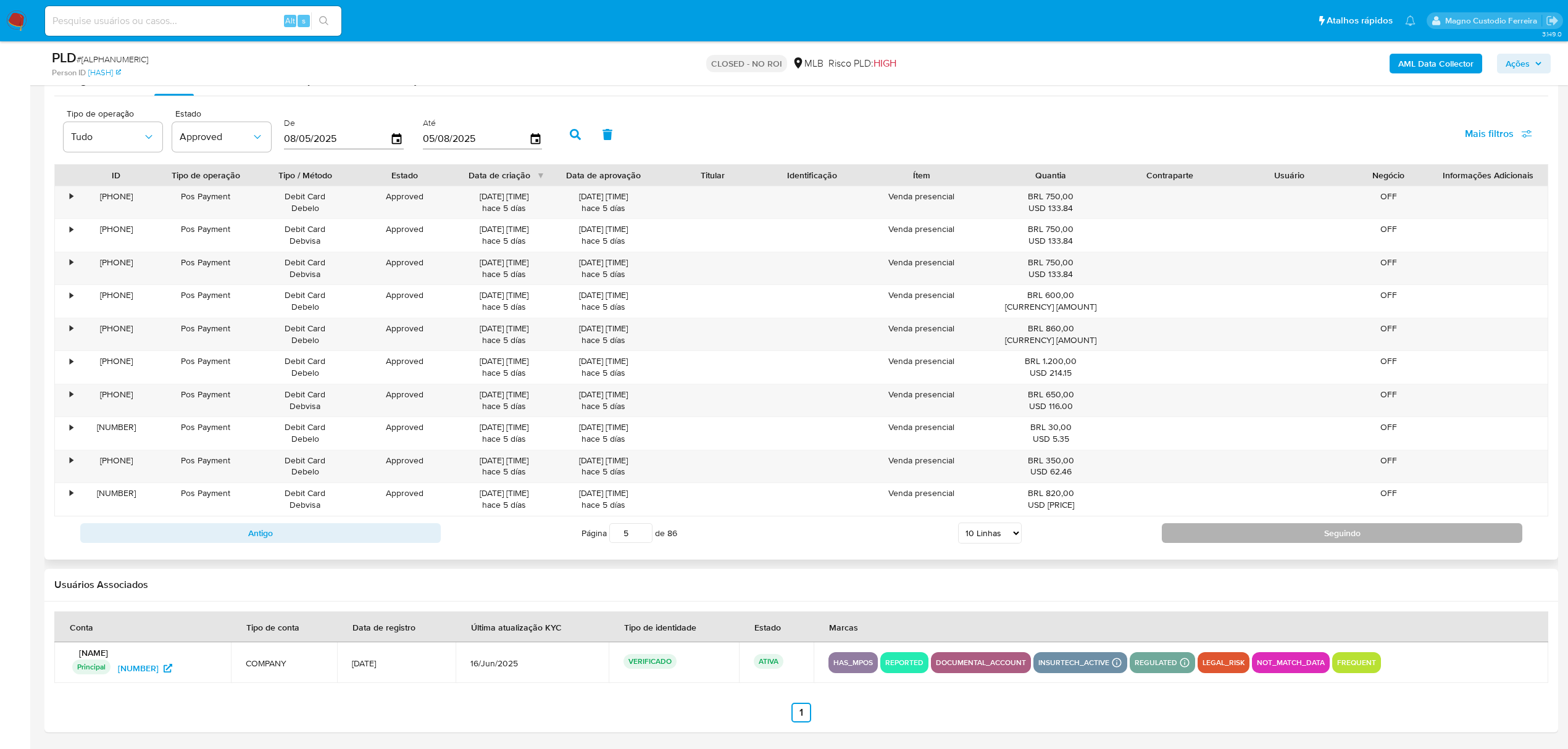 click on "Seguindo" at bounding box center [1342, 533] 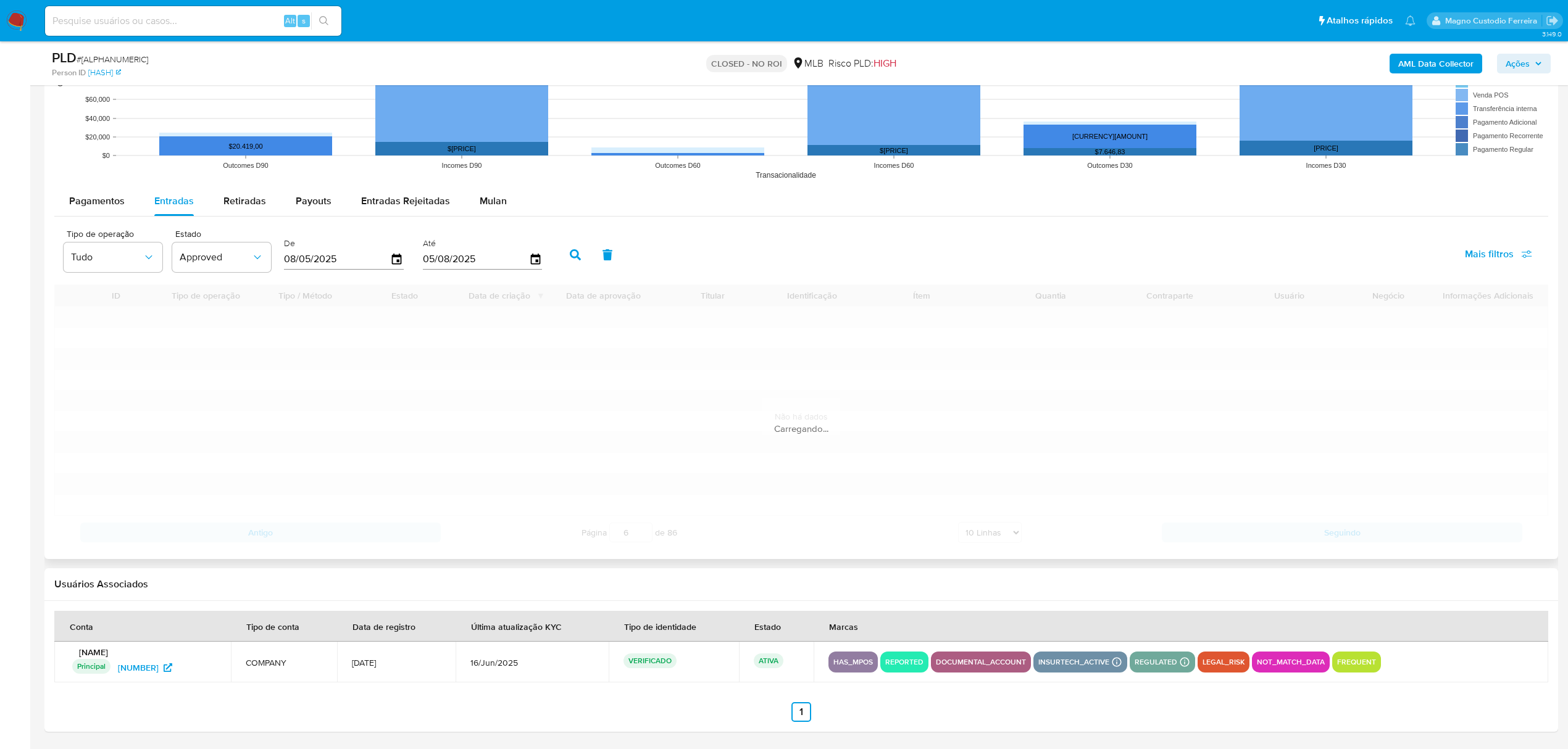 scroll, scrollTop: 1392, scrollLeft: 0, axis: vertical 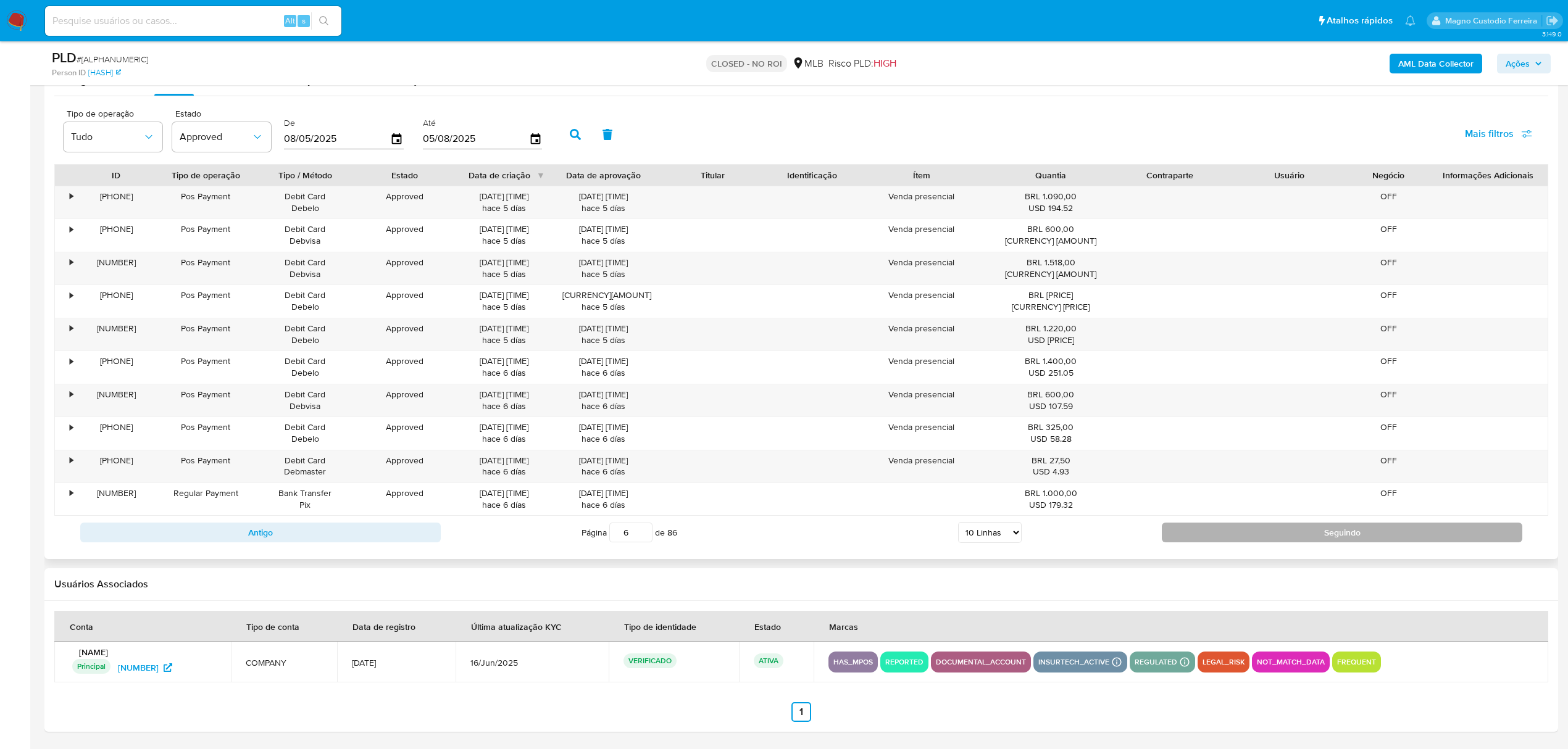click on "Seguindo" at bounding box center [1342, 532] 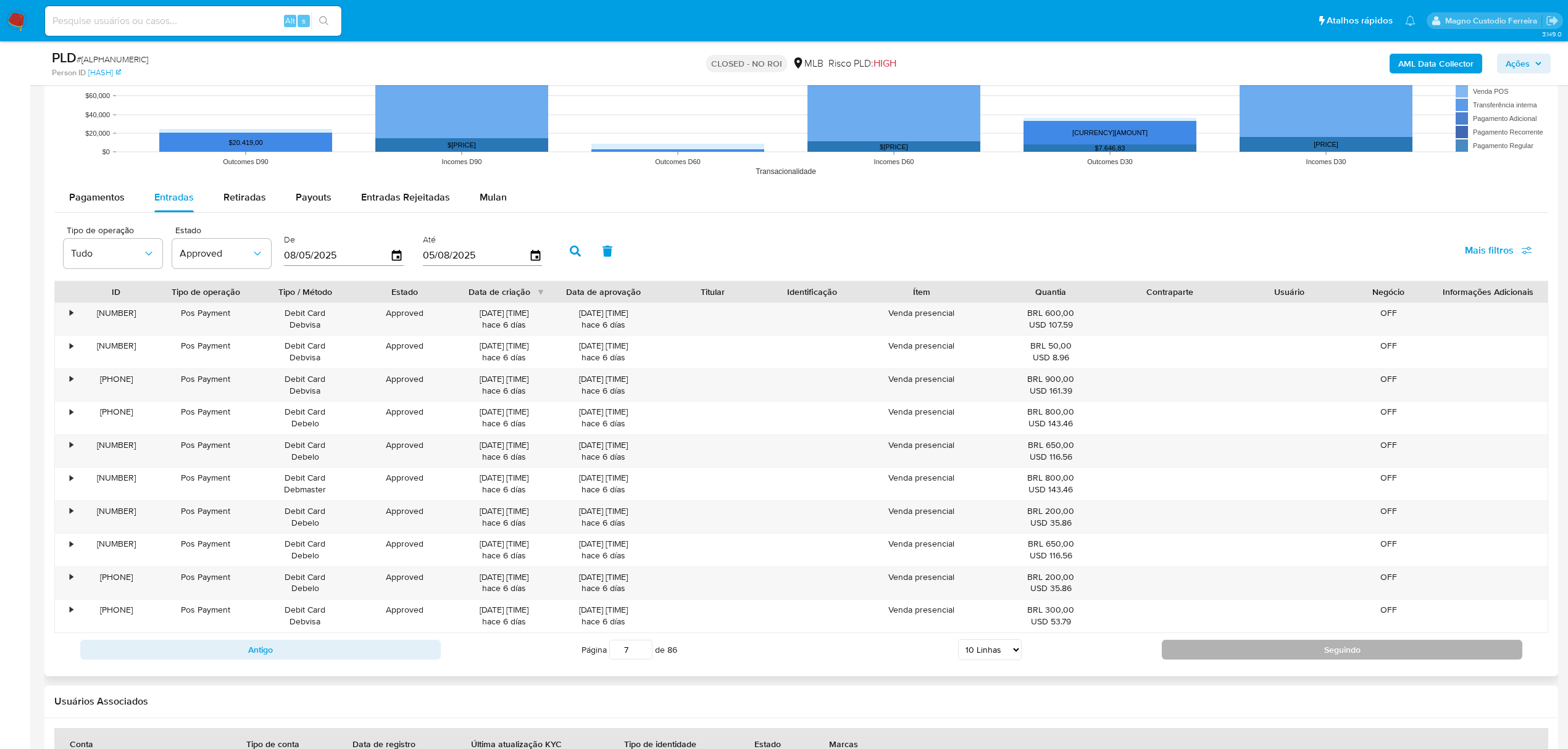 scroll, scrollTop: 1392, scrollLeft: 0, axis: vertical 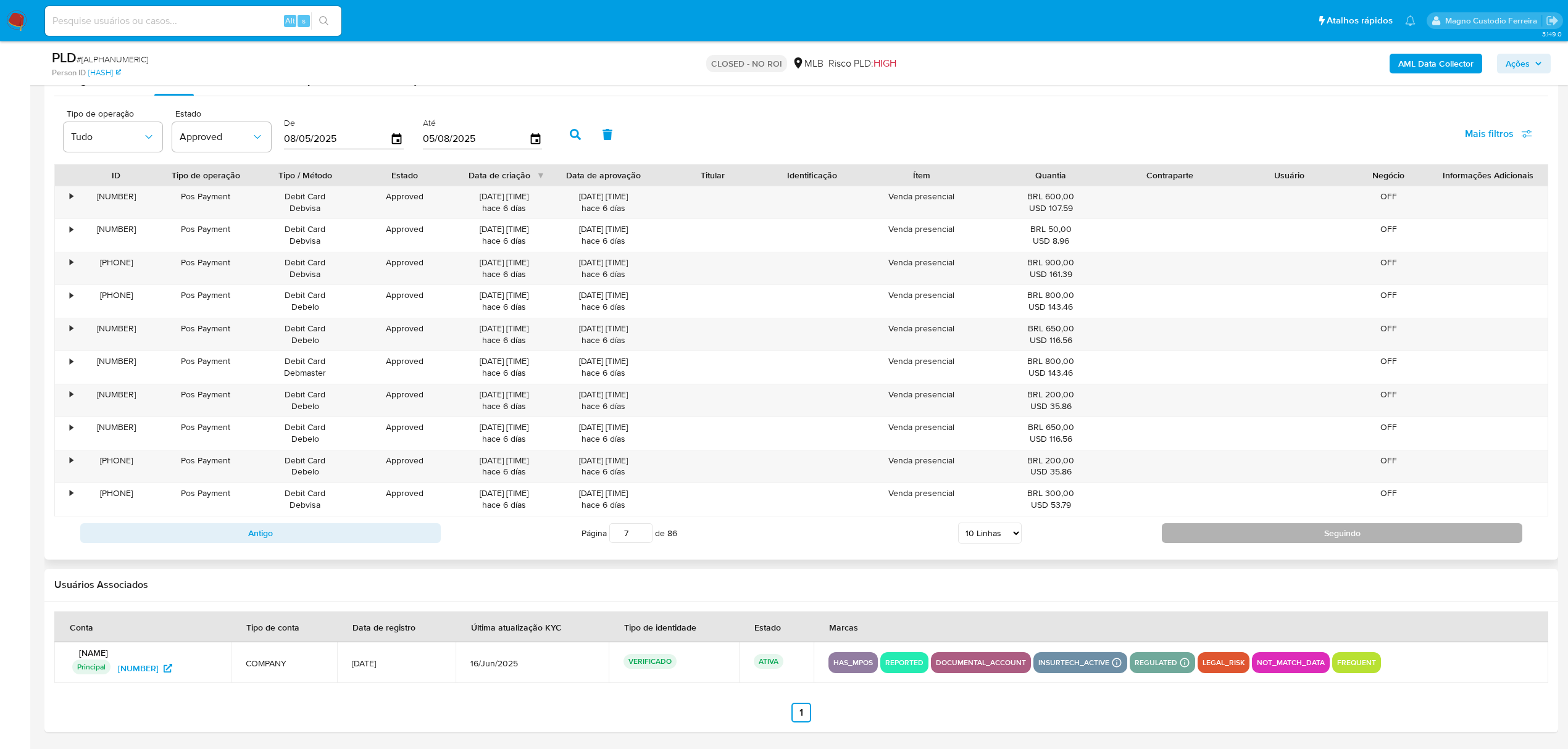 click on "Seguindo" at bounding box center [1342, 533] 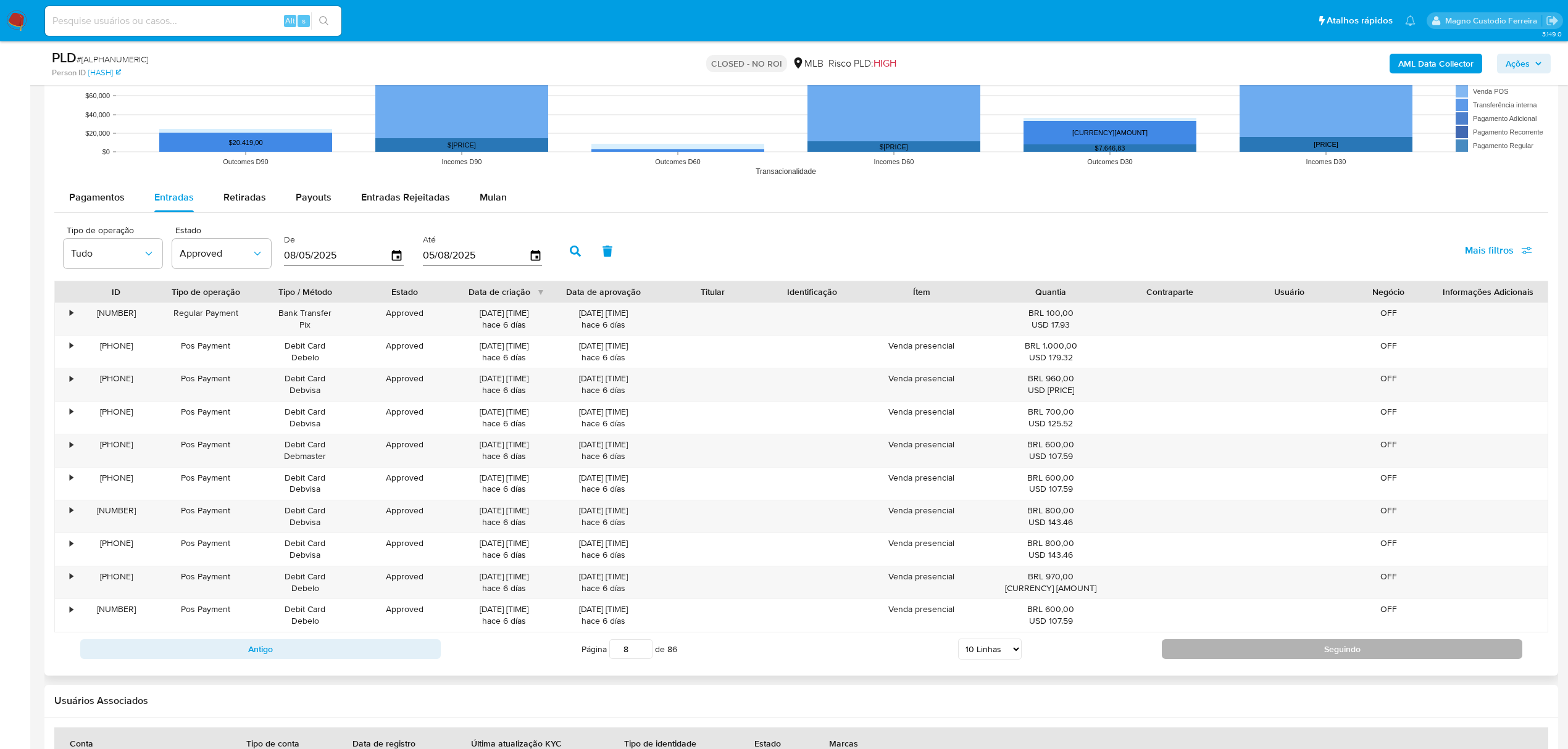 scroll, scrollTop: 1392, scrollLeft: 0, axis: vertical 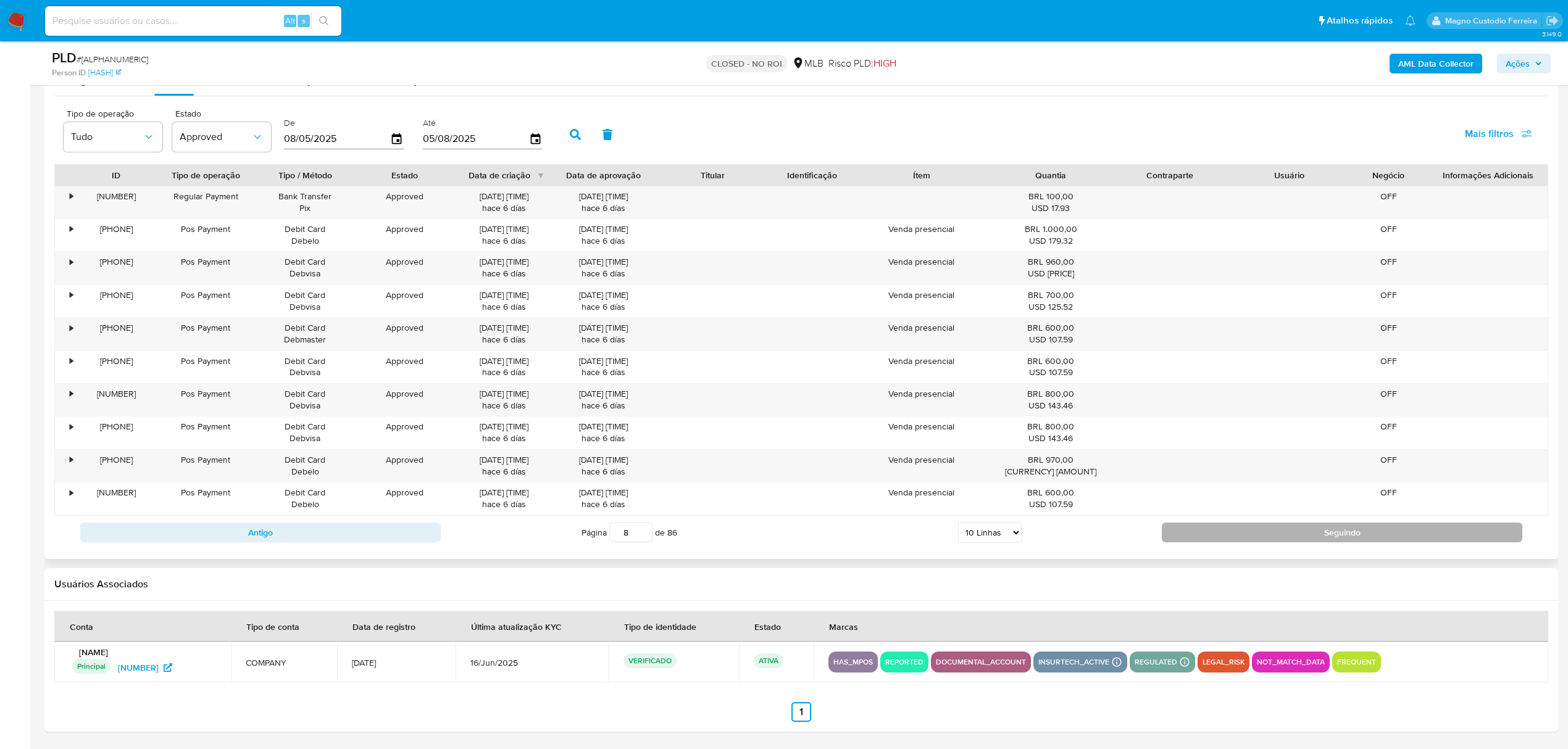 click on "Seguindo" at bounding box center [1342, 532] 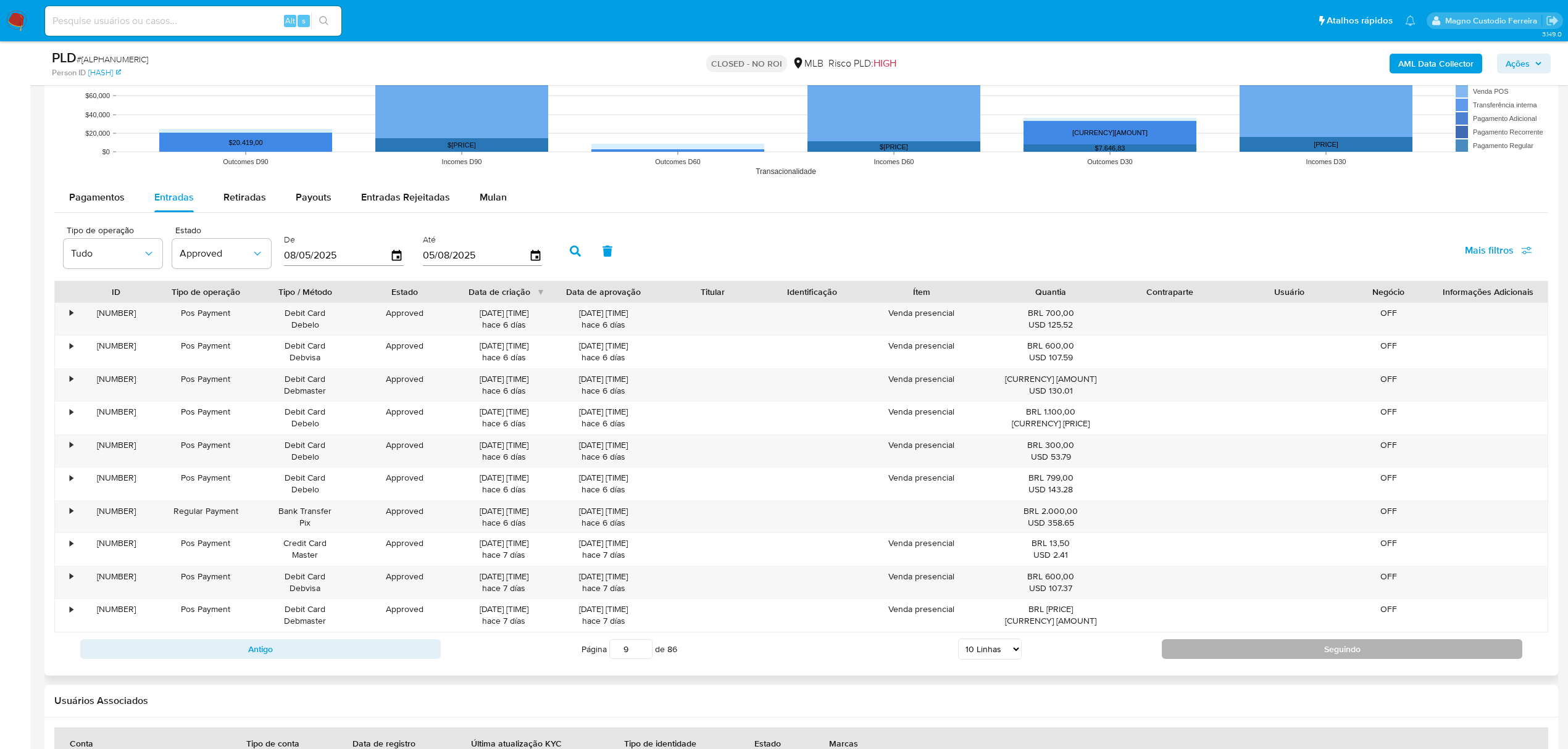 scroll, scrollTop: 1392, scrollLeft: 0, axis: vertical 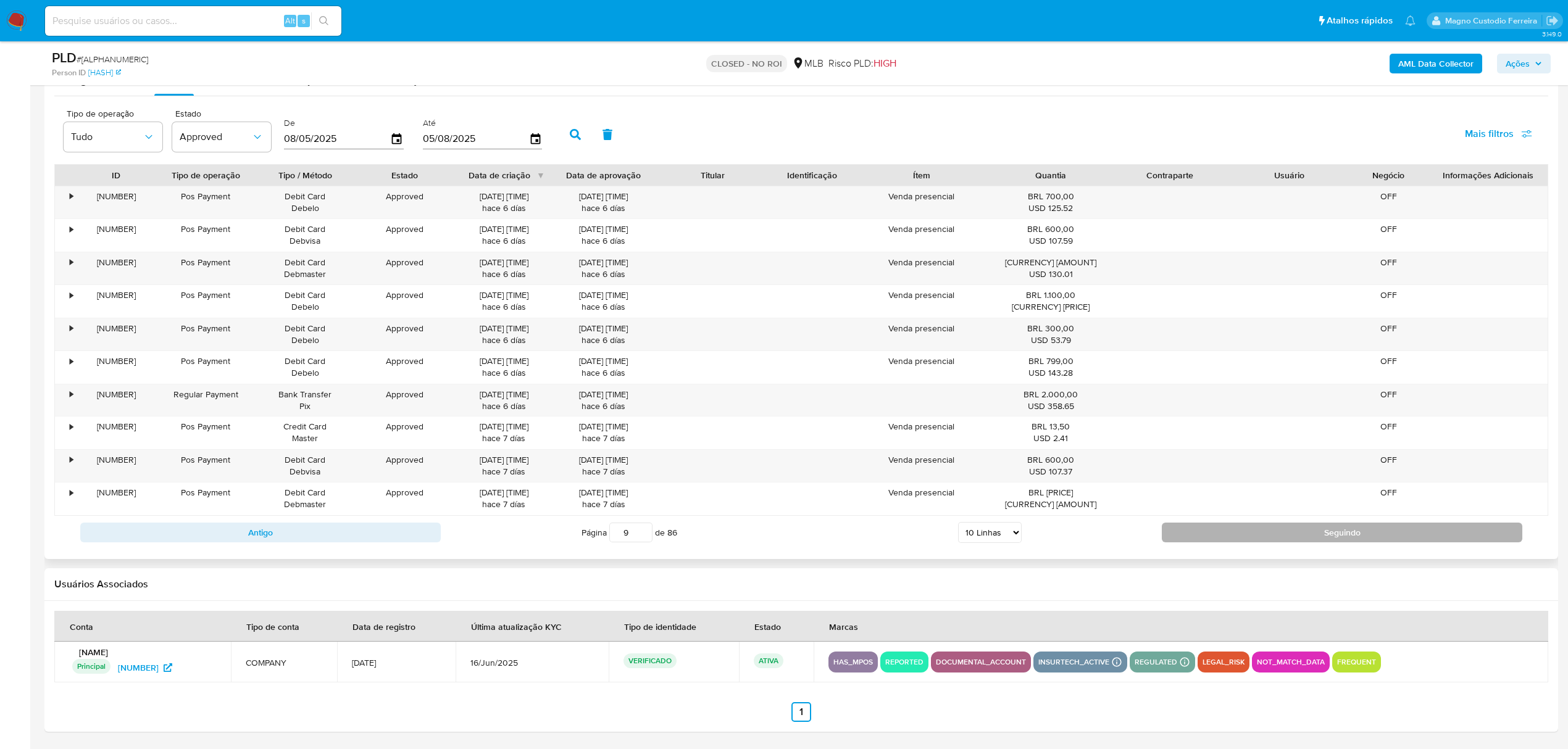 click on "Seguindo" at bounding box center (1342, 532) 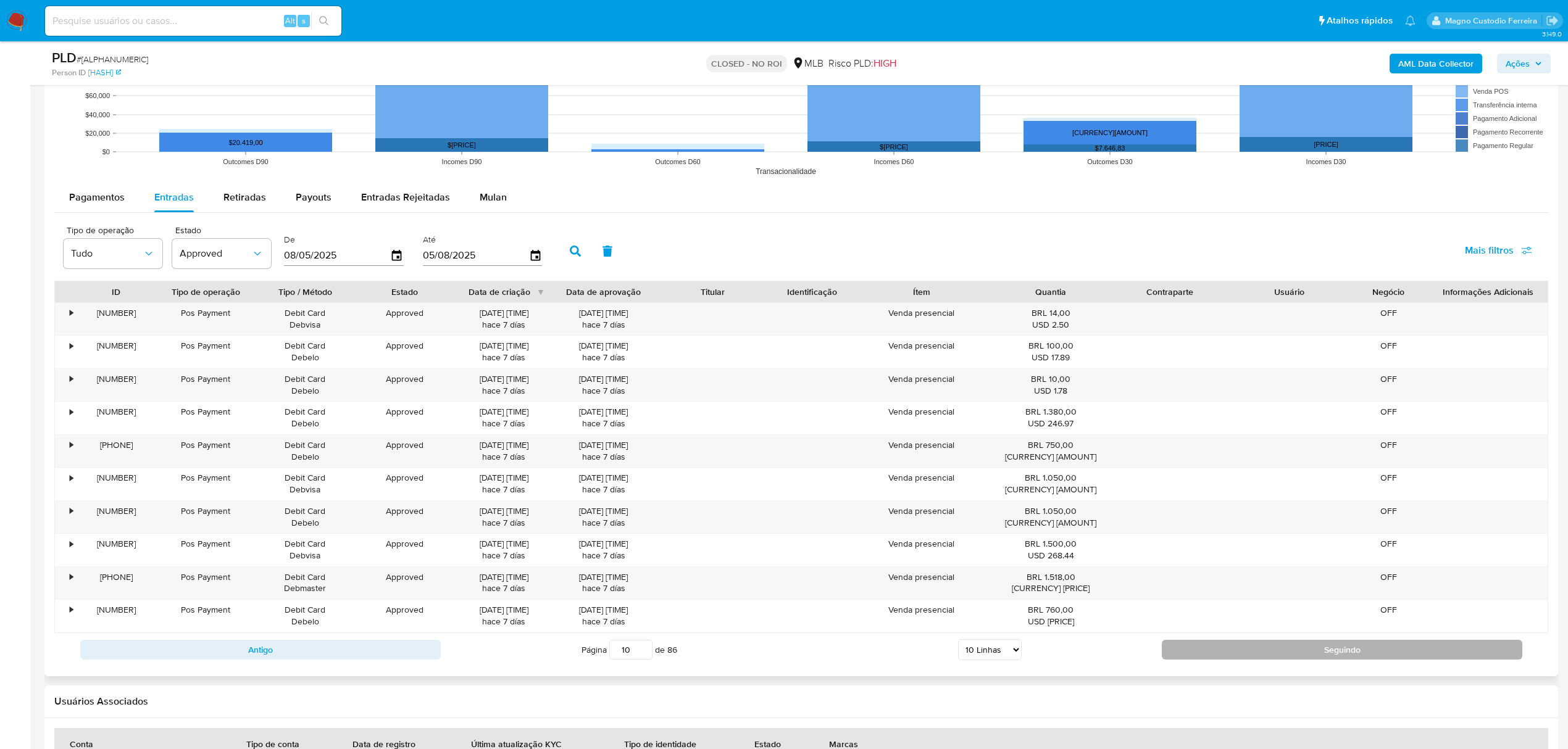 scroll, scrollTop: 1392, scrollLeft: 0, axis: vertical 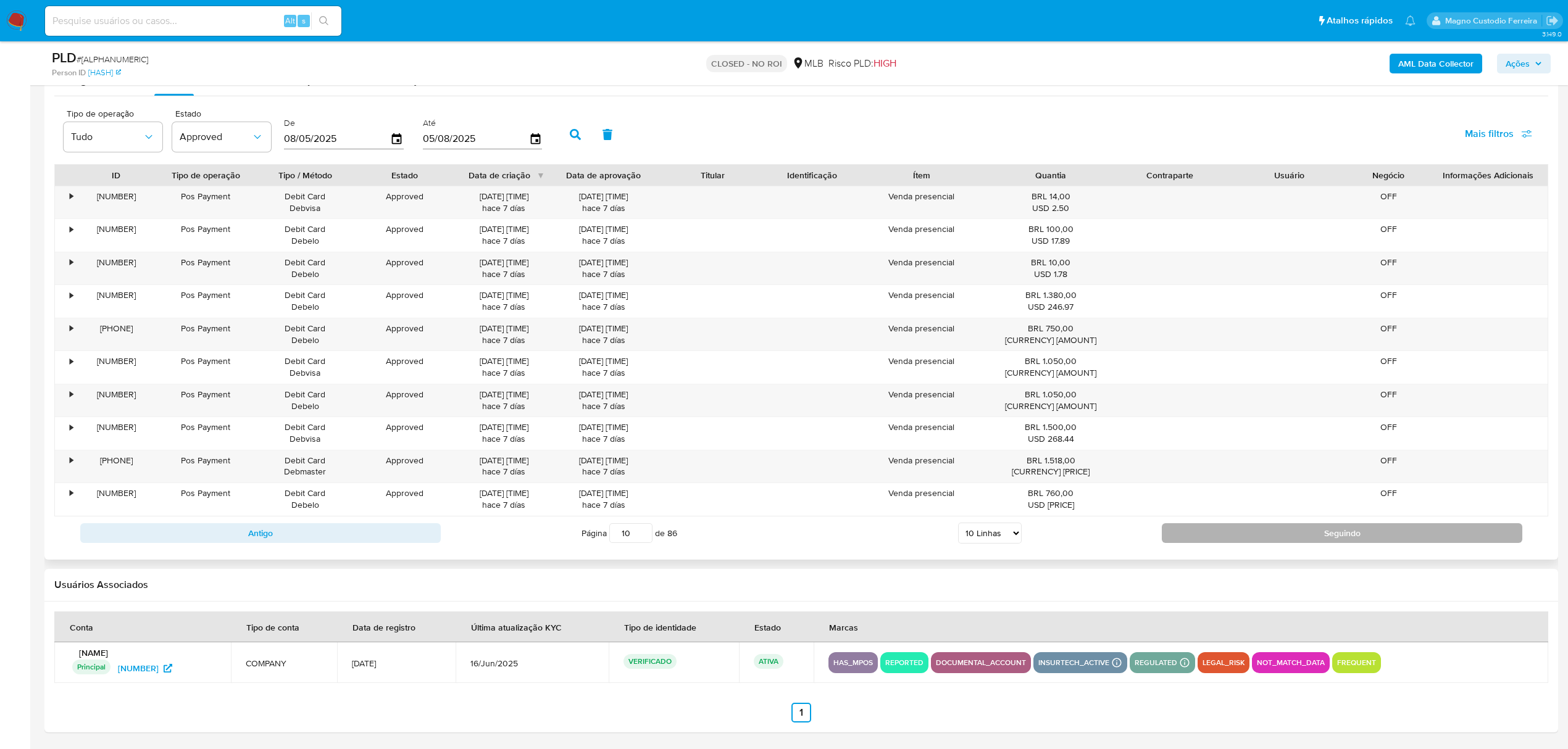 click on "Seguindo" at bounding box center [1342, 533] 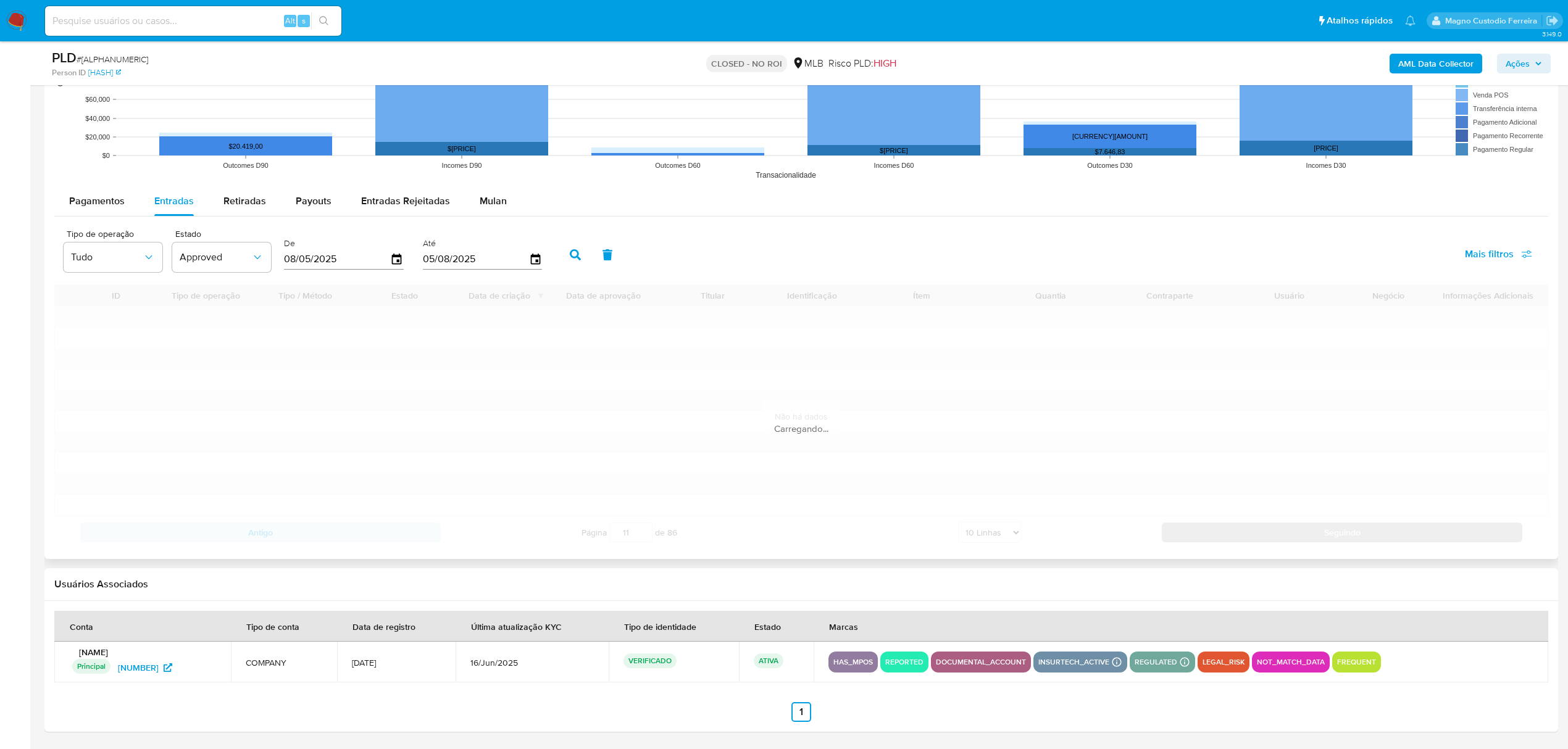 scroll, scrollTop: 1392, scrollLeft: 0, axis: vertical 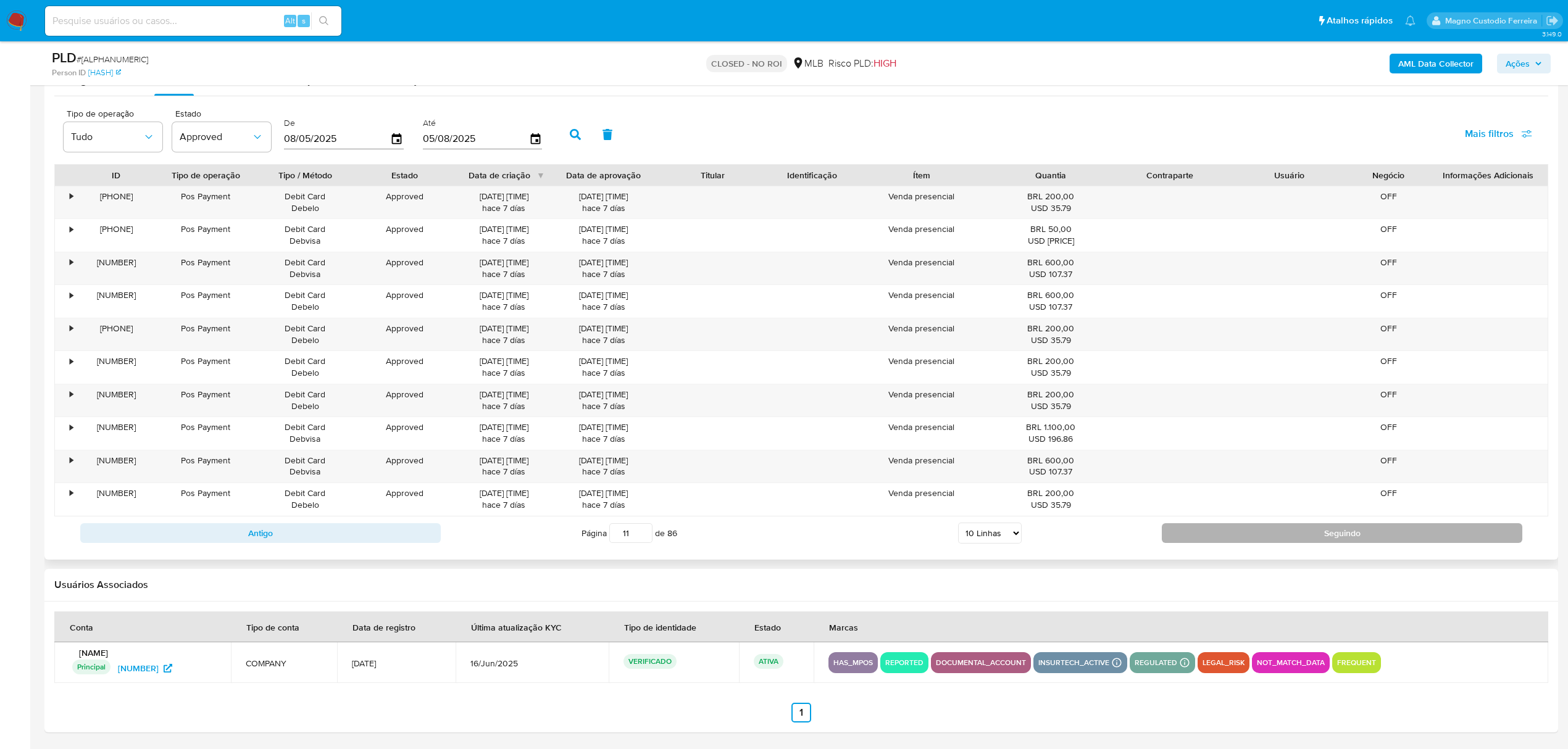 click on "Seguindo" at bounding box center (1342, 533) 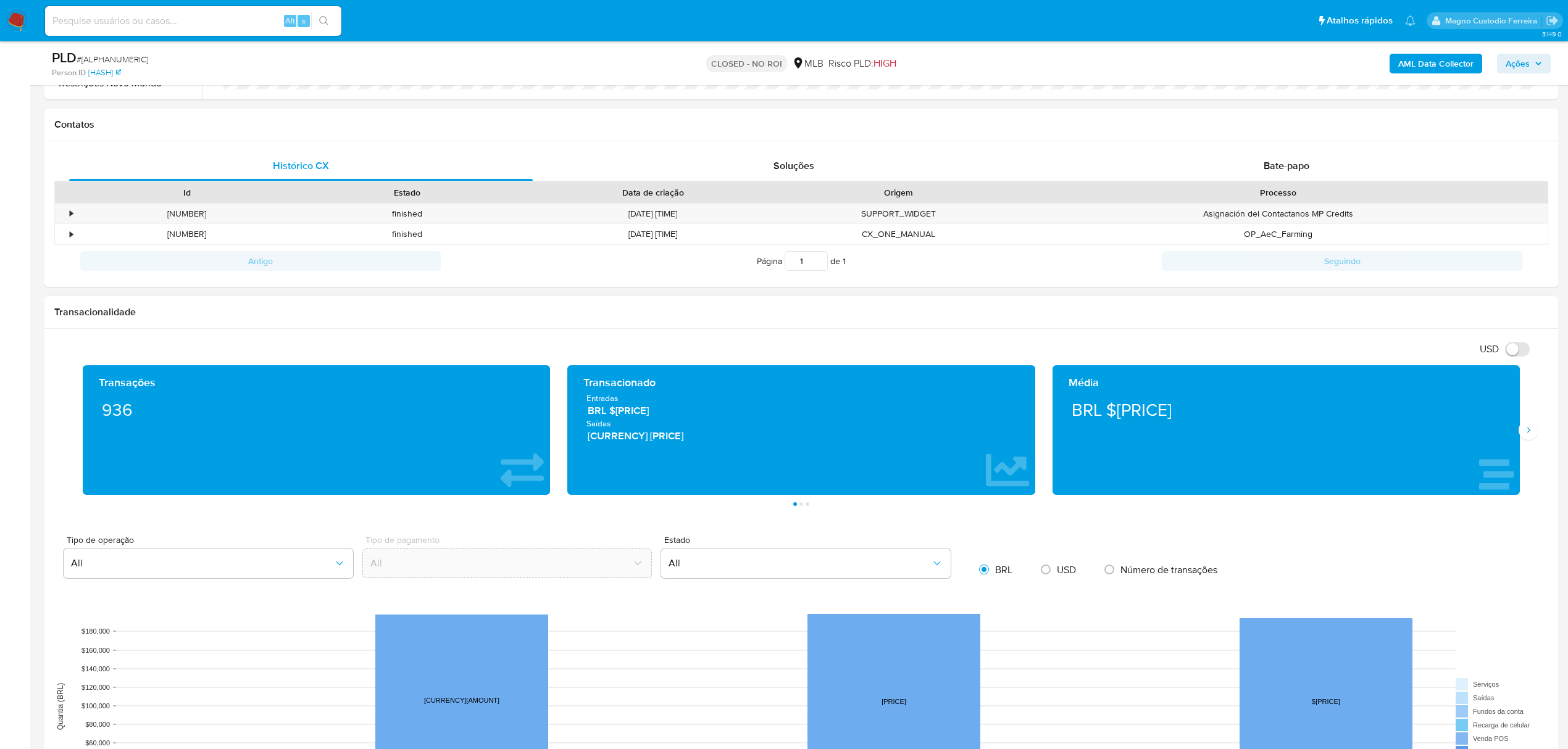 scroll, scrollTop: 240, scrollLeft: 0, axis: vertical 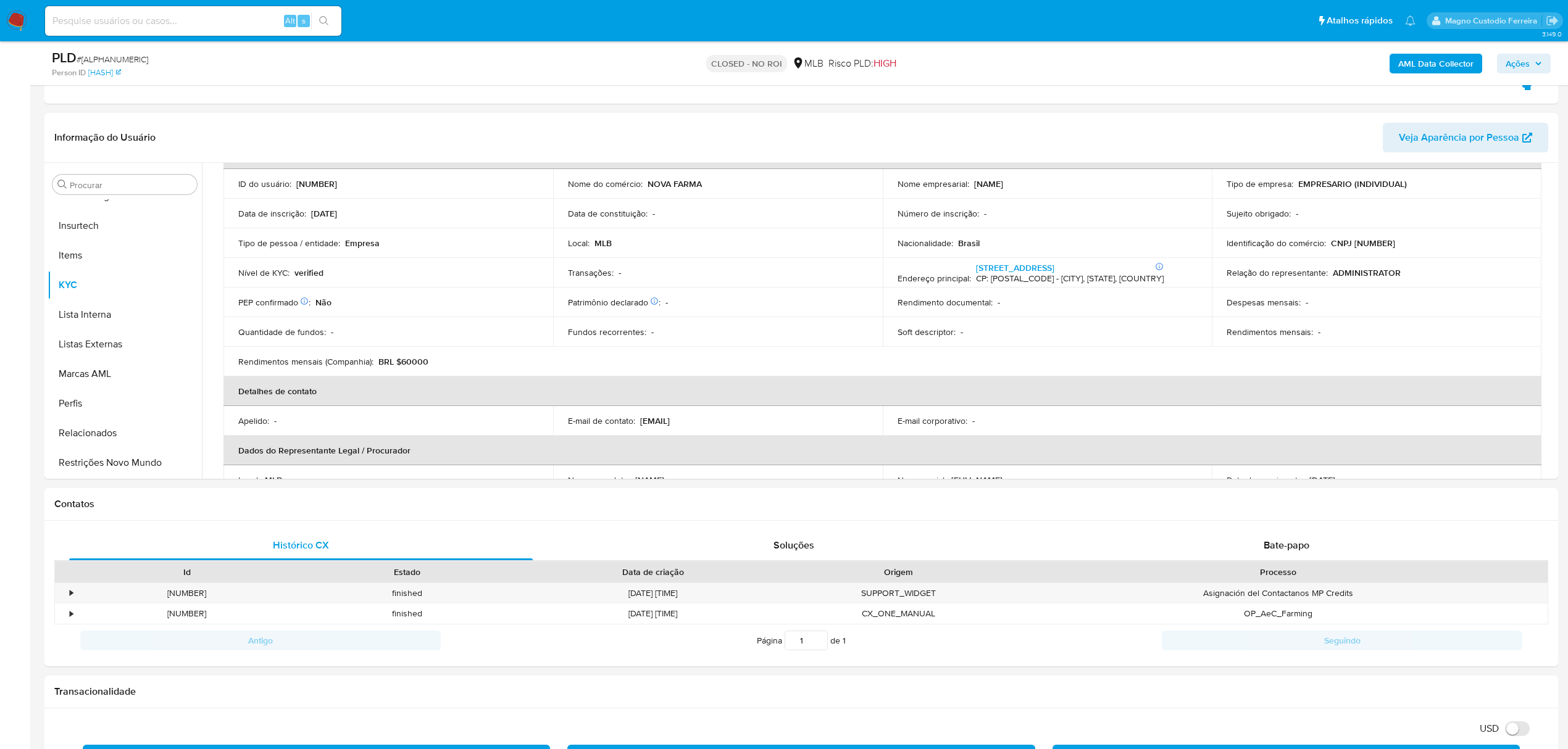 click on "AML Data Collector" at bounding box center [1436, 64] 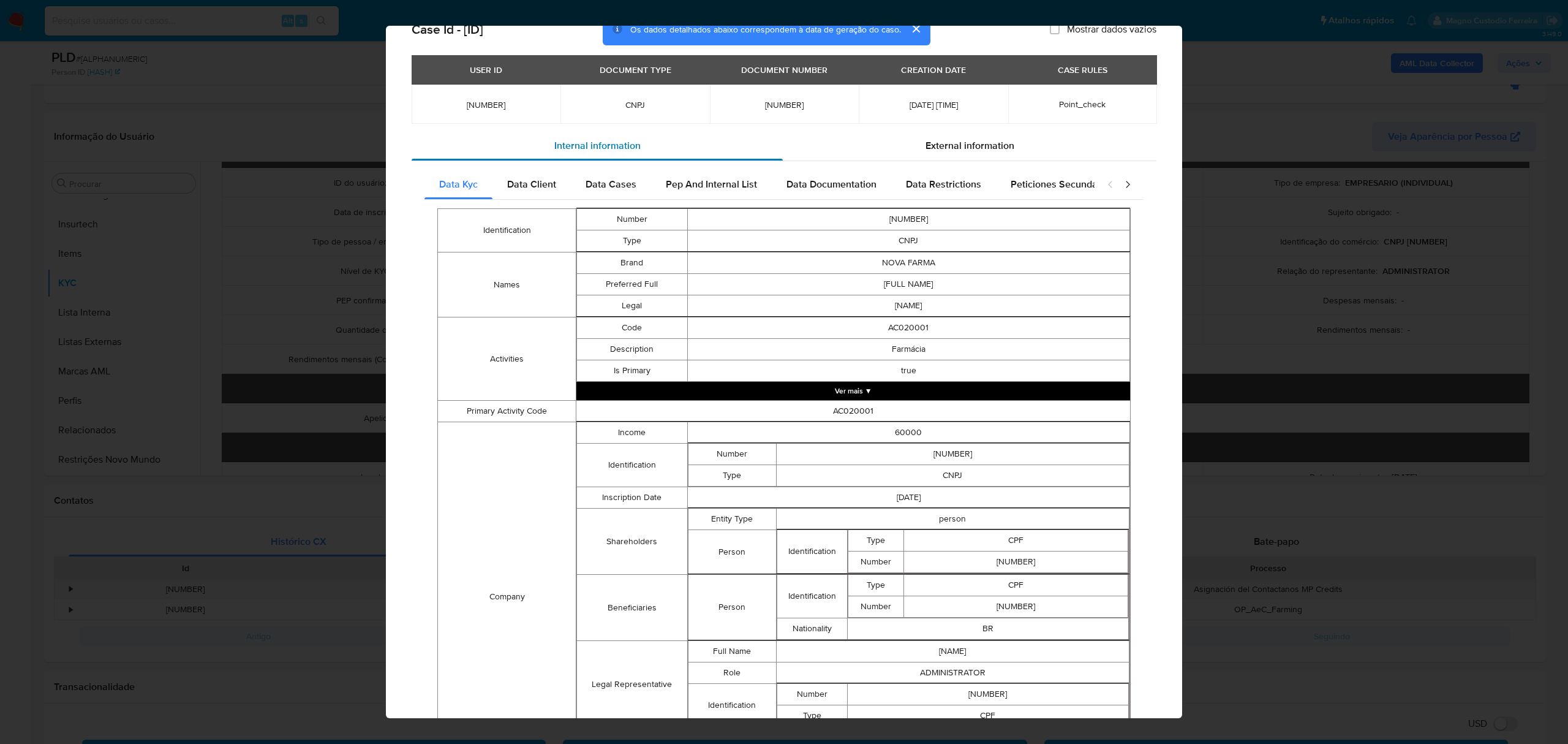 scroll, scrollTop: 0, scrollLeft: 0, axis: both 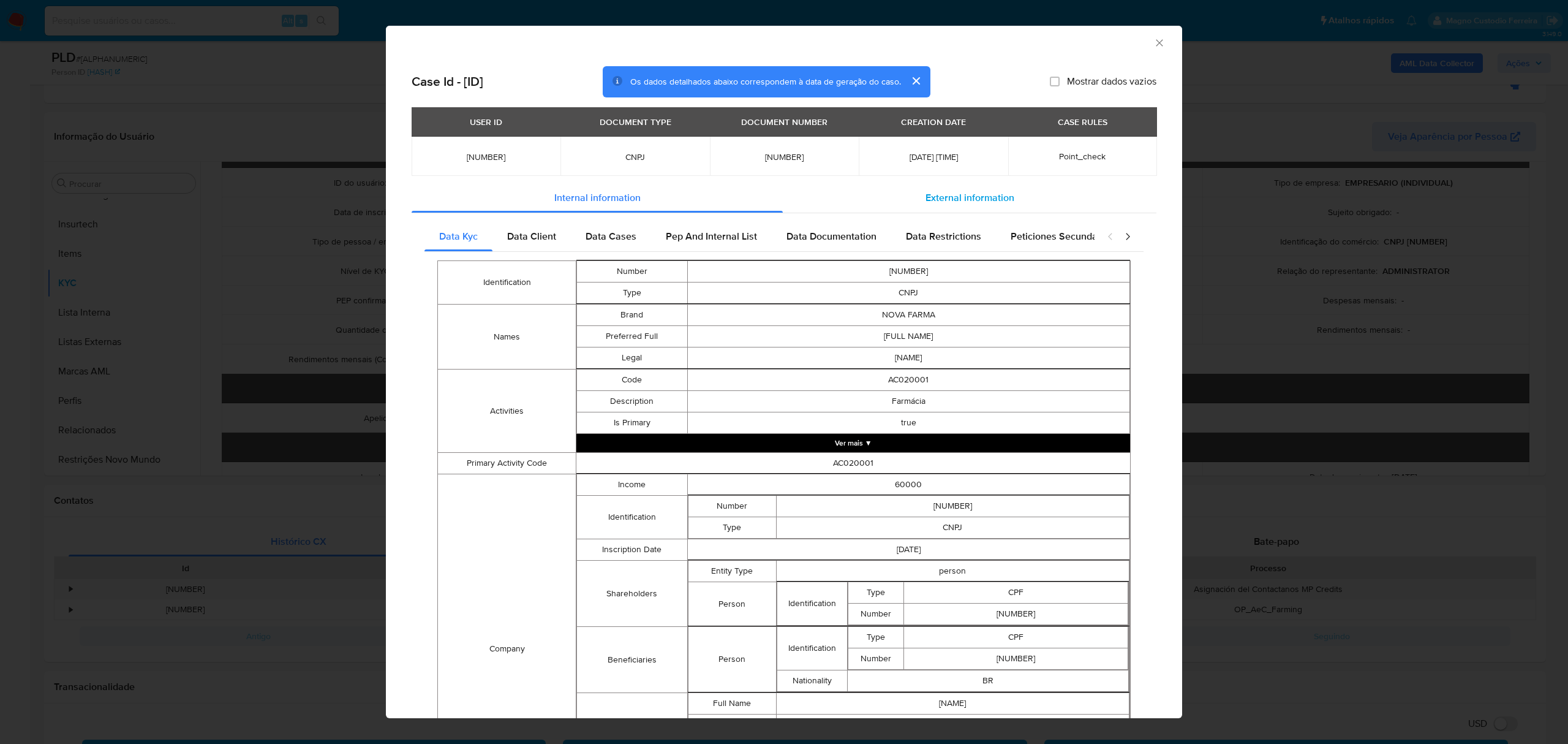 click on "External information" at bounding box center (970, 197) 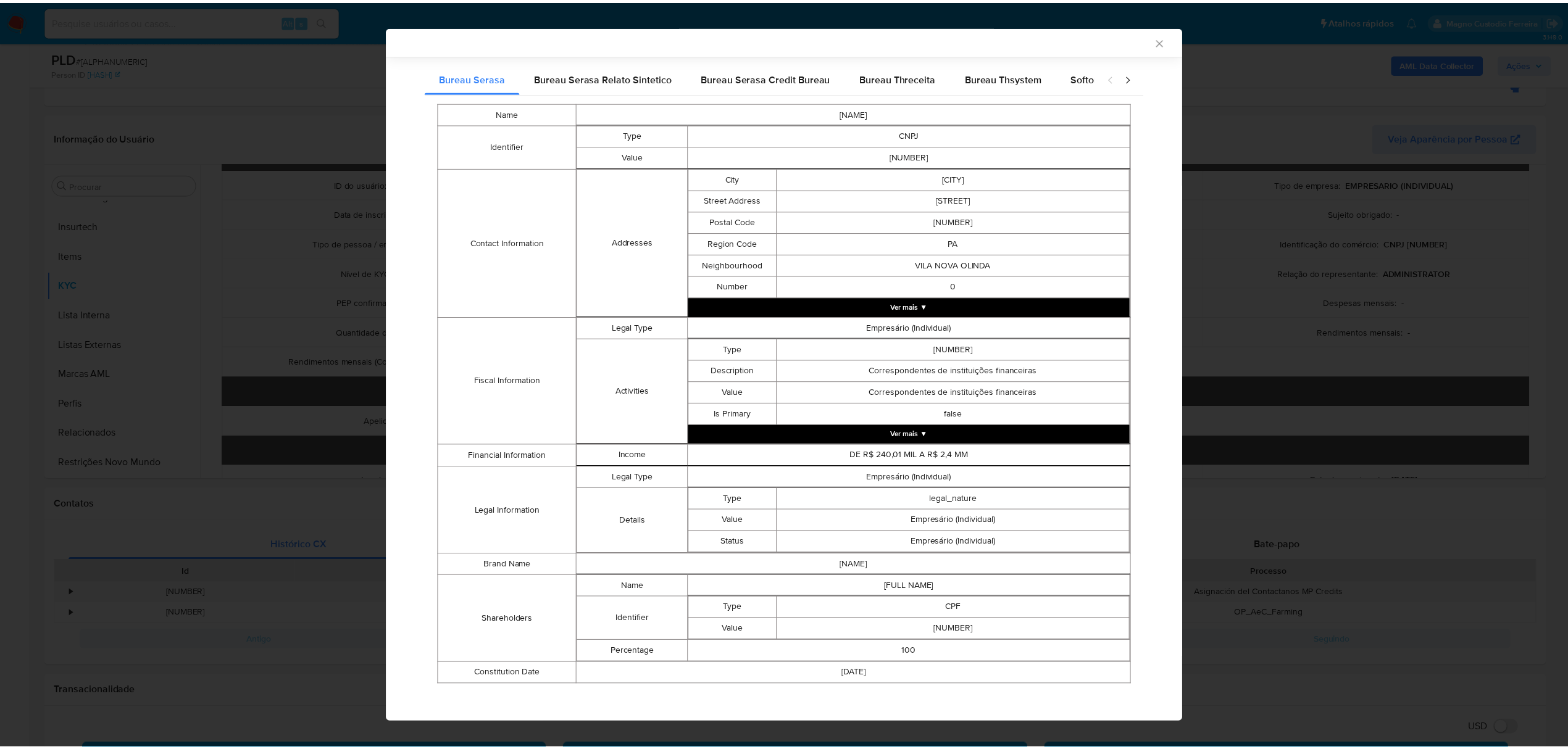 scroll, scrollTop: 169, scrollLeft: 0, axis: vertical 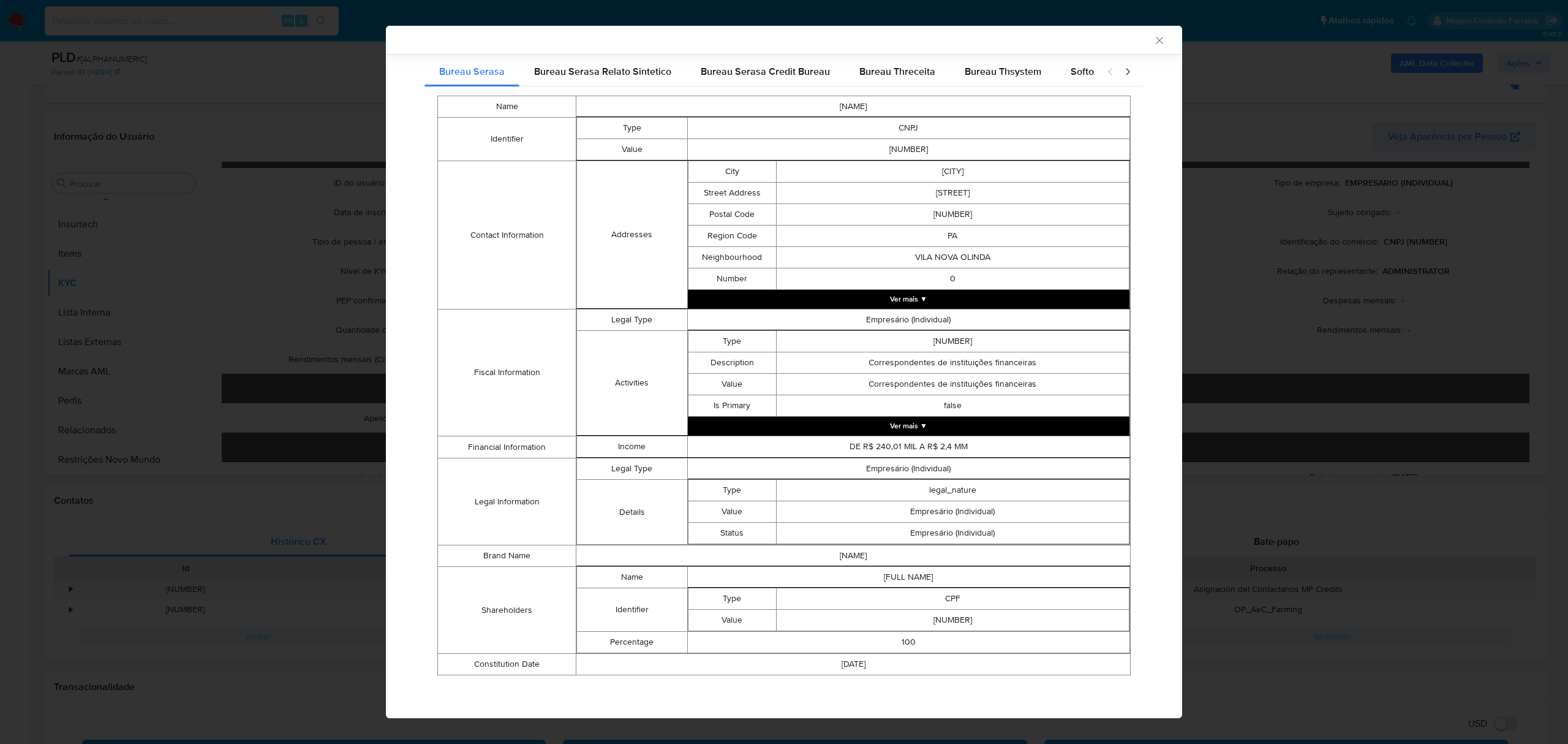 click on "AML Data Collector Case Id - Mm0VJjAEPYU7ZGERo1SEDawN Os dados detalhados abaixo correspondem à data de geração do caso. Mostrar dados vazios USER ID DOCUMENT TYPE DOCUMENT NUMBER CREATION DATE CASE RULES 711783526 CNPJ 47800582000154 2025-06-12 03:13:28 Point_check Internal information External information Bureau Serasa Bureau Serasa Relato Sintetico Bureau Serasa Credit Bureau Bureau Threceita Bureau Thsystem Softon Google Facebook Data Ziponline Data Serpro Pf Data Serpro Pj Name M OLIVEIRA DOS SANTOS Identifier Type CNPJ Value 47800582000154 Contact Information Addresses City AUGUSTO CORREA Street Address TRAVESSA SANTO ANTONIO Postal Code 68610000 Region Code PA Neighbourhood VILA NOVA OLINDA Number 0 Ver mais ▼ Fiscal Information Legal Type Empresário (Individual)  Activities Type 6619302 Description Correspondentes de instituições financeiras Value Correspondentes de instituições financeiras Is Primary false Ver mais ▼ Financial Information Income DE R$ 240,01 MIL A R$ 2,4 MM Legal Type CPF" at bounding box center [784, 372] 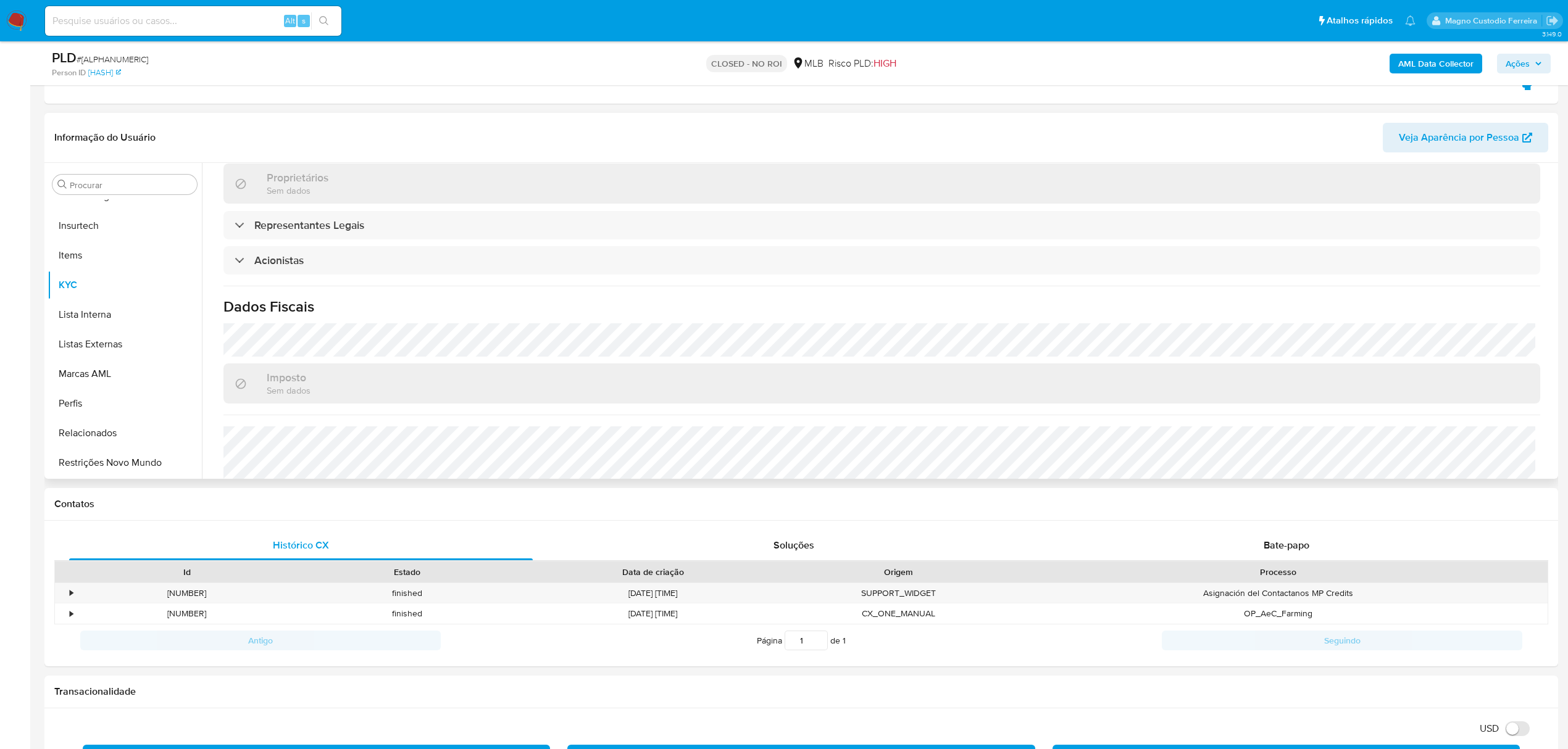 scroll, scrollTop: 705, scrollLeft: 0, axis: vertical 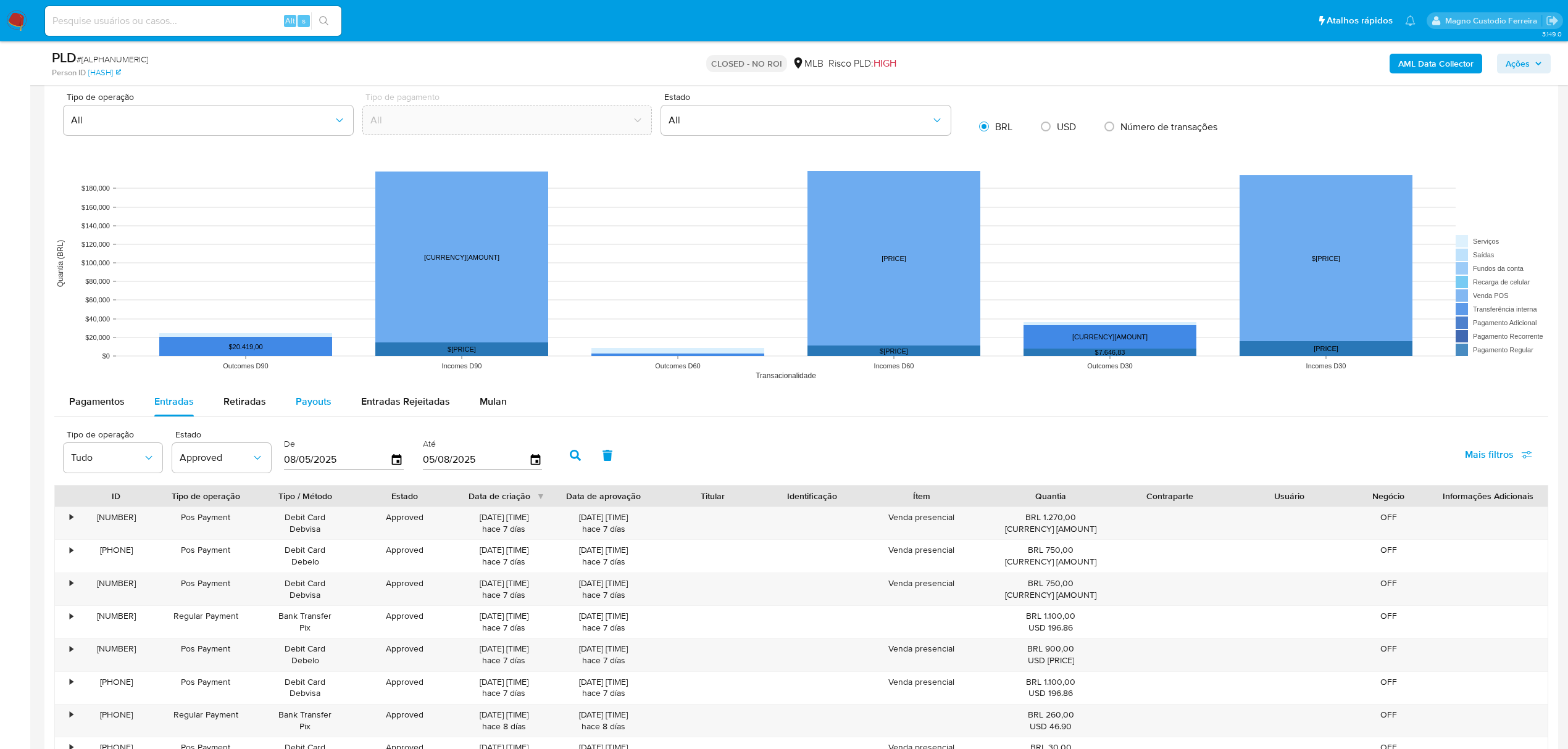 drag, startPoint x: 310, startPoint y: 383, endPoint x: 324, endPoint y: 400, distance: 22.022716 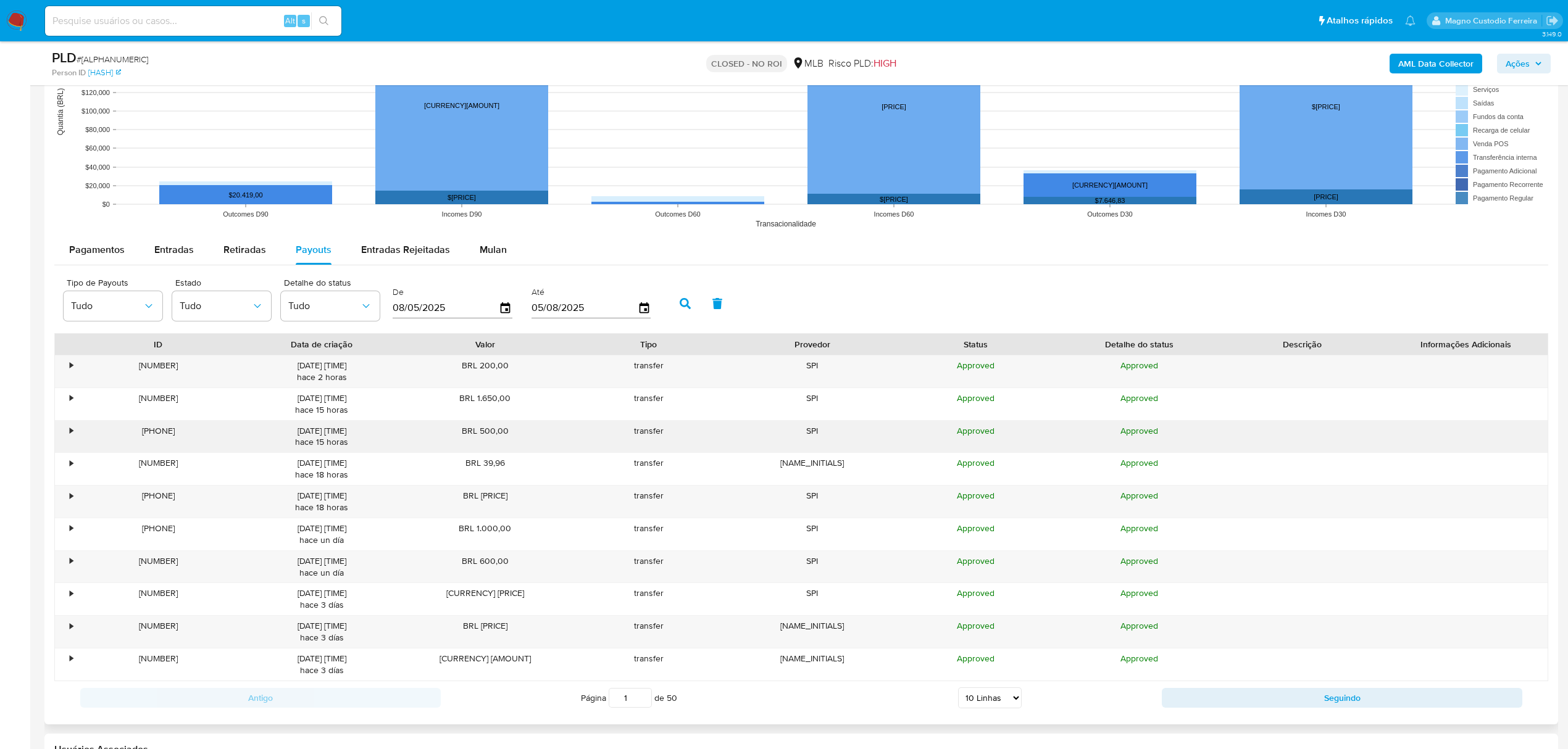 scroll, scrollTop: 1232, scrollLeft: 0, axis: vertical 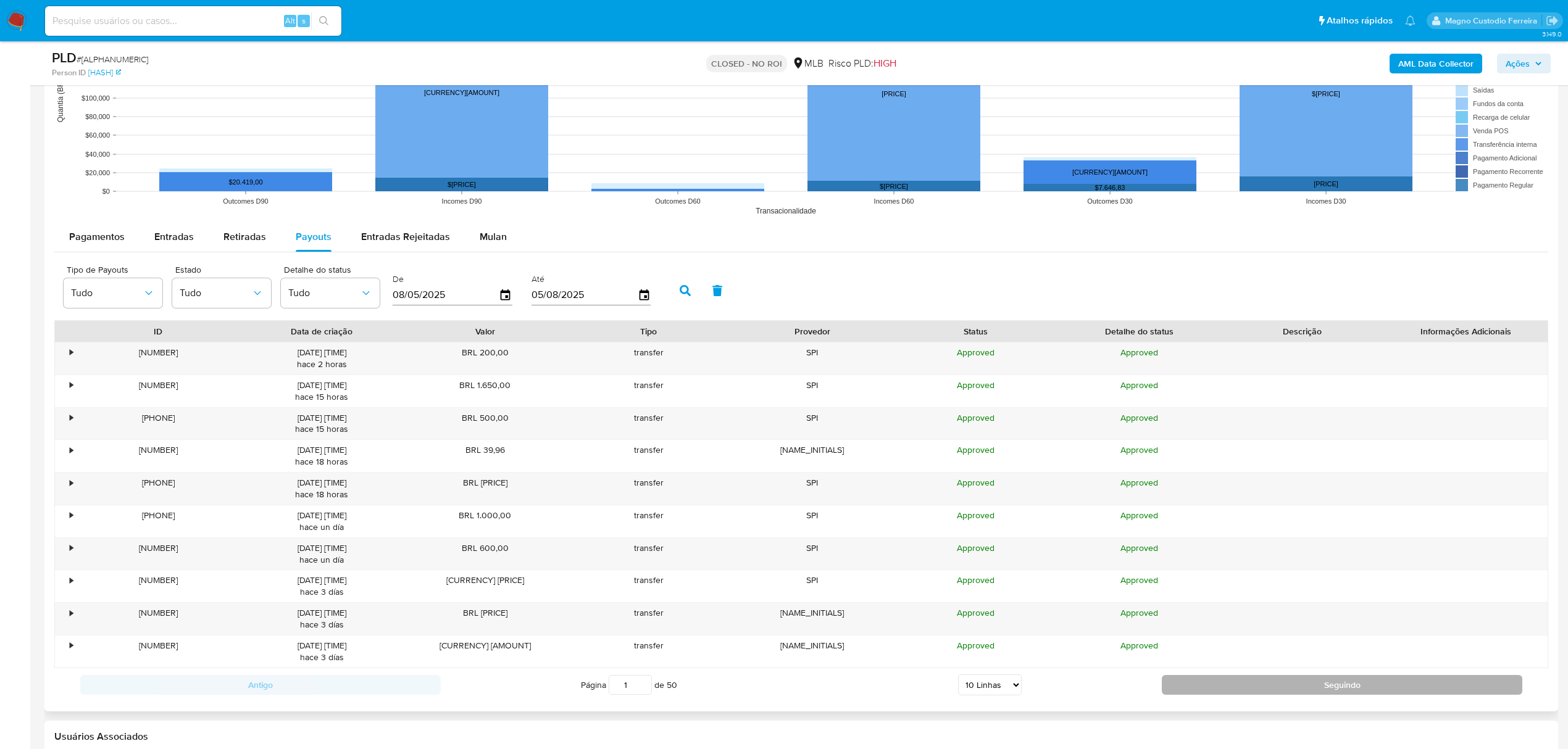 click on "Seguindo" at bounding box center (1342, 685) 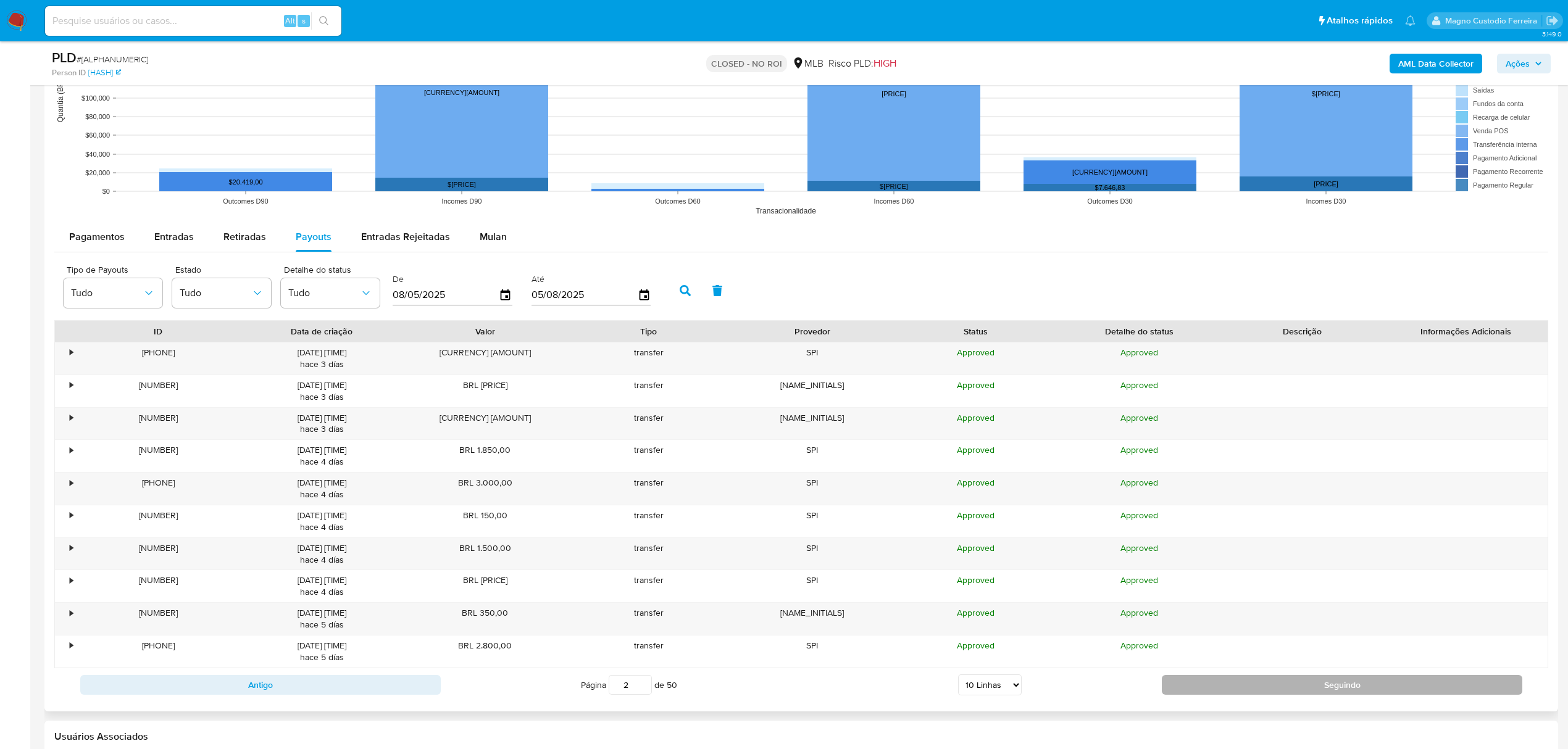 click on "Seguindo" at bounding box center [1342, 685] 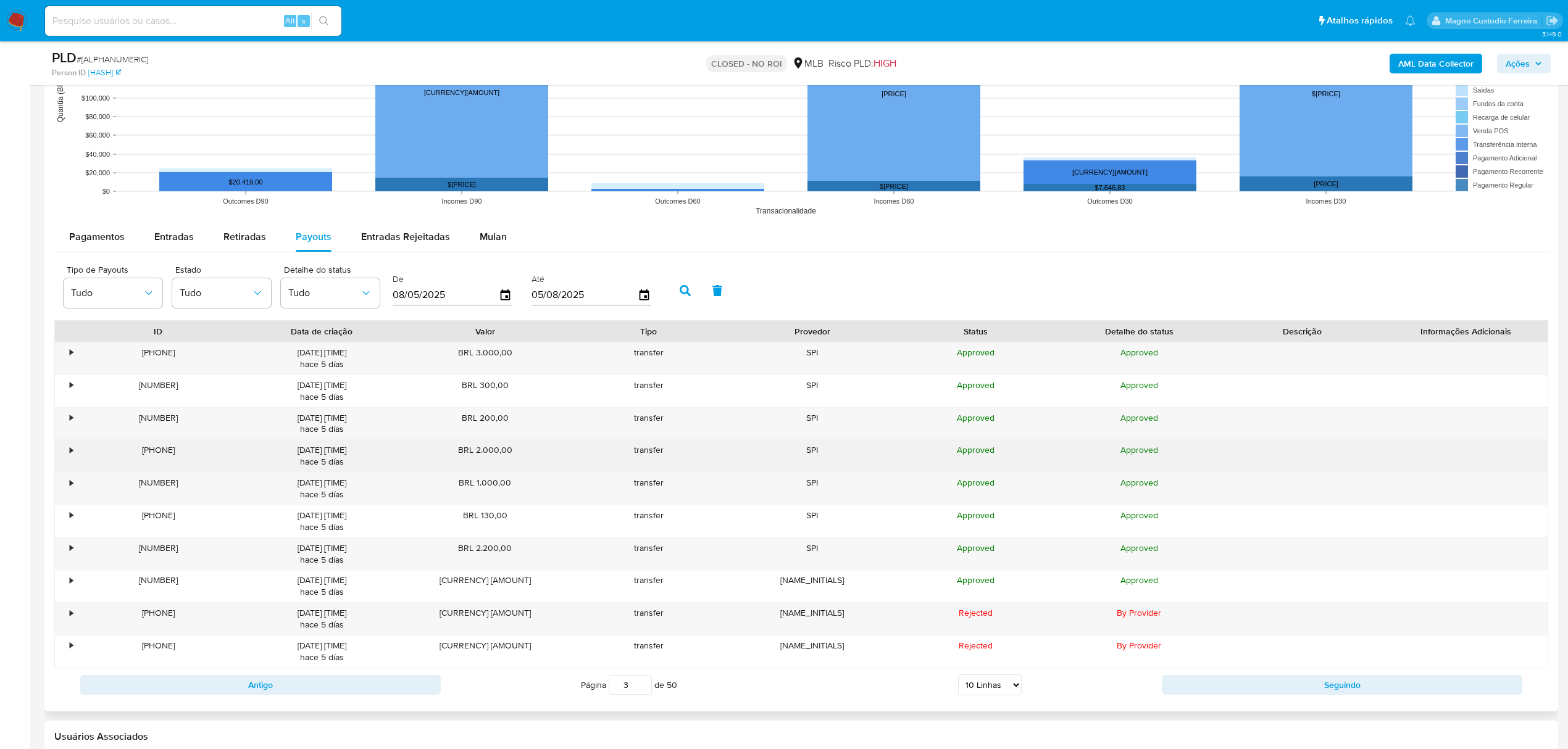 click on "•" at bounding box center (65, 456) 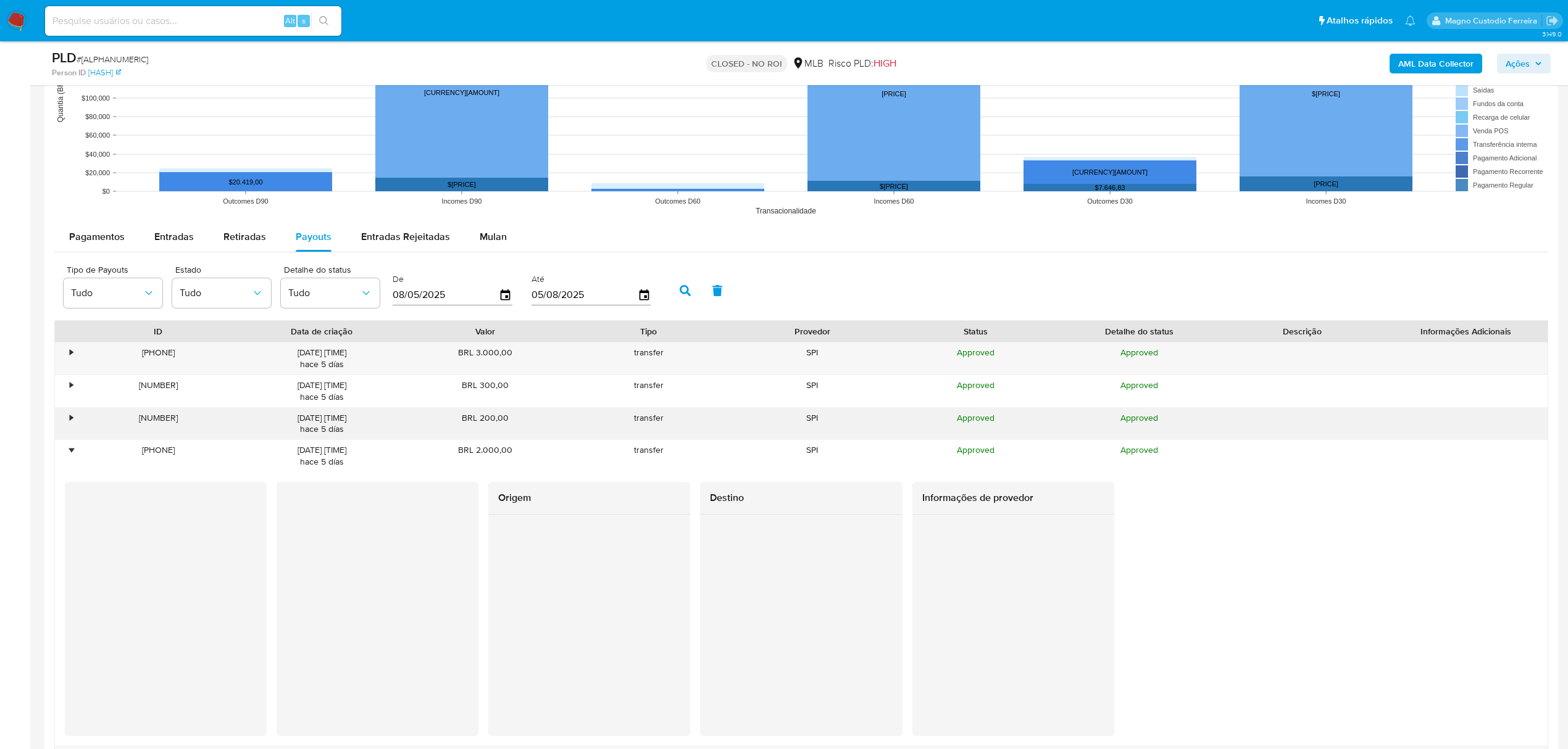 click on "•" at bounding box center [65, 424] 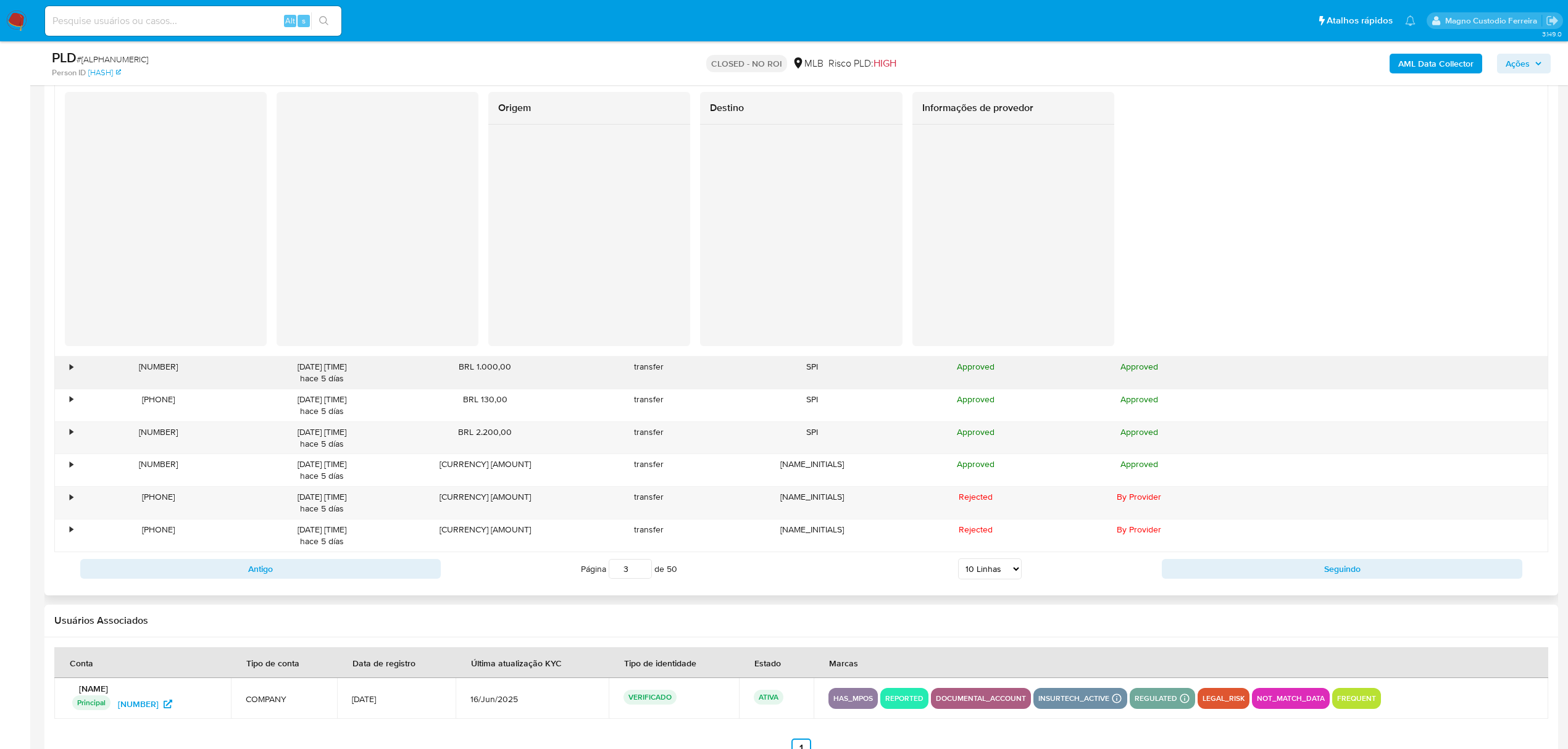 scroll, scrollTop: 1936, scrollLeft: 0, axis: vertical 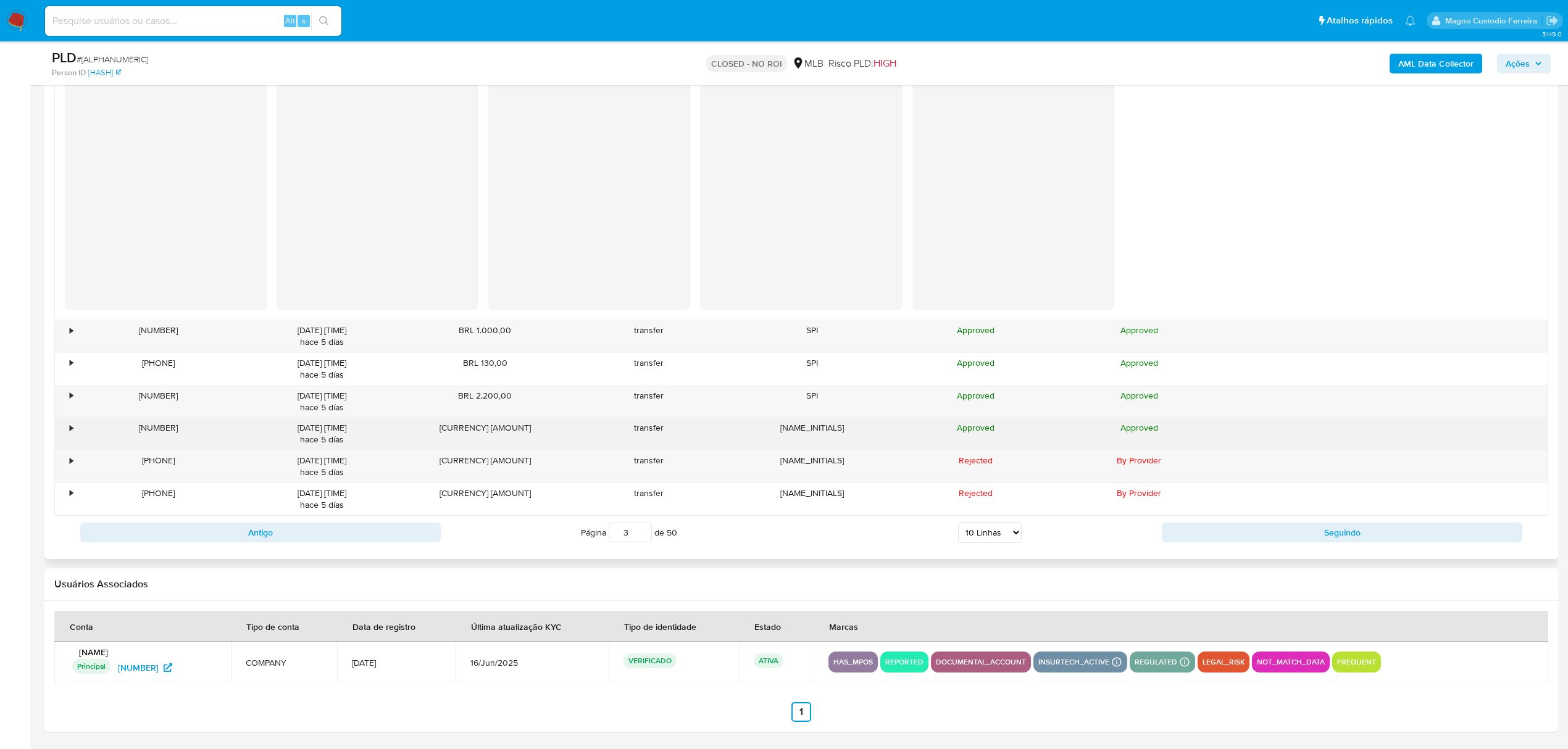 click on "•" at bounding box center (71, 428) 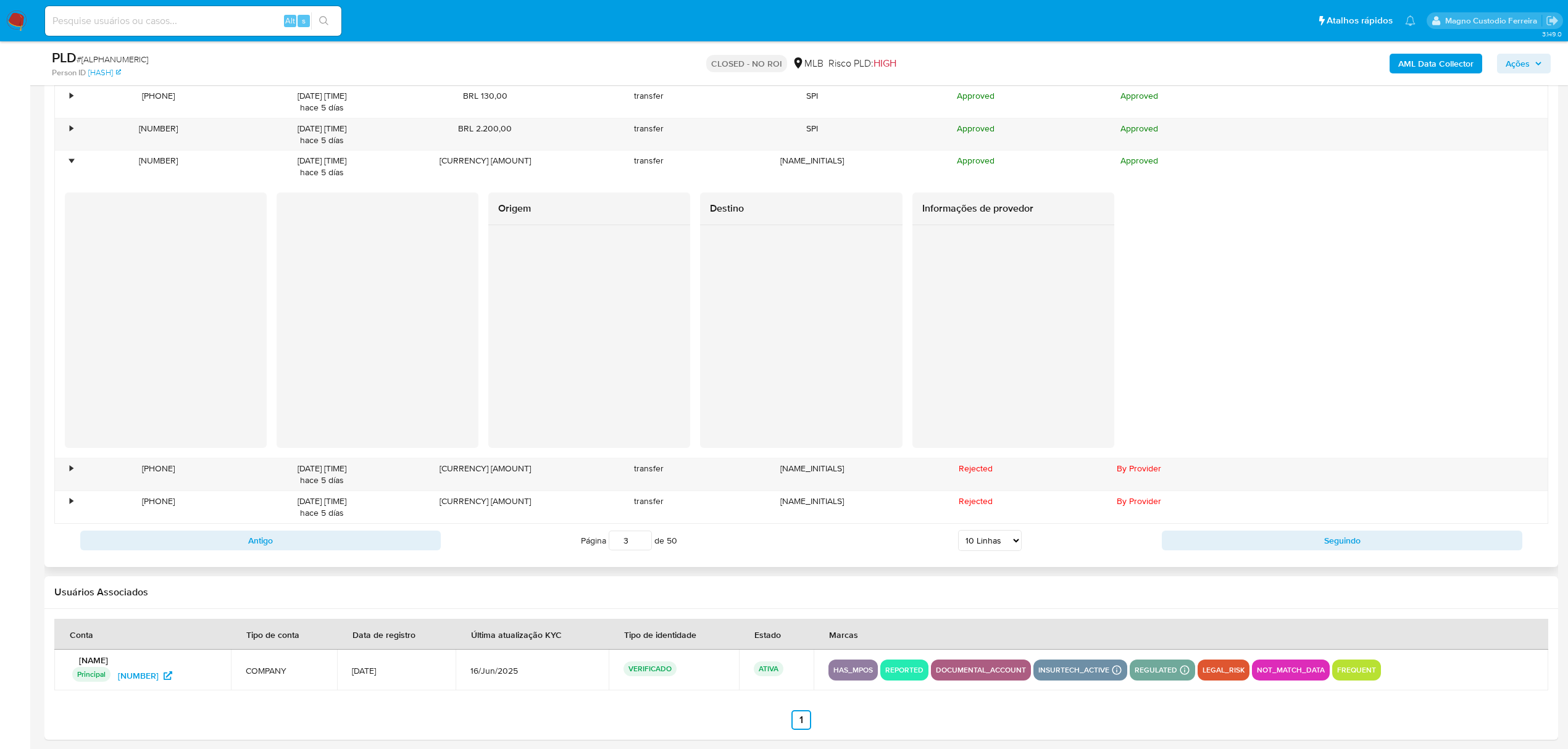 scroll, scrollTop: 2211, scrollLeft: 0, axis: vertical 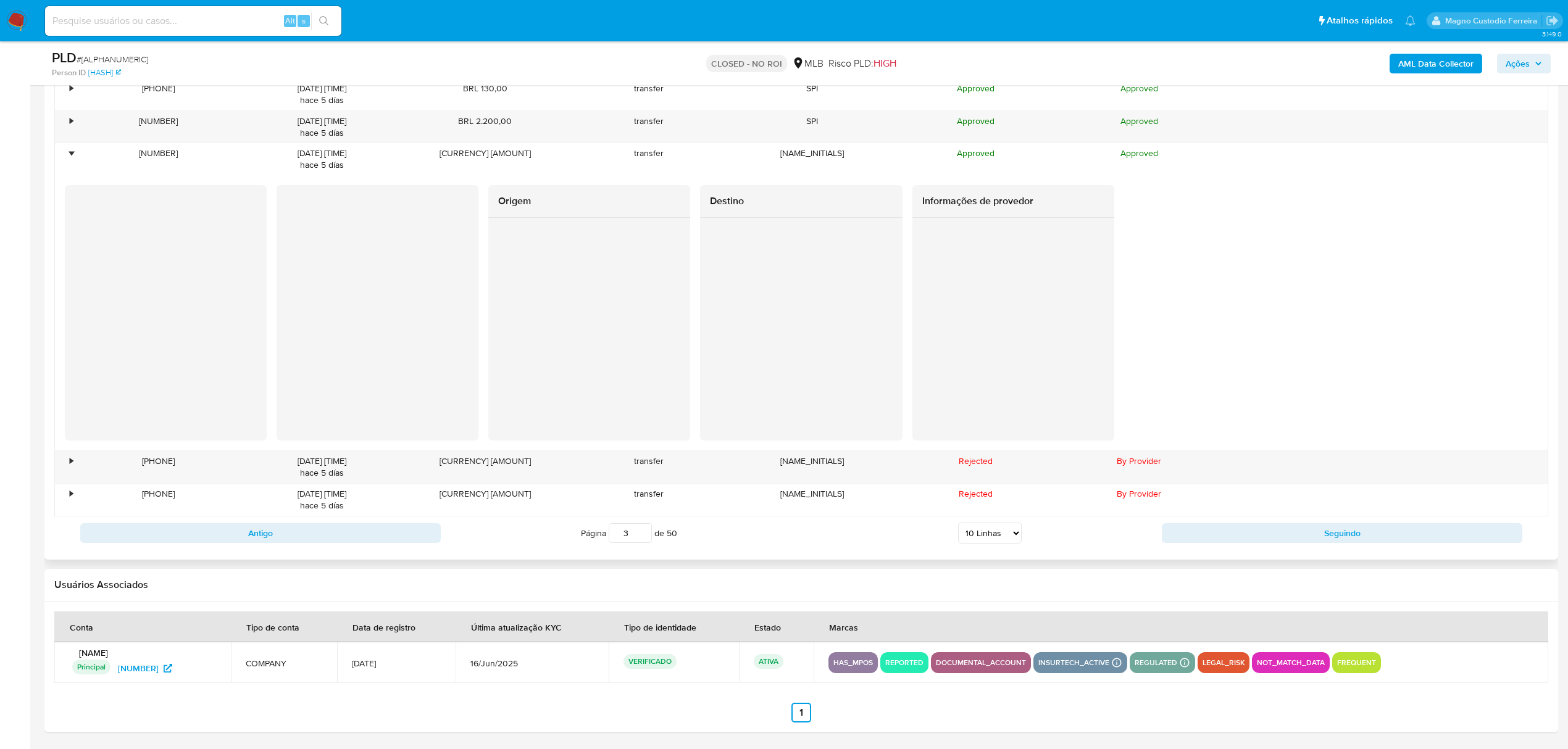click on "Antigo Página   3   de   50 5   Linhas 10   Linhas 20   Linhas 25   Linhas 50   Linhas 100   Linhas Seguindo" at bounding box center [801, 533] 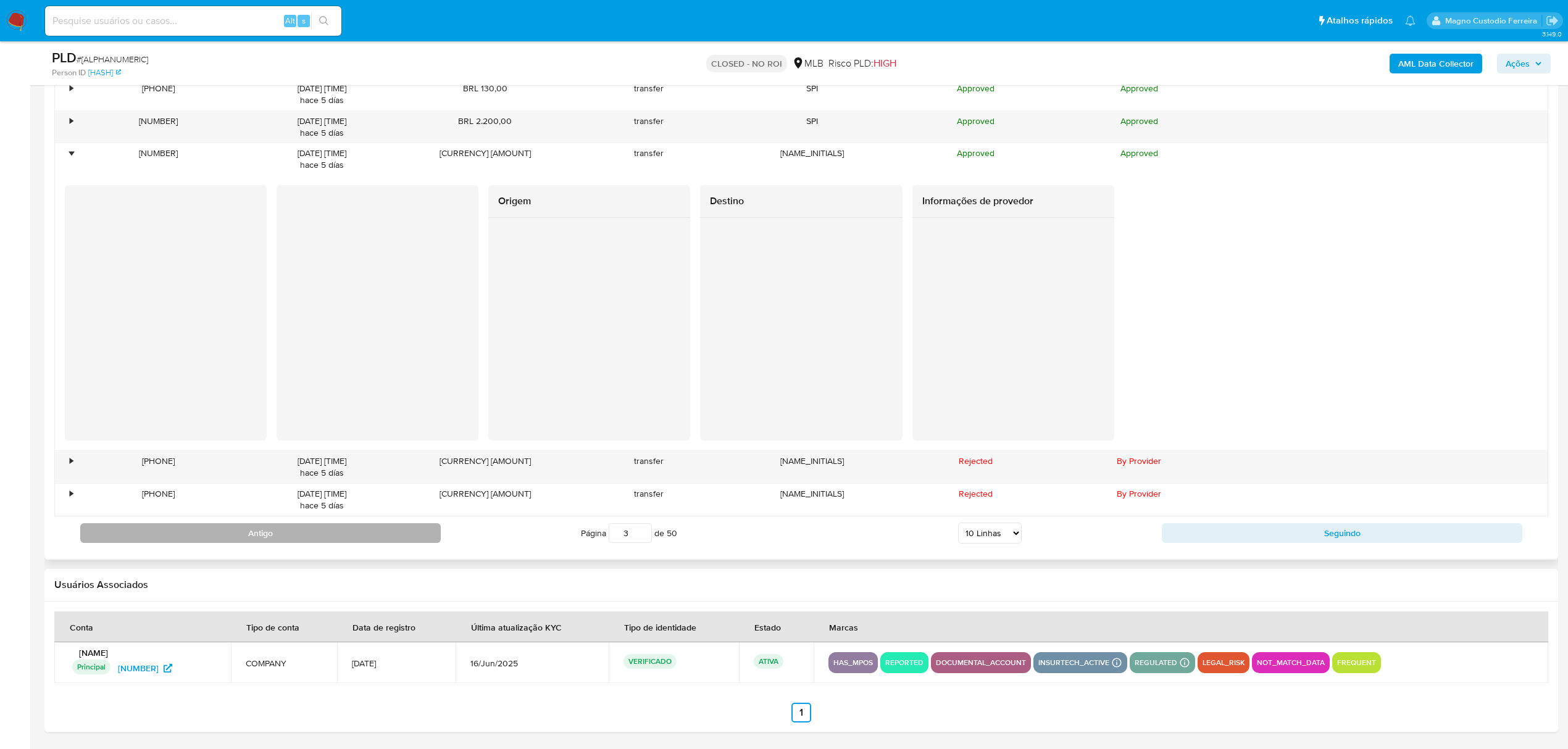click on "Antigo" at bounding box center (261, 533) 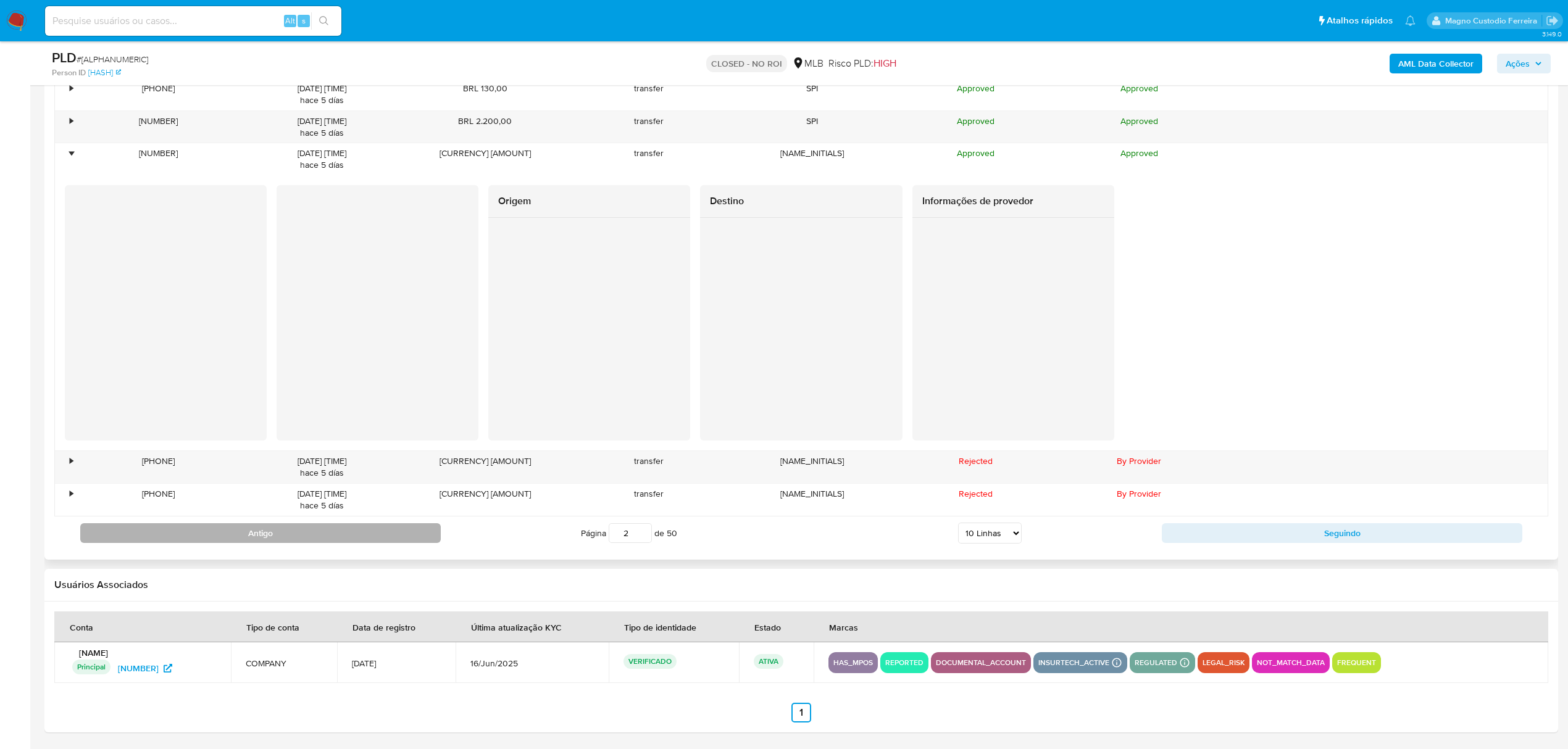 scroll, scrollTop: 1388, scrollLeft: 0, axis: vertical 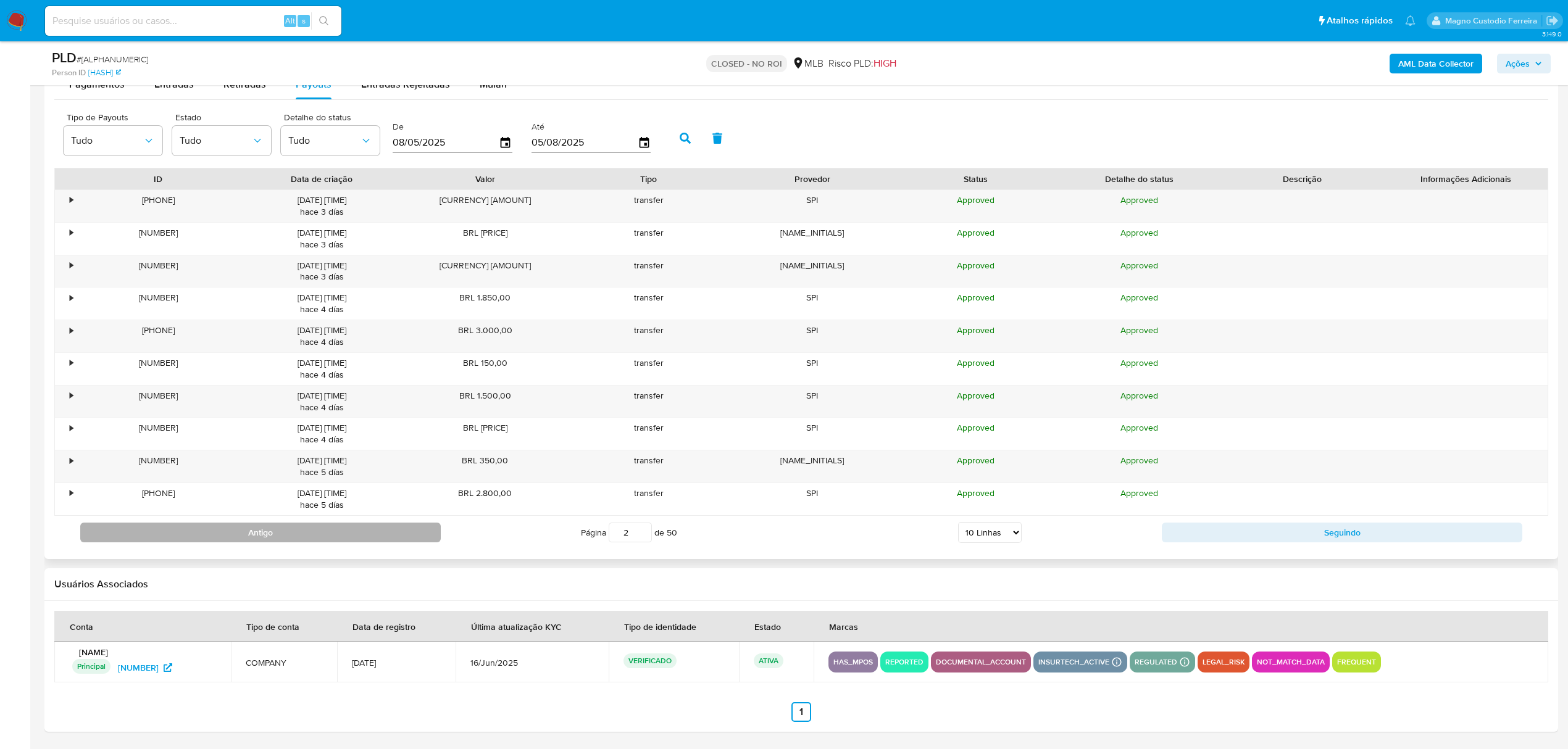 click on "Antigo" at bounding box center (261, 532) 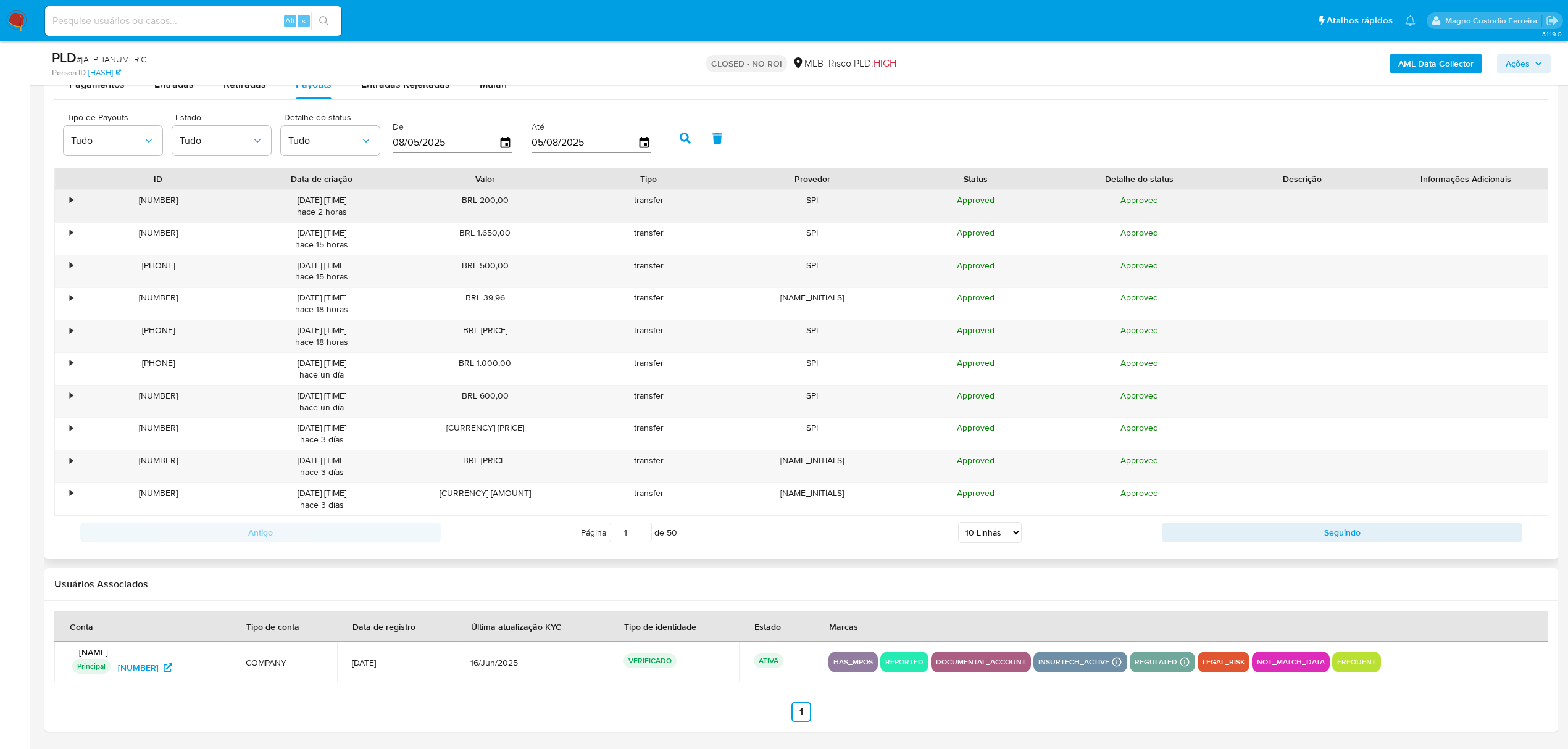 click on "•" at bounding box center [71, 200] 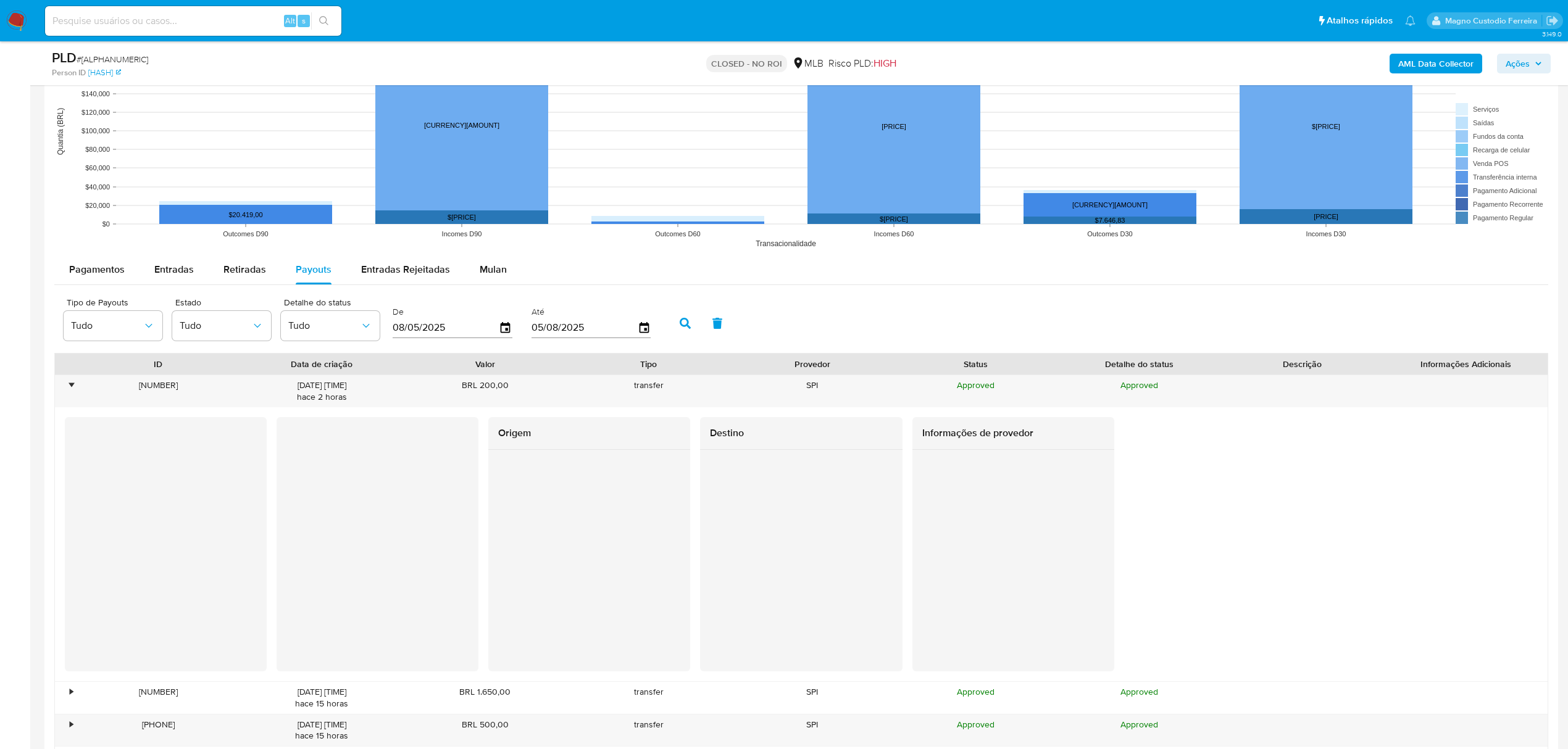 scroll, scrollTop: 1059, scrollLeft: 0, axis: vertical 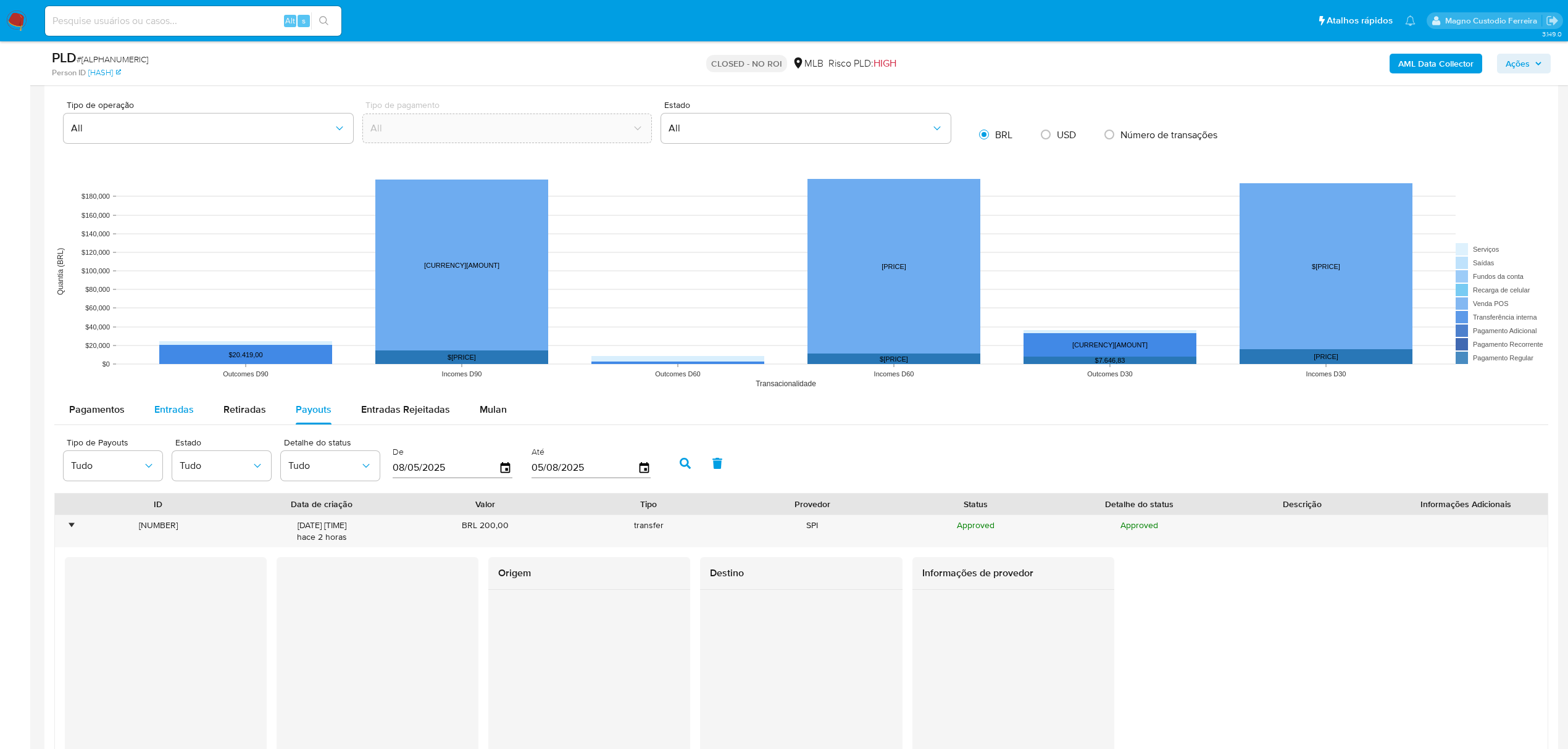 click on "Entradas" at bounding box center (174, 409) 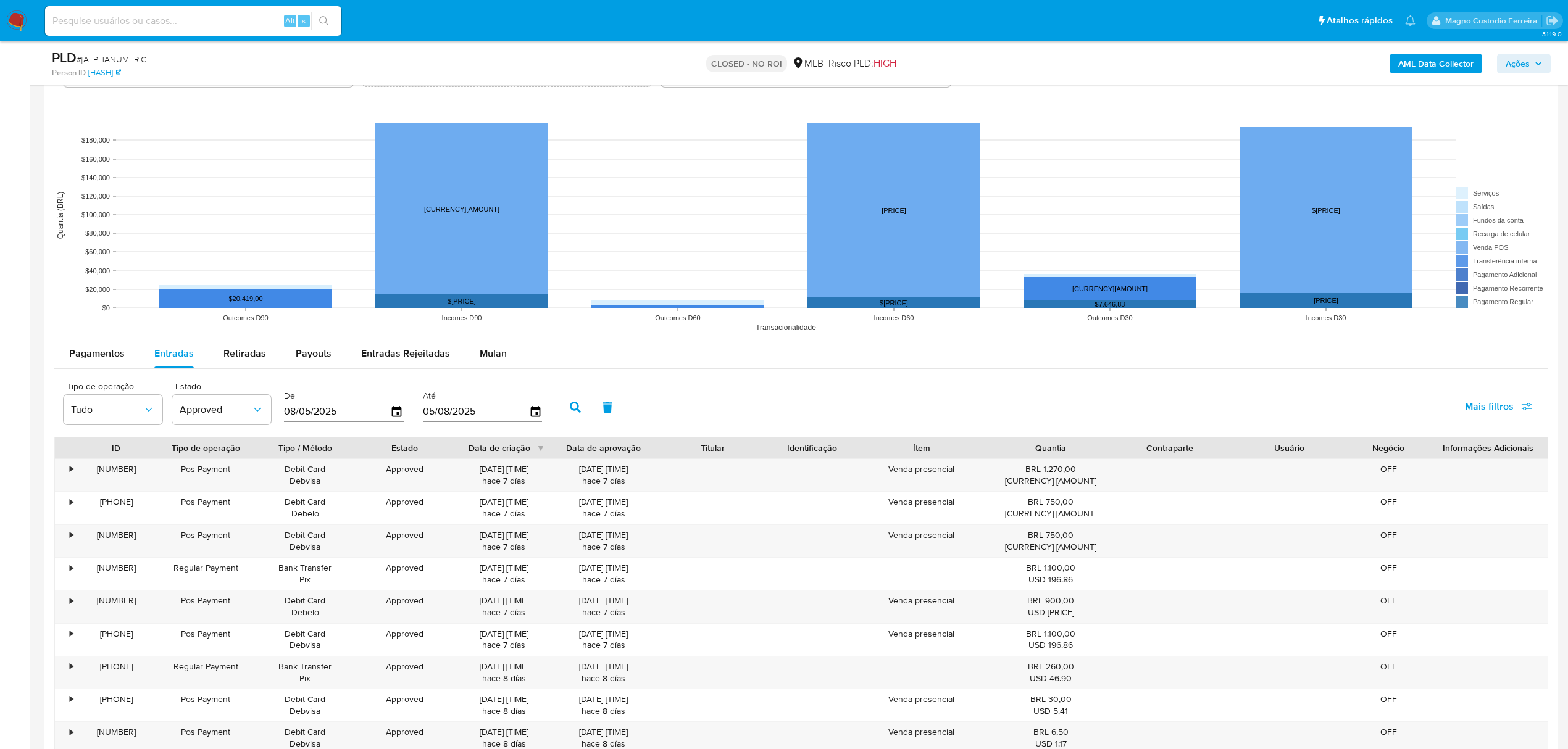 scroll, scrollTop: 1224, scrollLeft: 0, axis: vertical 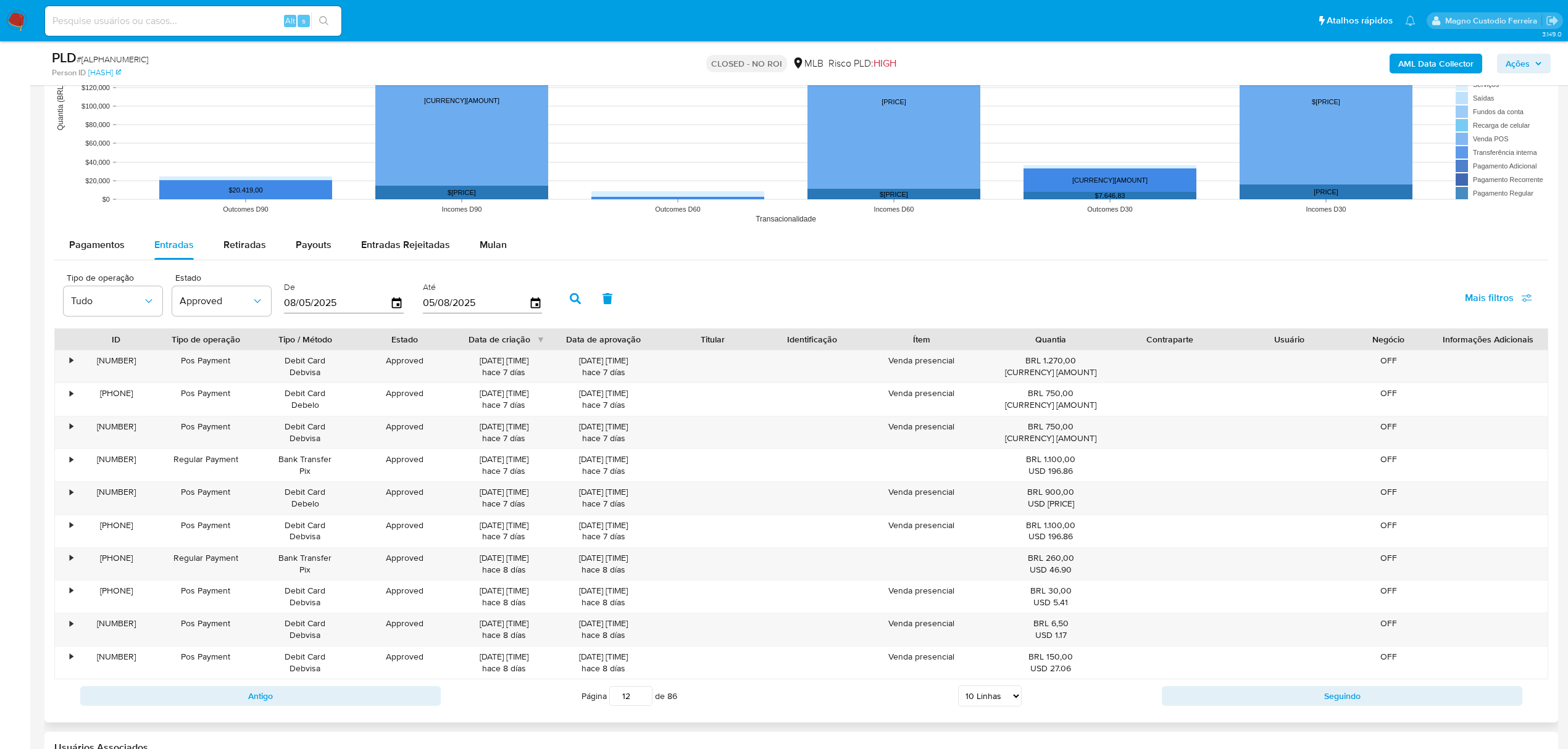 type 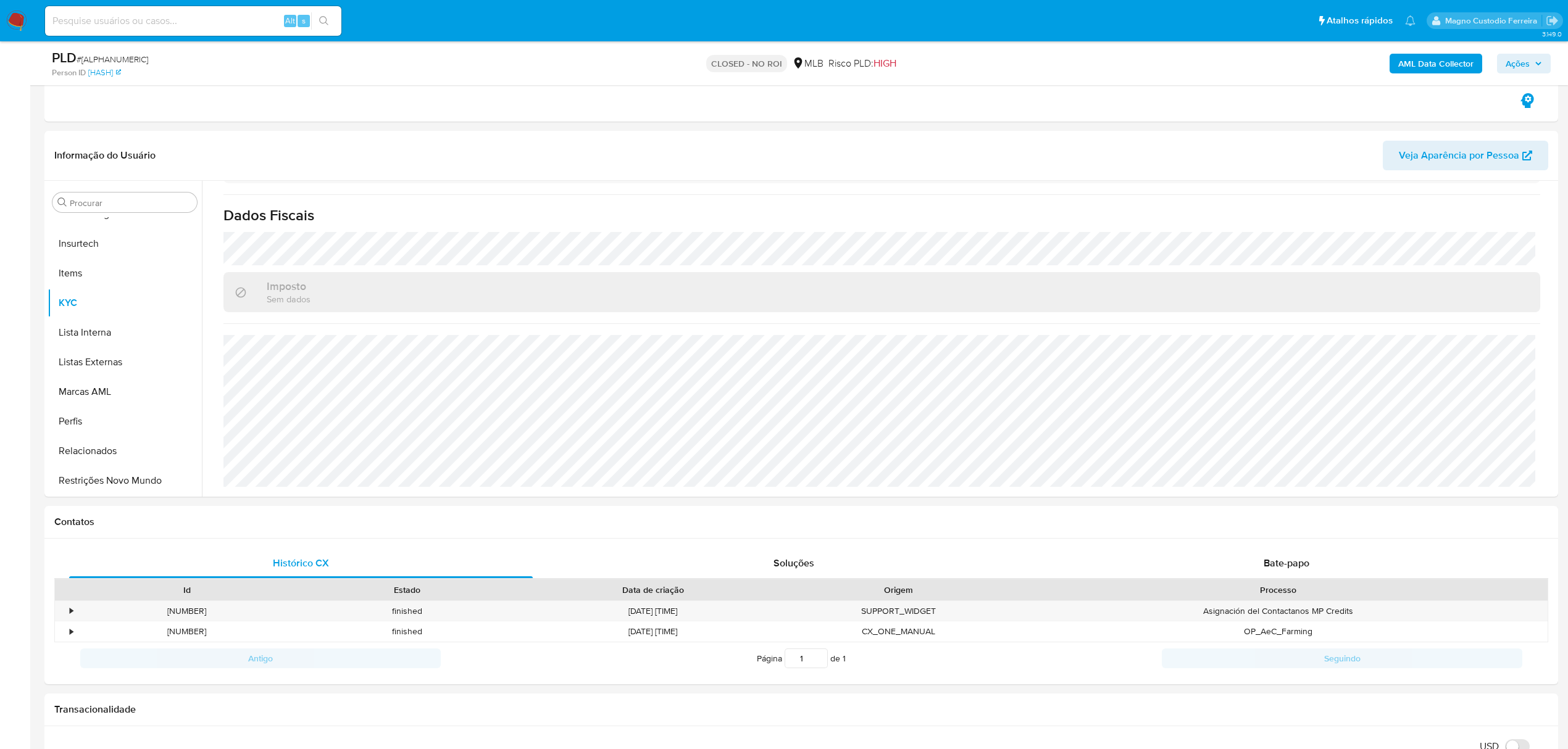 scroll, scrollTop: 1312, scrollLeft: 0, axis: vertical 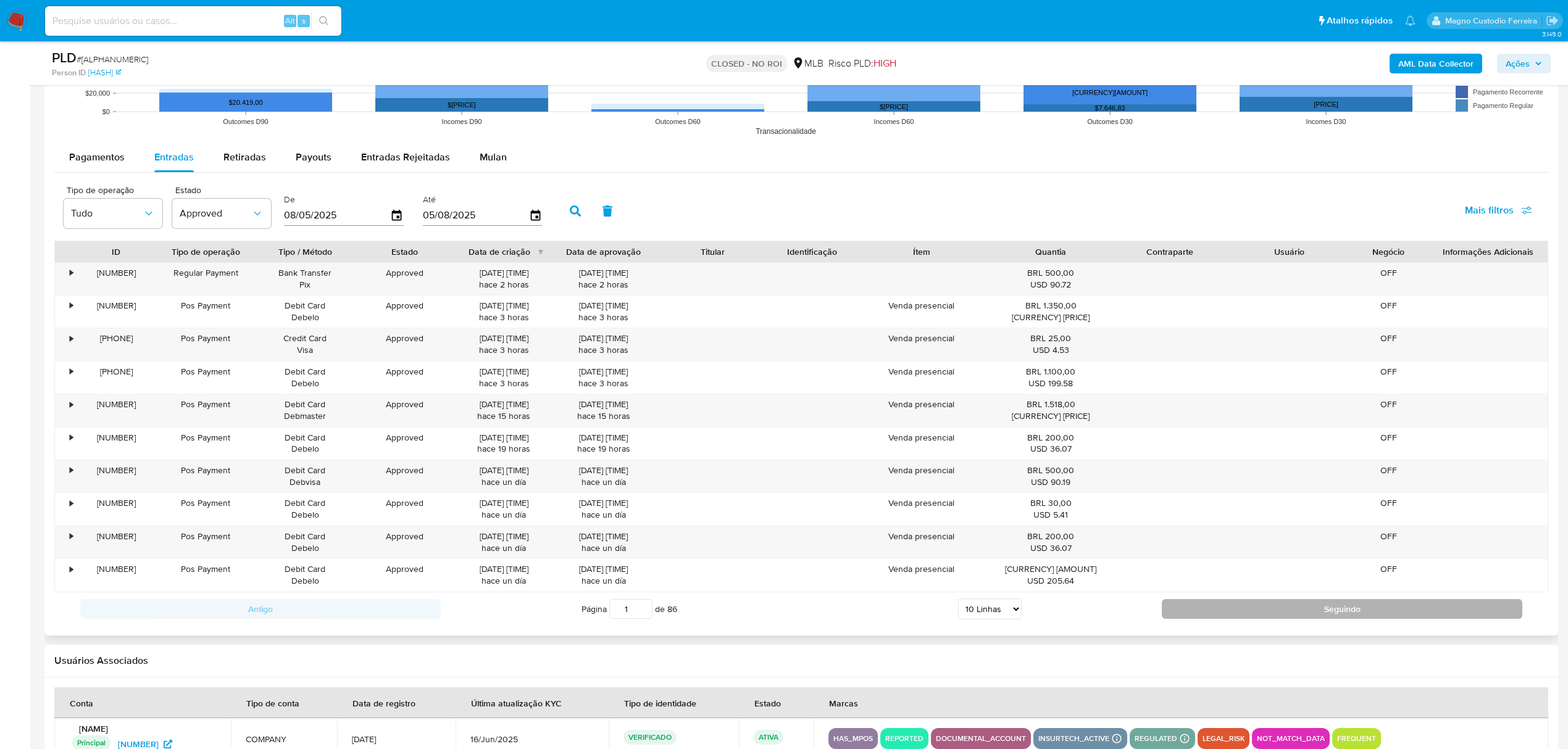 click on "Seguindo" at bounding box center [1342, 609] 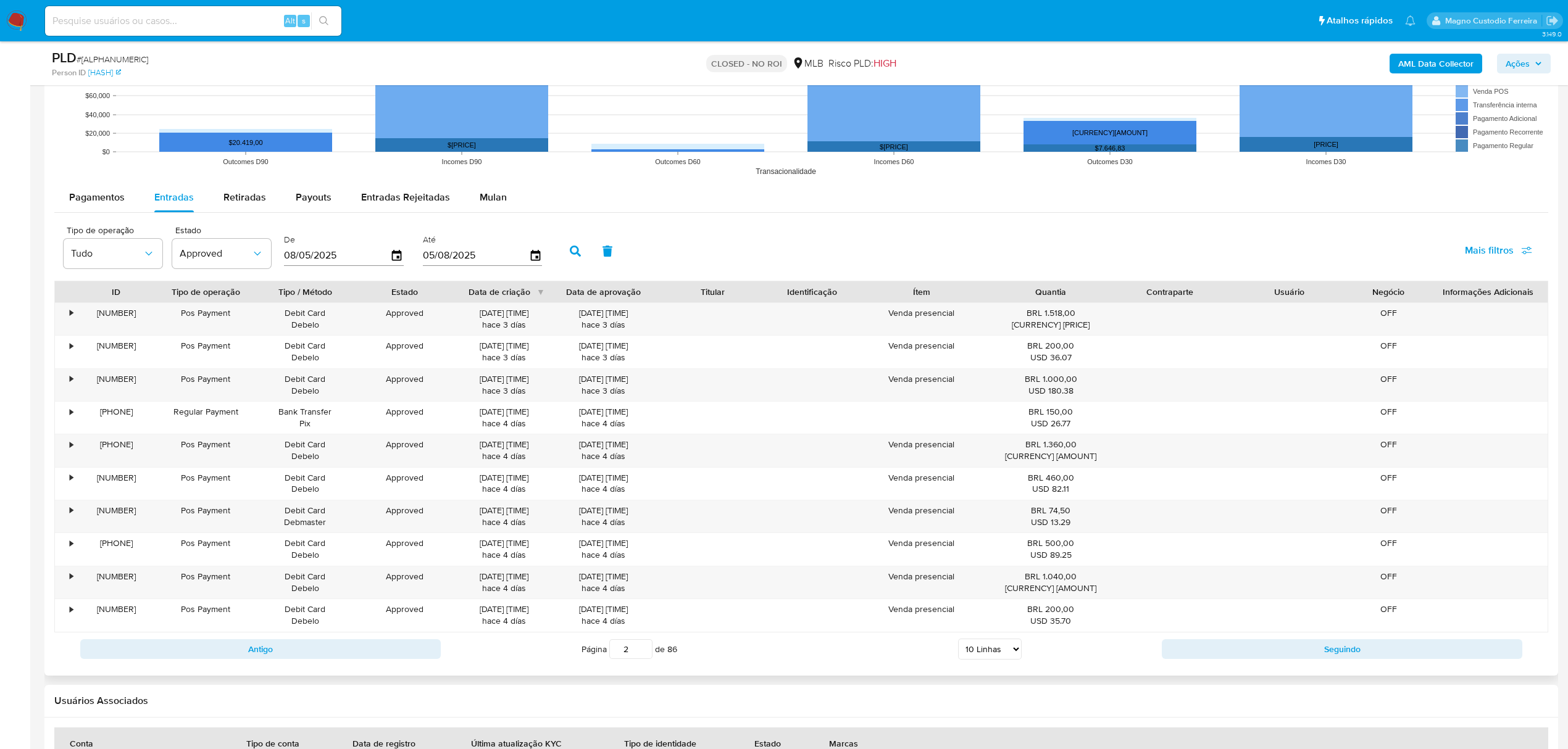 scroll, scrollTop: 1312, scrollLeft: 0, axis: vertical 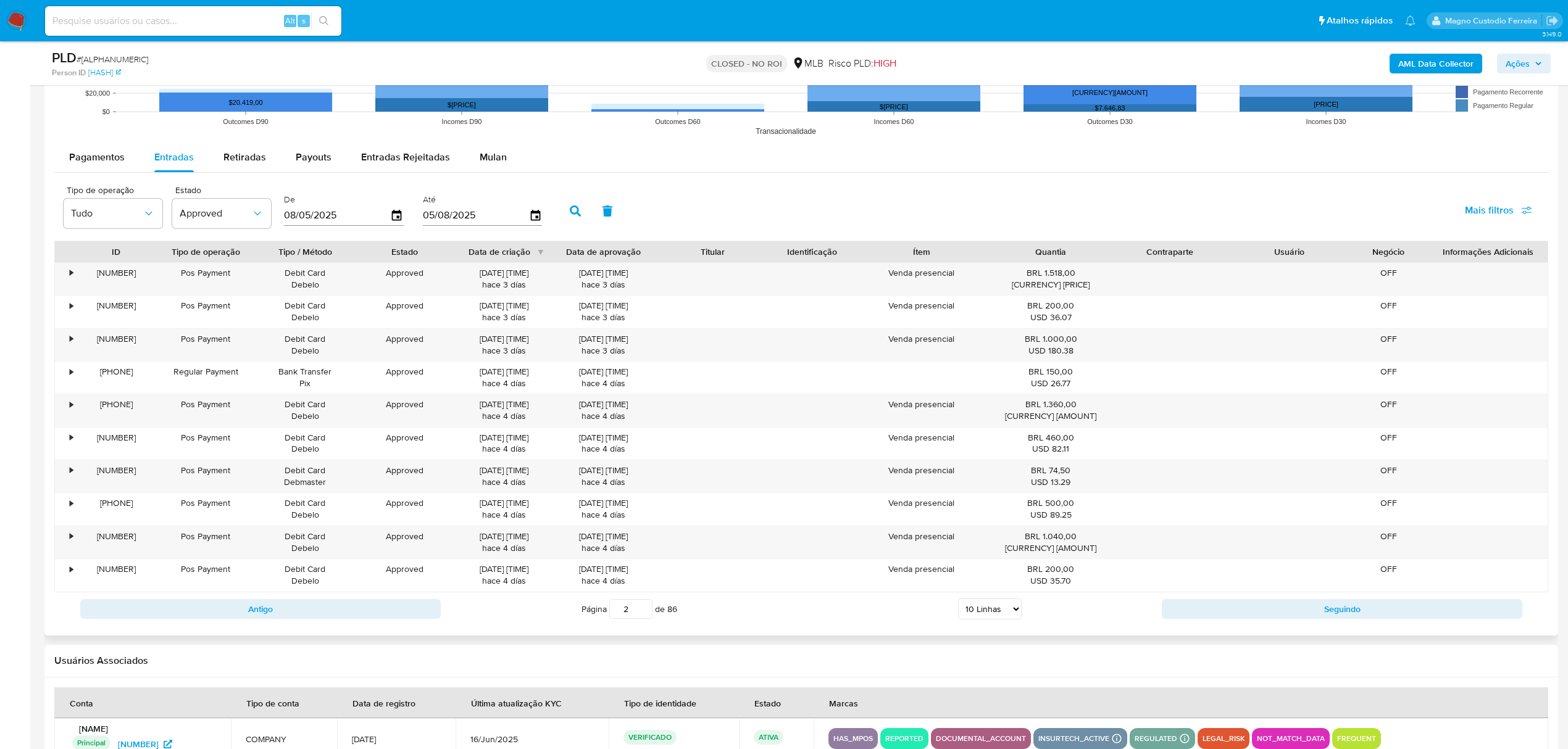 click on "08/05/2025" at bounding box center [337, 215] 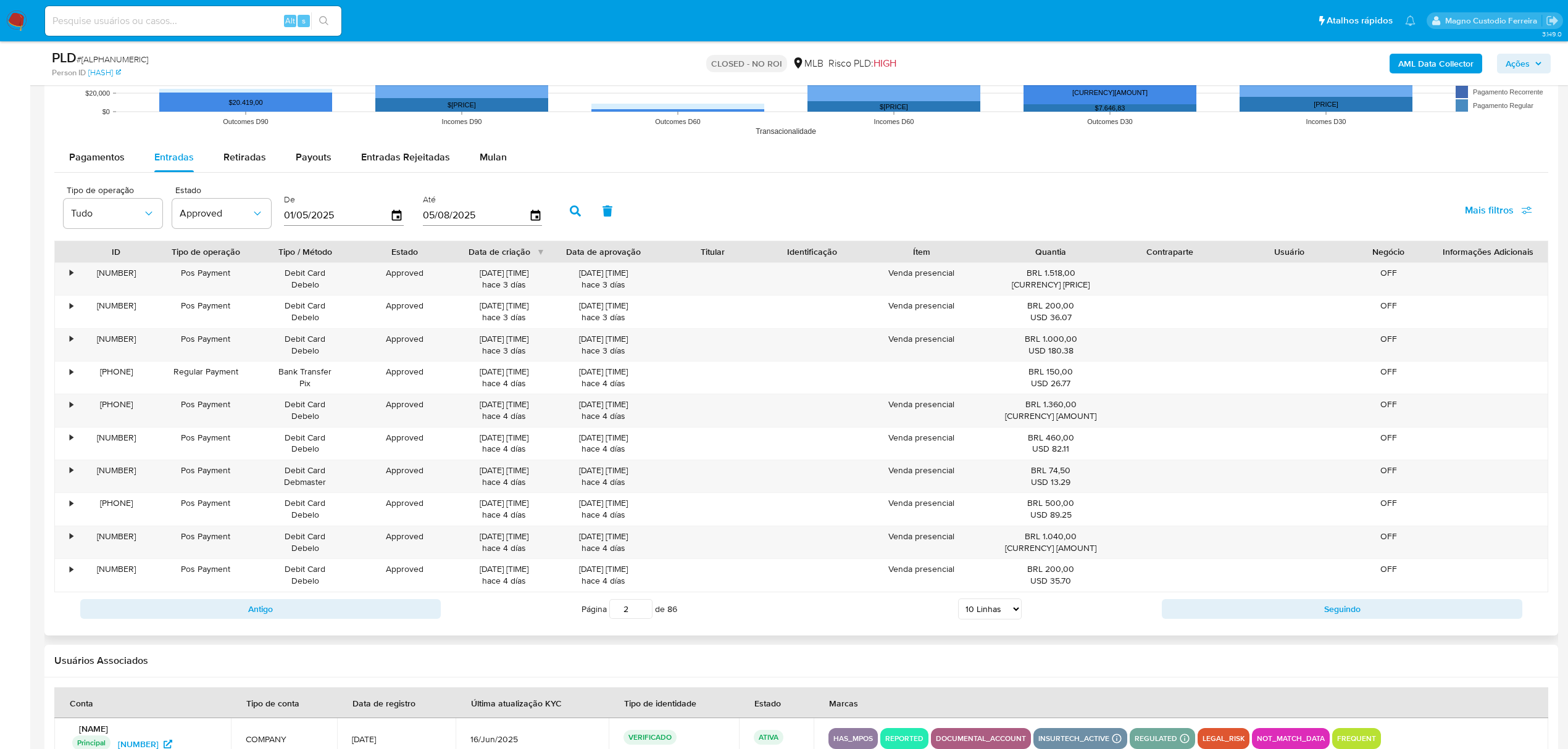 type on "01/05/2025" 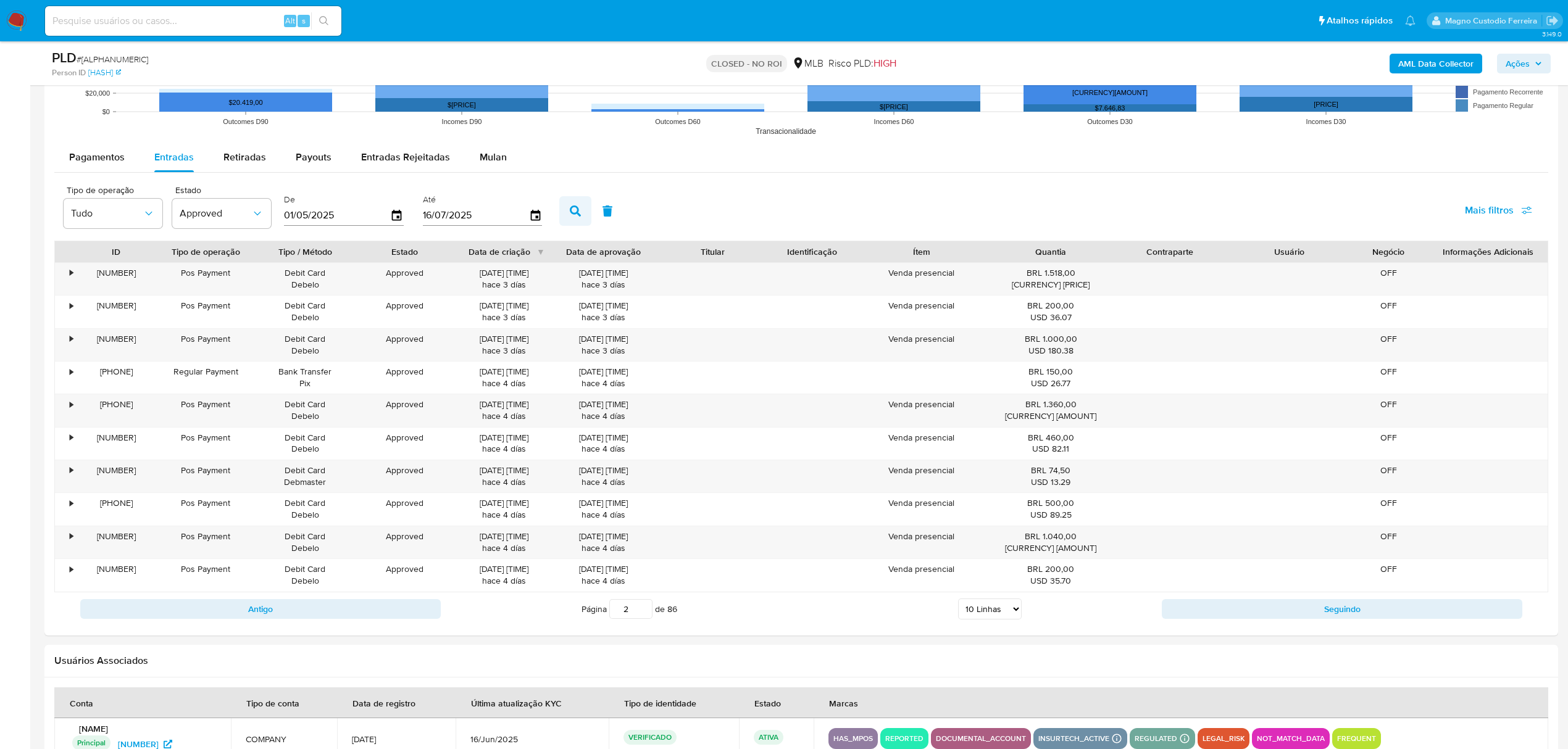 type on "16/07/2025" 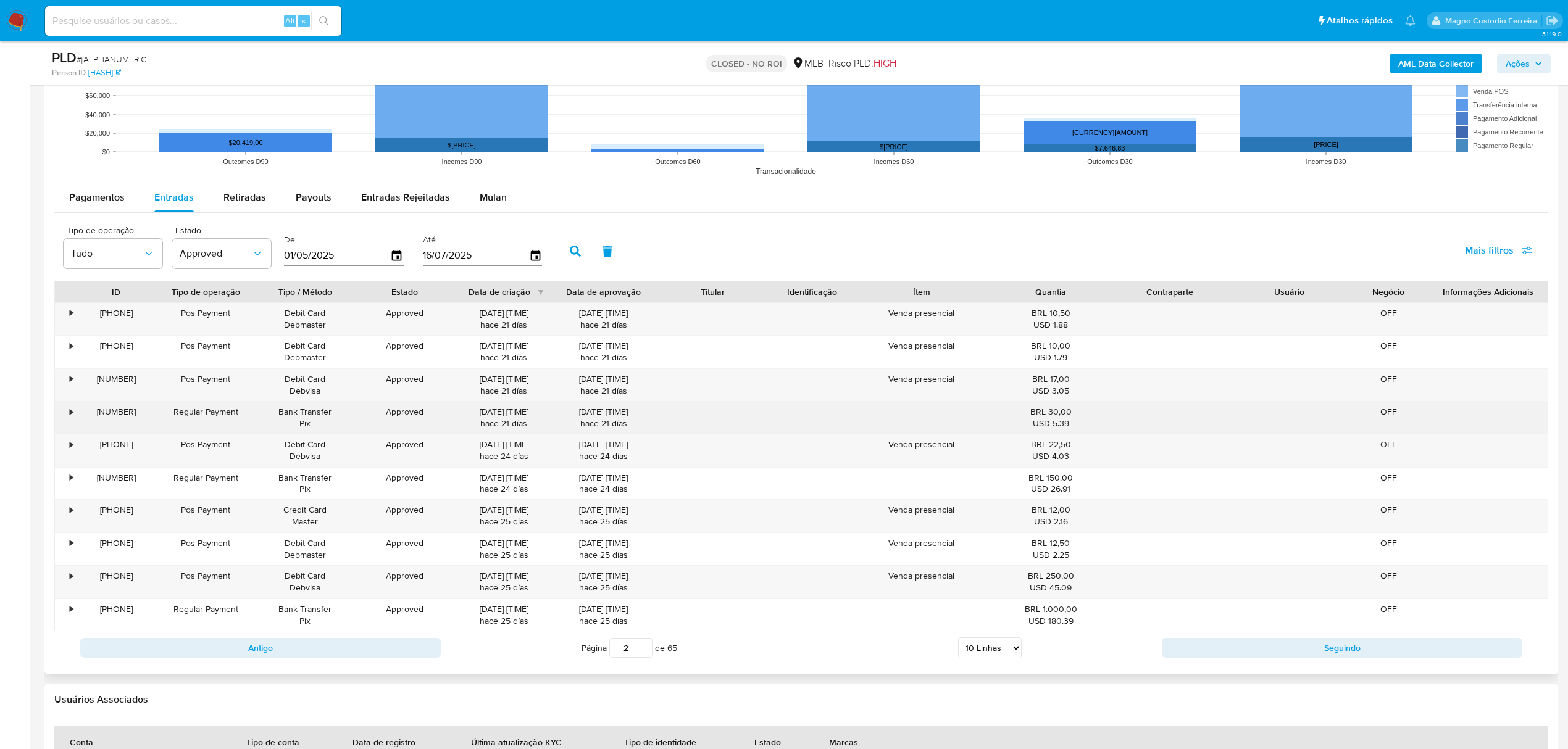 scroll, scrollTop: 1312, scrollLeft: 0, axis: vertical 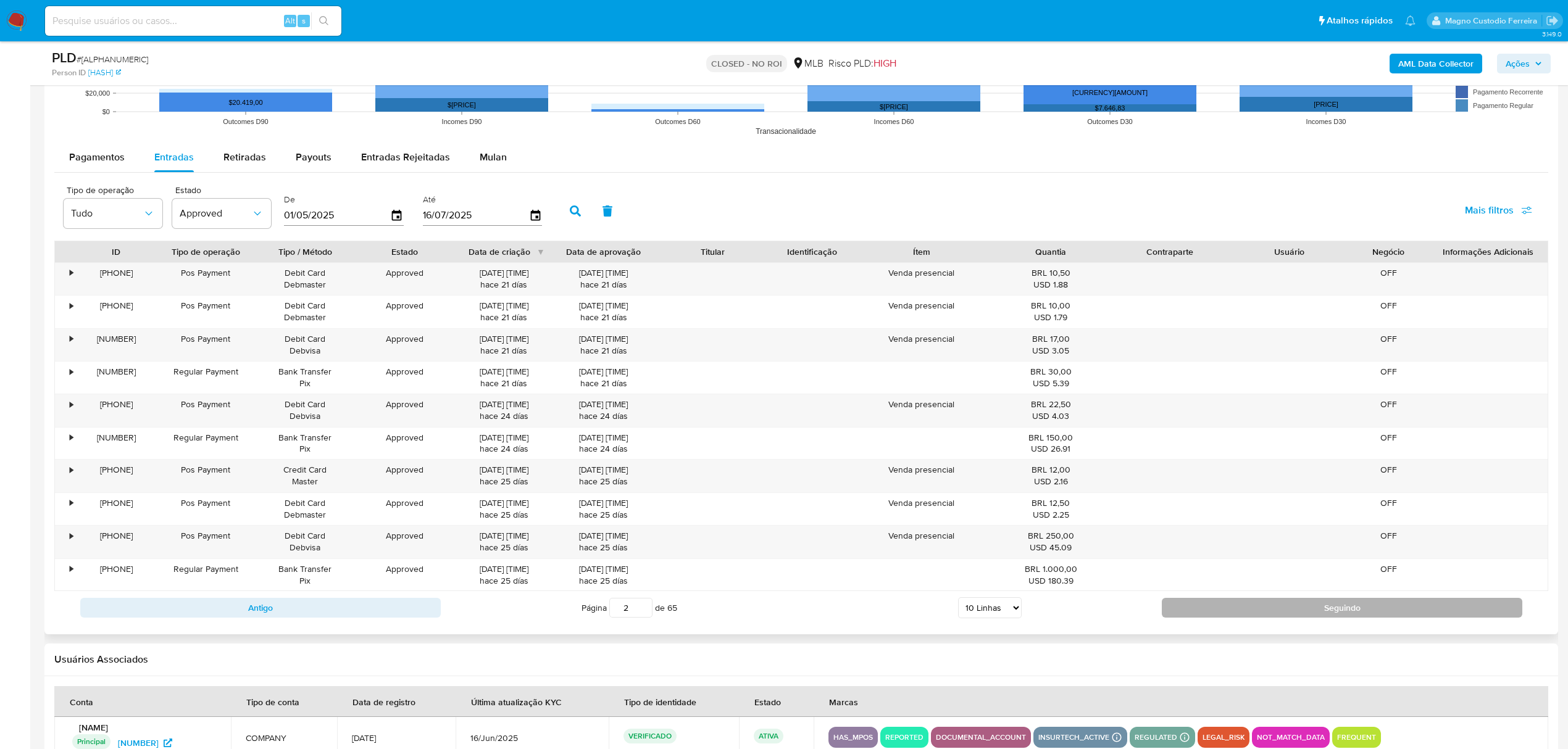 click on "Seguindo" at bounding box center (1342, 608) 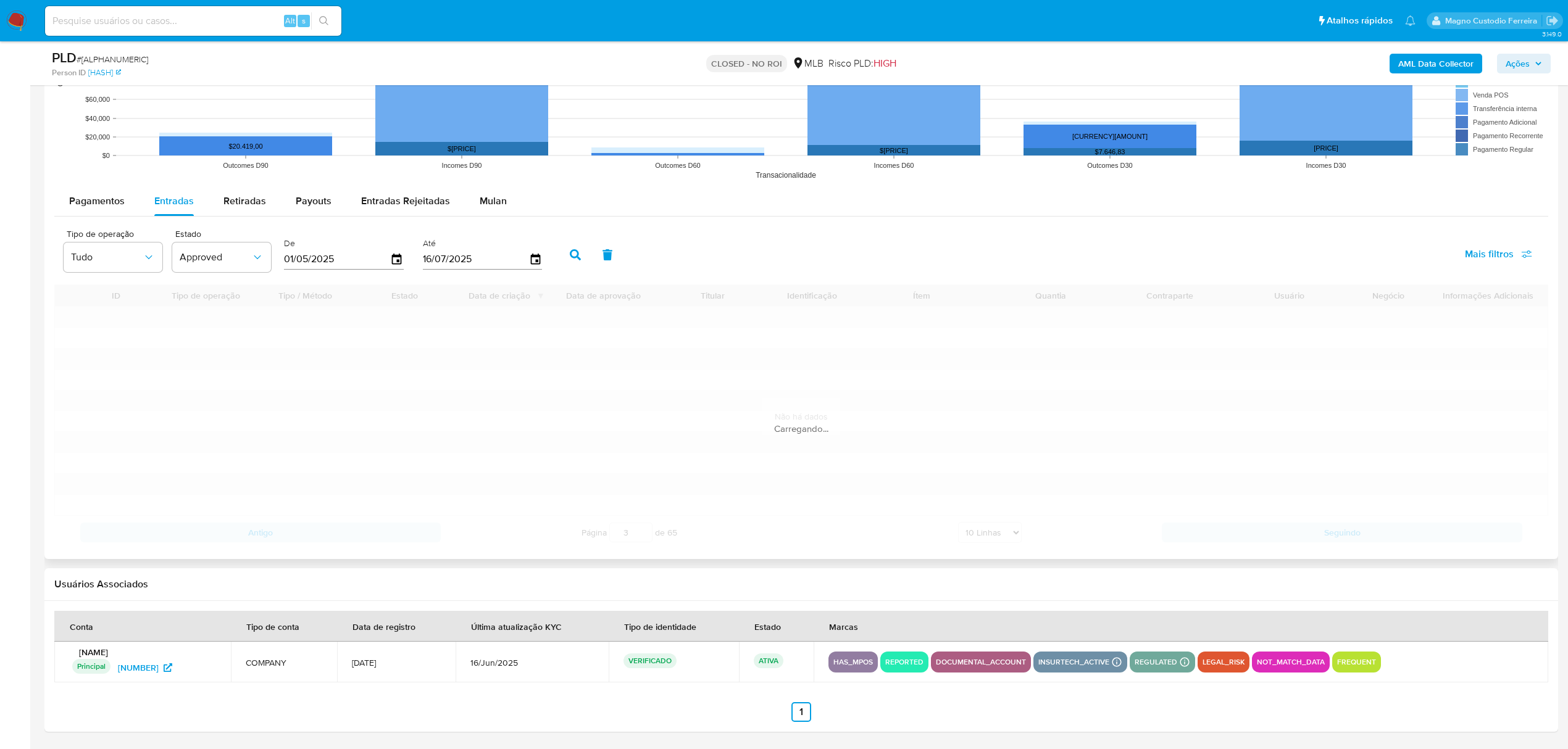 scroll, scrollTop: 1312, scrollLeft: 0, axis: vertical 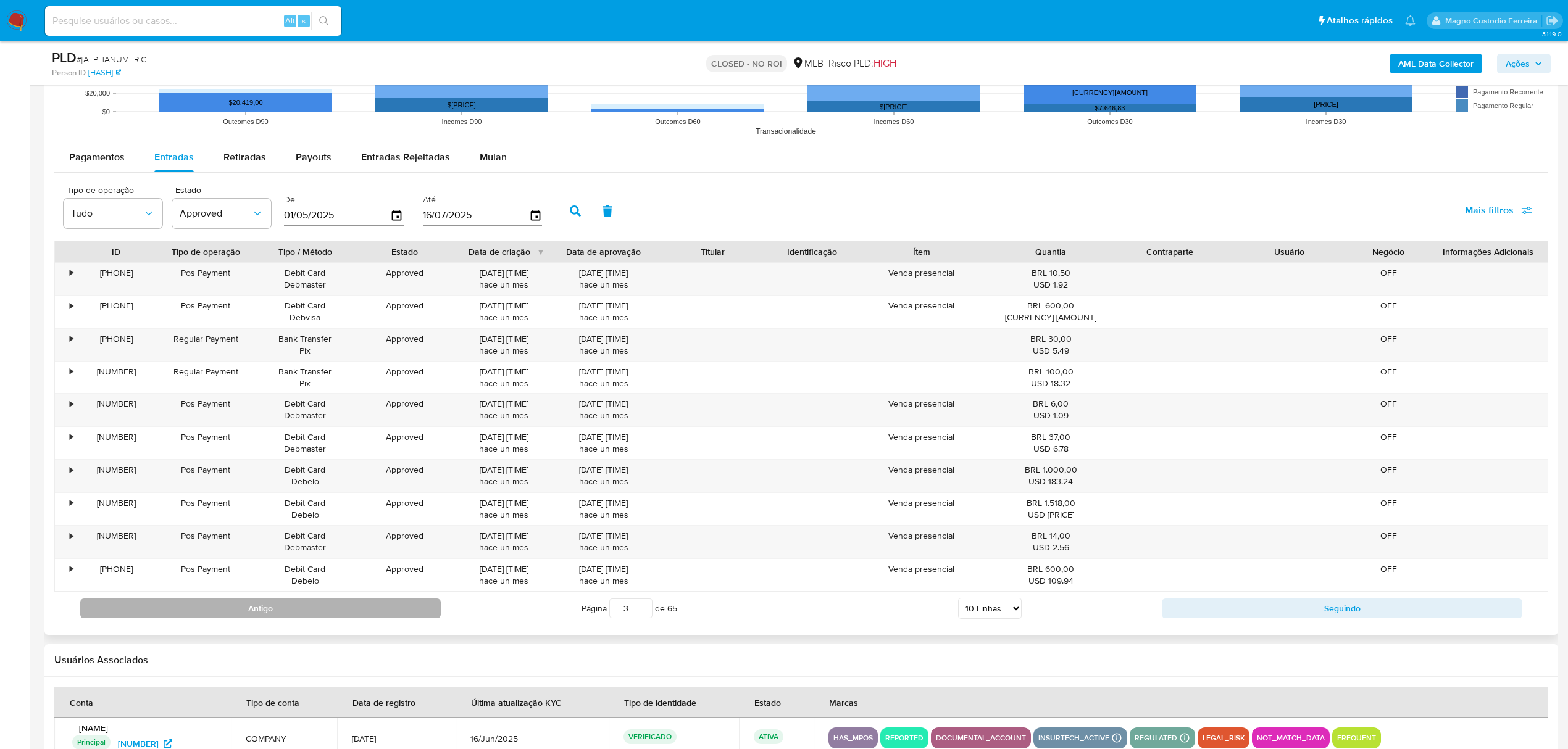 click on "Antigo" at bounding box center (261, 608) 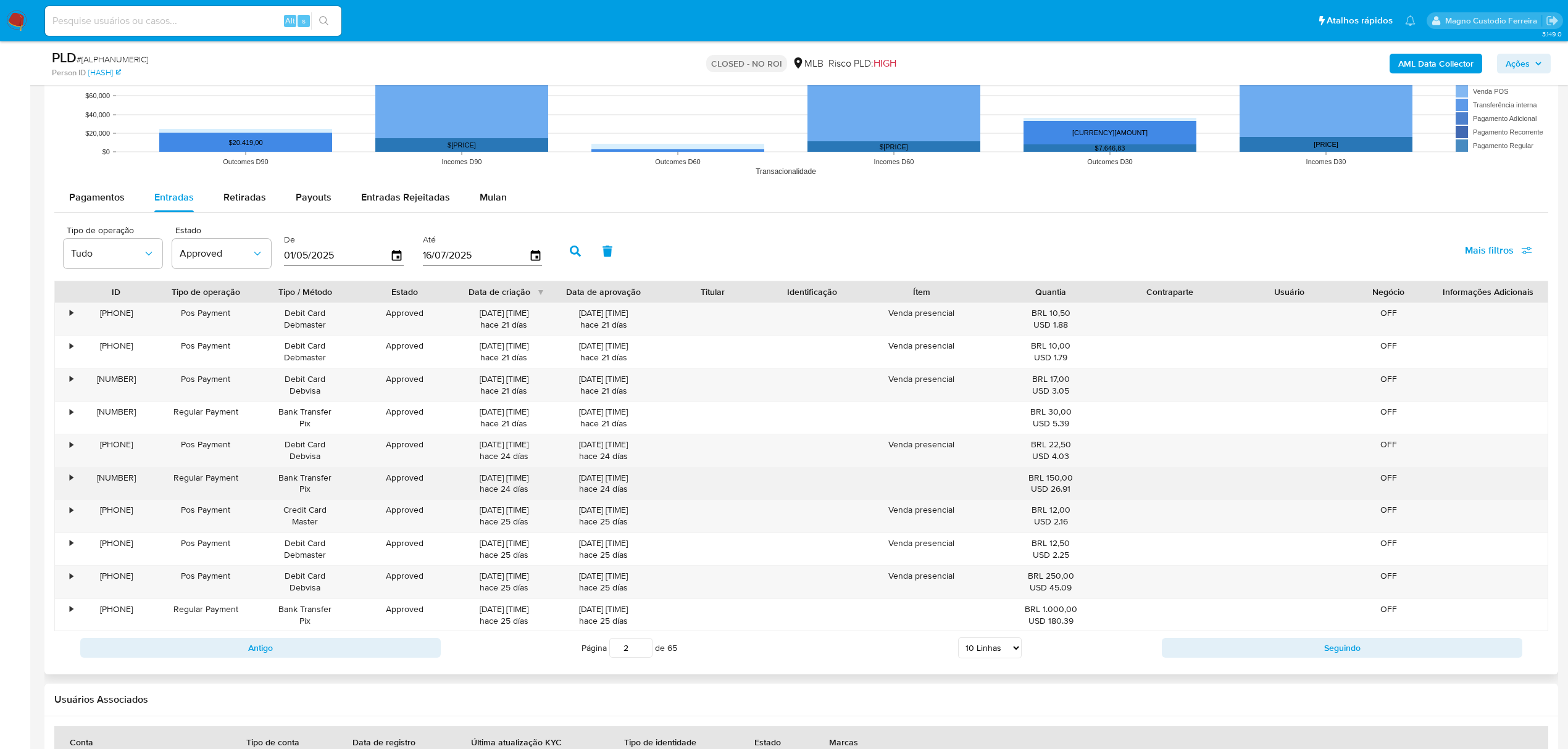 scroll, scrollTop: 1312, scrollLeft: 0, axis: vertical 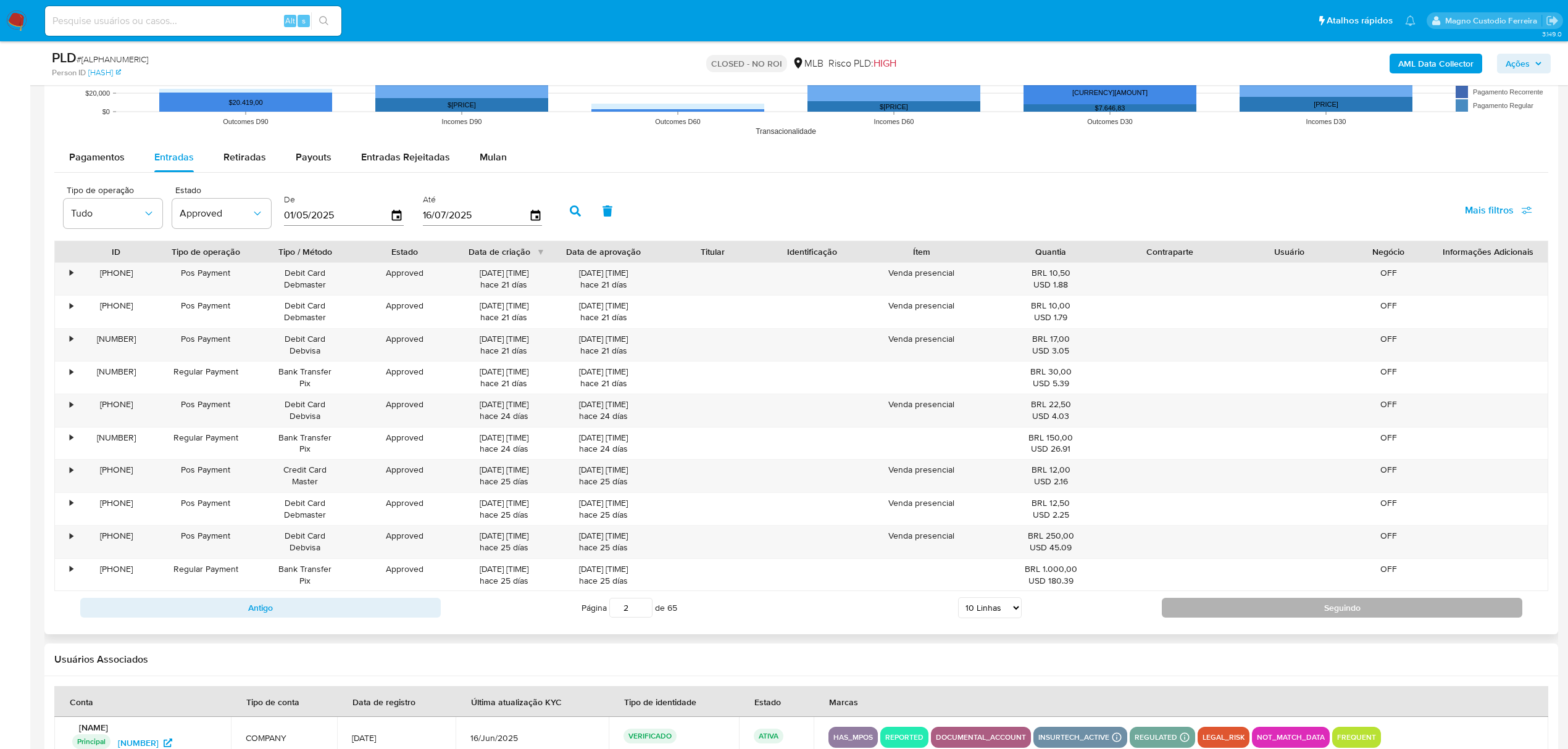 click on "Seguindo" at bounding box center [1342, 608] 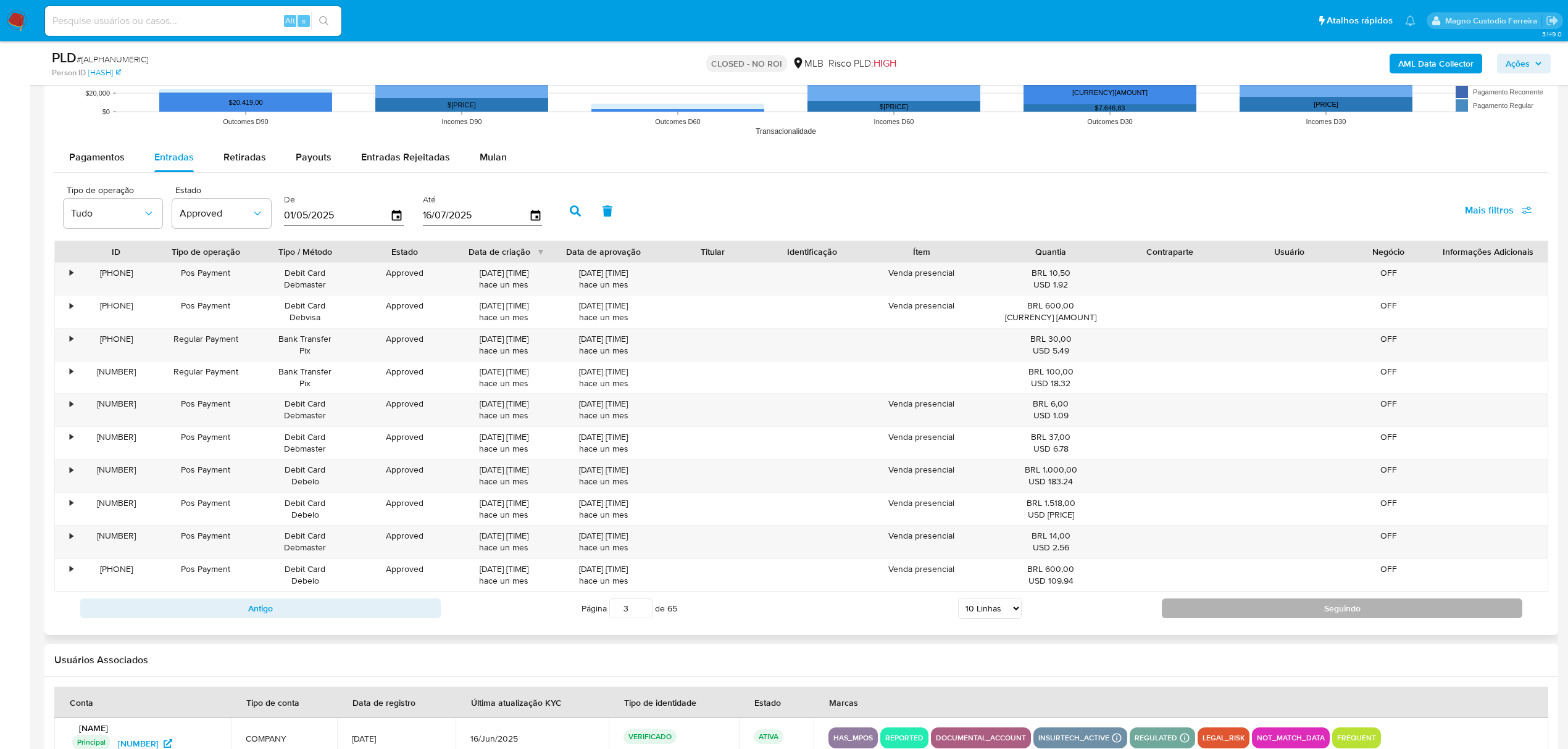 click on "Seguindo" at bounding box center (1342, 608) 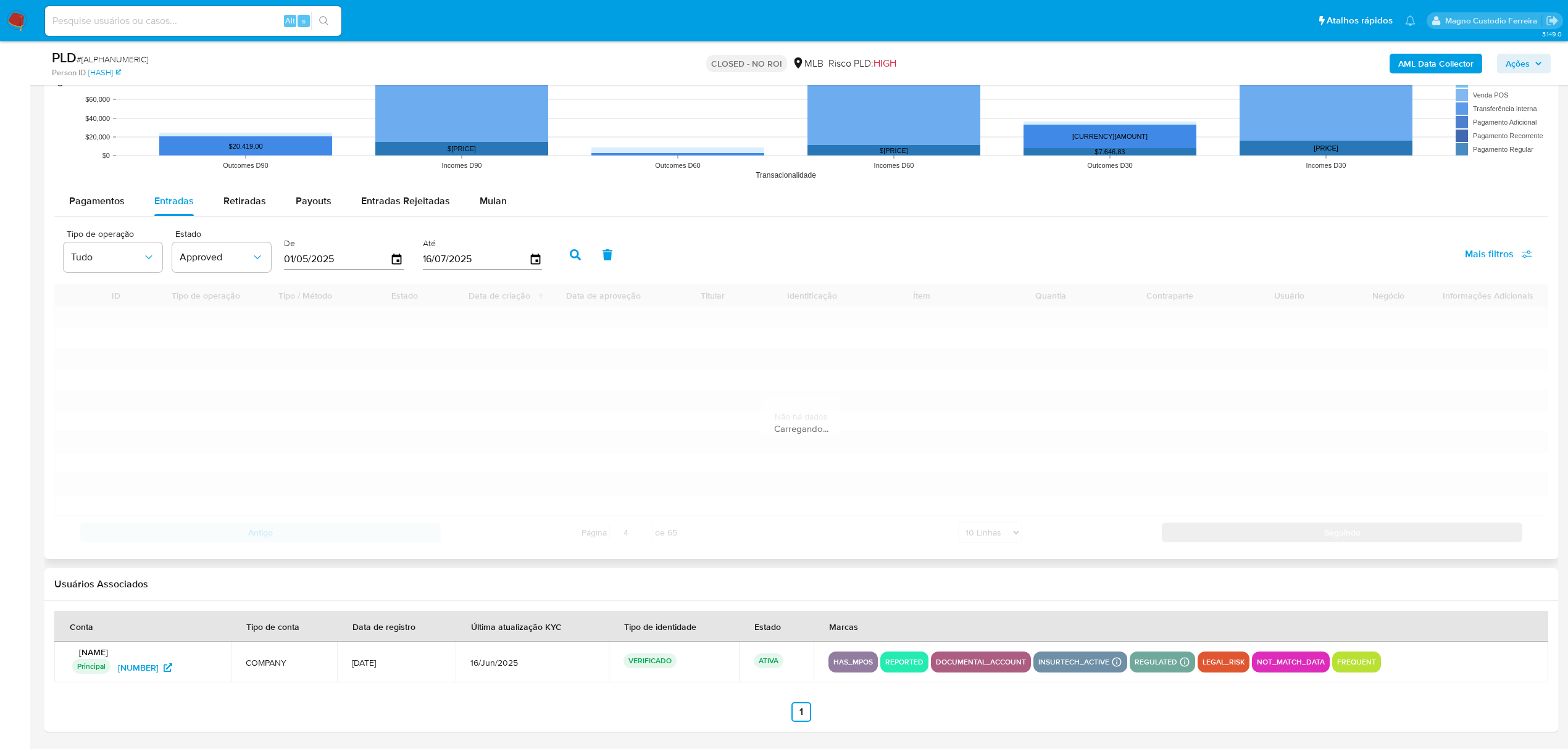 scroll, scrollTop: 1312, scrollLeft: 0, axis: vertical 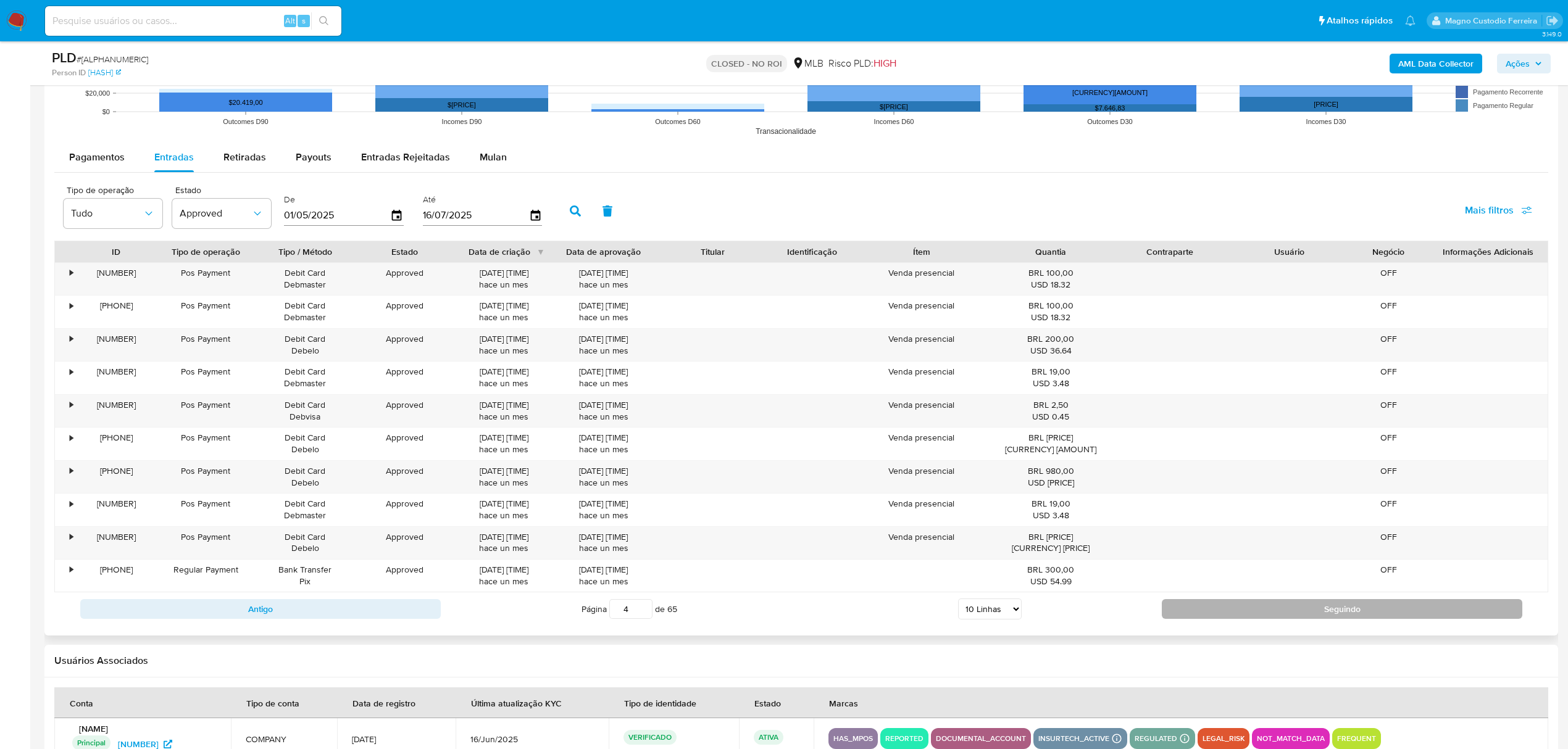click on "Seguindo" at bounding box center [1342, 609] 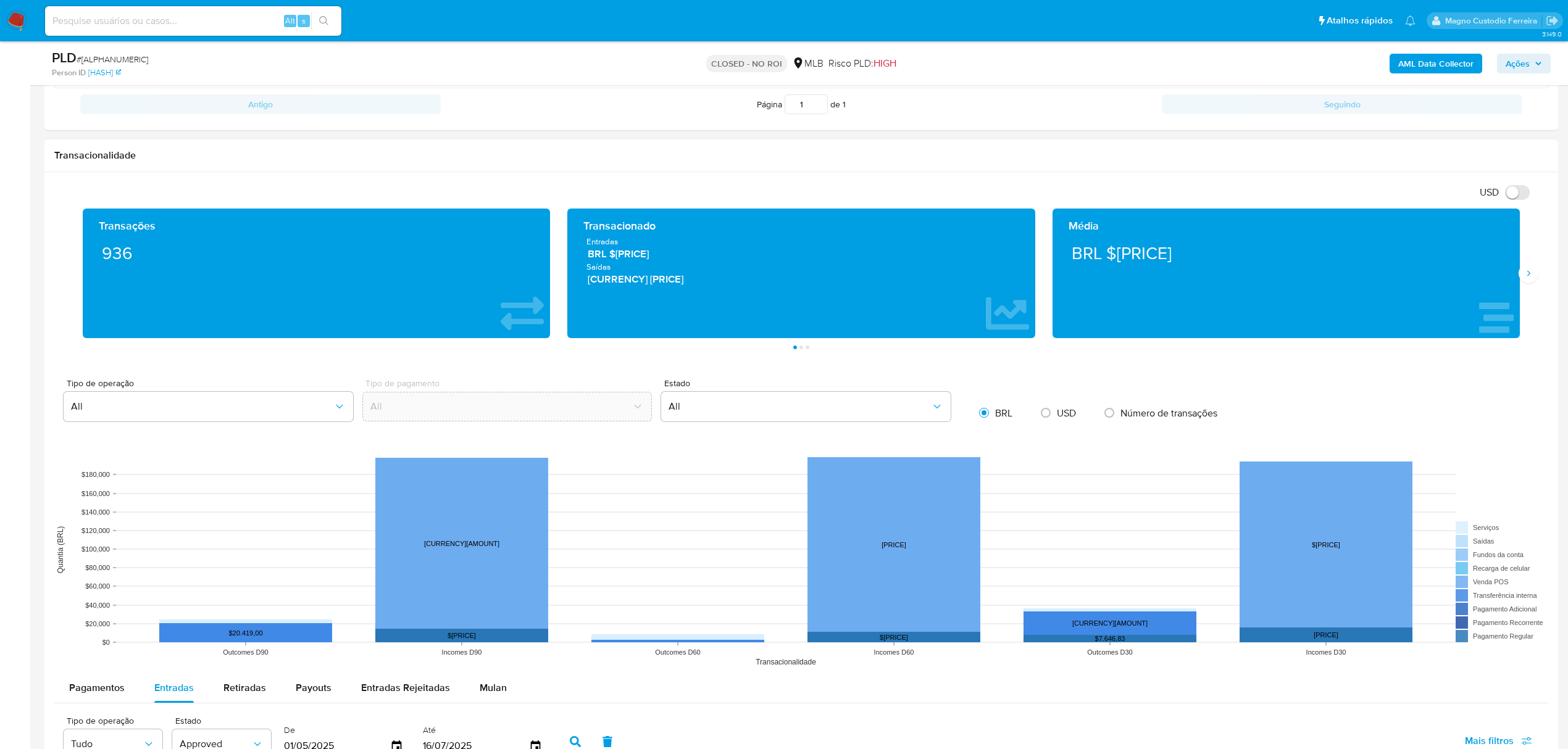 scroll, scrollTop: 325, scrollLeft: 0, axis: vertical 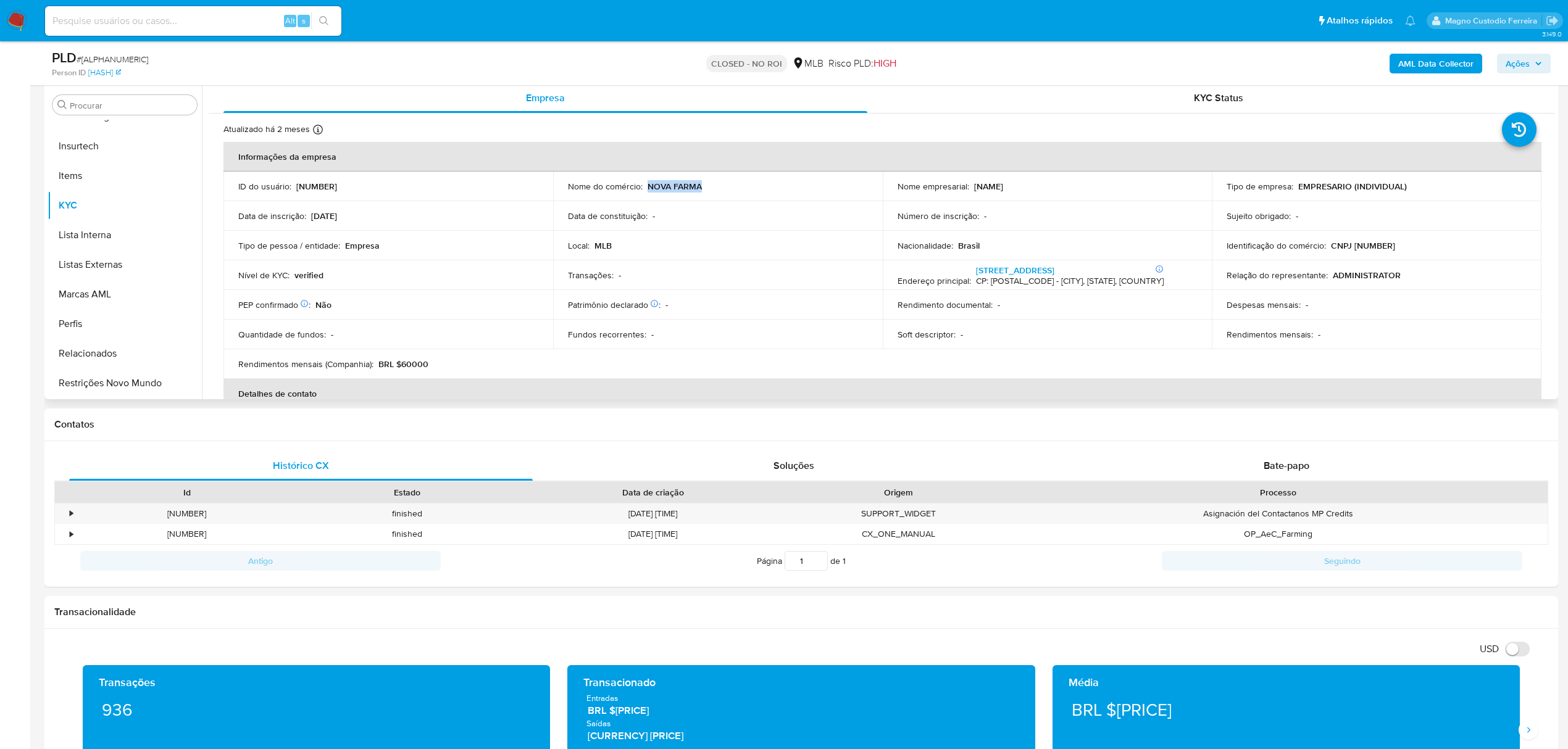 drag, startPoint x: 644, startPoint y: 186, endPoint x: 689, endPoint y: 185, distance: 45.01111 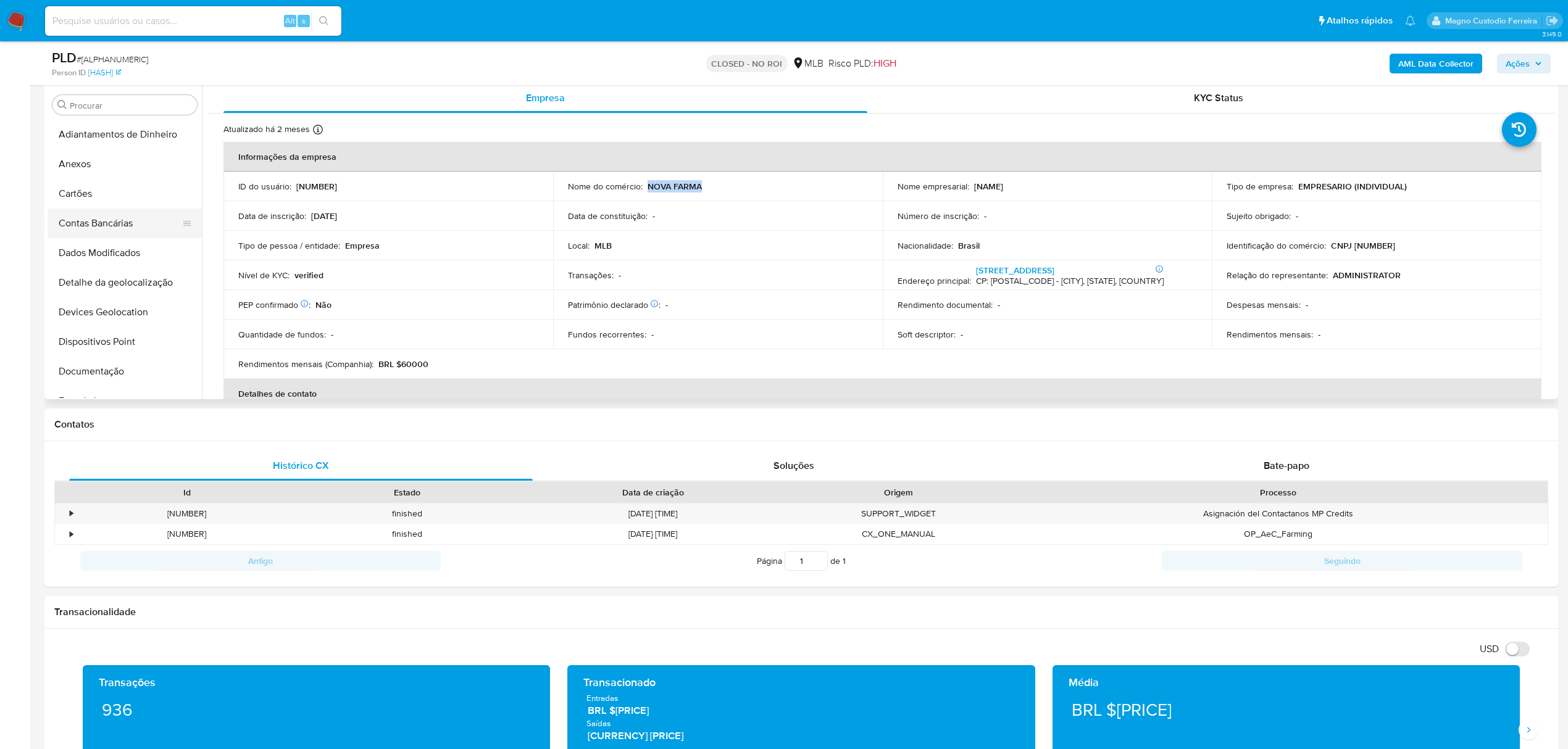 scroll, scrollTop: 82, scrollLeft: 0, axis: vertical 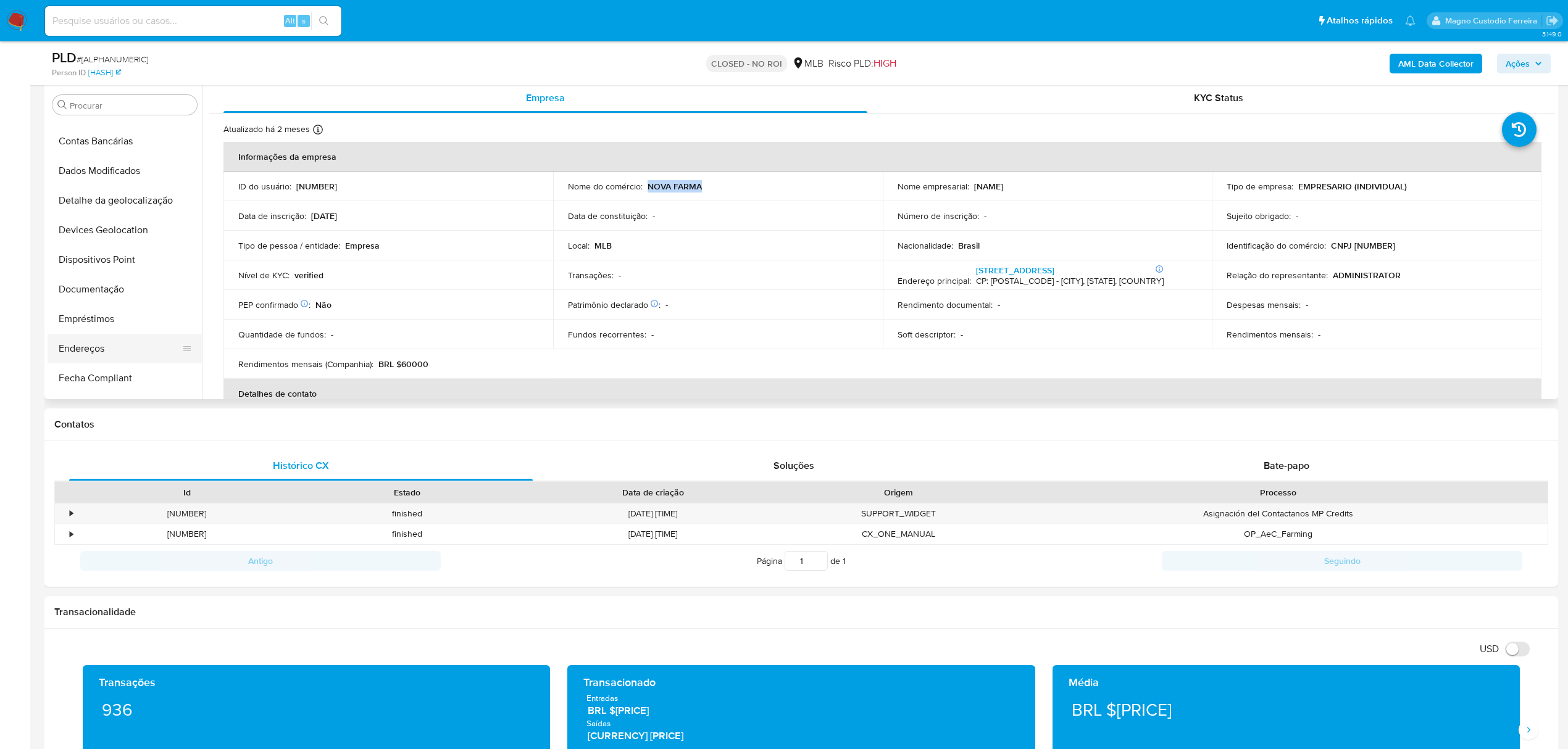 click on "Endereços" at bounding box center (120, 349) 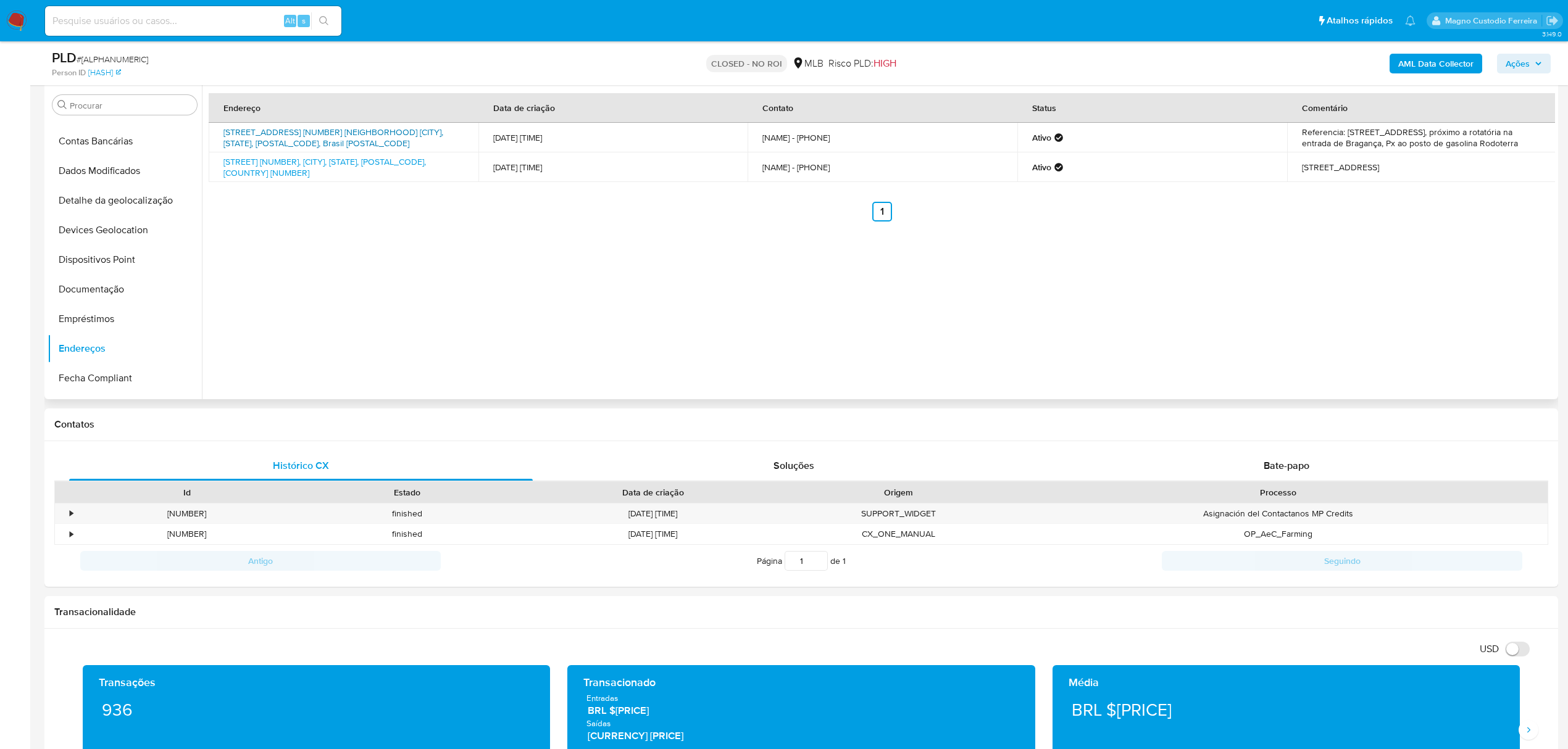 click on "Av. Governador Mendonça Furtado Conj Pérola Prime Rua 5 Sn, Bragança, Pará, 68600000, Brasil SN" at bounding box center [333, 138] 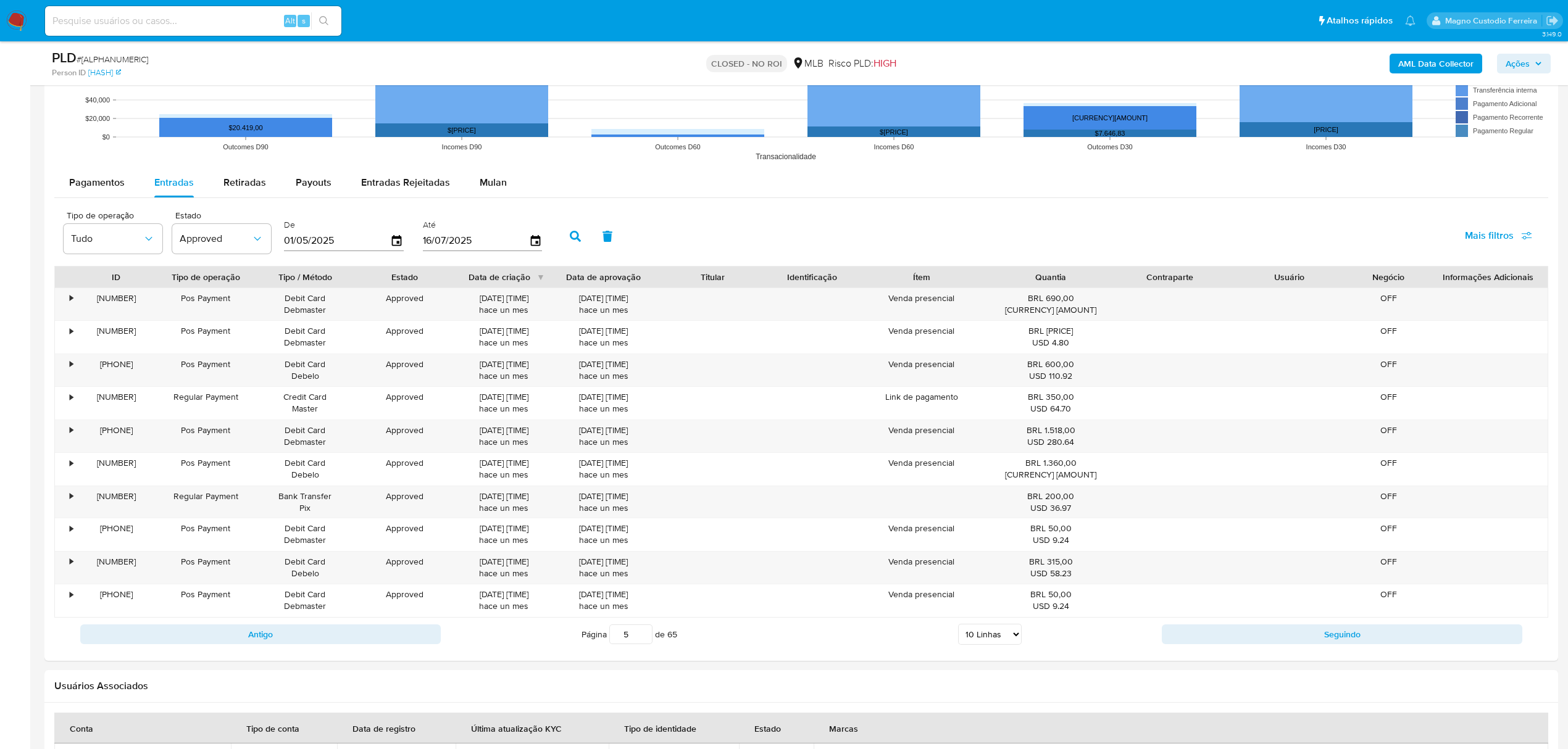 scroll, scrollTop: 1289, scrollLeft: 0, axis: vertical 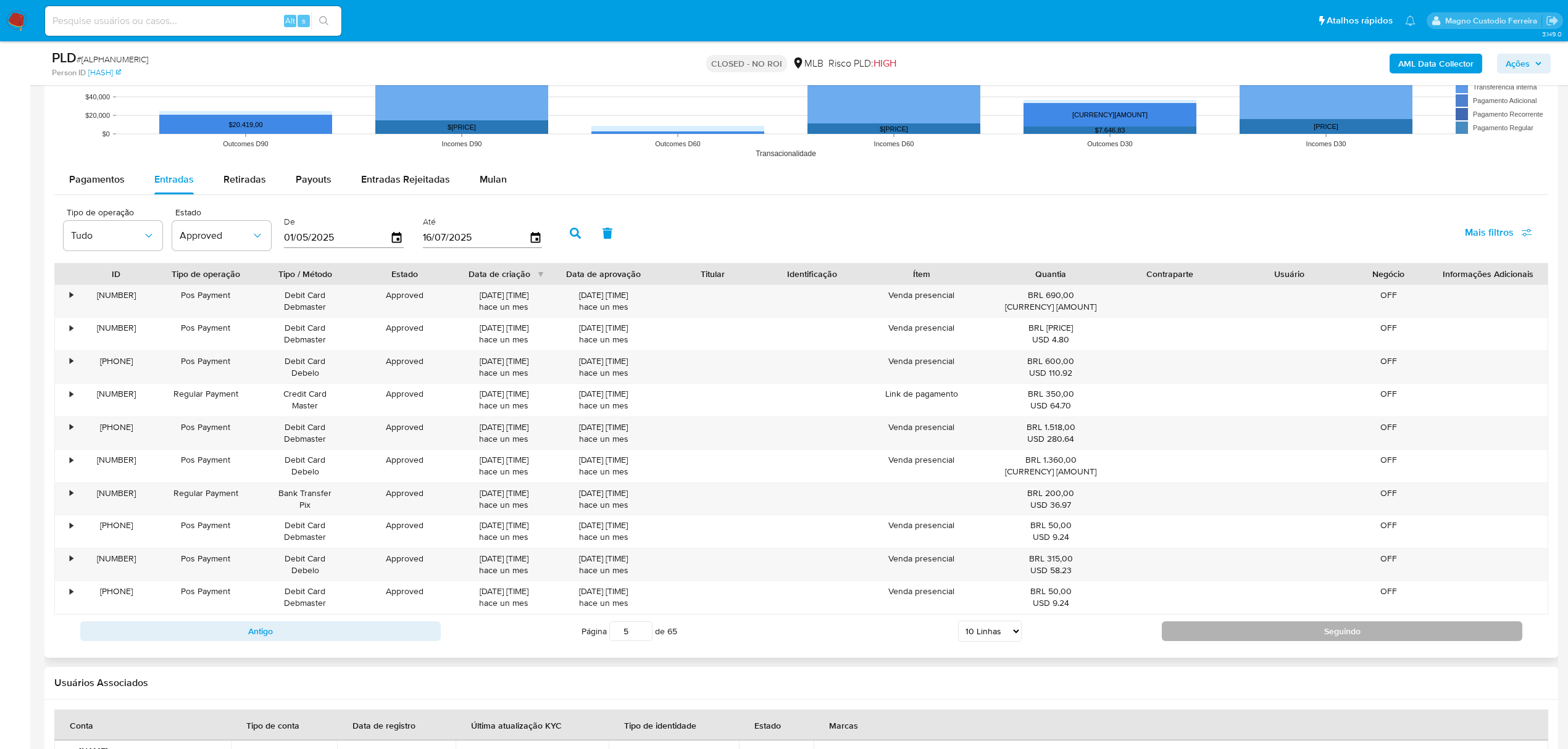 click on "Seguindo" at bounding box center (1342, 631) 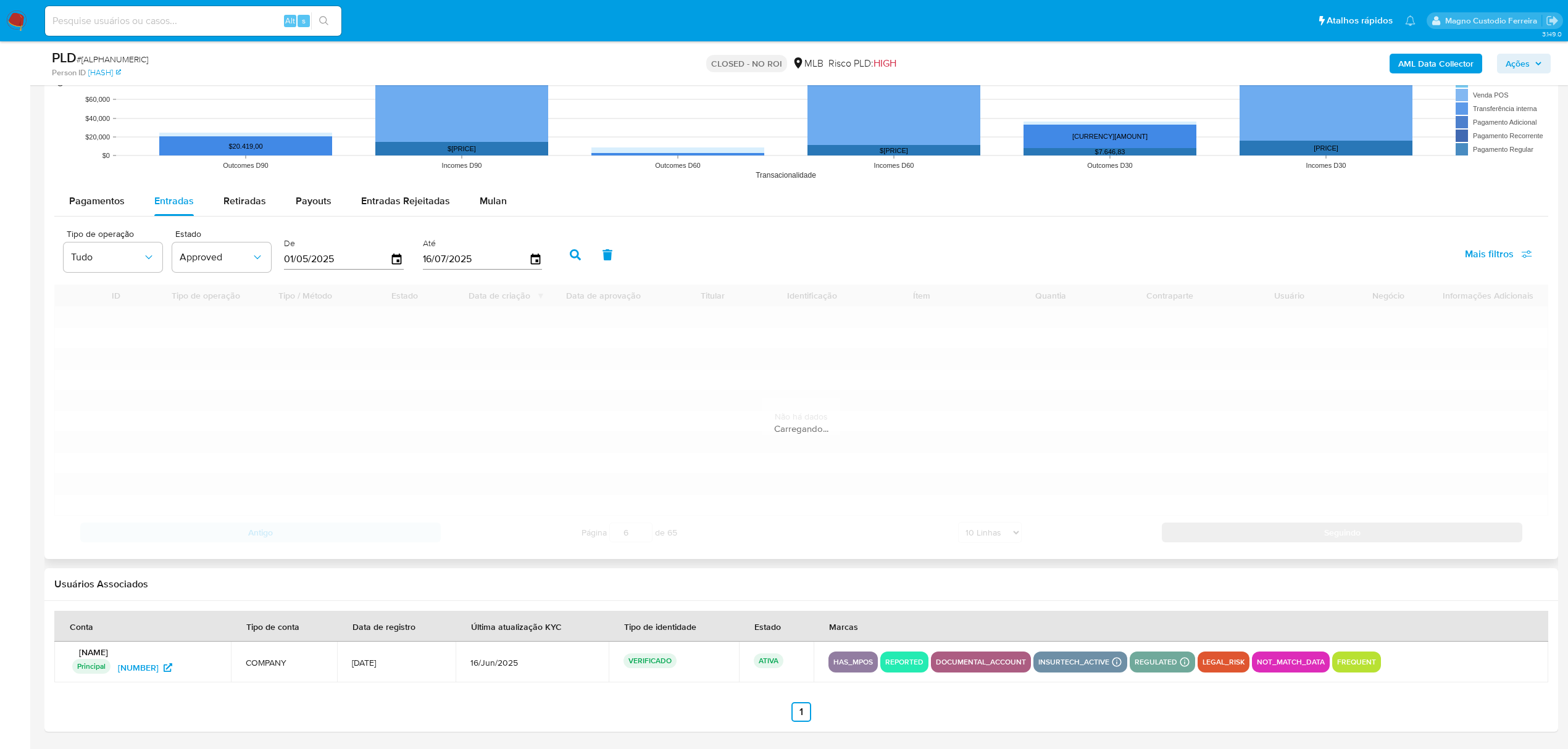 scroll, scrollTop: 1289, scrollLeft: 0, axis: vertical 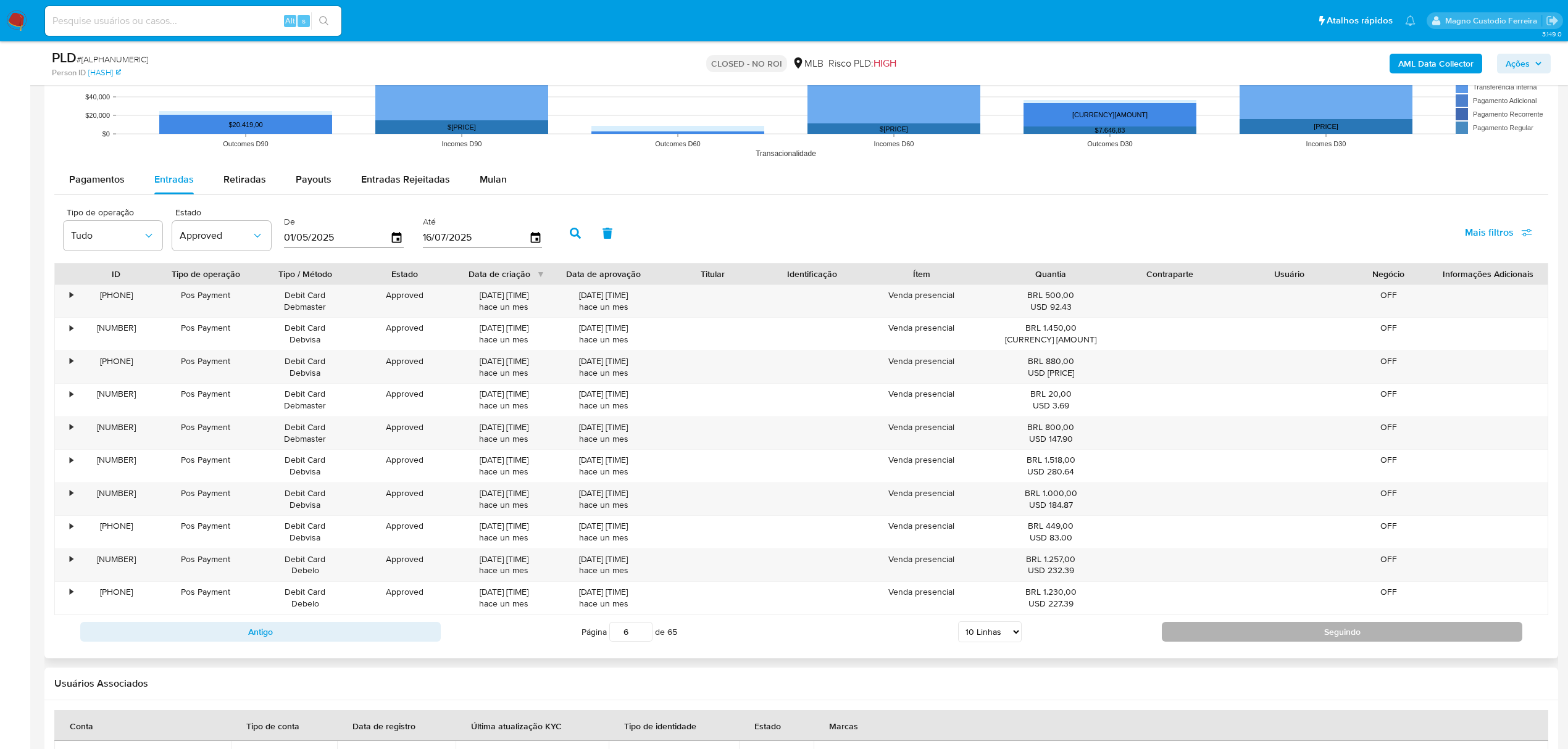 click on "Seguindo" at bounding box center [1342, 632] 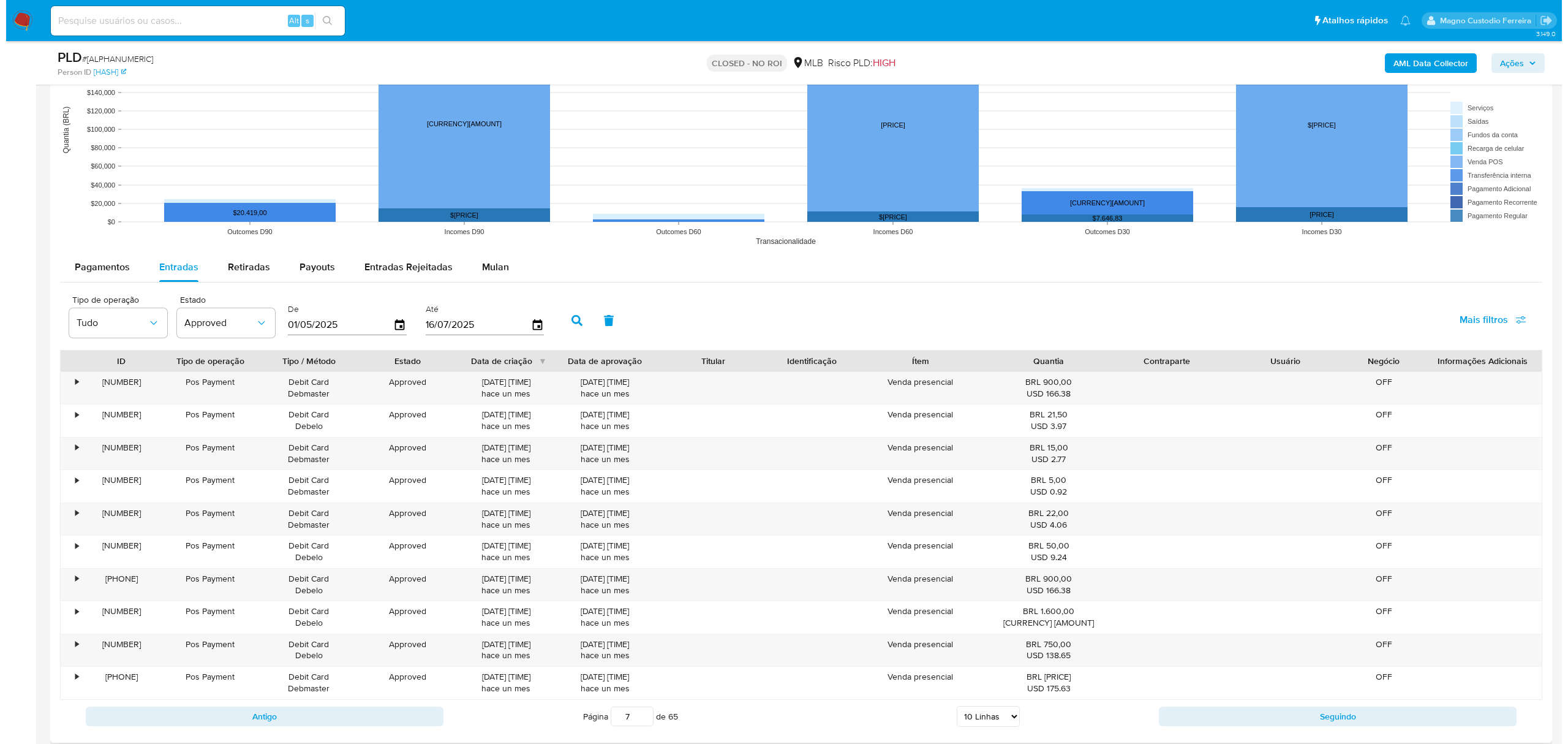 scroll, scrollTop: 1118, scrollLeft: 0, axis: vertical 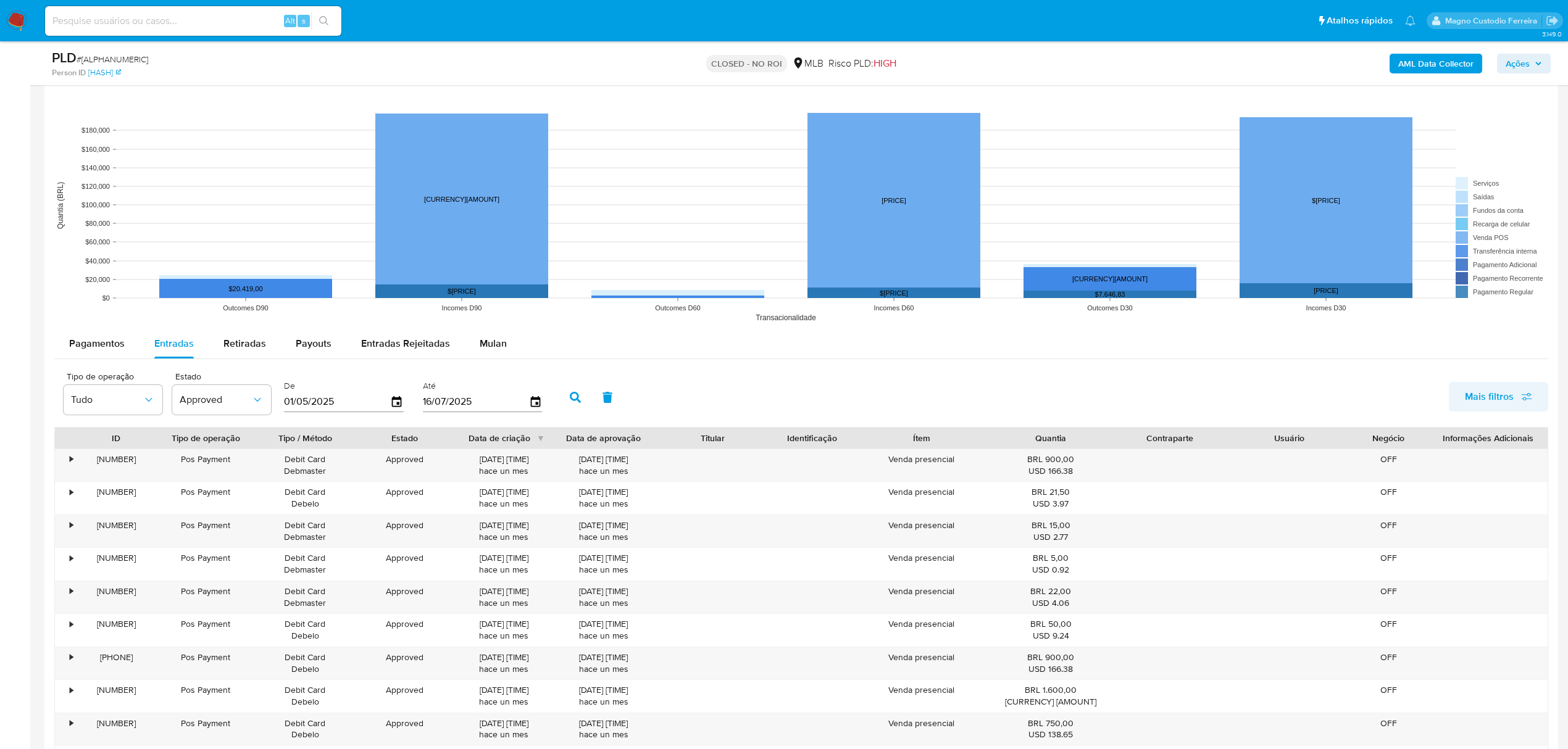 click on "Mais filtros" at bounding box center [1489, 397] 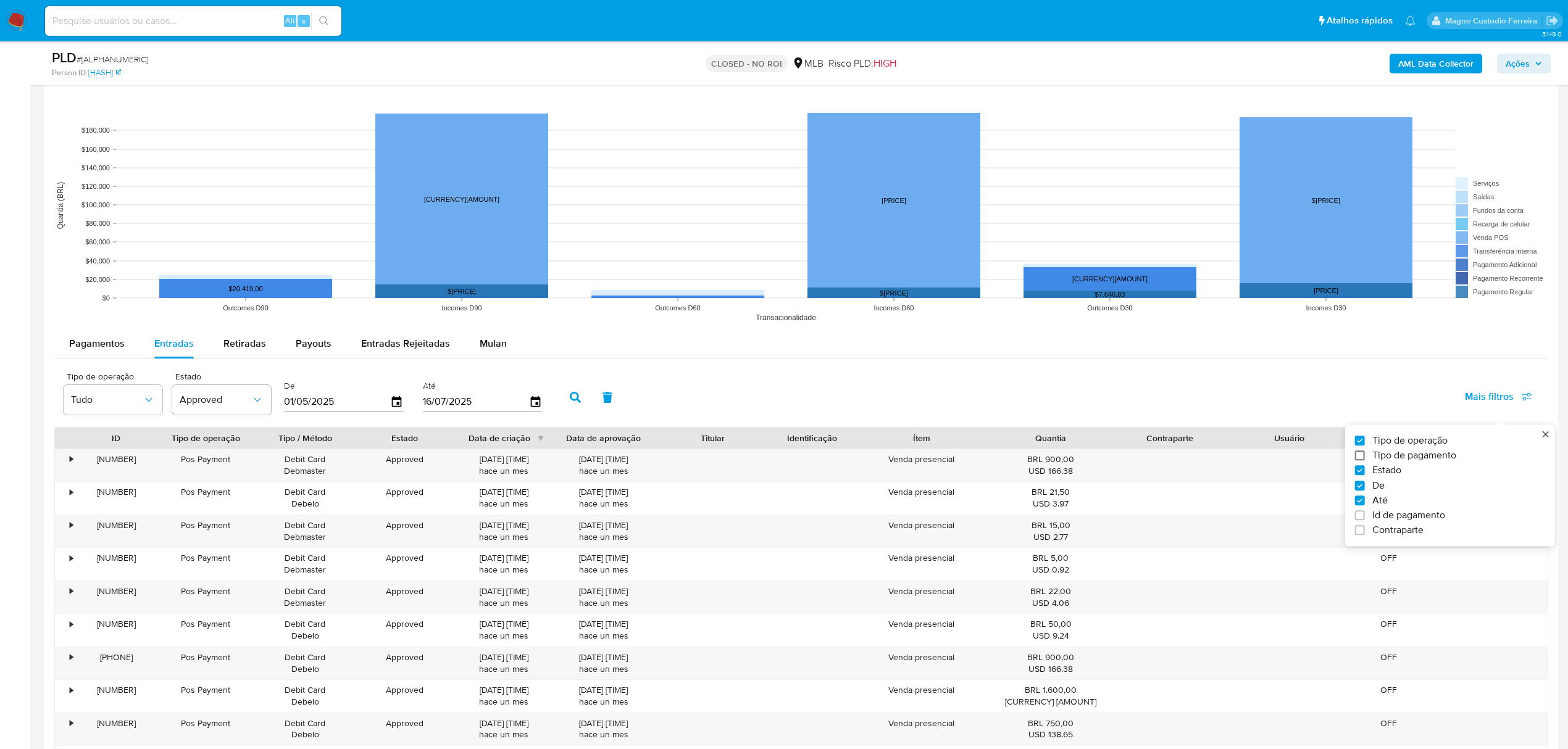 click on "Tipo de pagamento" at bounding box center (1360, 455) 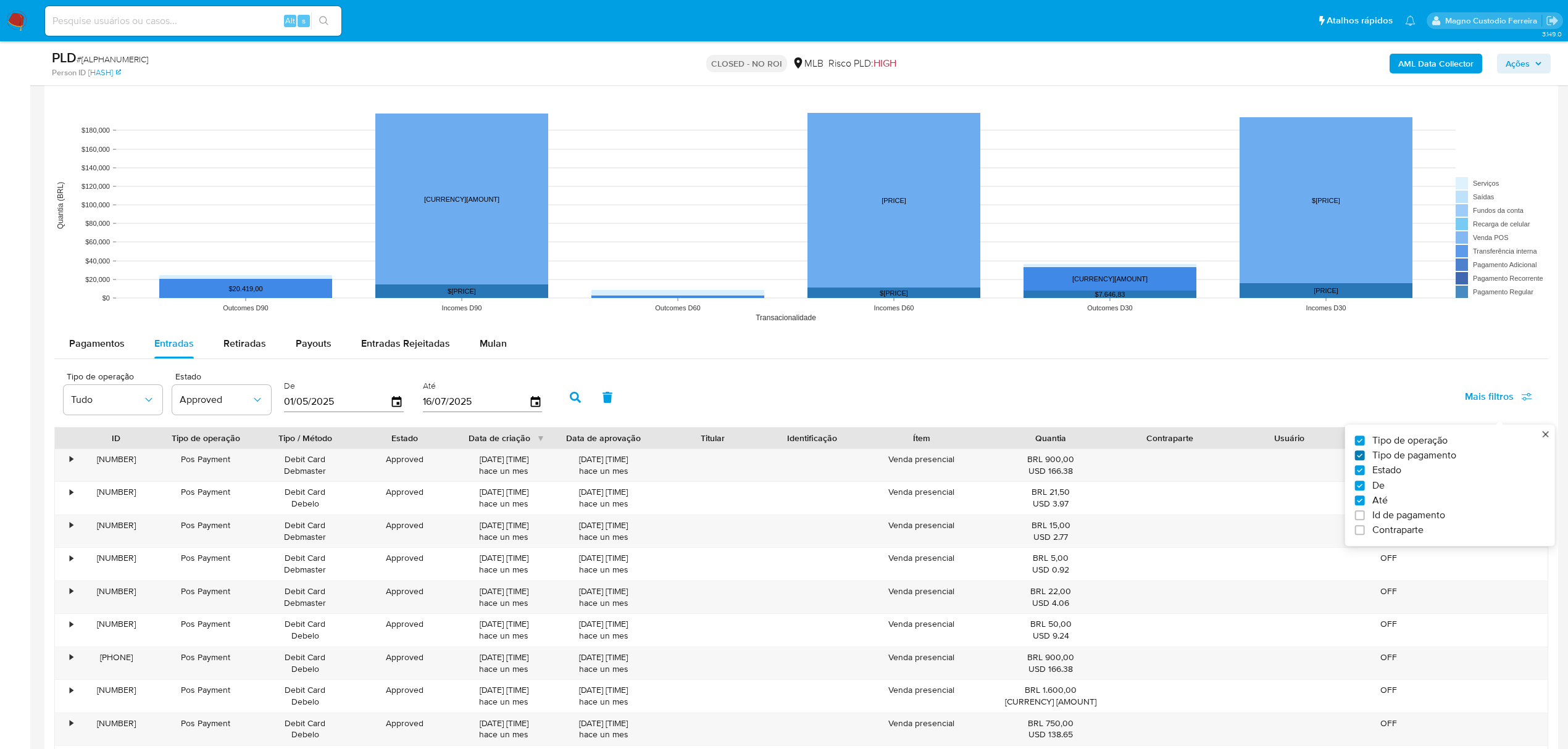checkbox on "true" 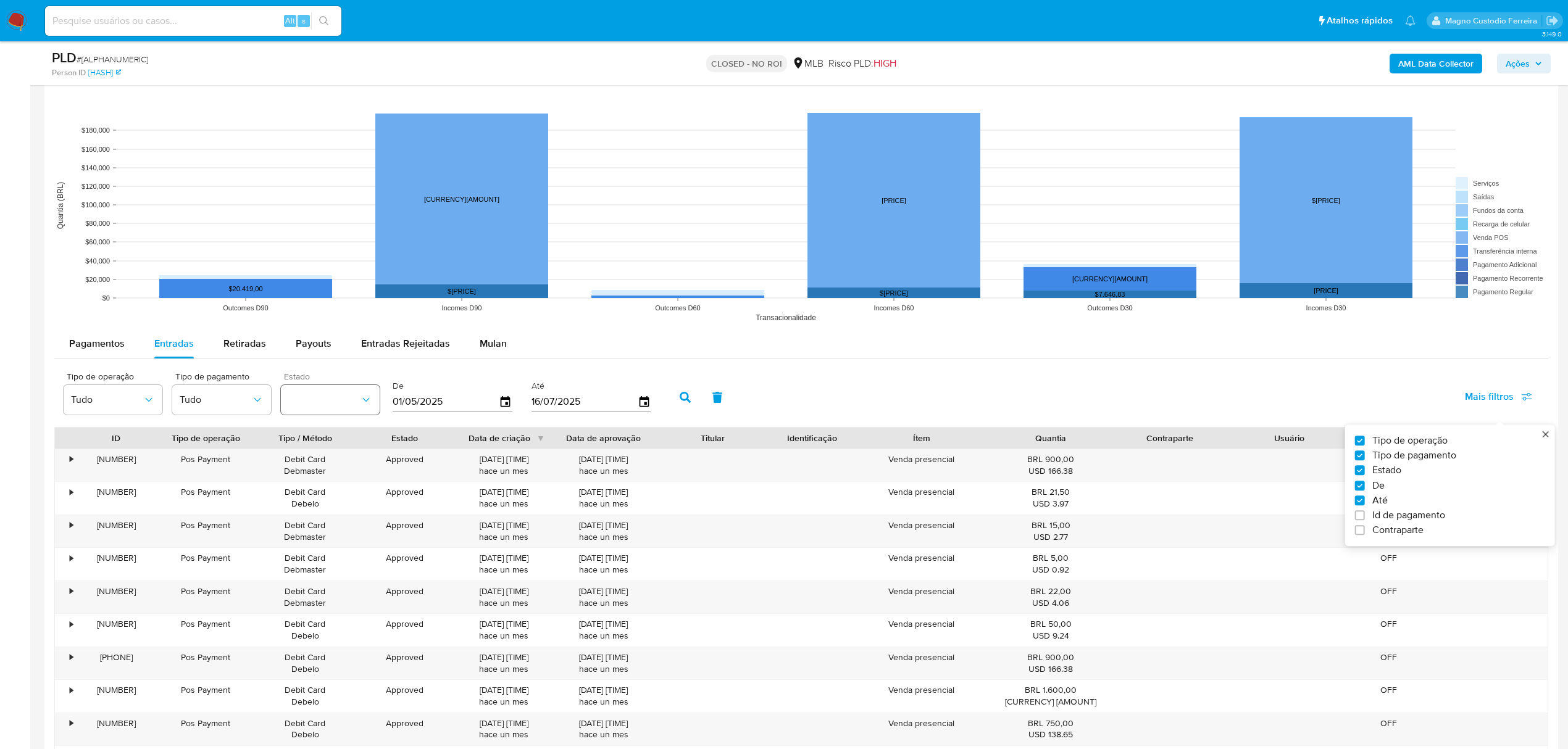 click at bounding box center [330, 400] 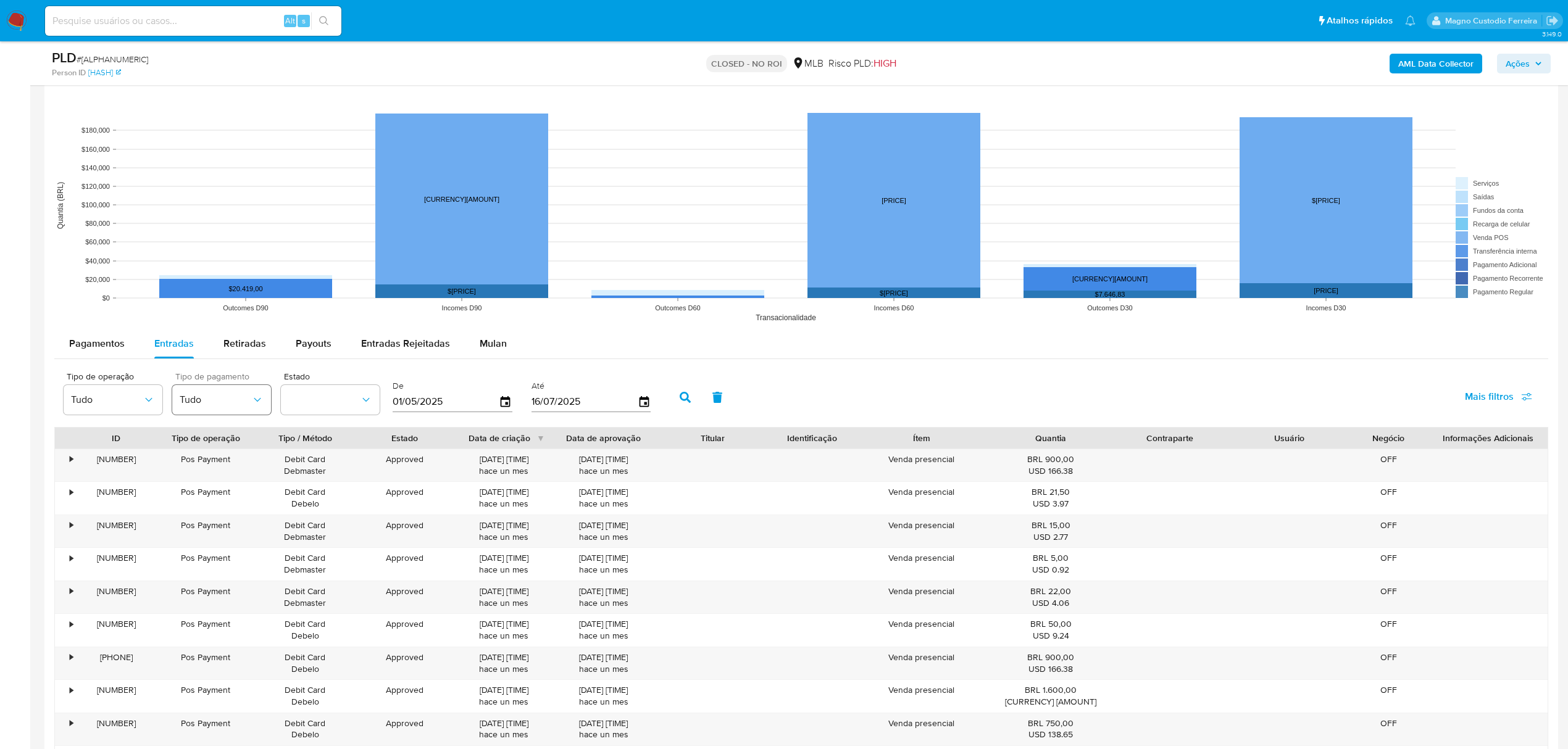 click 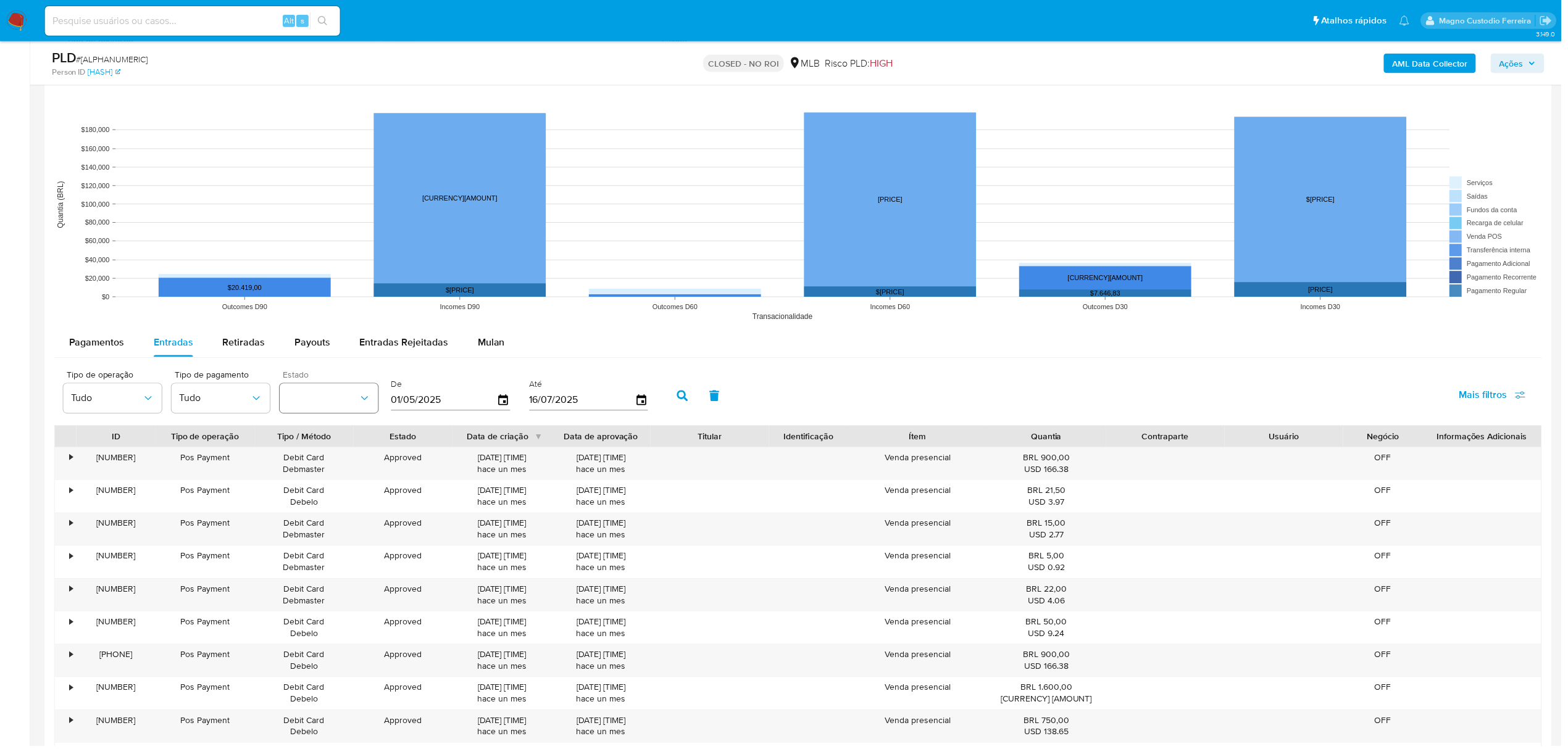 click at bounding box center [330, 400] 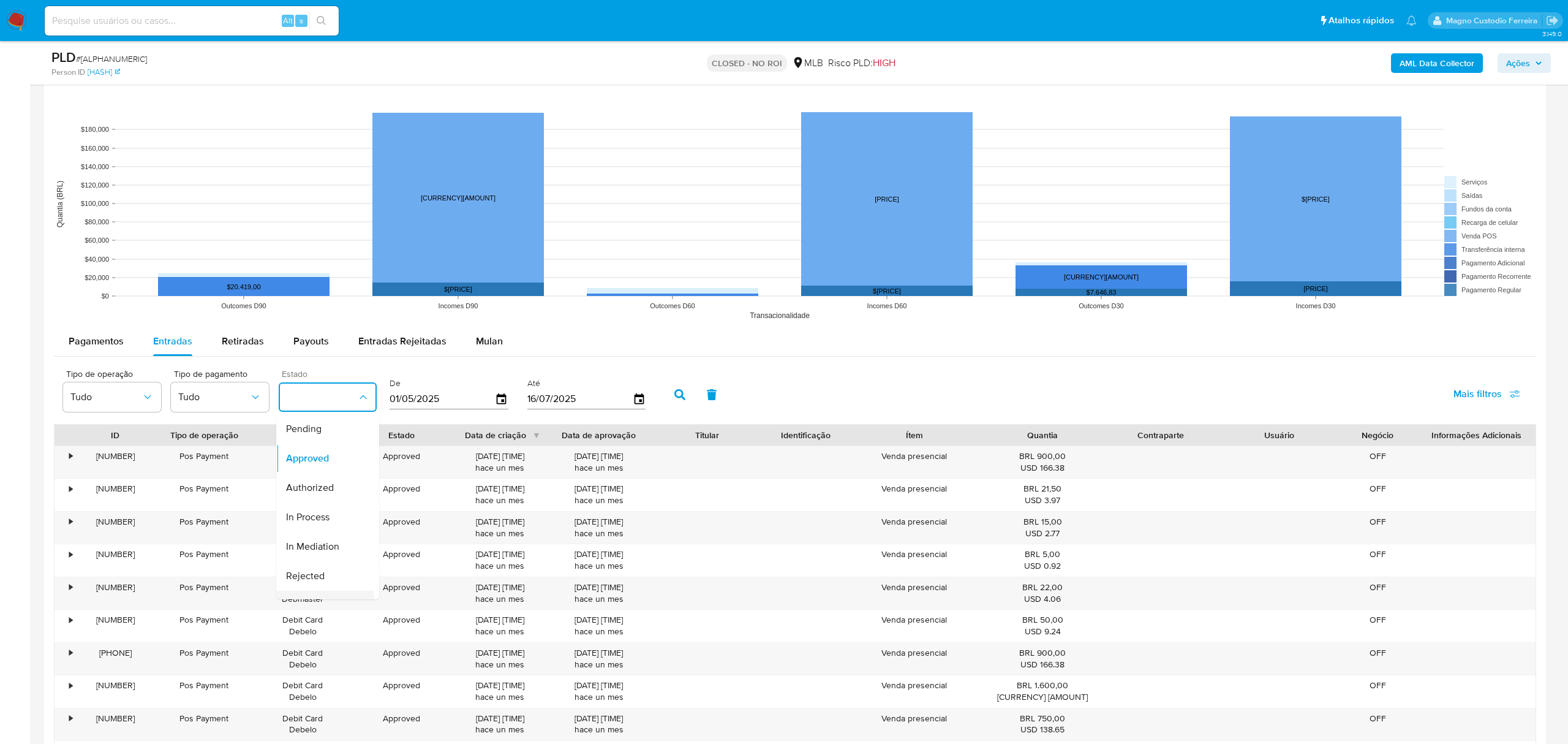 scroll, scrollTop: 123, scrollLeft: 0, axis: vertical 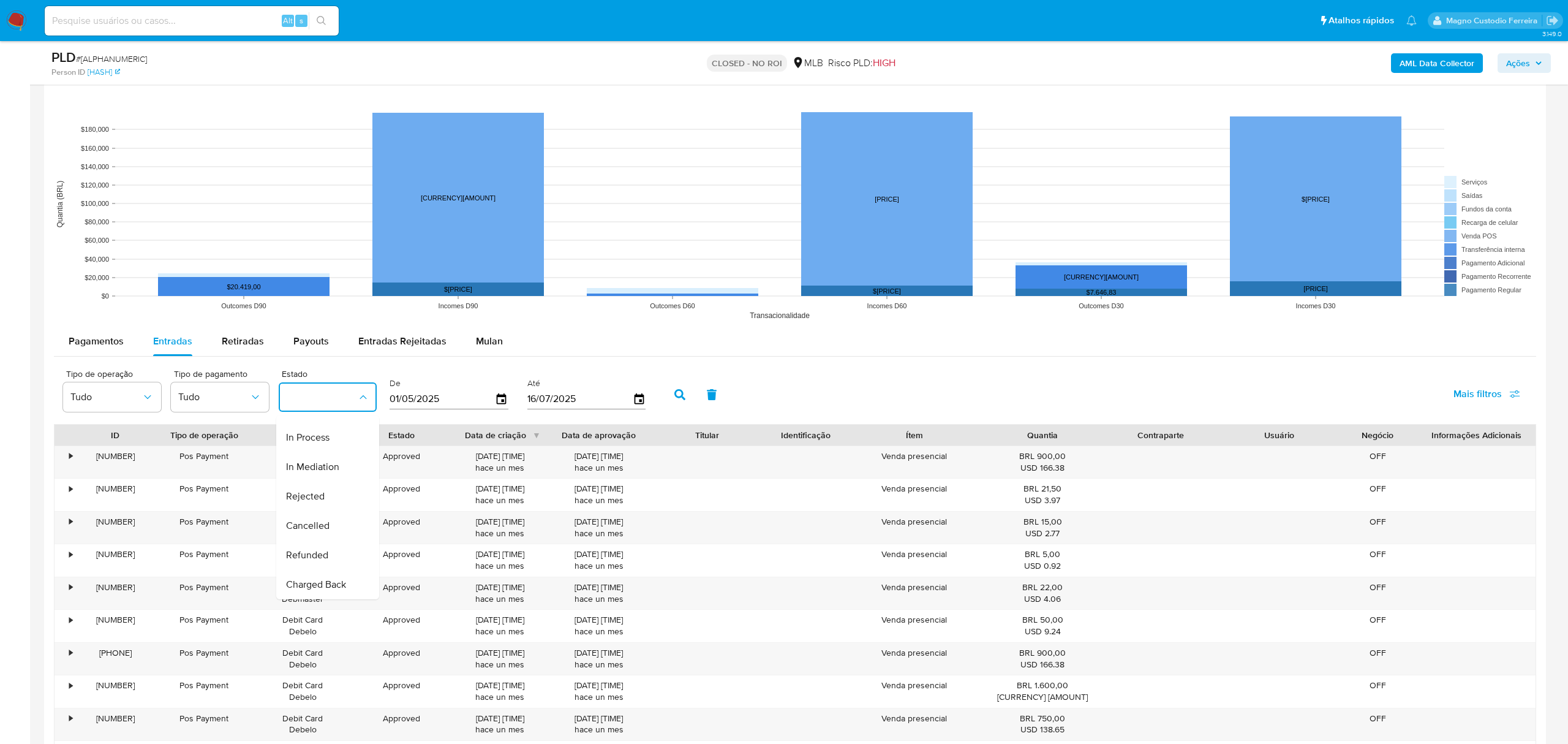 drag, startPoint x: 868, startPoint y: 407, endPoint x: 1022, endPoint y: 385, distance: 155.56349 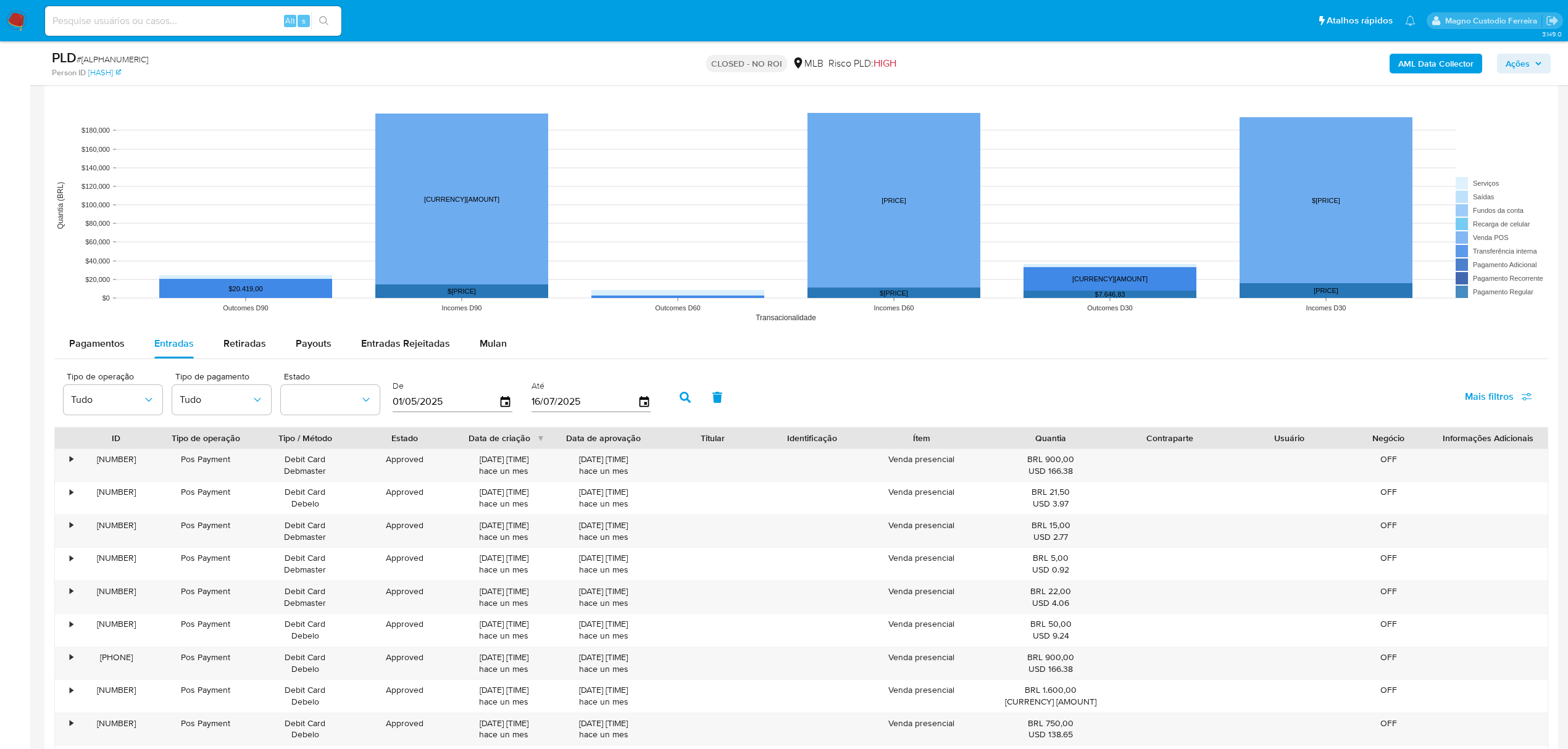 click on "Mais filtros" at bounding box center [1498, 397] 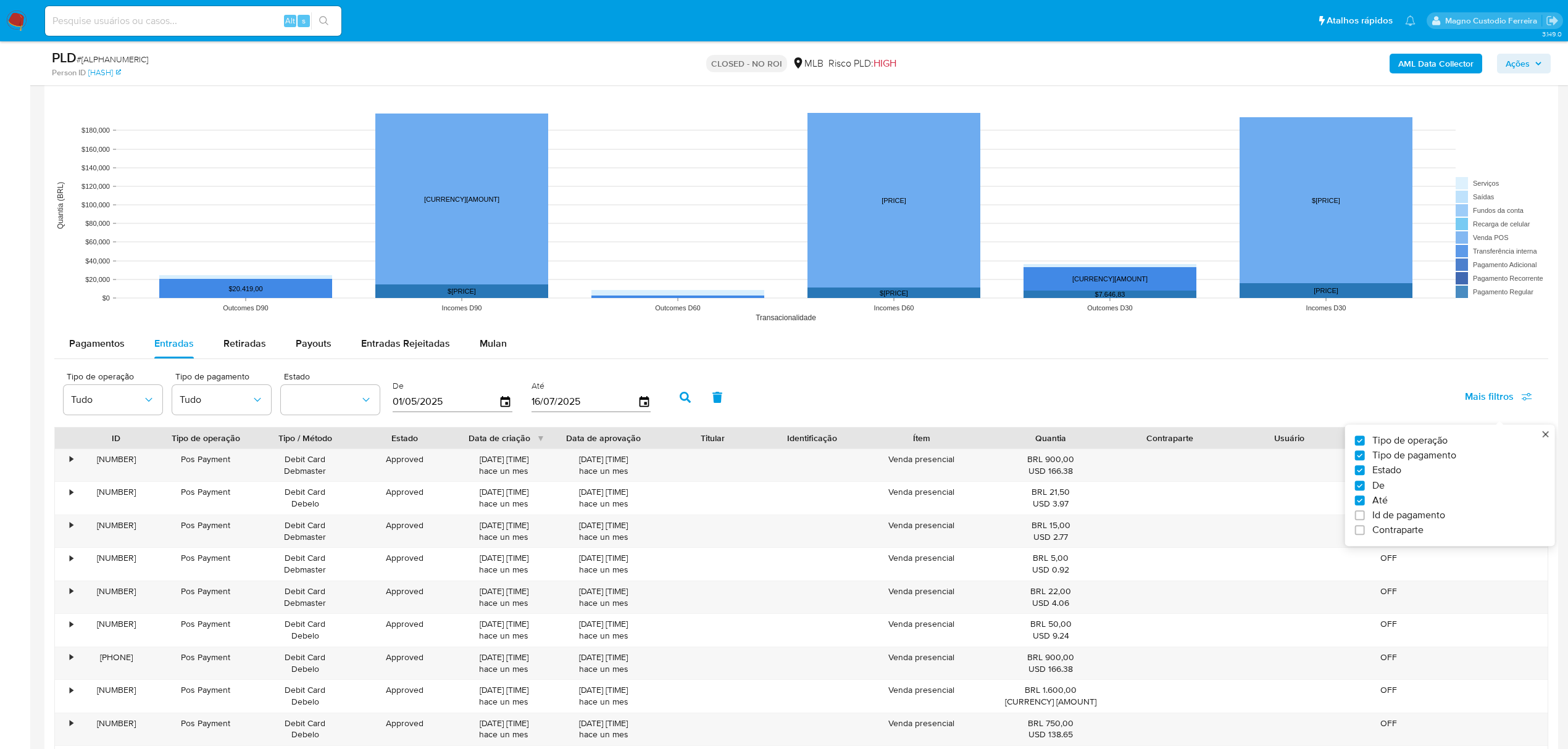 click on "Tipo de operação Tudo" at bounding box center [113, 395] 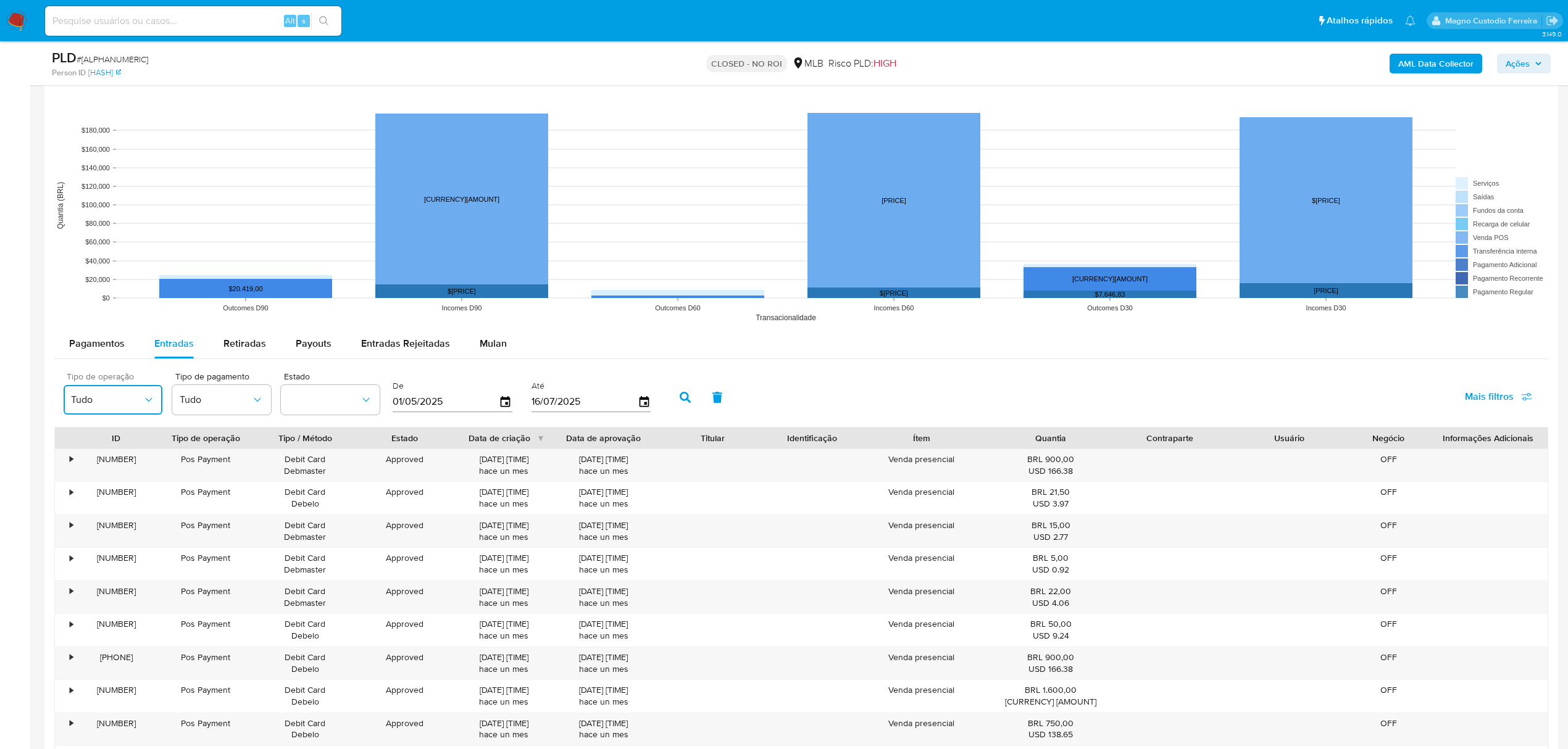 click on "Tudo" at bounding box center [107, 400] 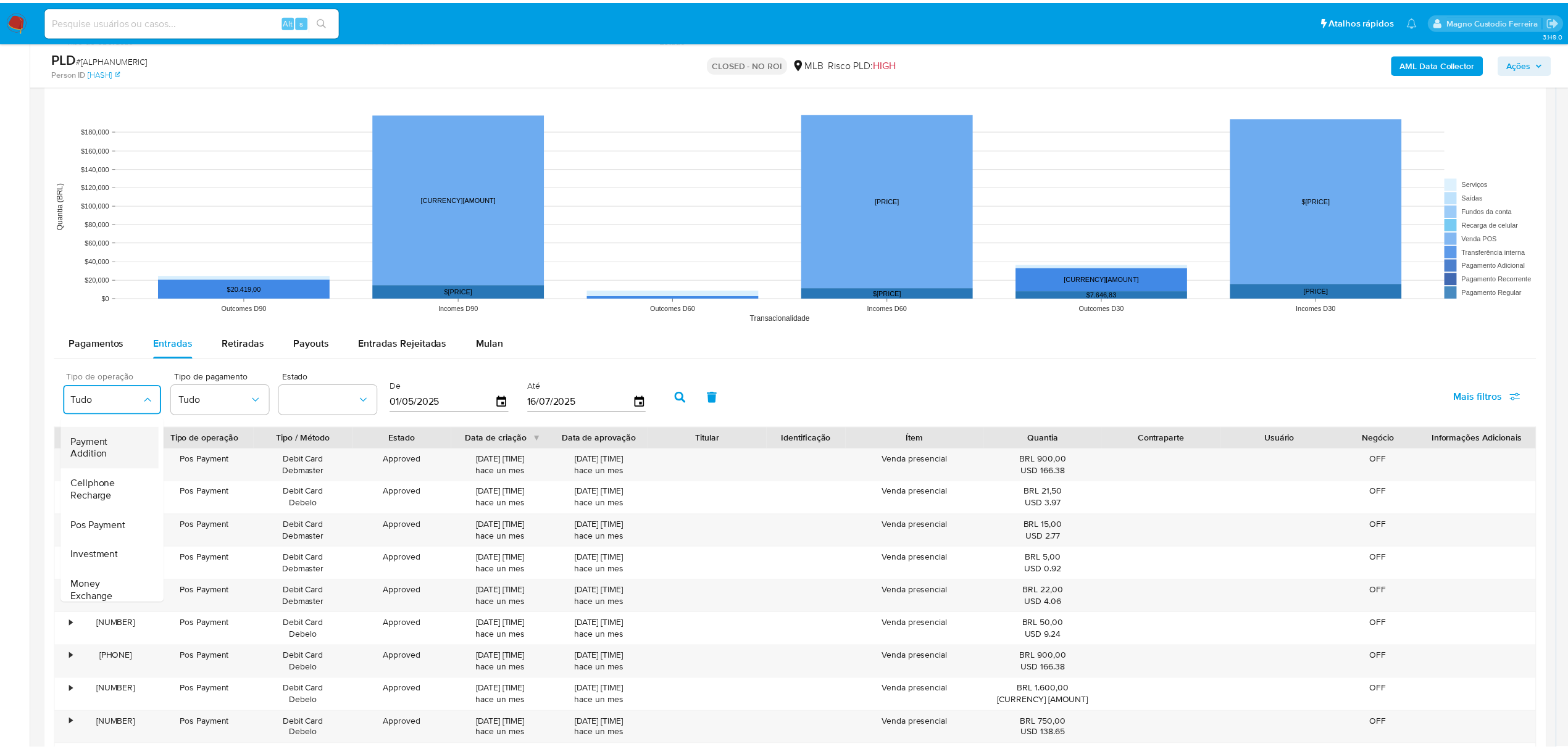 scroll, scrollTop: 185, scrollLeft: 0, axis: vertical 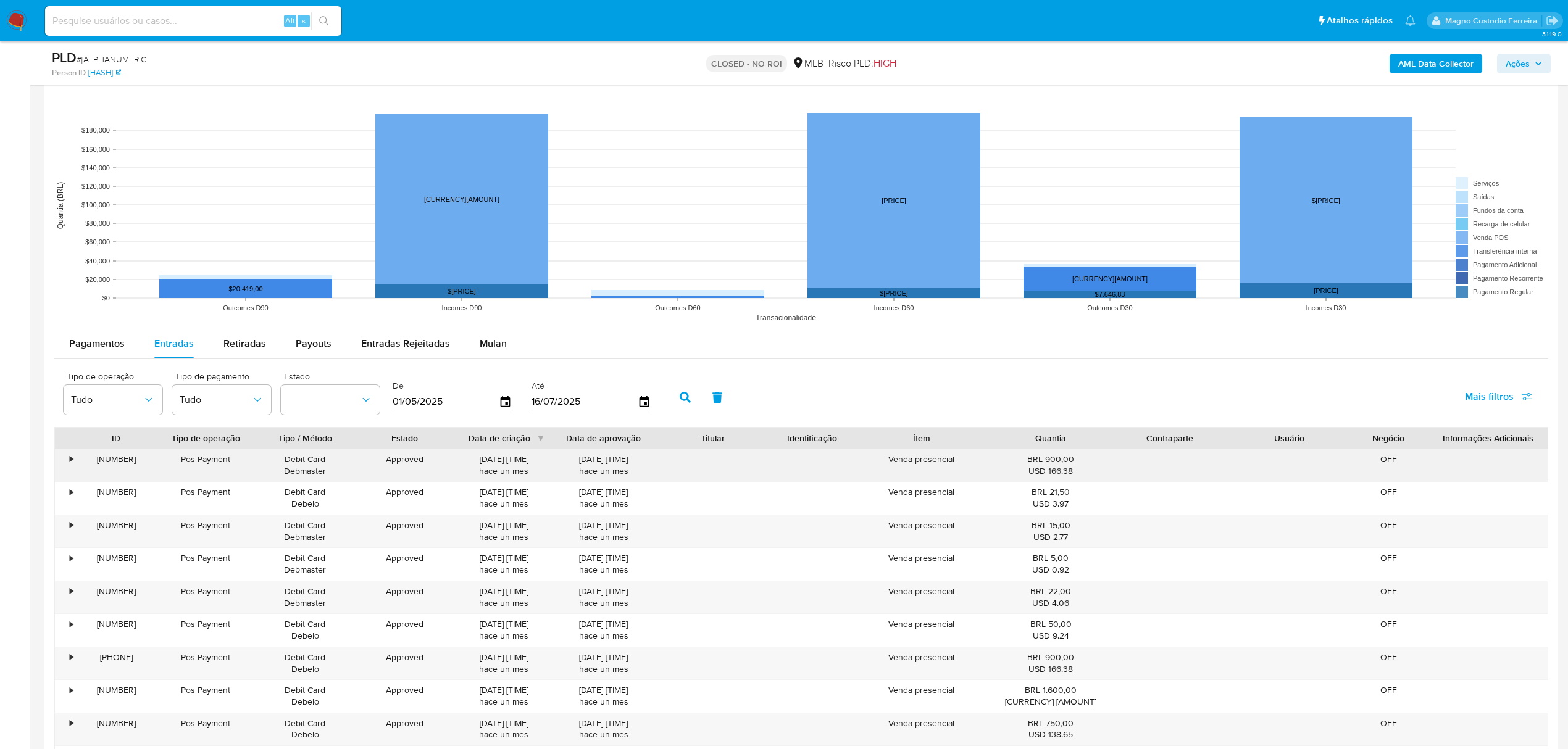 click on "Debit Card Debmaster" at bounding box center (305, 465) 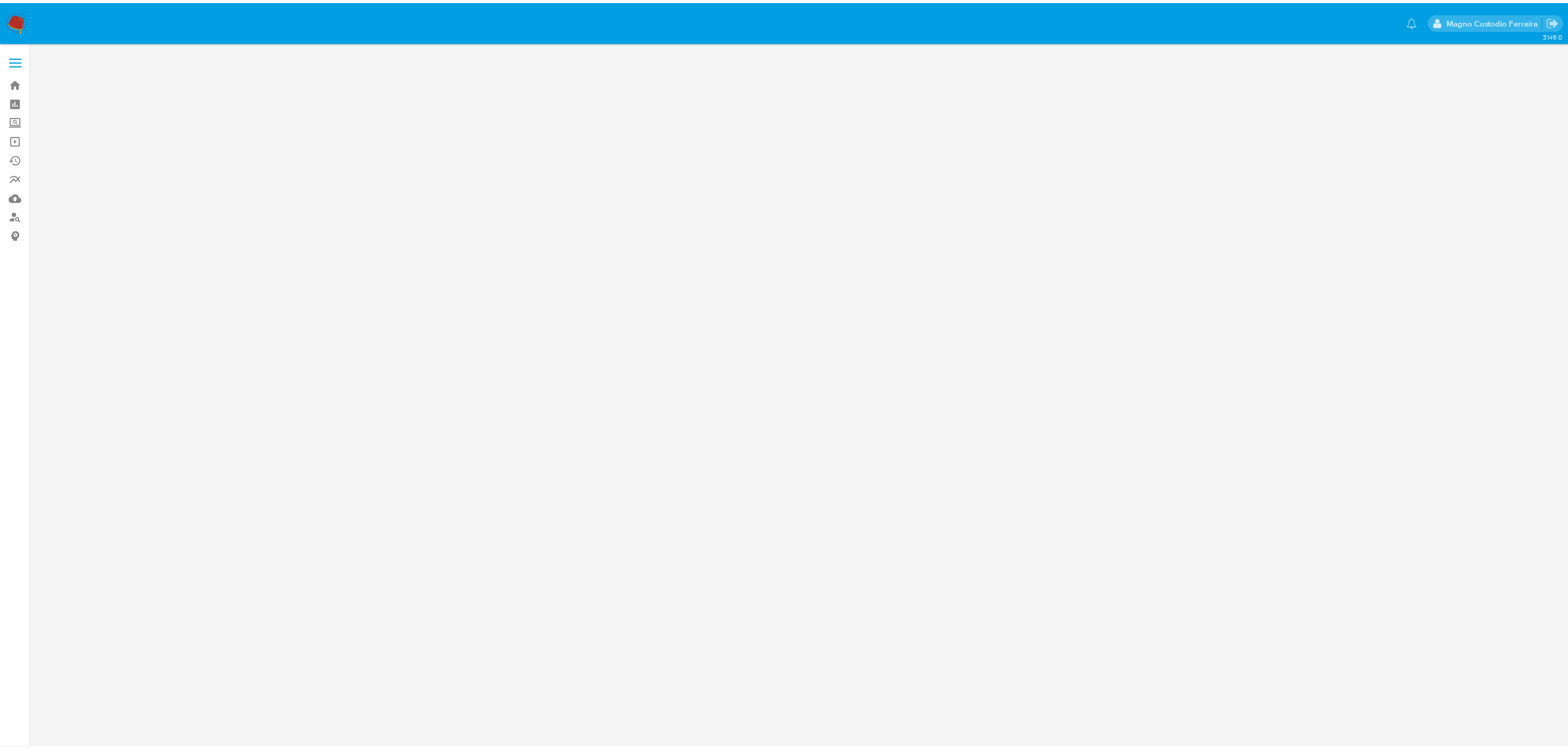 scroll, scrollTop: 0, scrollLeft: 0, axis: both 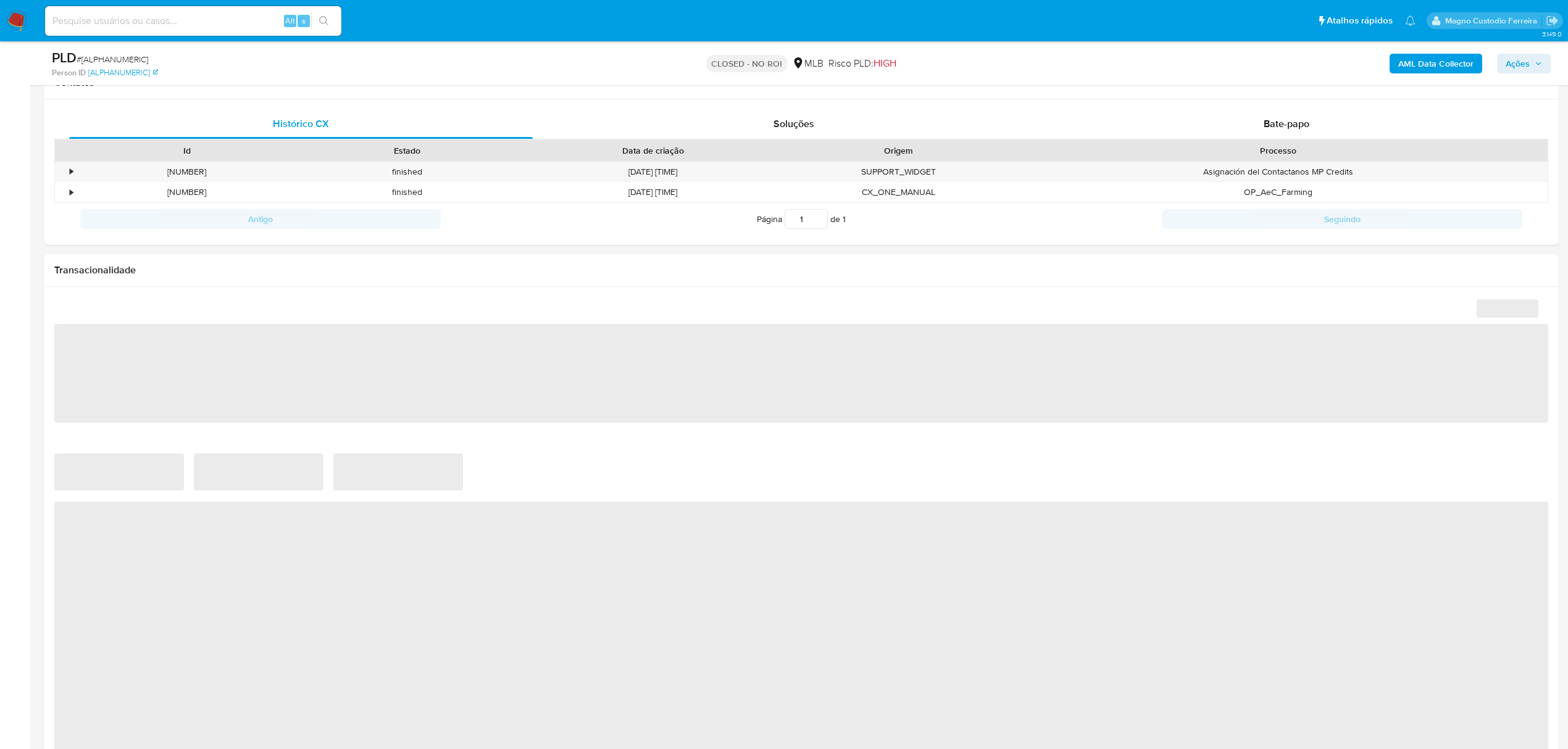 select on "10" 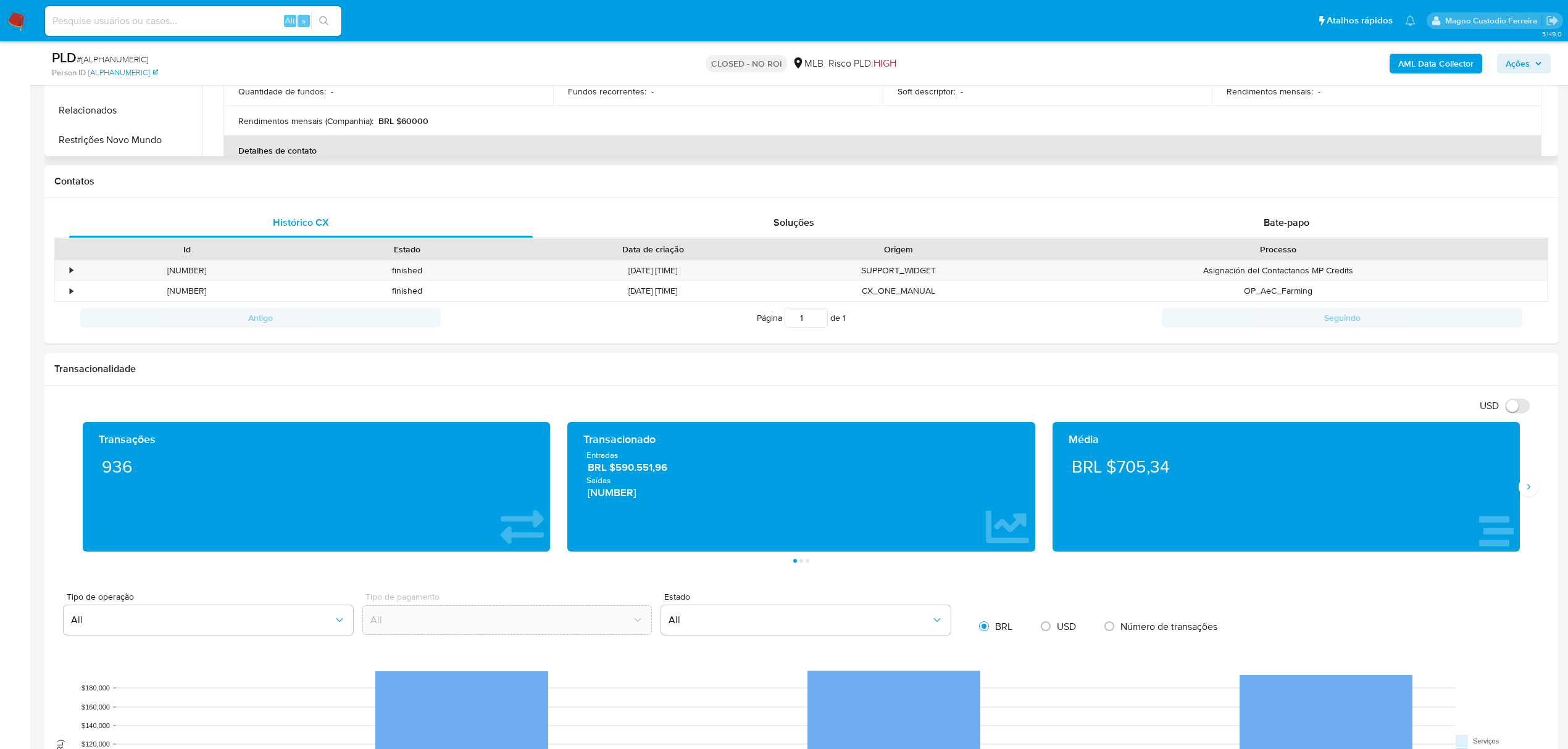 scroll, scrollTop: 247, scrollLeft: 0, axis: vertical 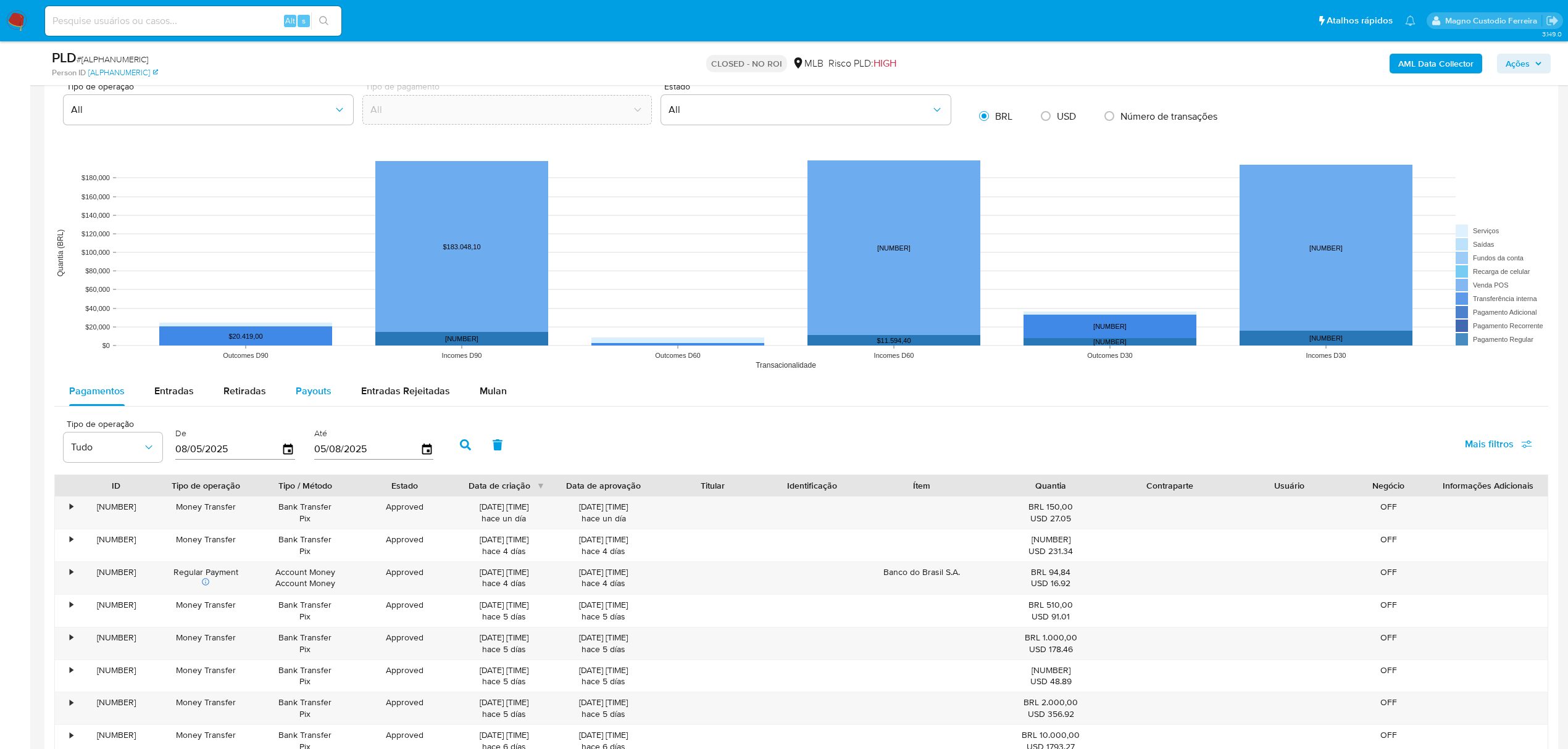 click on "Payouts" at bounding box center [314, 391] 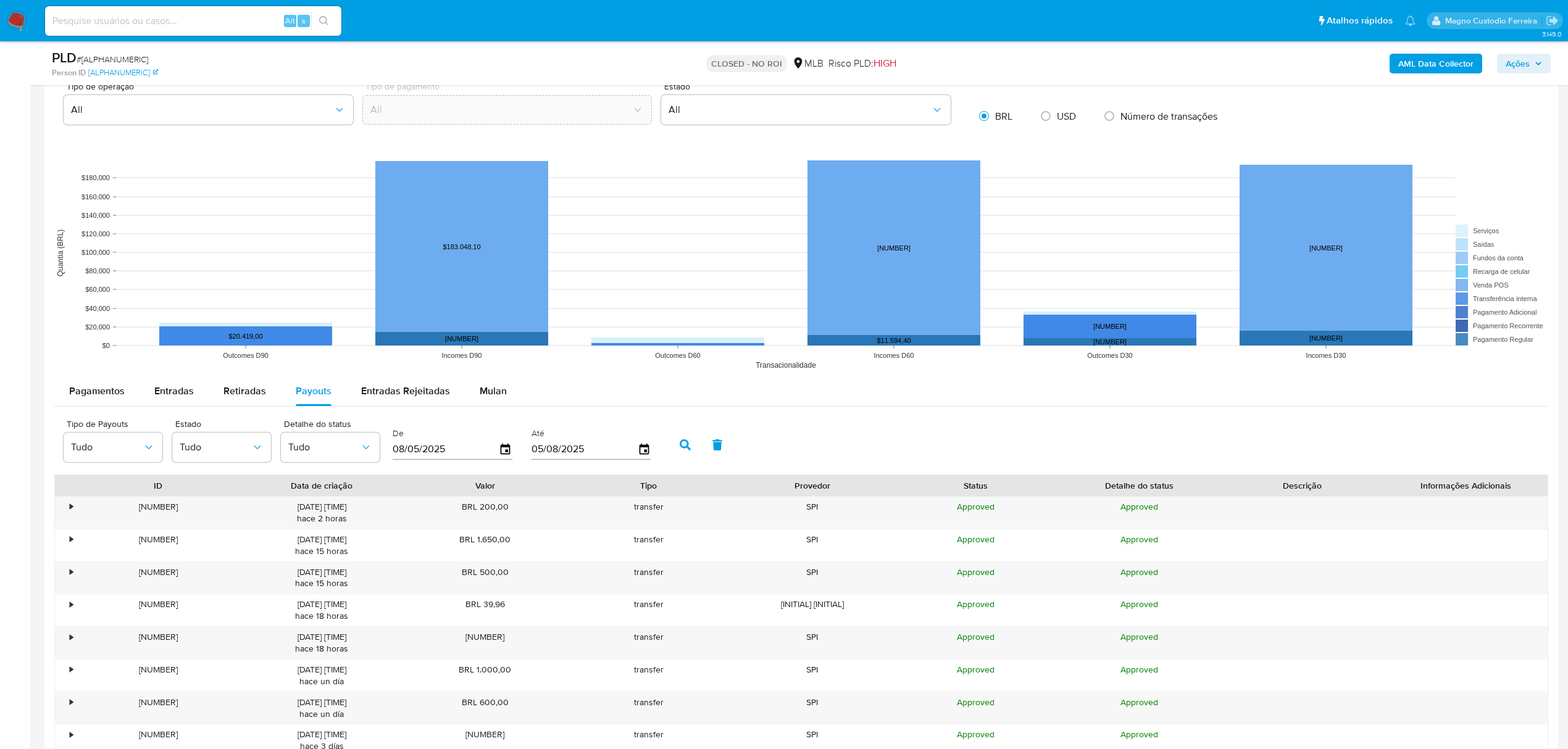 click on "08/05/2025" at bounding box center (446, 449) 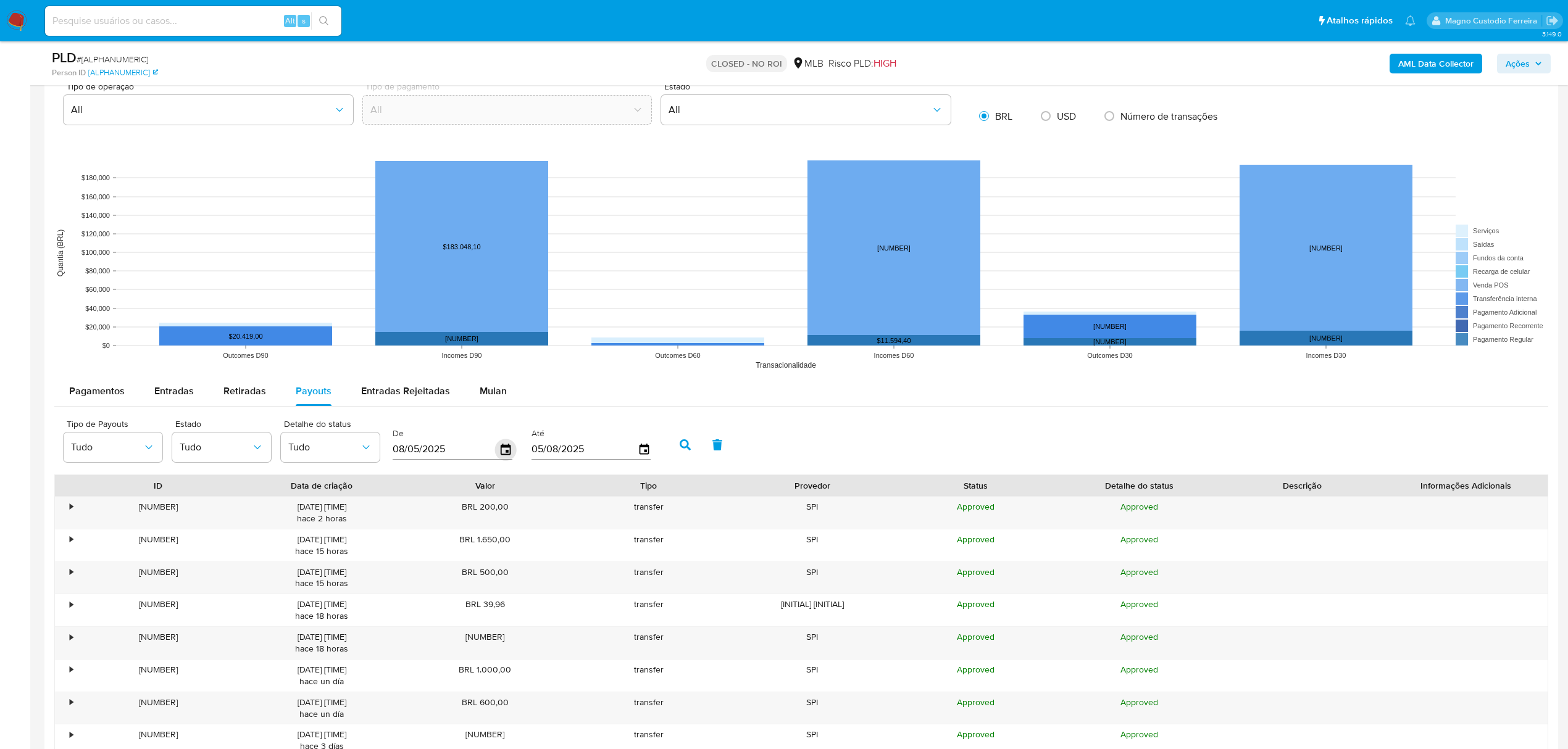click 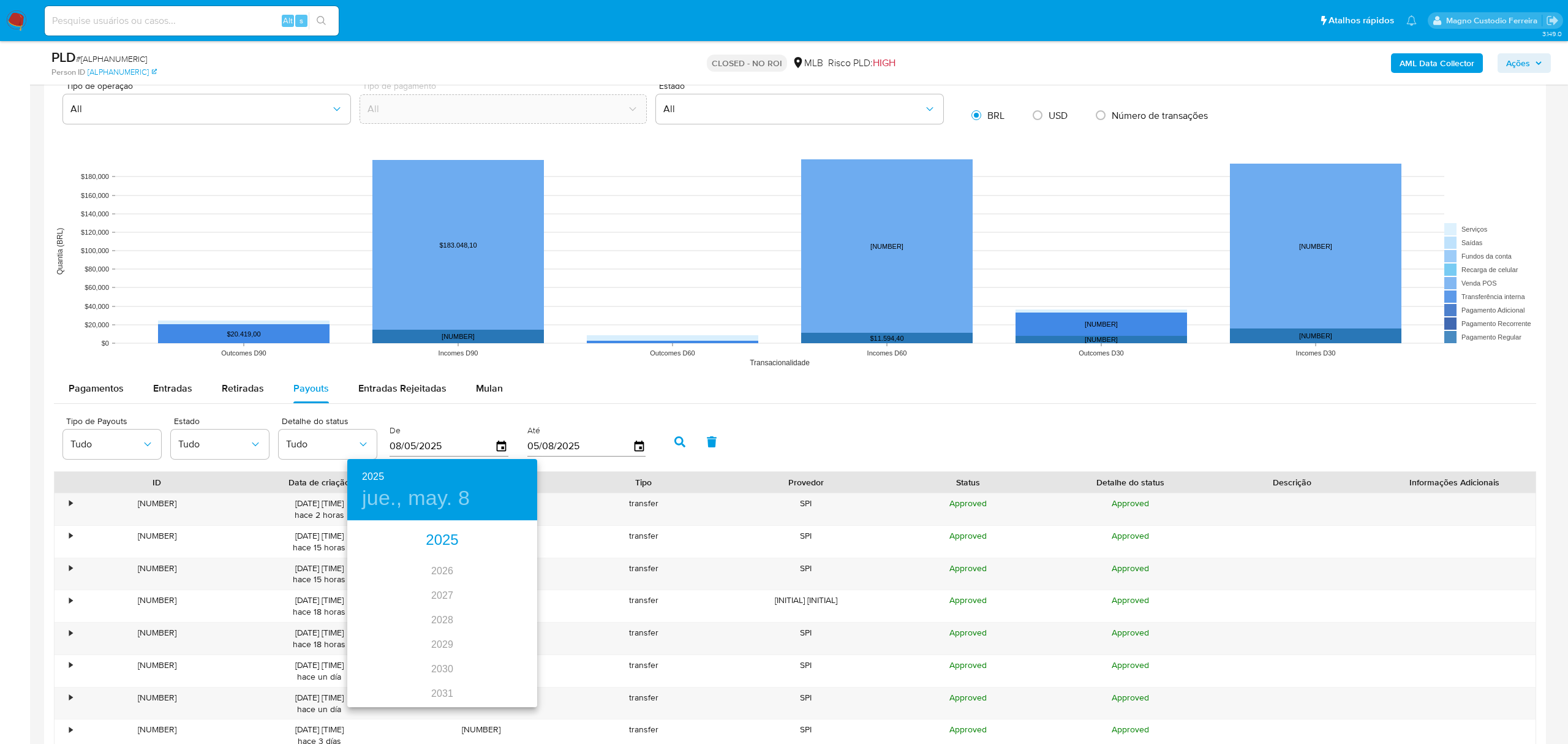 click on "2025" at bounding box center [442, 541] 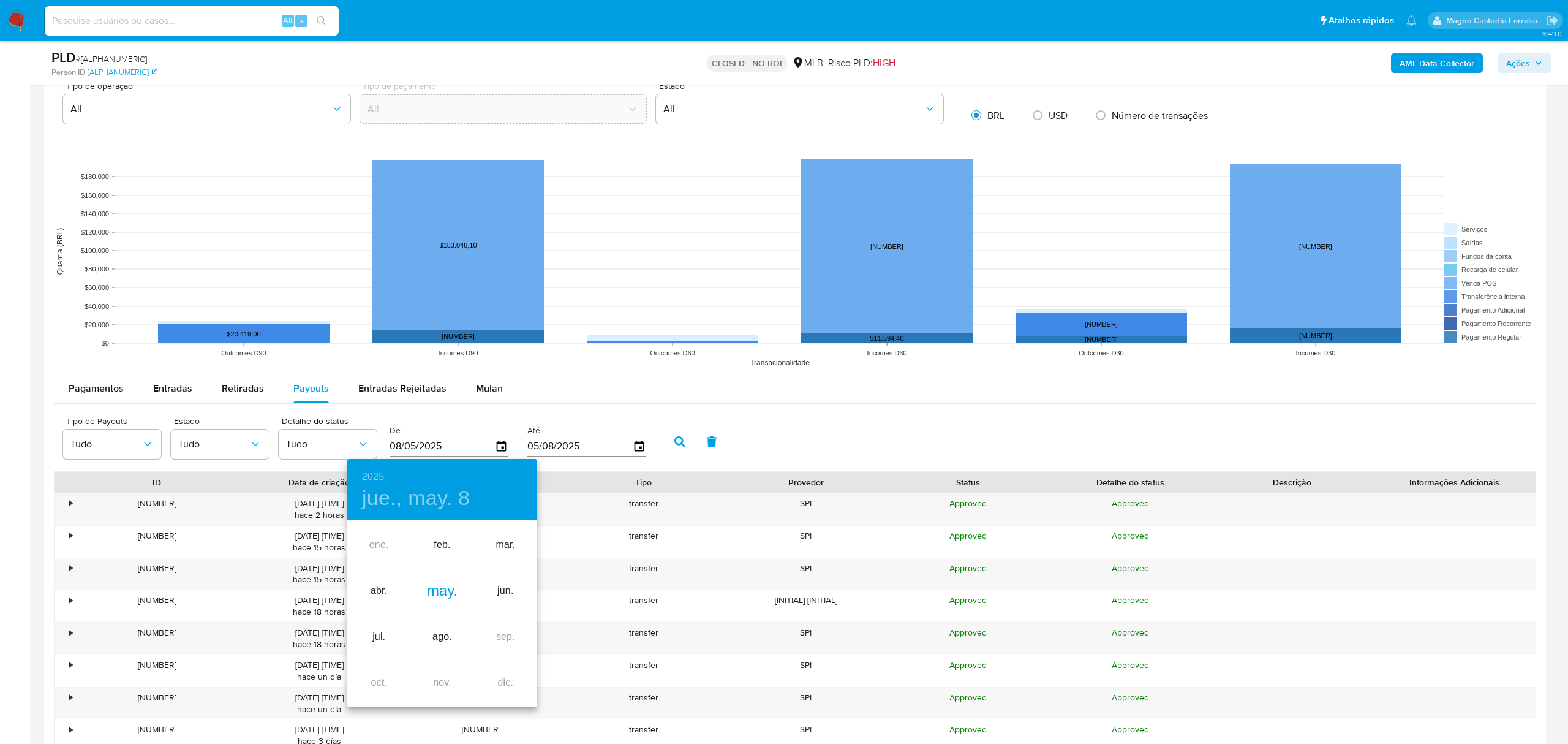 click on "may." at bounding box center [442, 591] 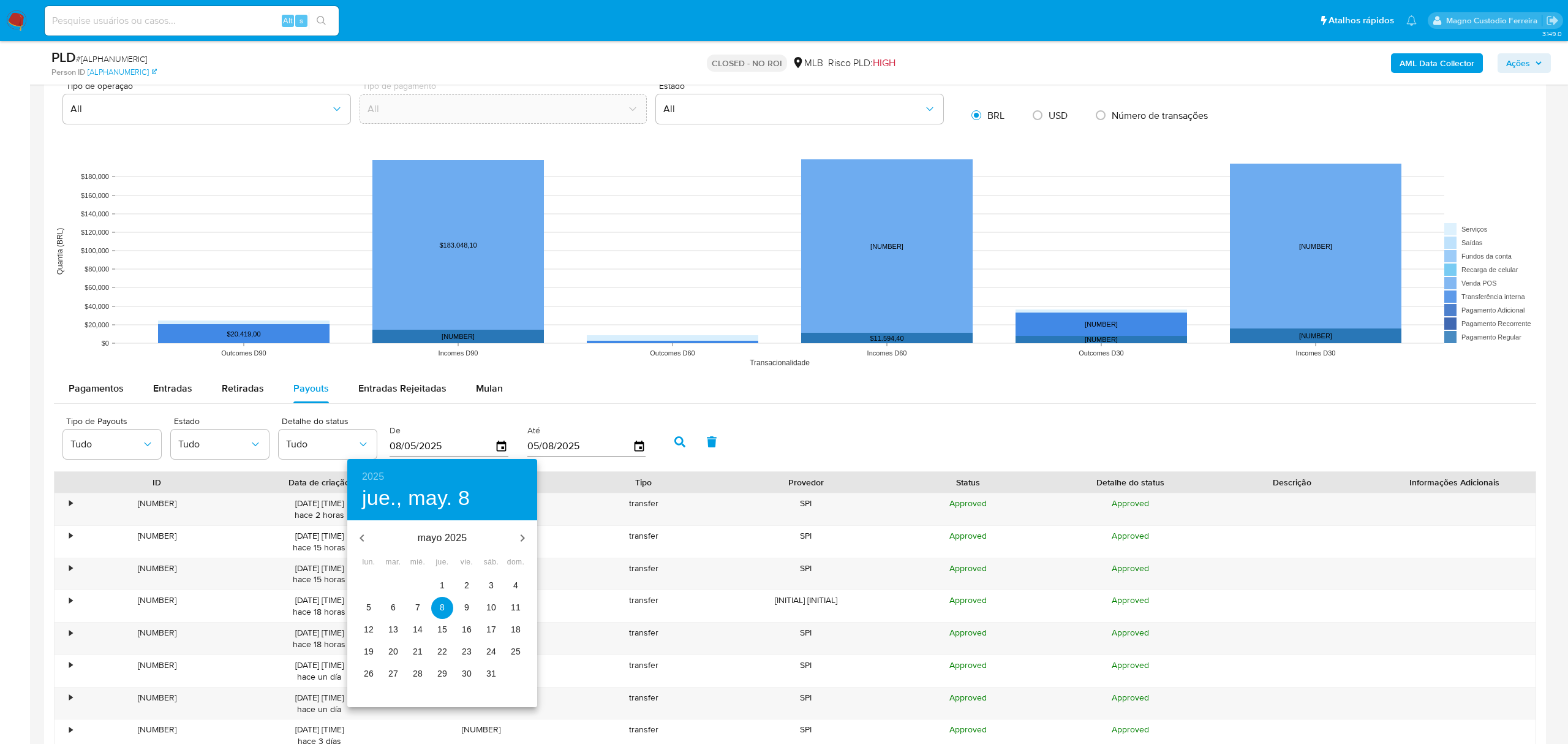click on "1" at bounding box center [442, 585] 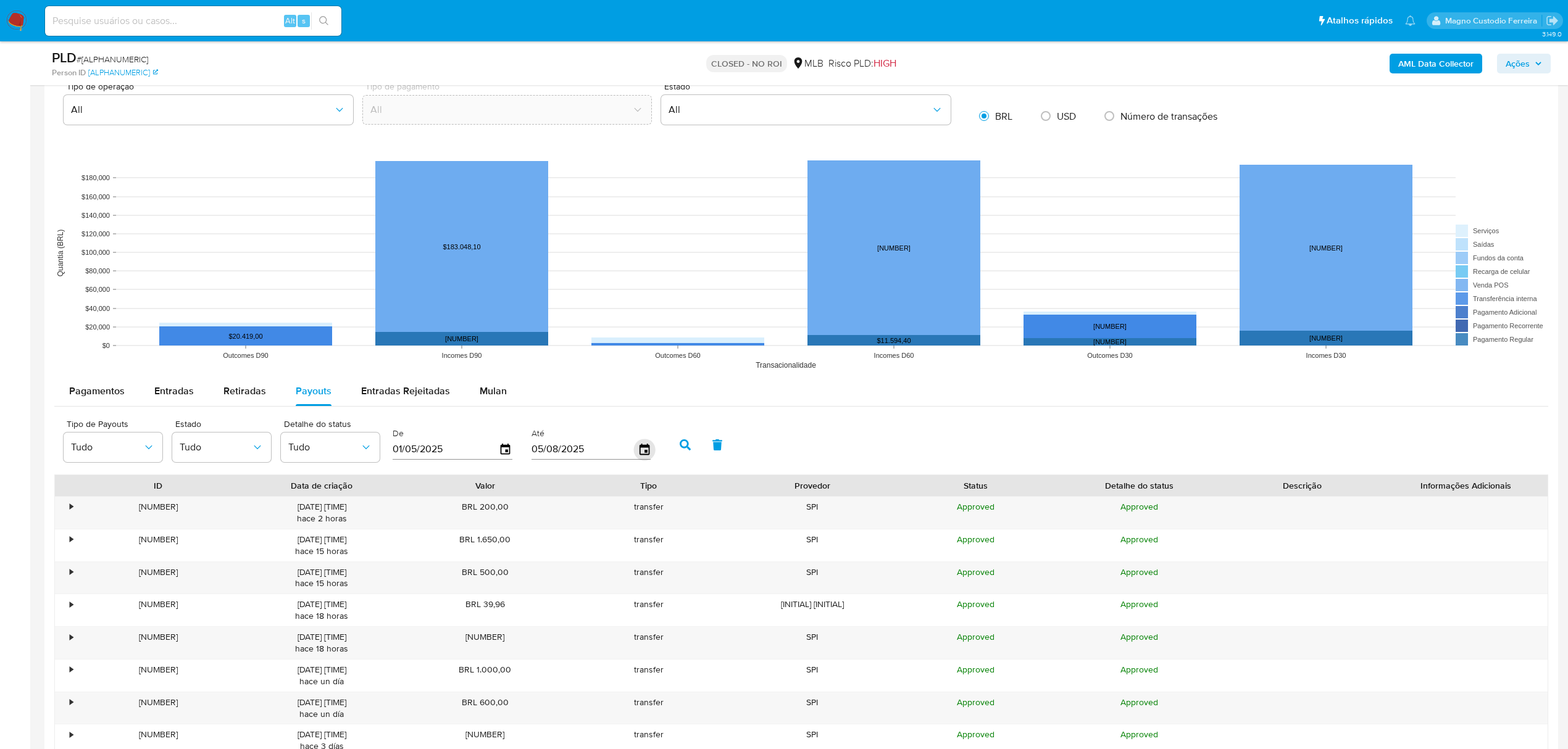click 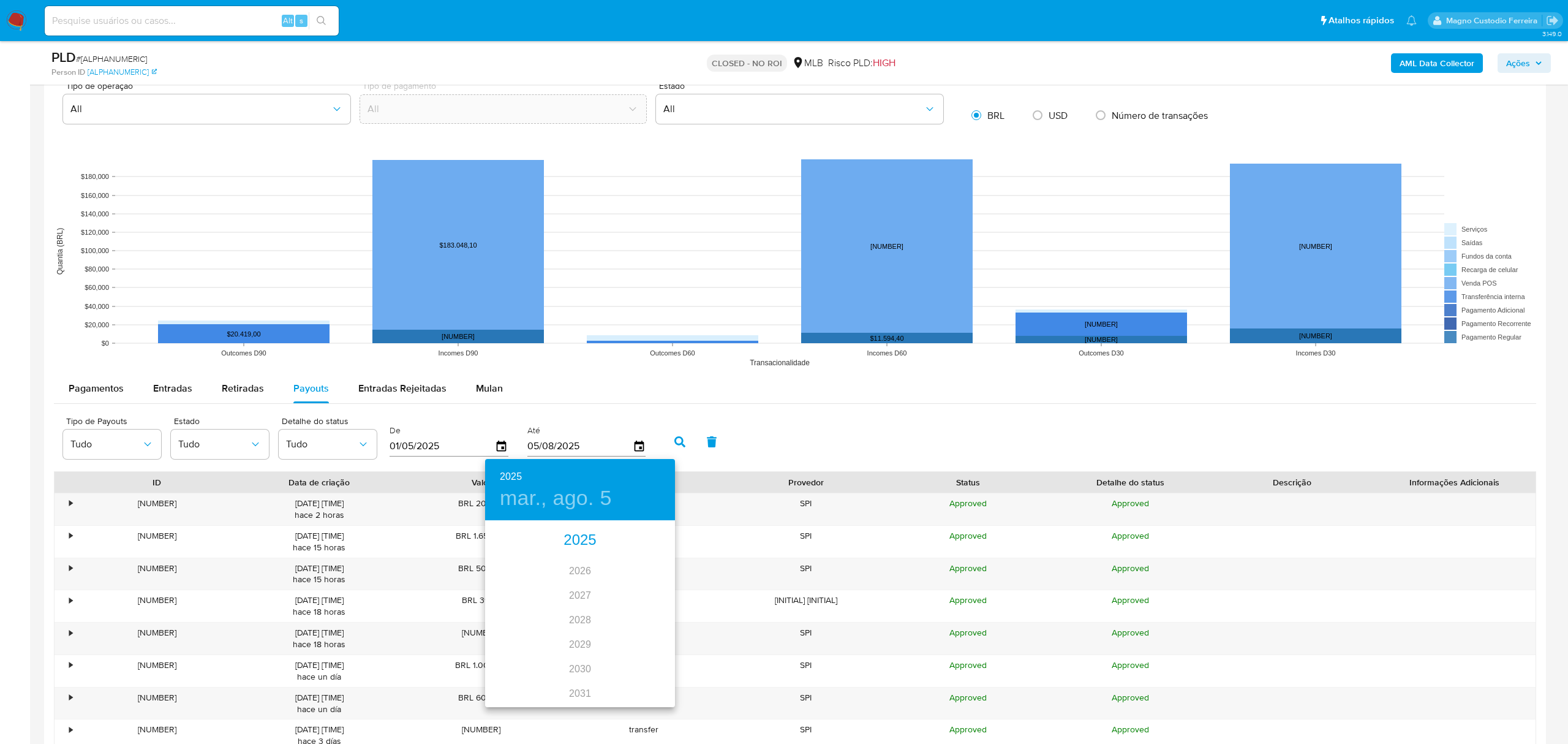 click on "2025" at bounding box center [580, 541] 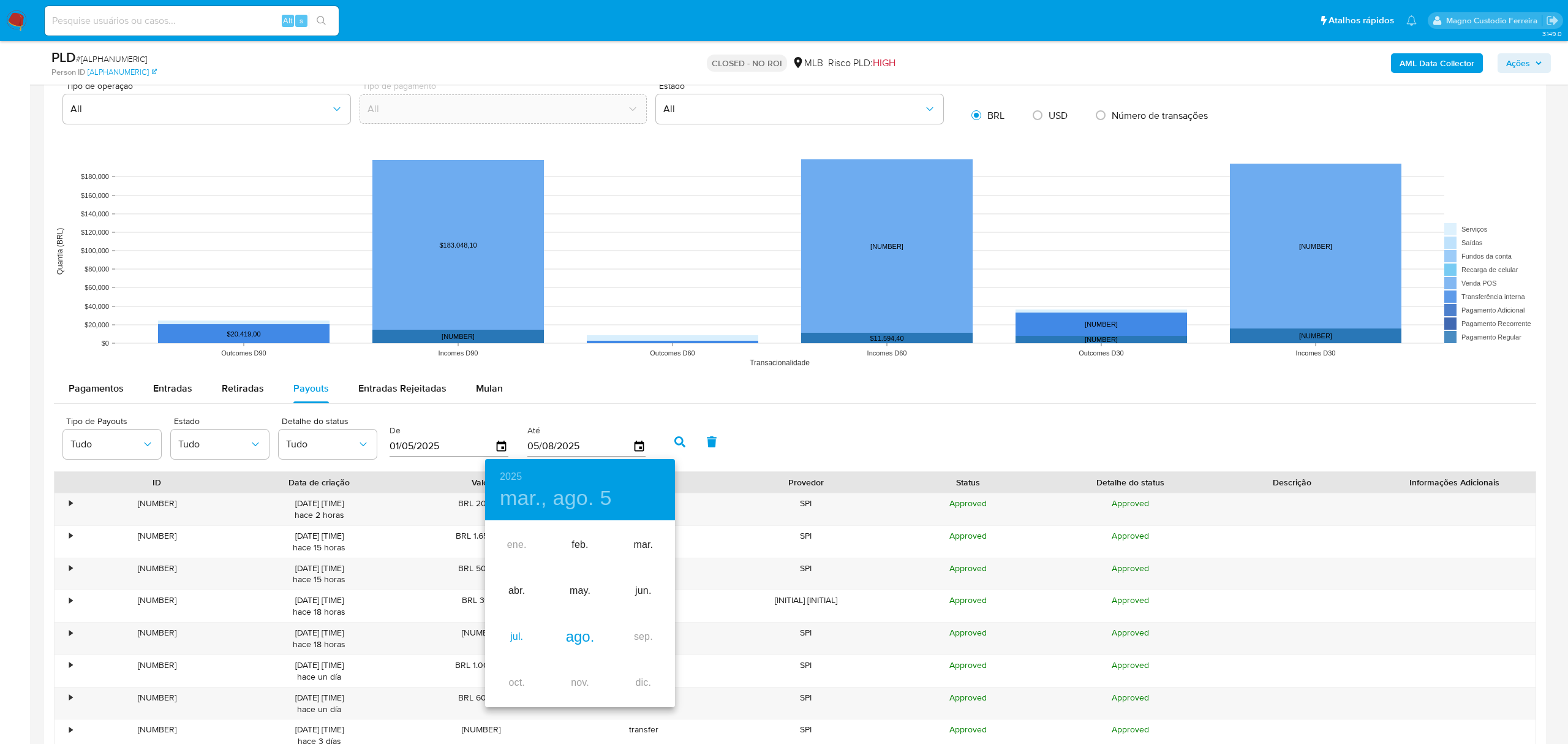 click on "jul." at bounding box center [516, 637] 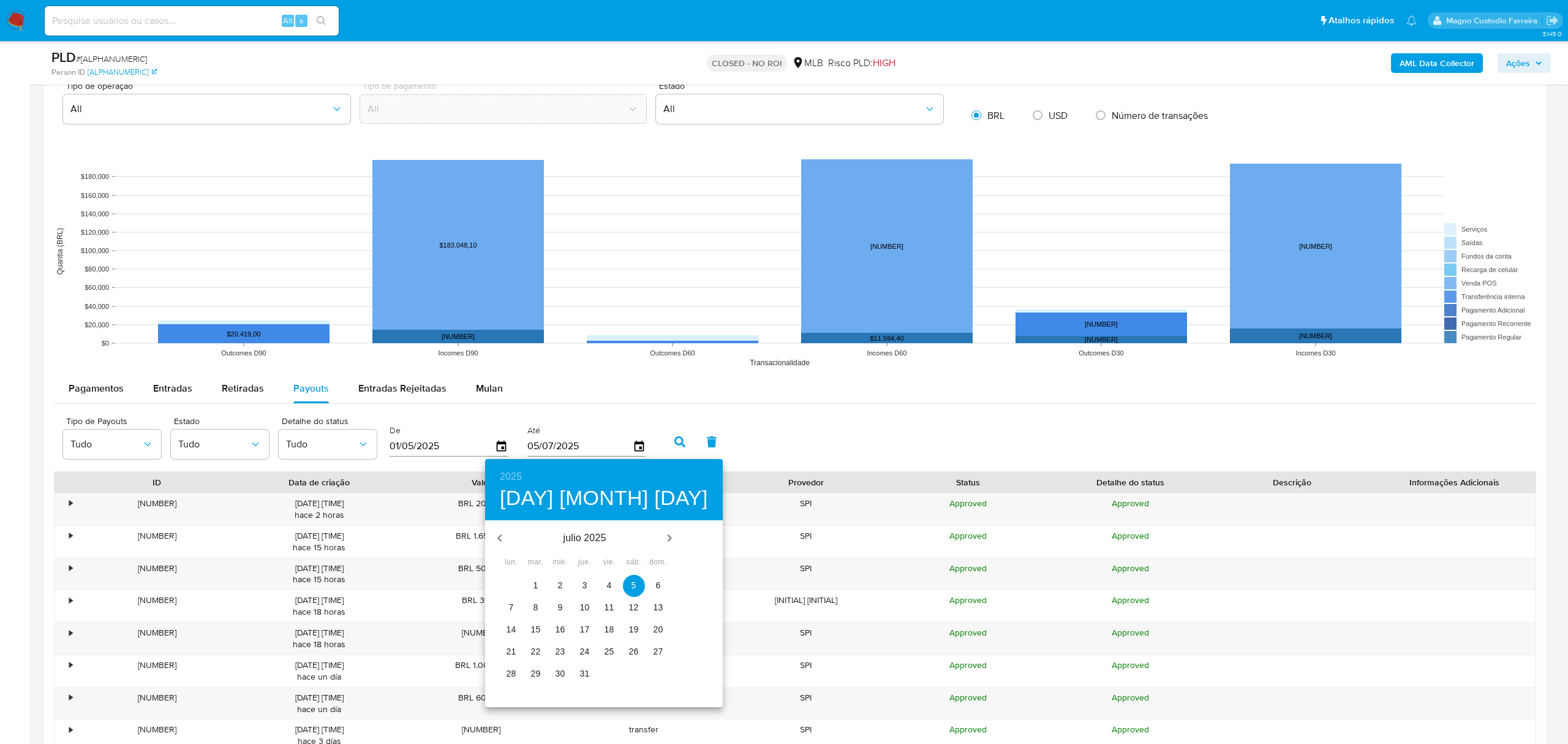 click on "16" at bounding box center (560, 630) 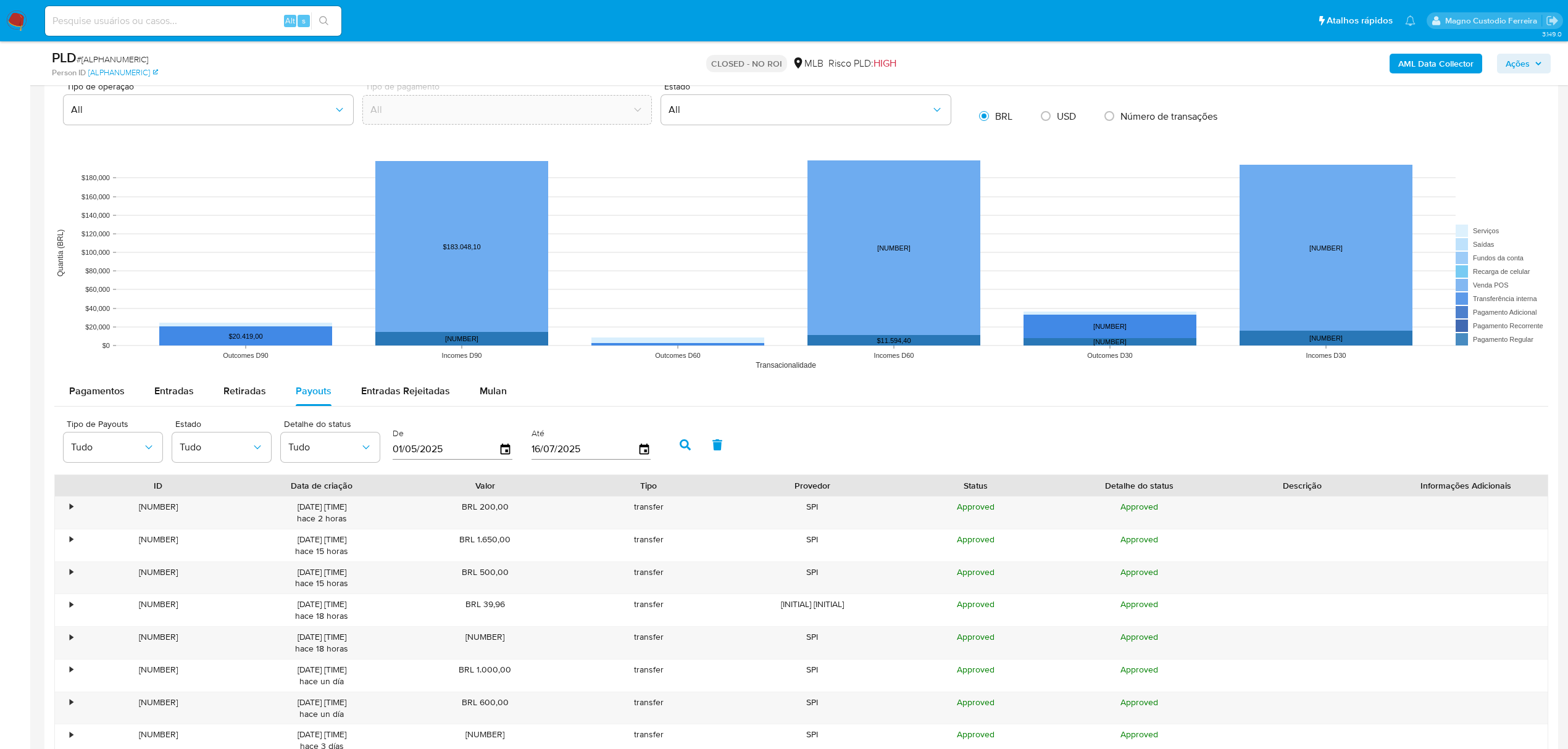 click 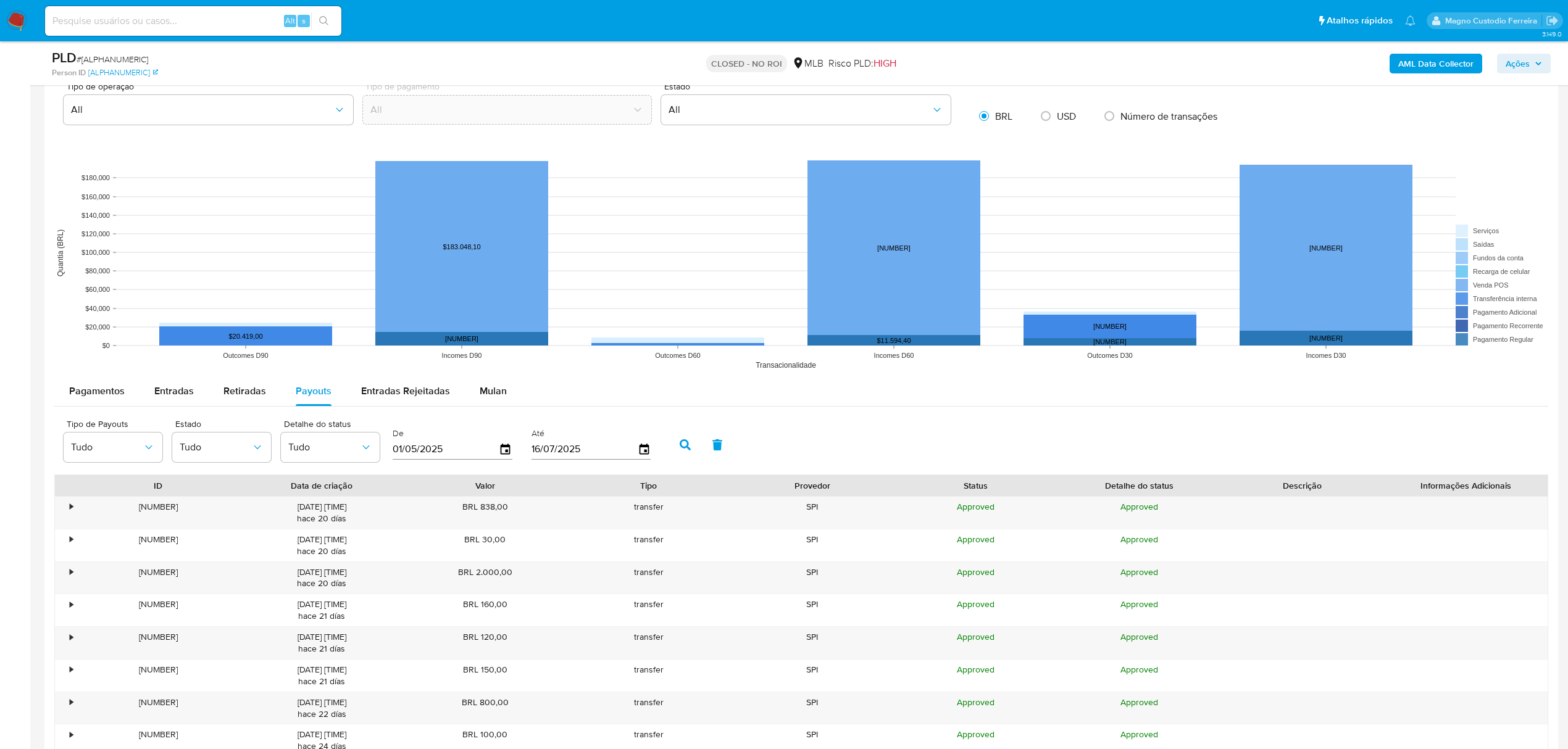 click on "01/05/2025" at bounding box center [446, 449] 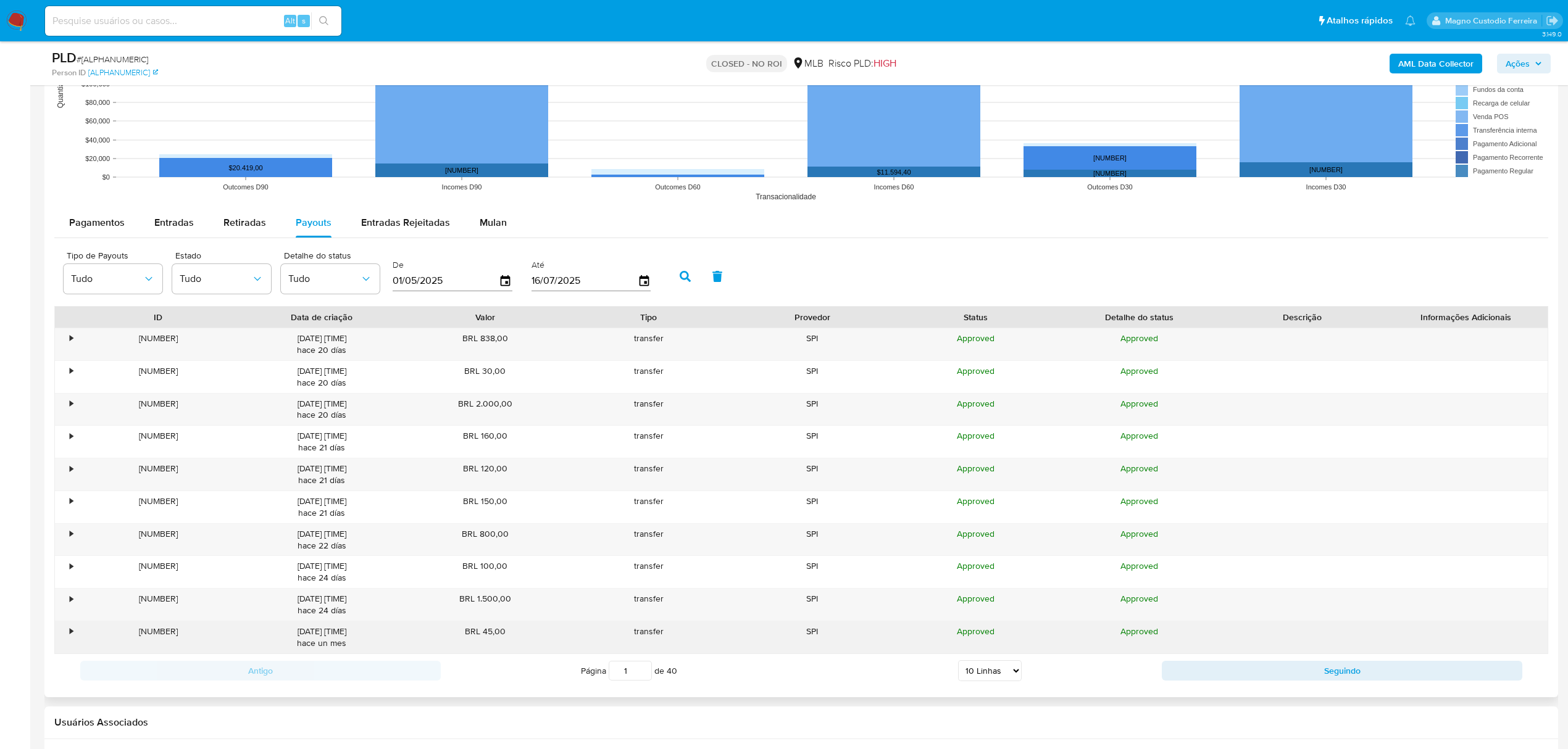 scroll, scrollTop: 1298, scrollLeft: 0, axis: vertical 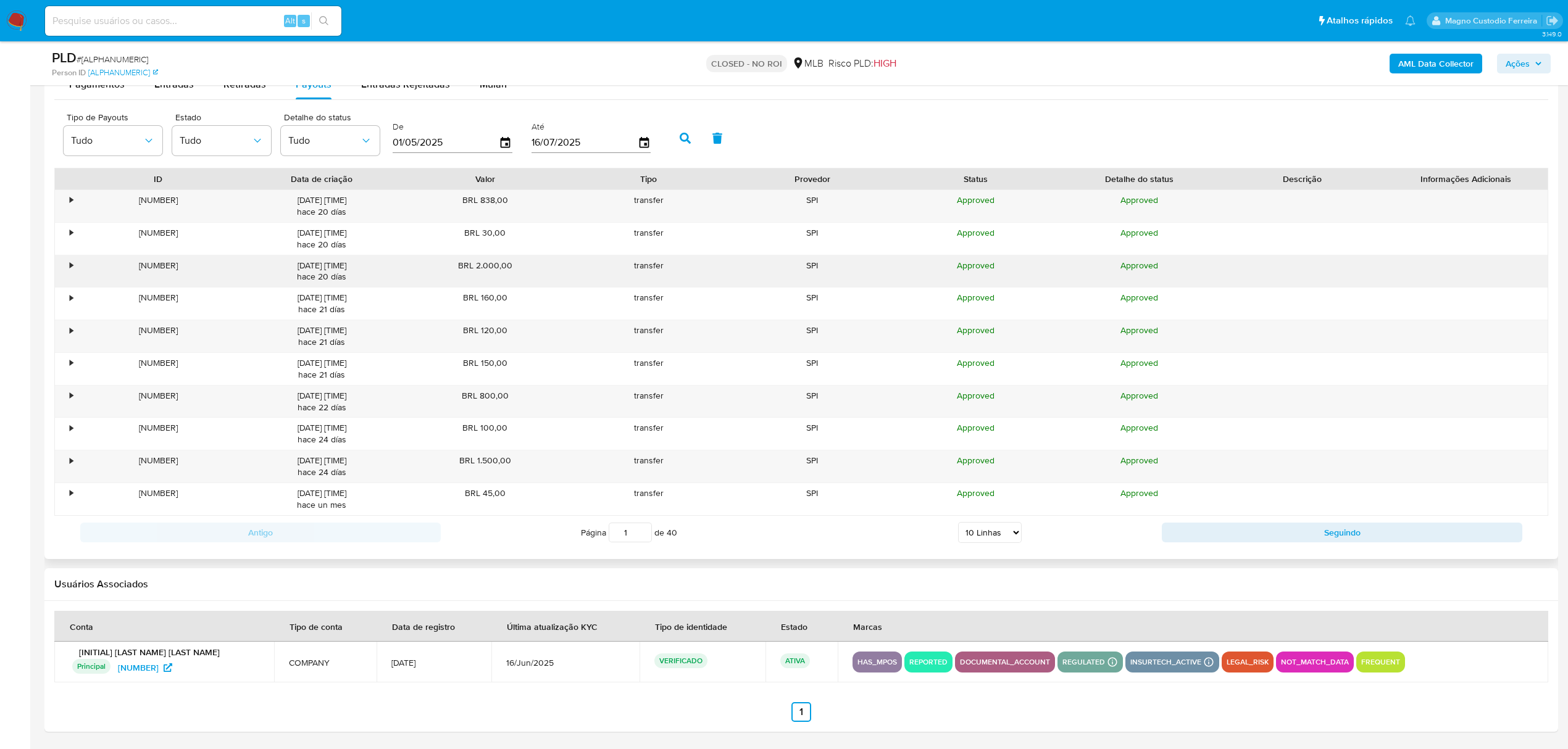 click on "•" at bounding box center (65, 271) 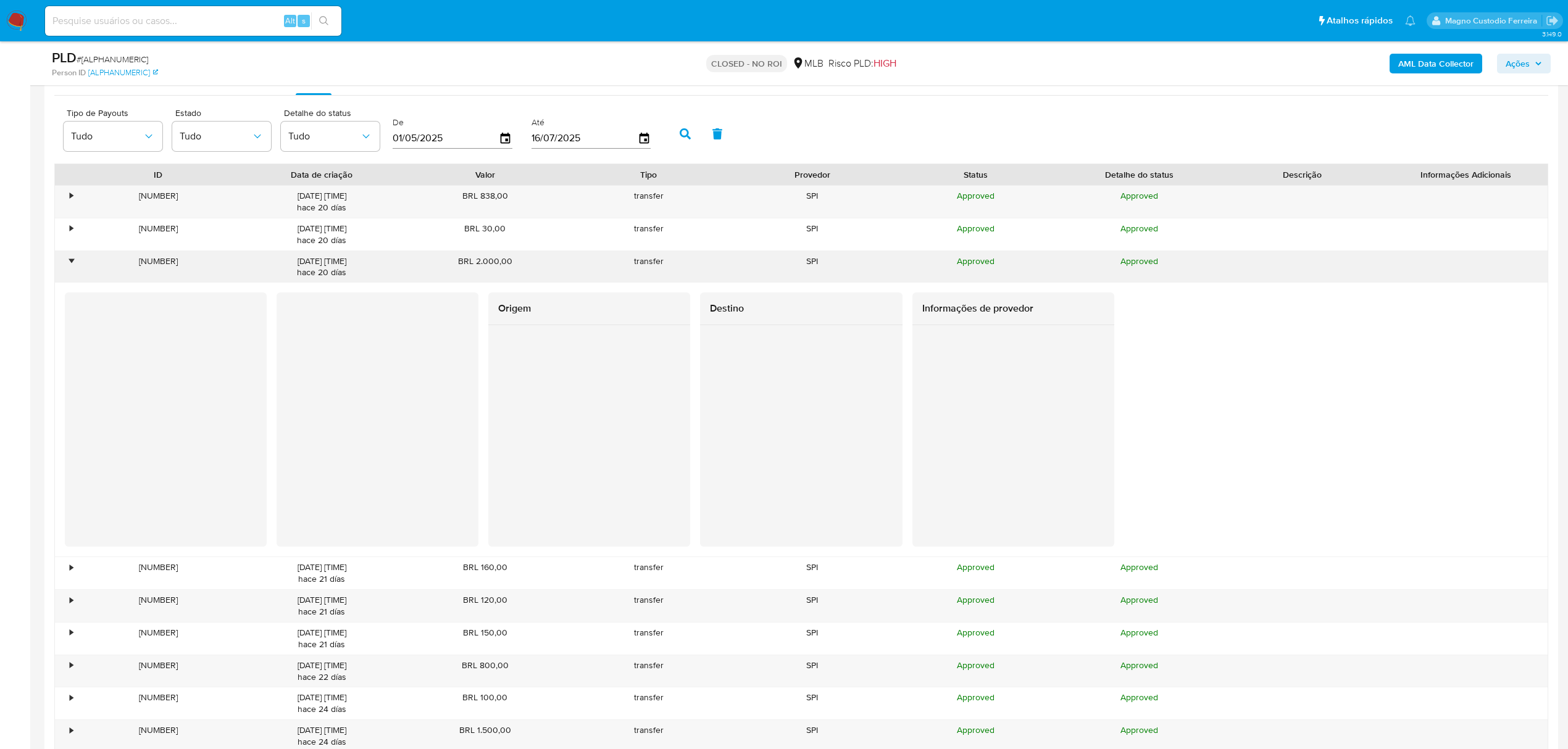 click on "•" at bounding box center (65, 267) 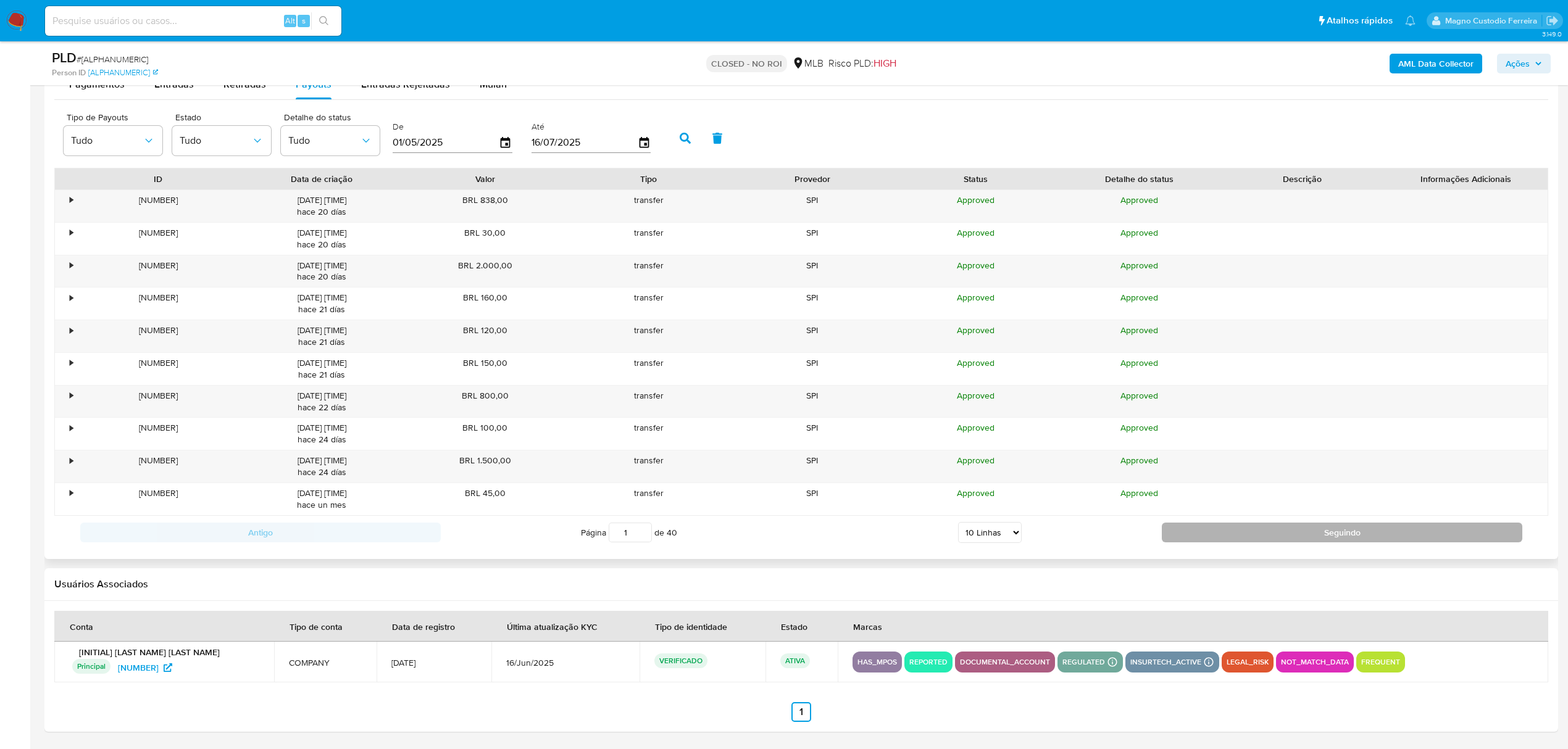 click on "Seguindo" at bounding box center [1342, 532] 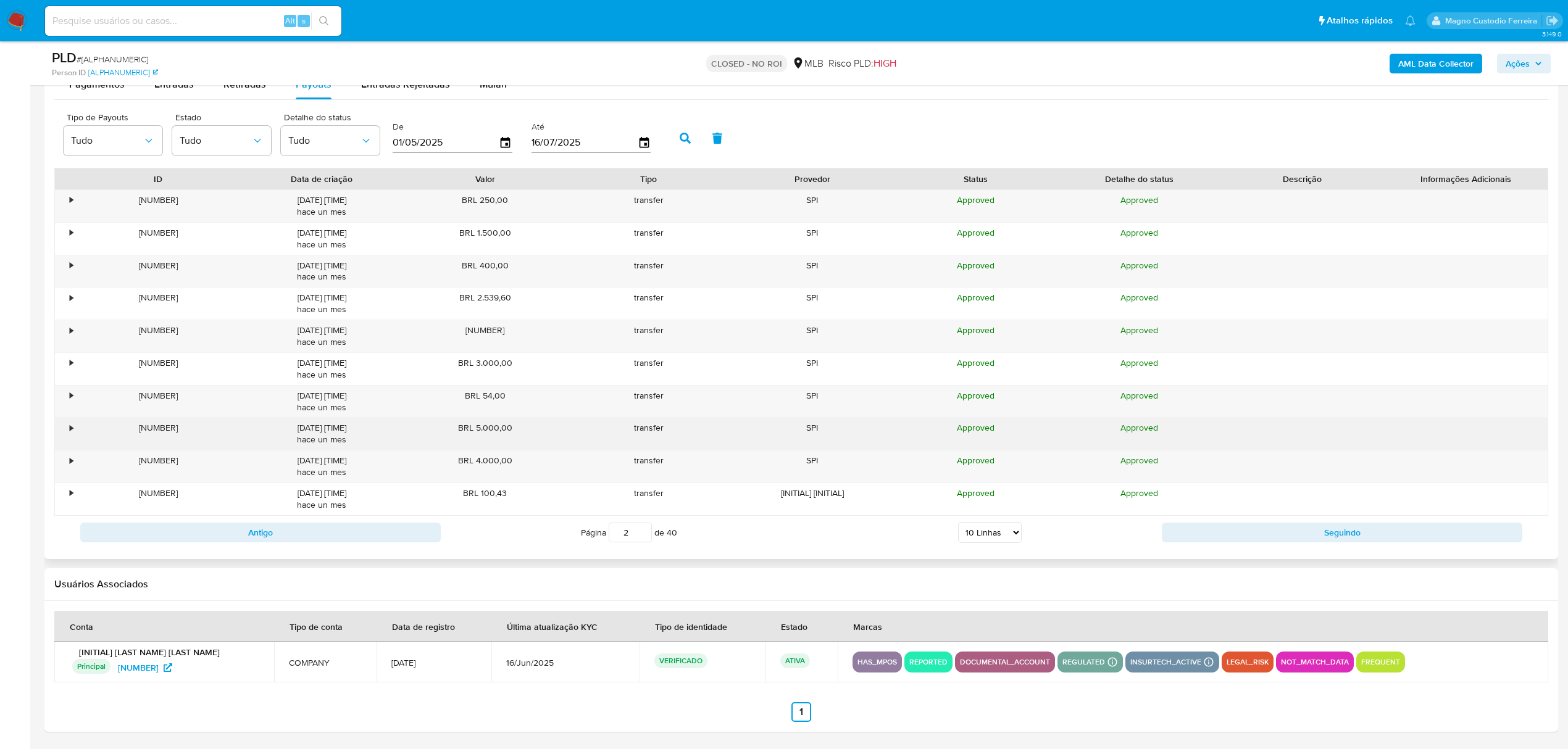 click on "•" at bounding box center (65, 434) 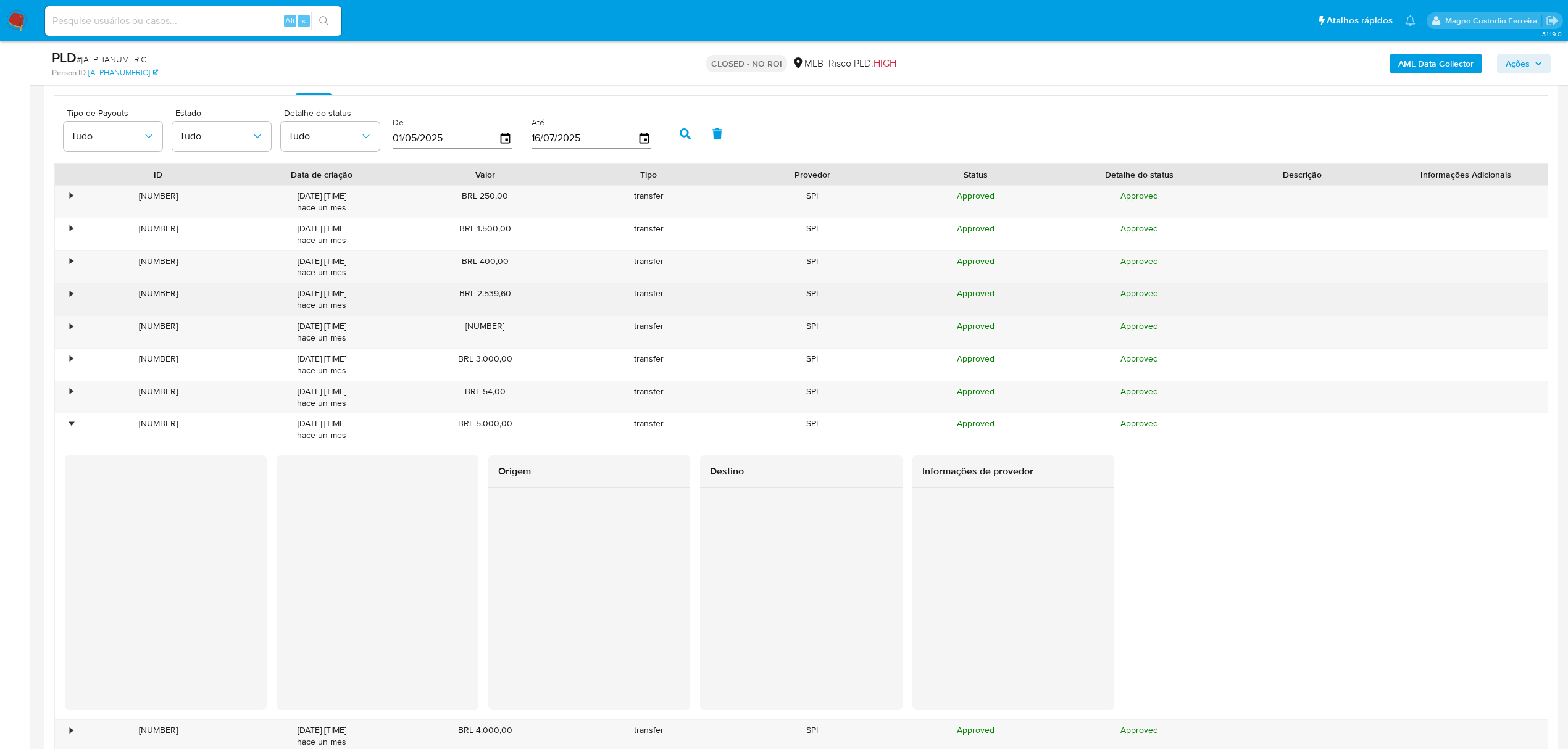 click on "•" at bounding box center [65, 299] 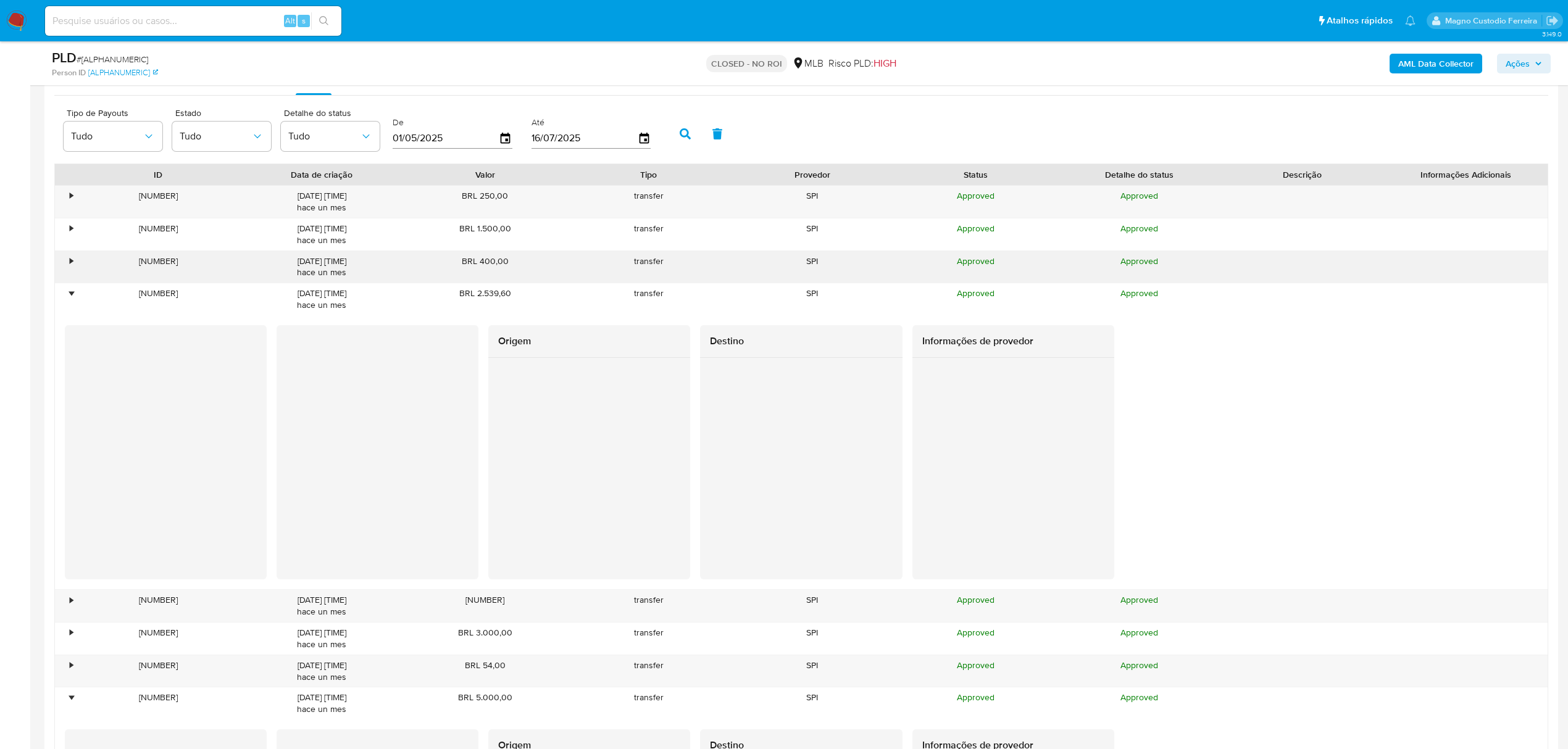 click on "•" at bounding box center [71, 261] 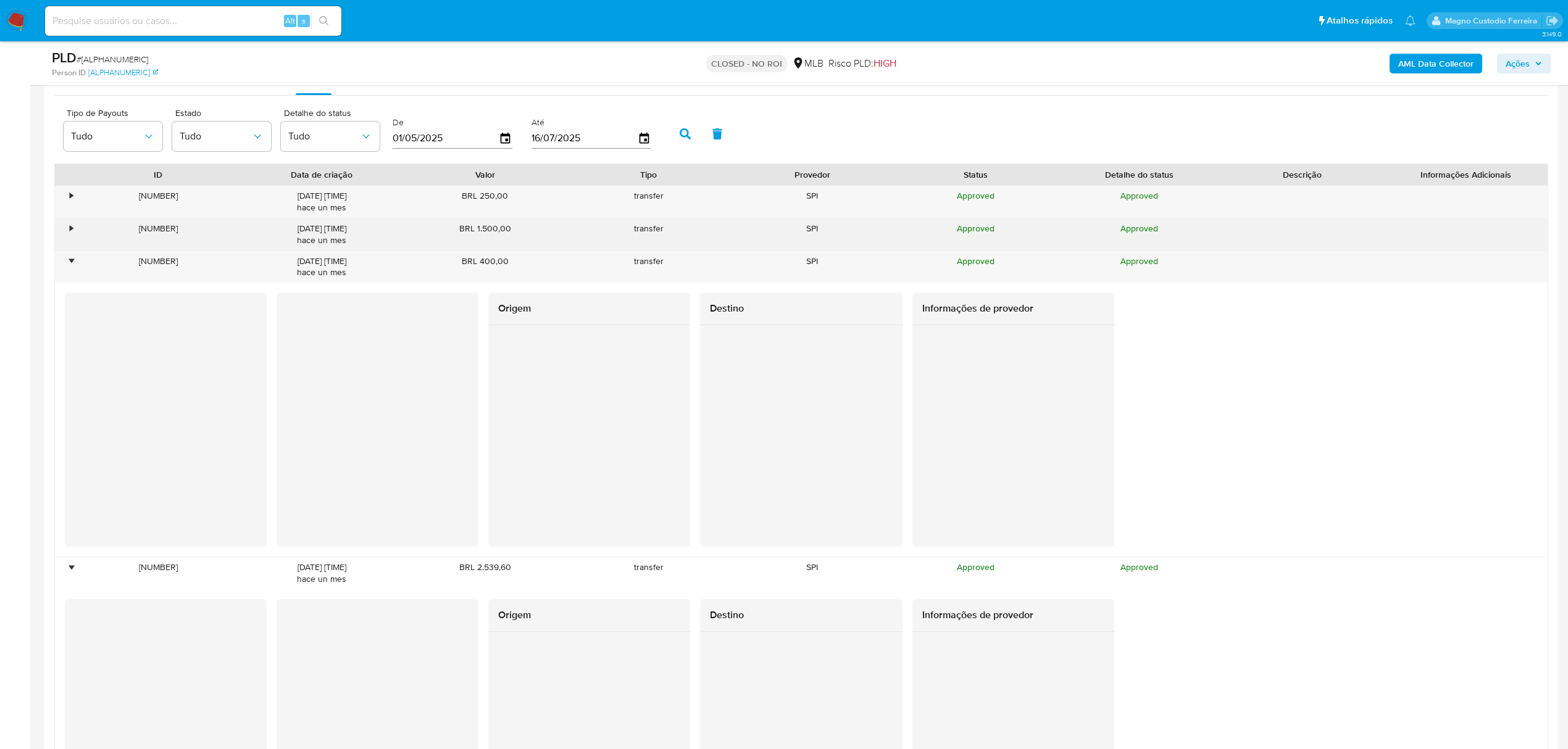 click on "•" at bounding box center [65, 234] 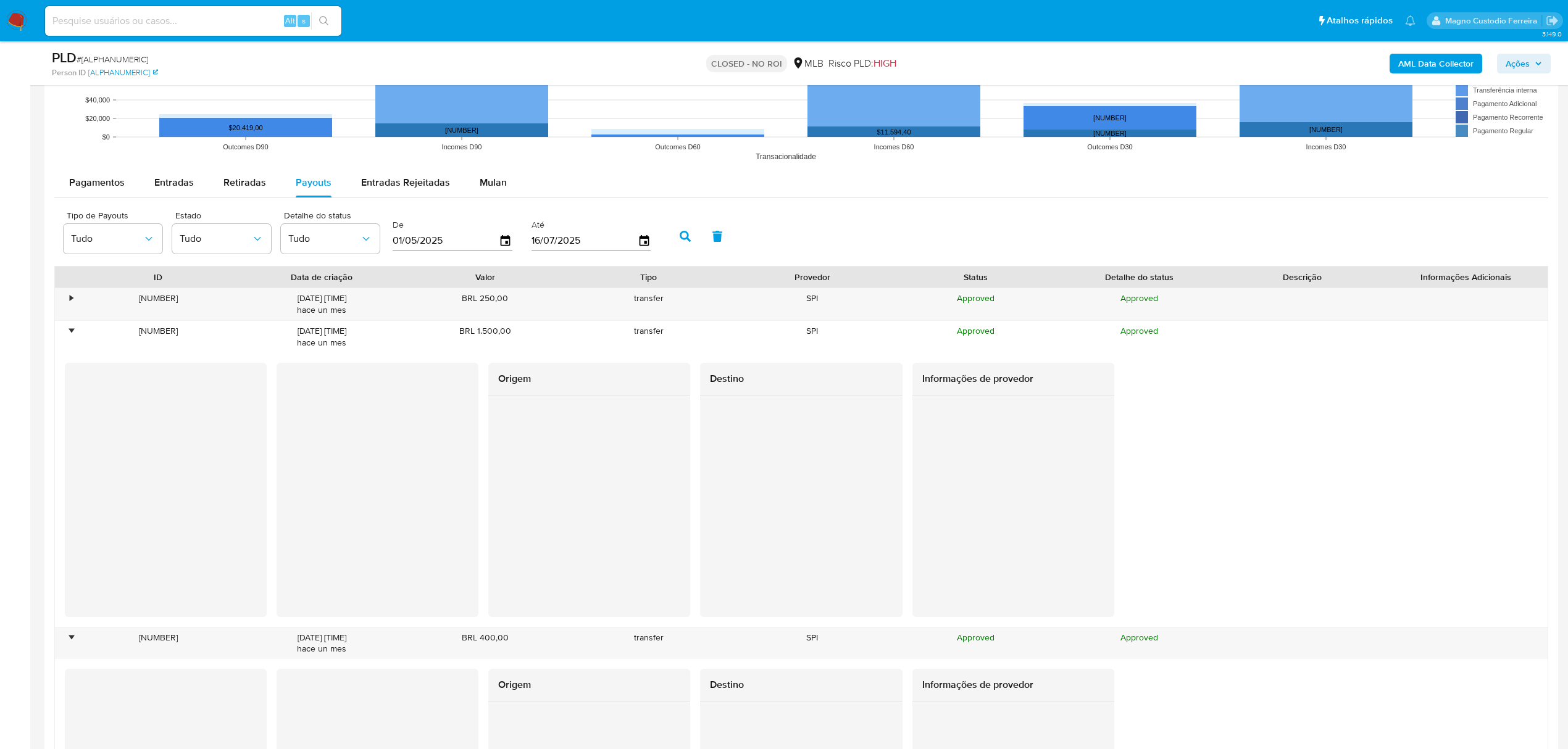 scroll, scrollTop: 1195, scrollLeft: 0, axis: vertical 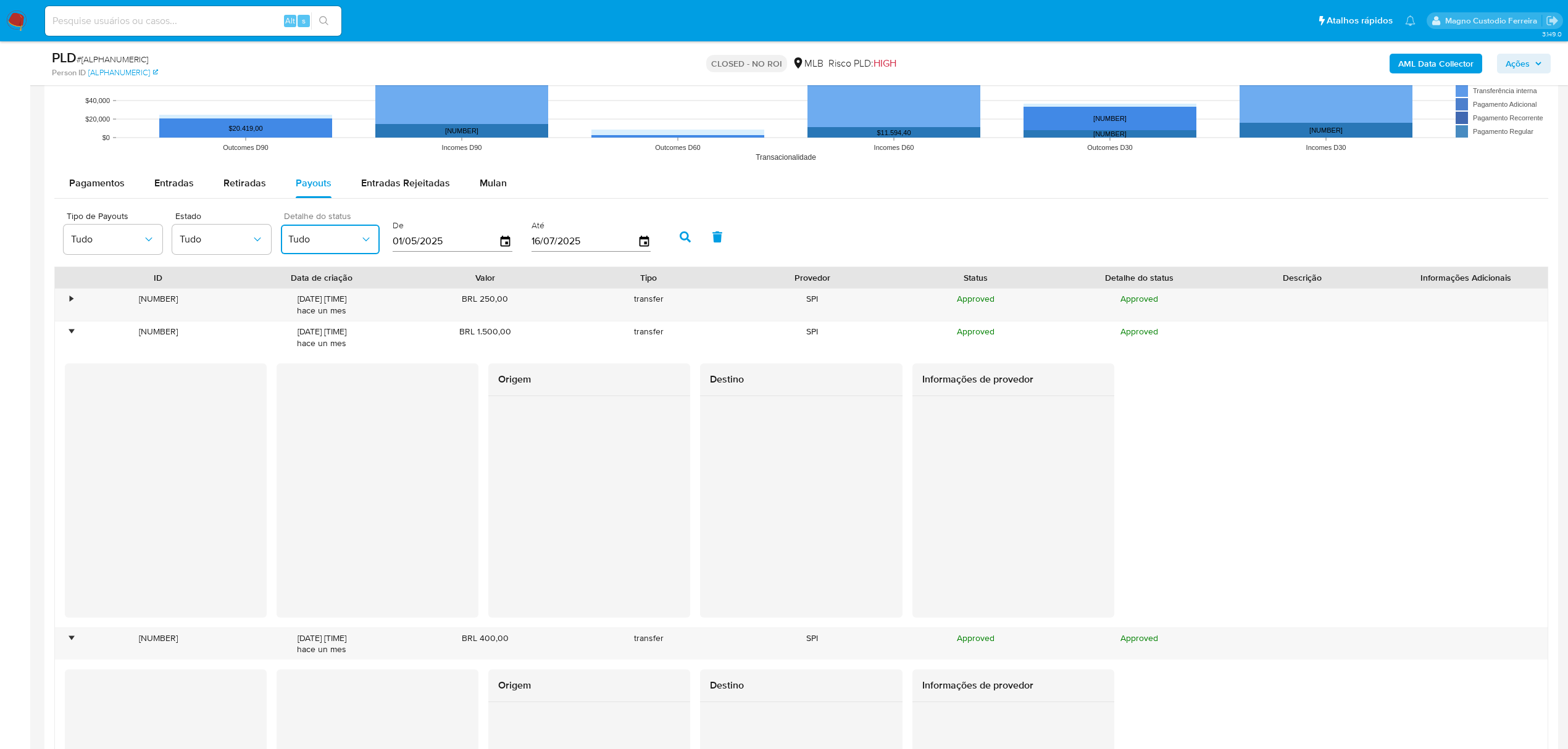 click on "Tudo" at bounding box center [324, 239] 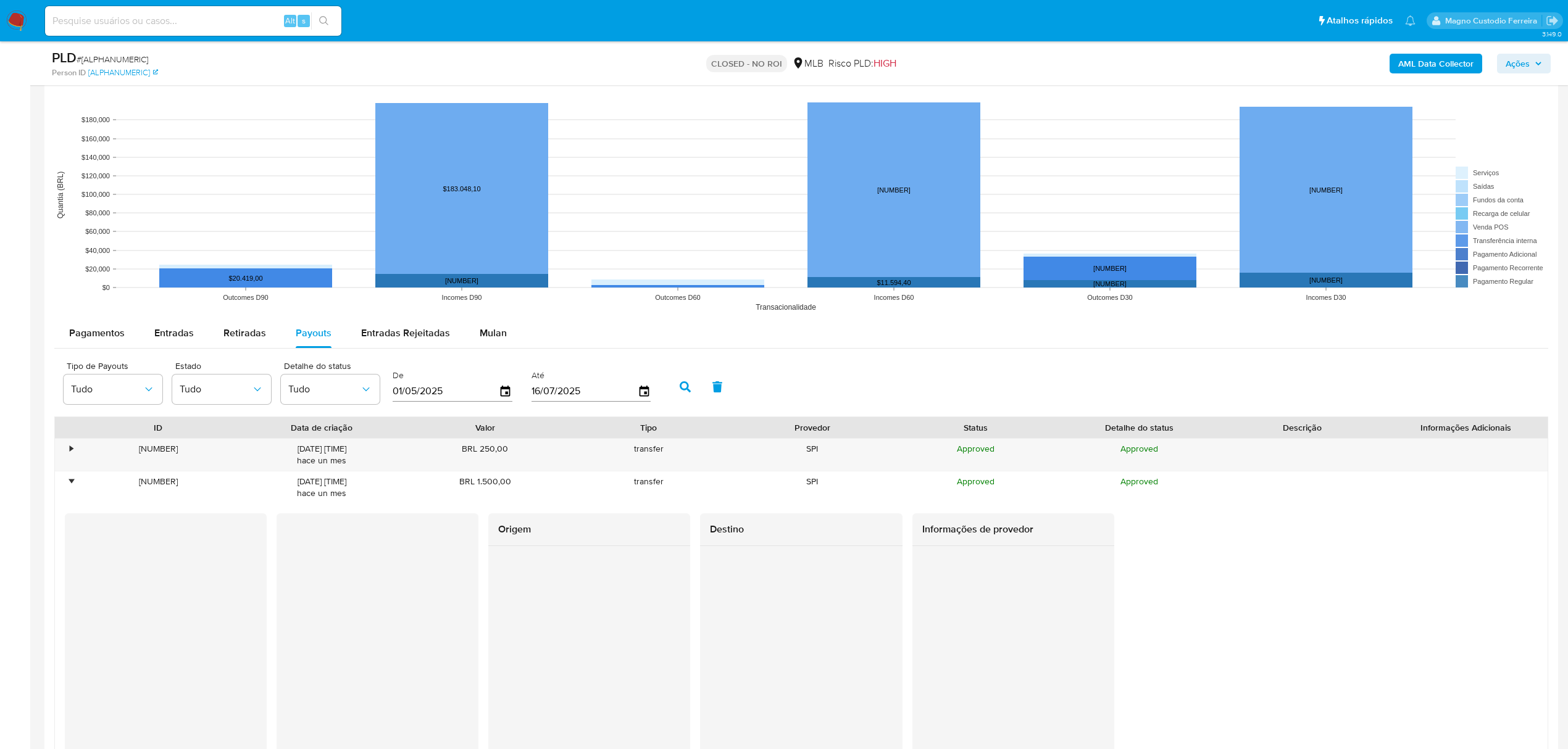 scroll, scrollTop: 1195, scrollLeft: 0, axis: vertical 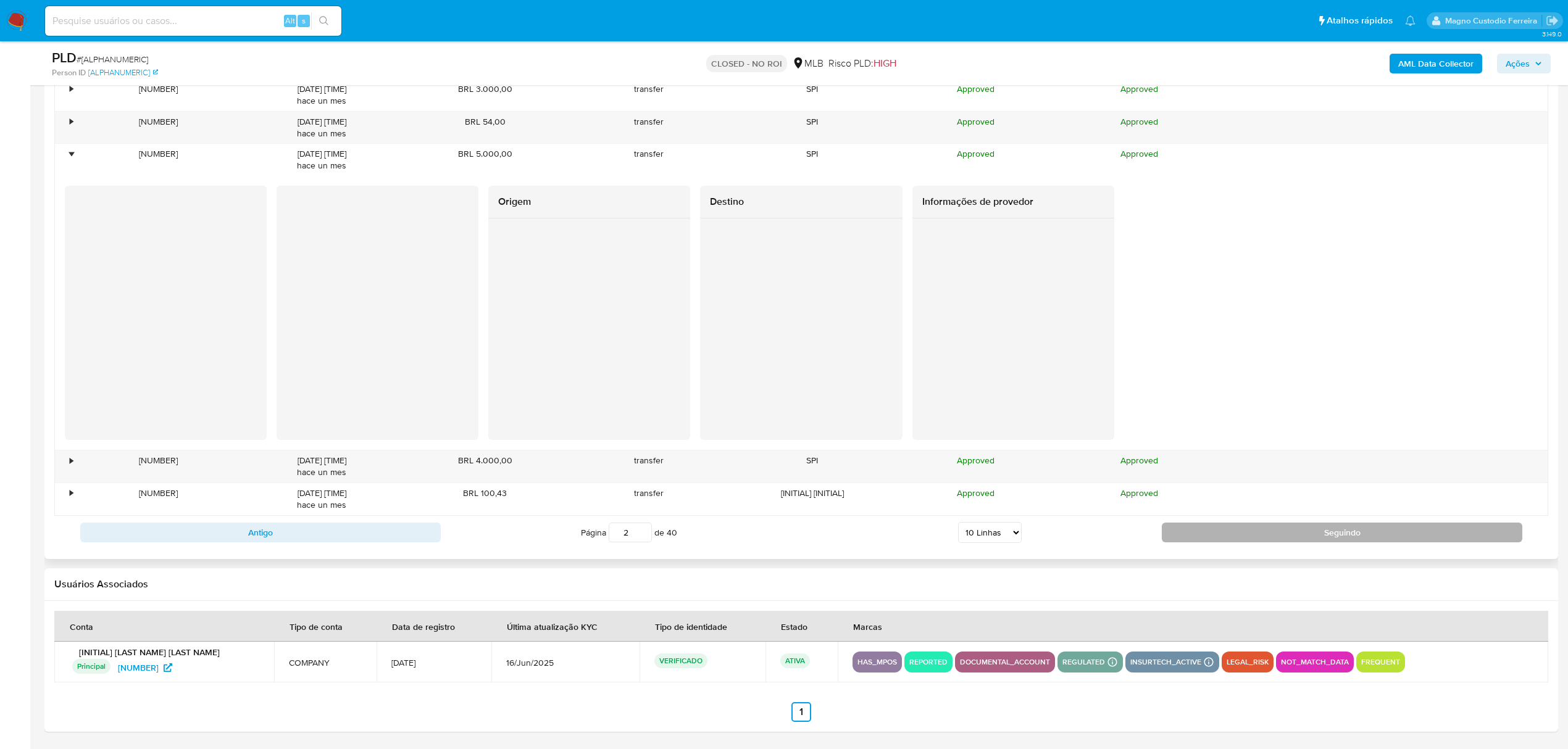 click on "Seguindo" at bounding box center (1342, 532) 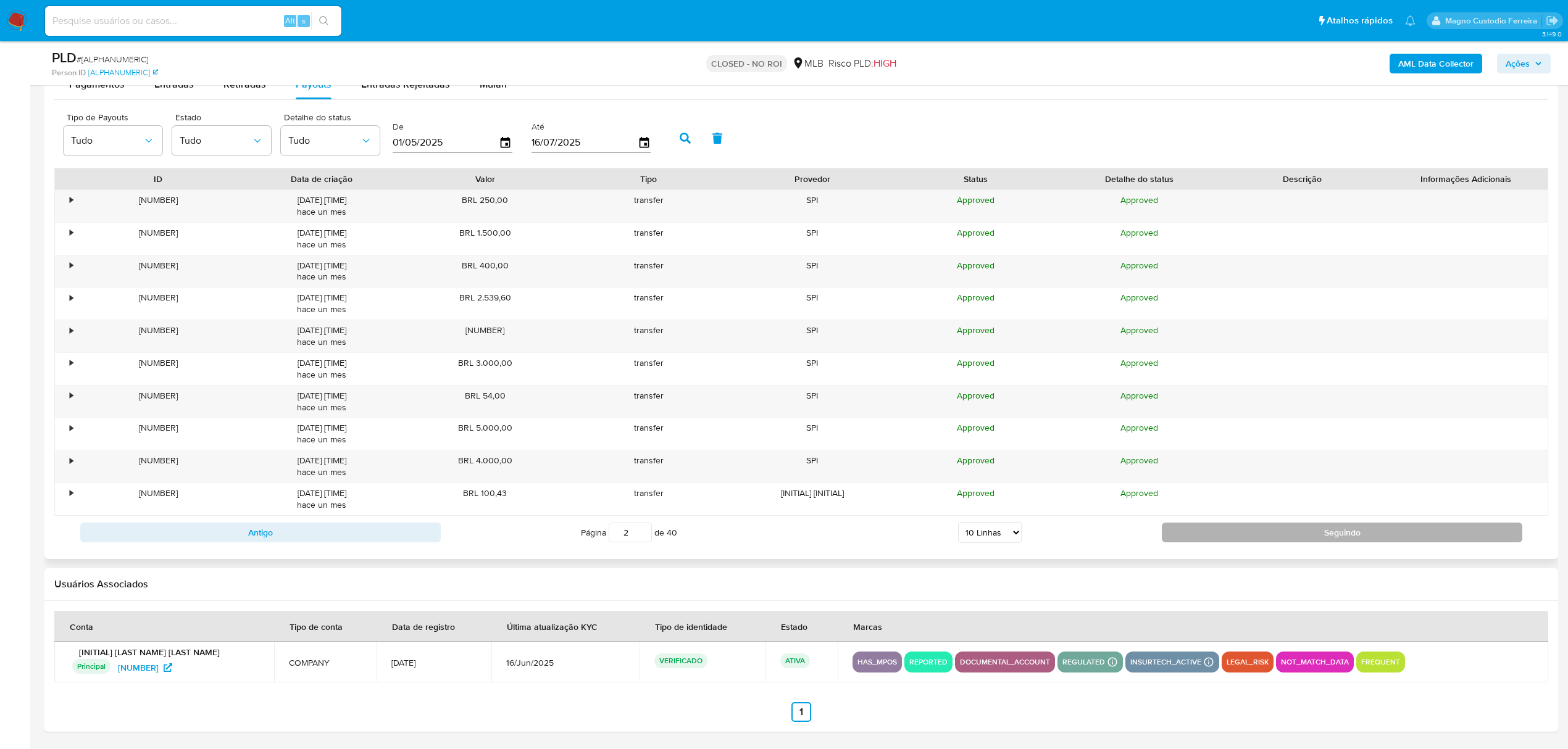 type on "3" 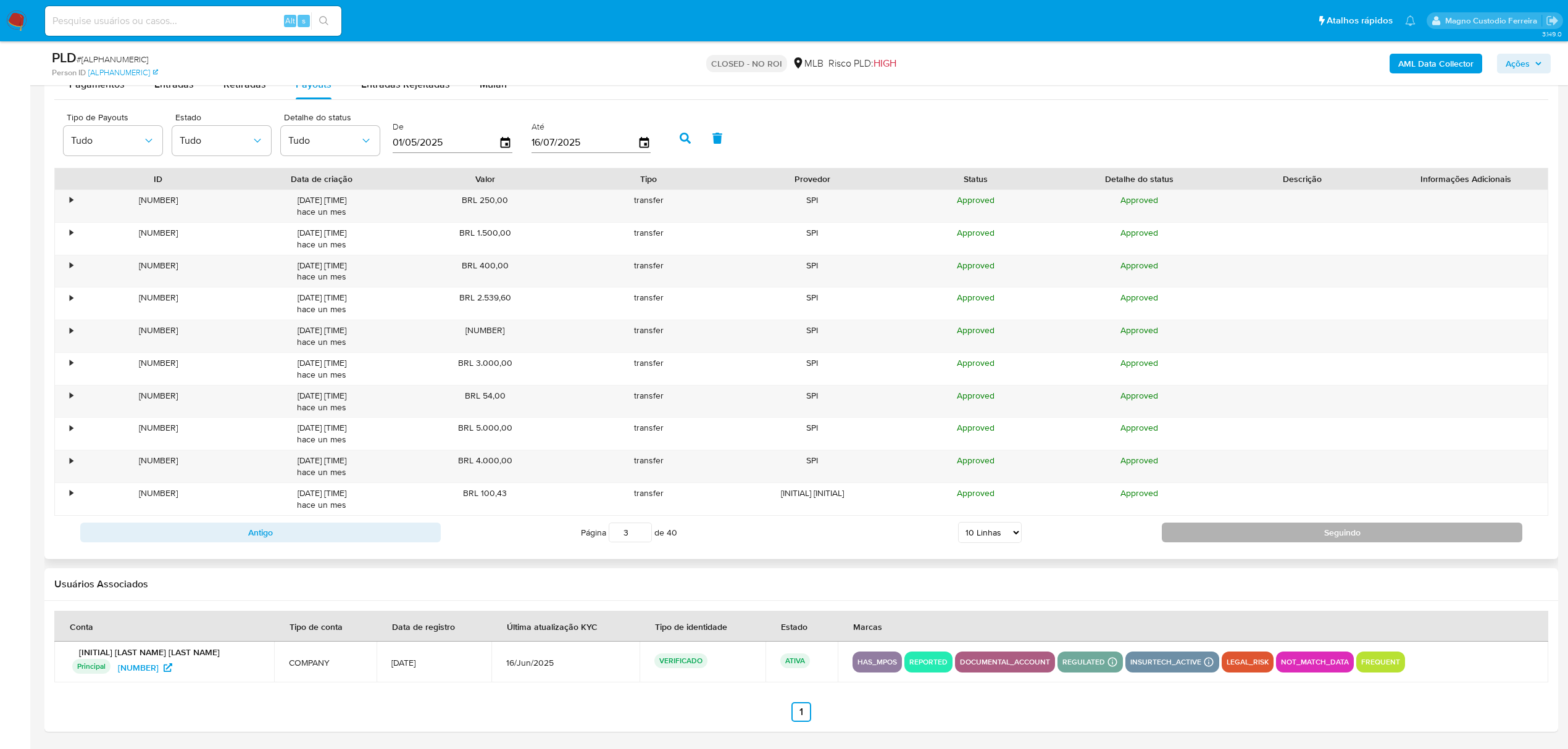 scroll, scrollTop: 1298, scrollLeft: 0, axis: vertical 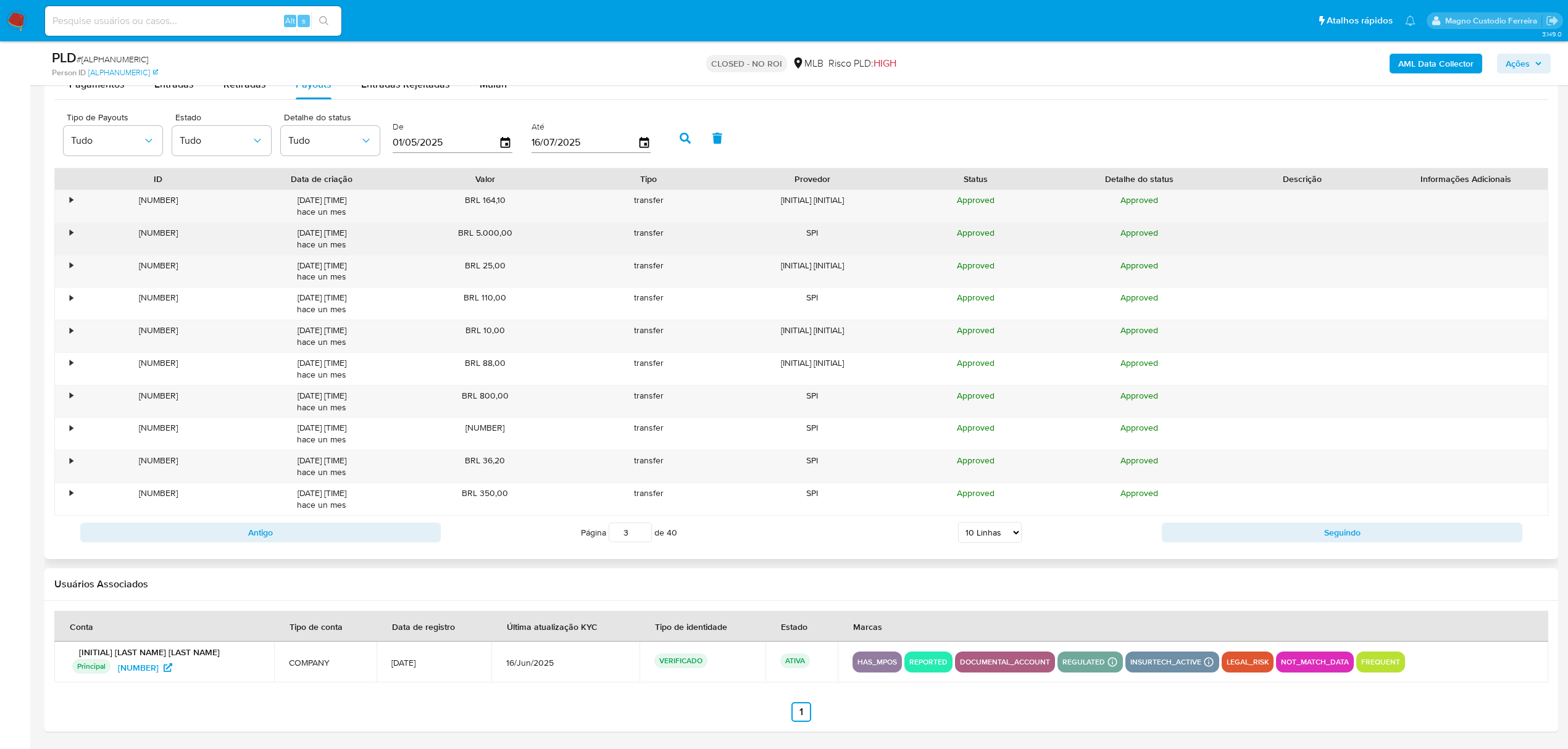 click on "•" at bounding box center [71, 233] 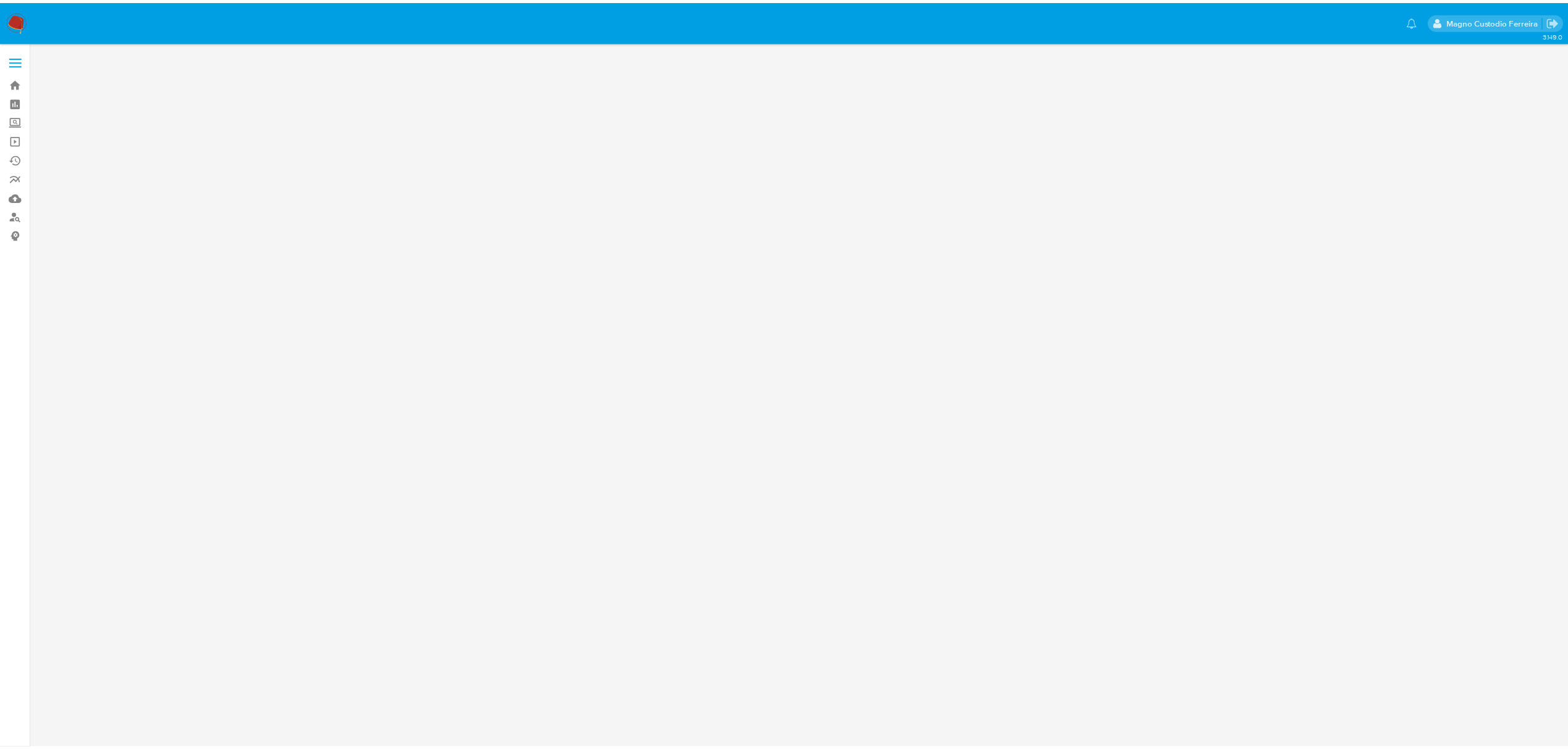 scroll, scrollTop: 0, scrollLeft: 0, axis: both 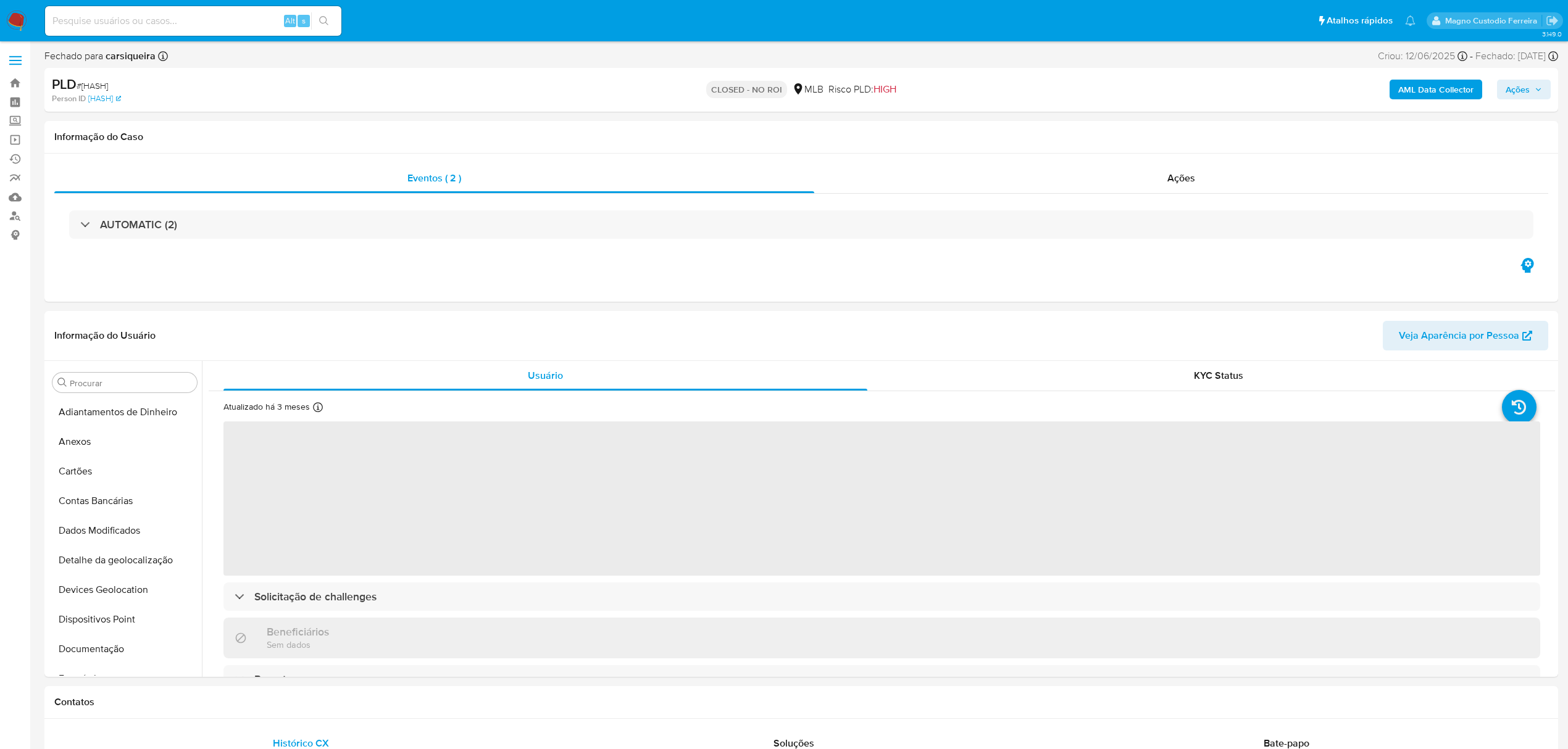 select on "10" 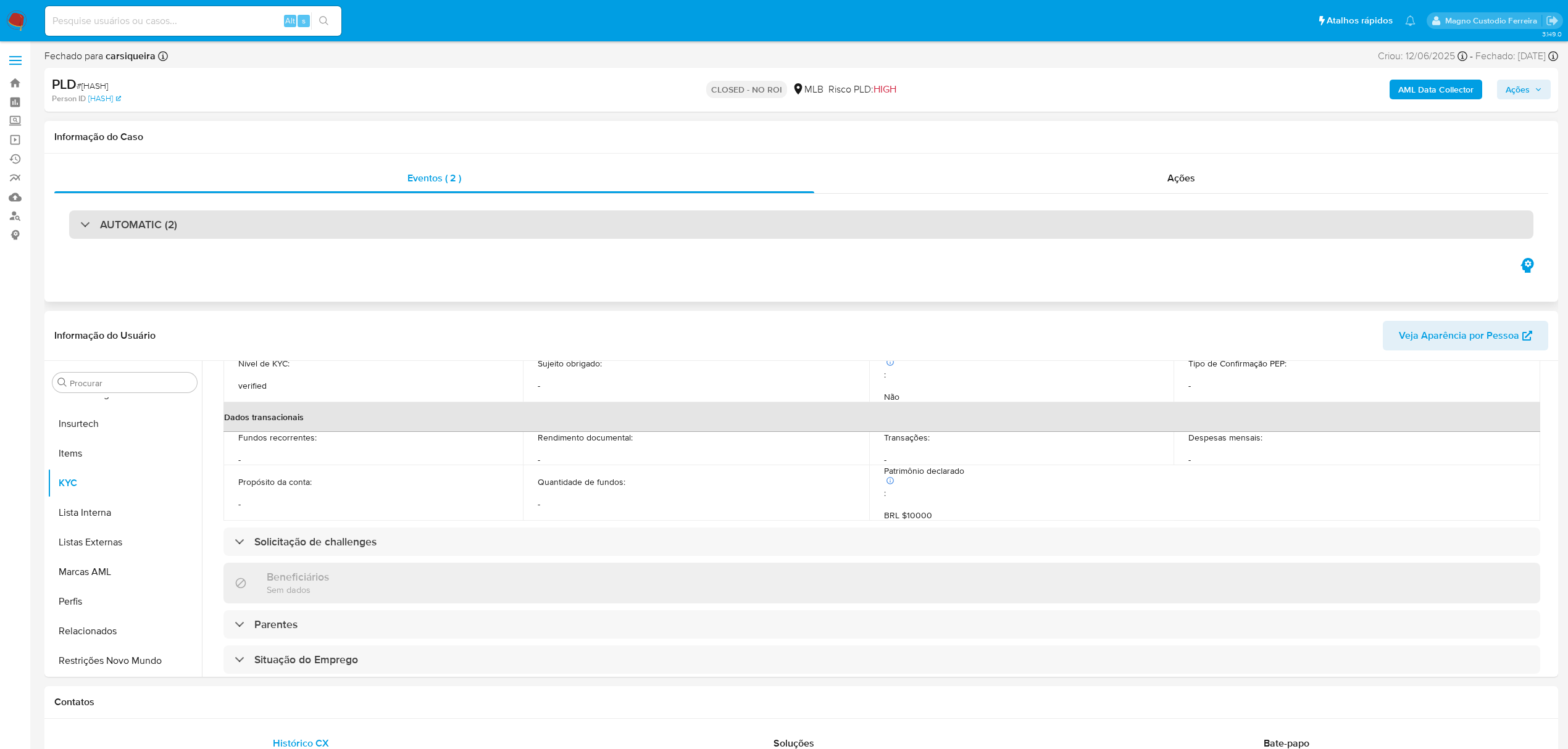 scroll, scrollTop: 0, scrollLeft: 0, axis: both 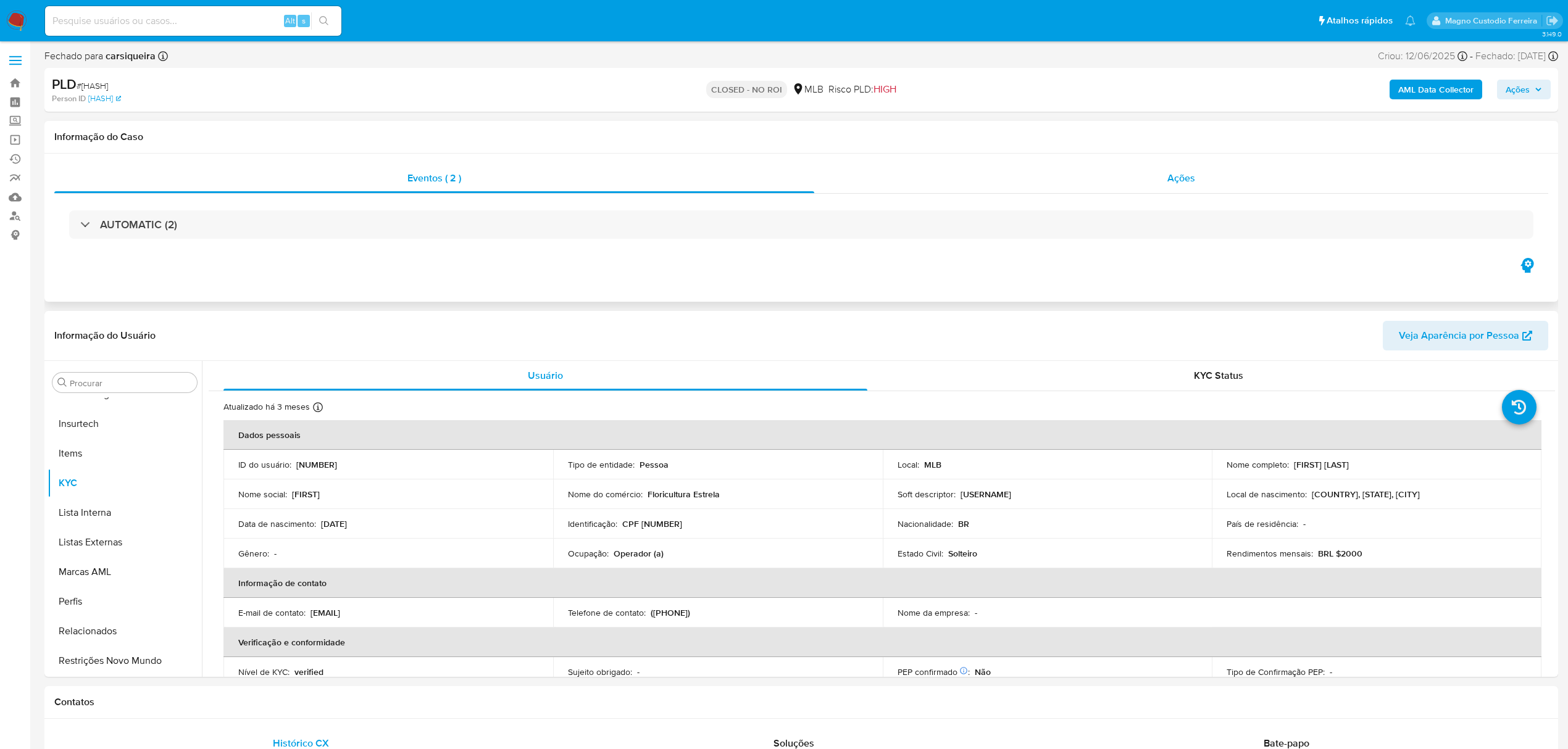 click on "Ações" at bounding box center [1181, 178] 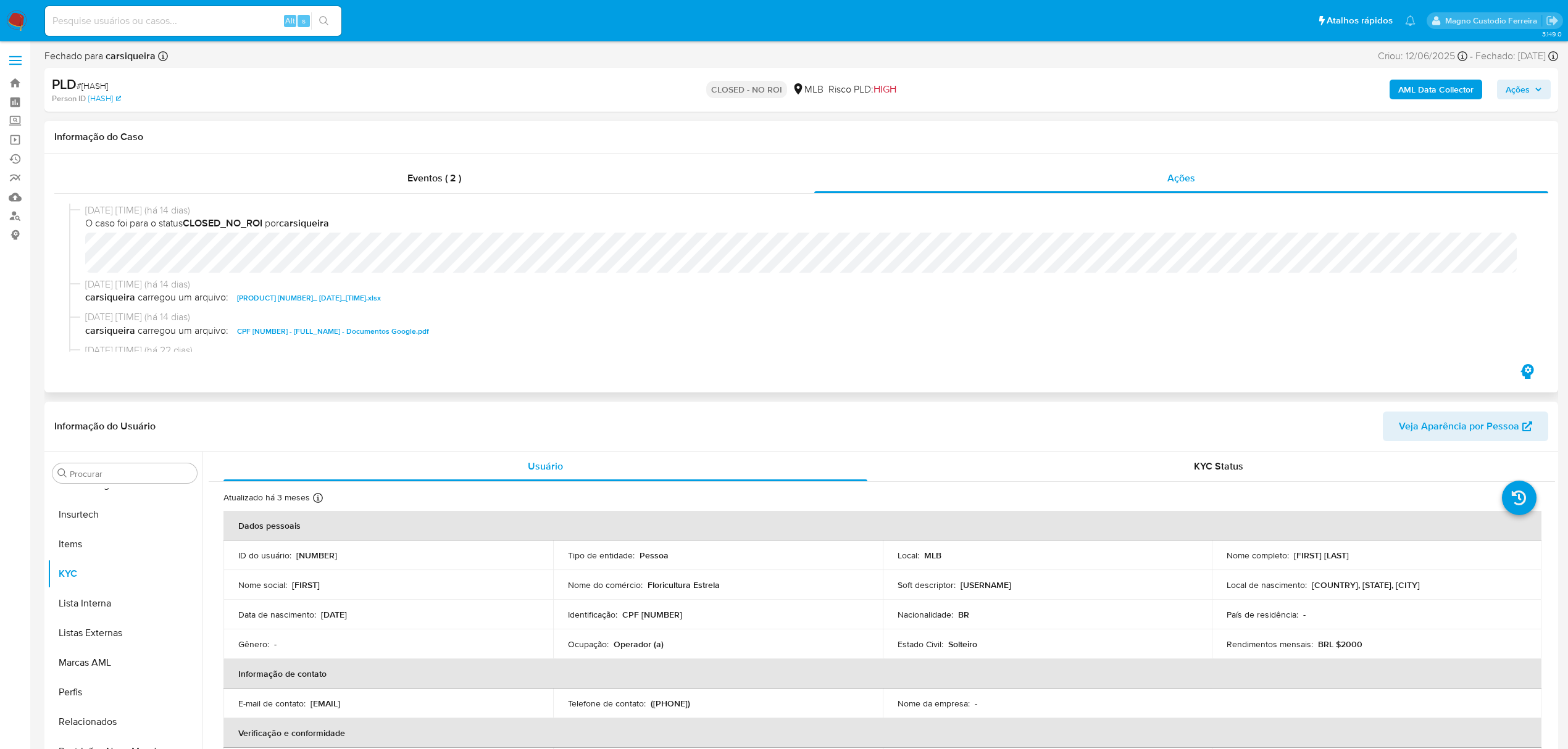 click on "CPF 04896797140 - EDIENE CAMPOS RIBEIRO - Documentos Google.pdf" at bounding box center [333, 331] 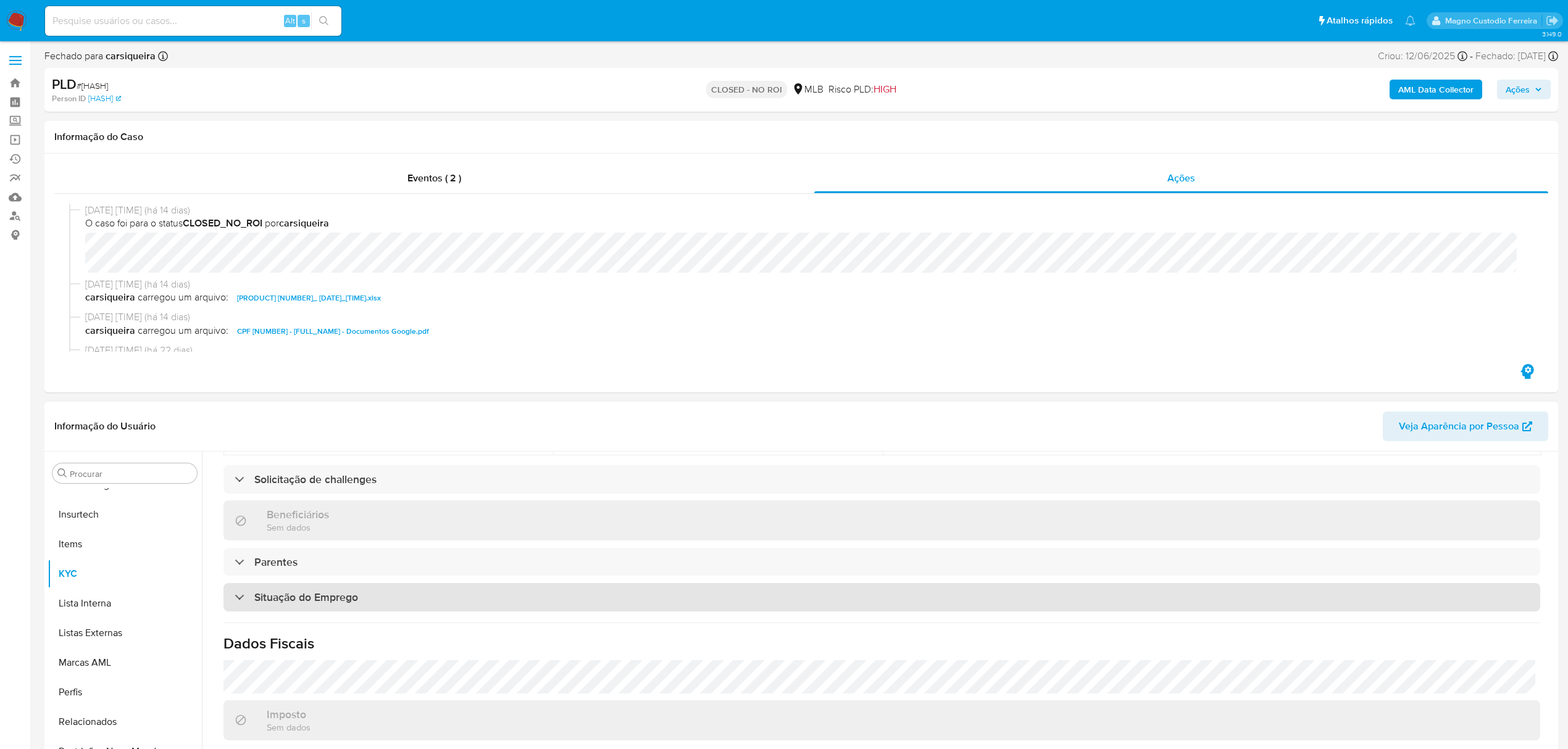 scroll, scrollTop: 514, scrollLeft: 0, axis: vertical 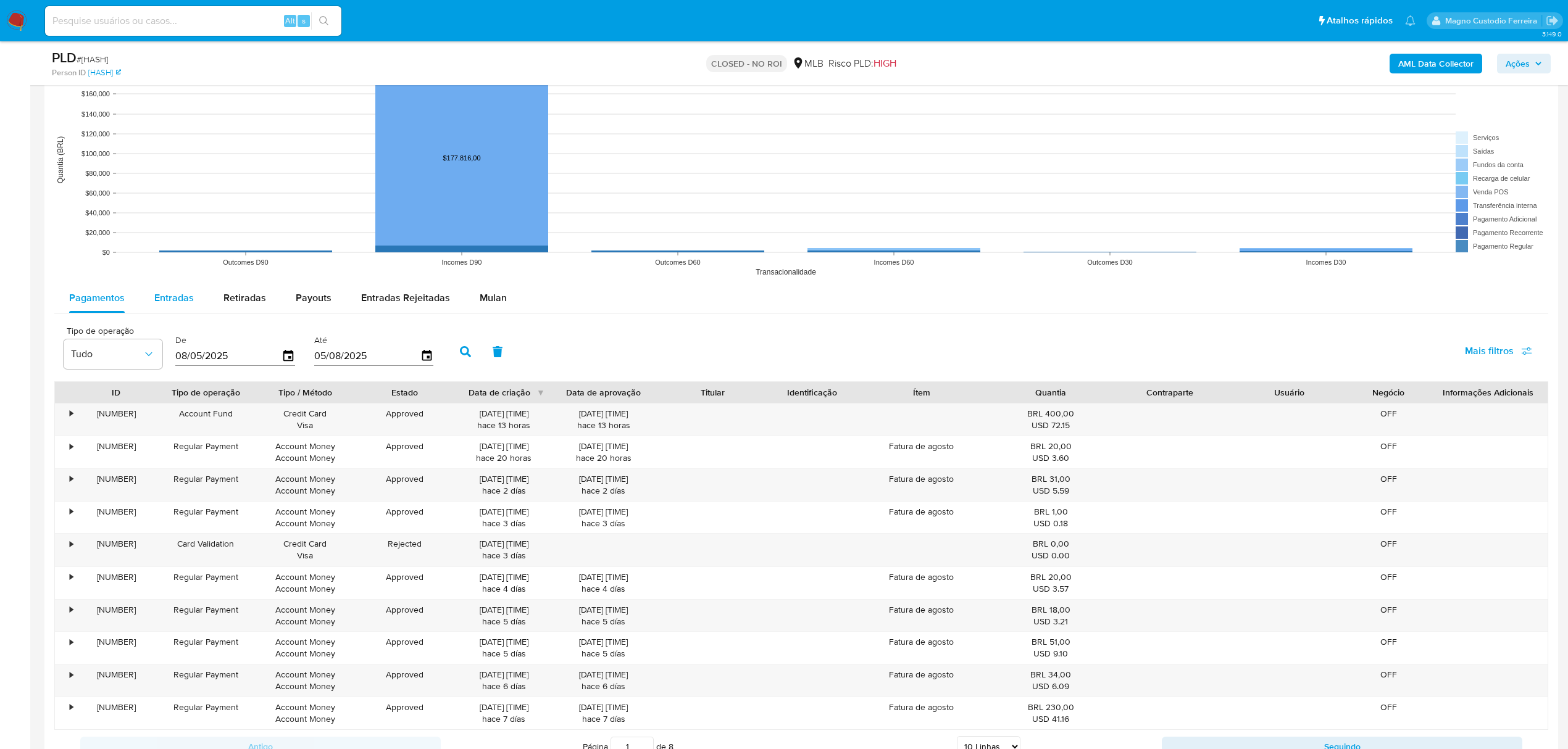 click on "Entradas" at bounding box center [174, 297] 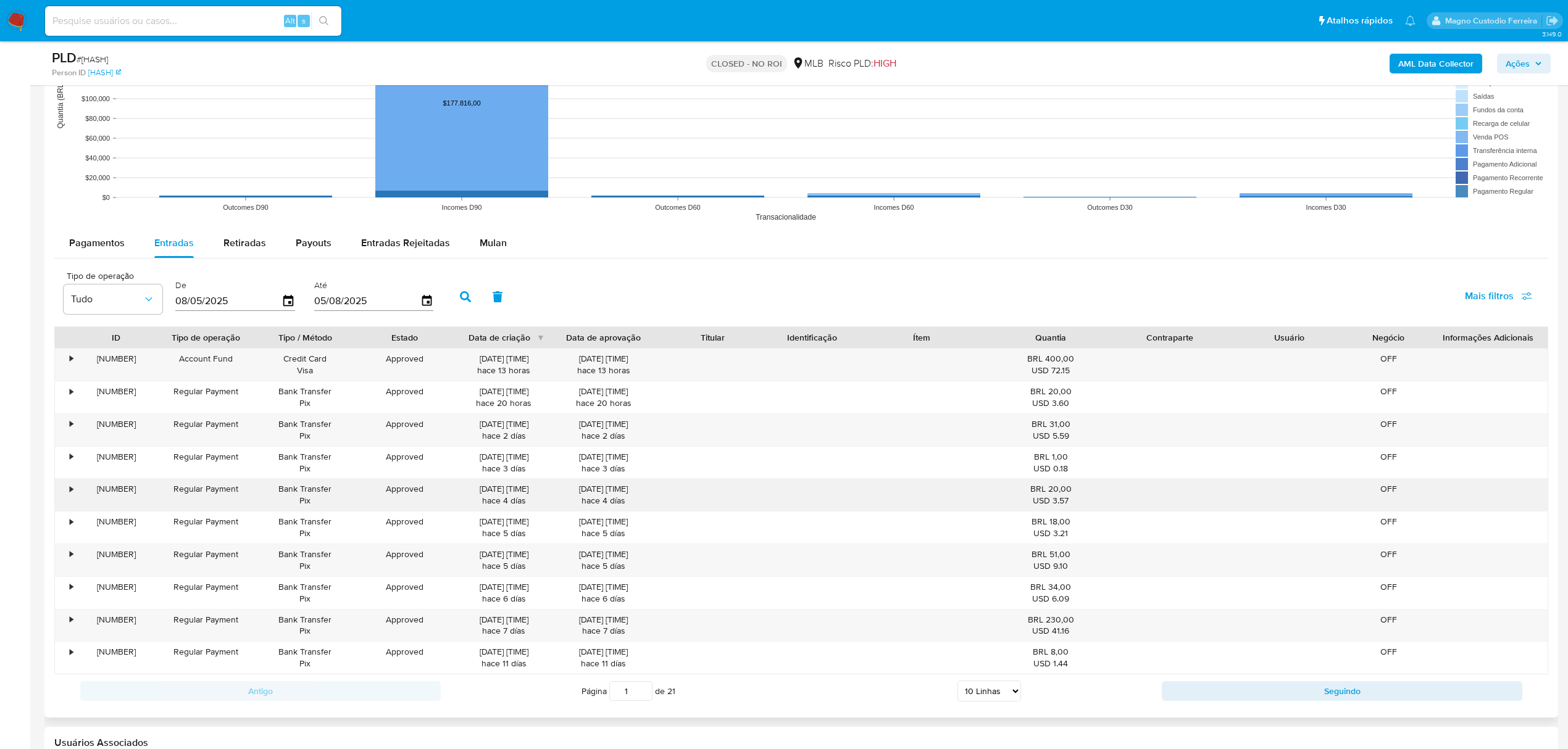scroll, scrollTop: 1316, scrollLeft: 0, axis: vertical 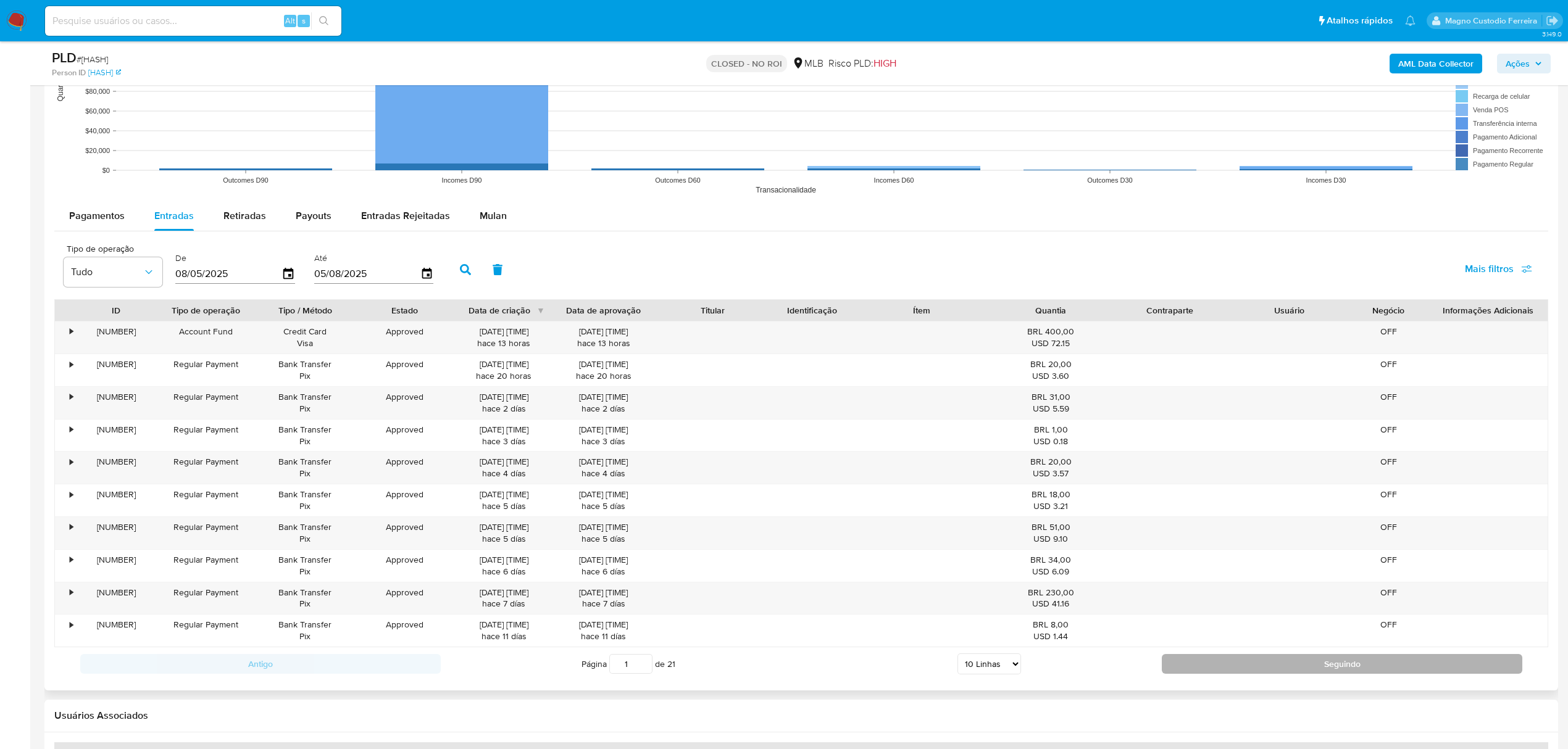 click on "Seguindo" at bounding box center [1342, 664] 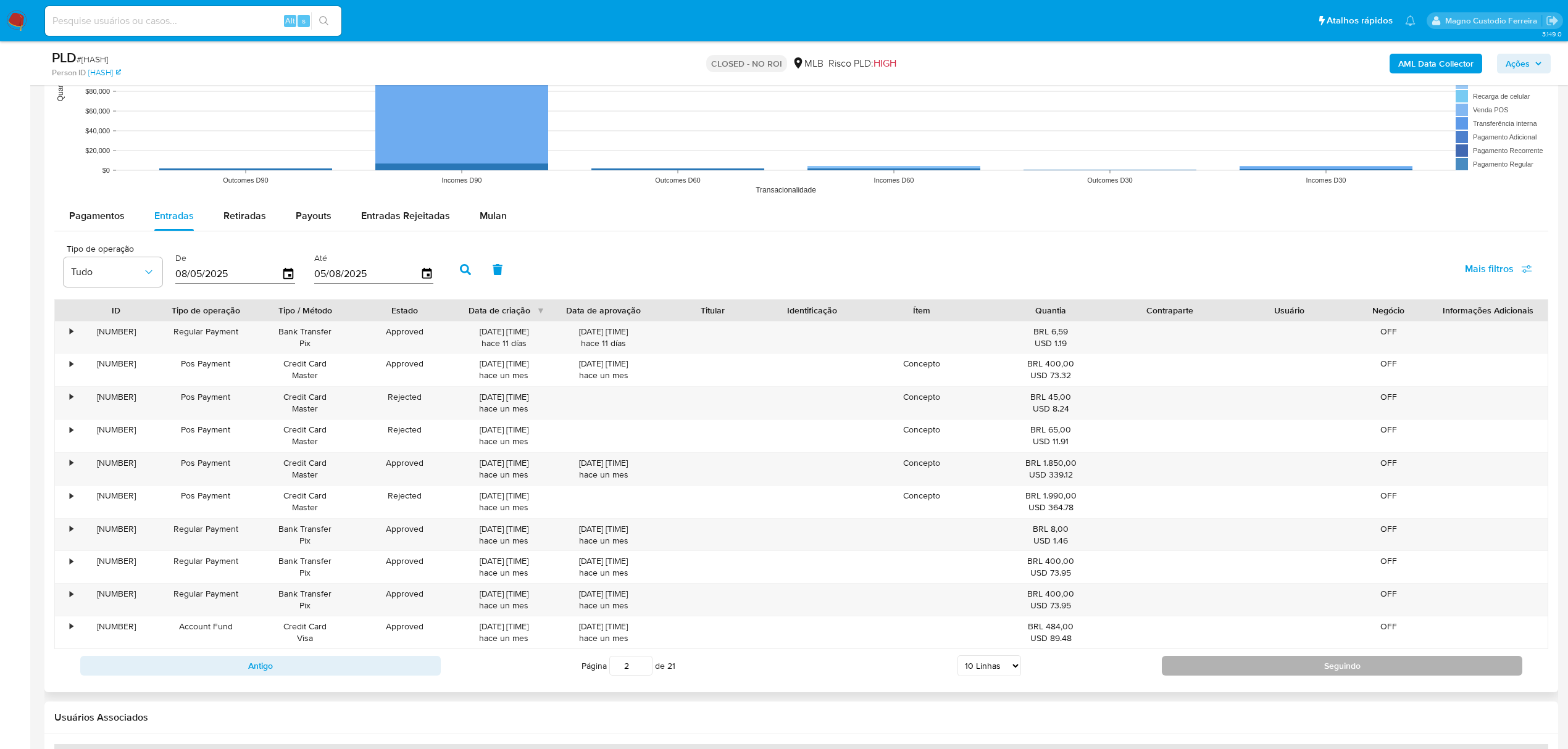 click on "Seguindo" at bounding box center (1342, 666) 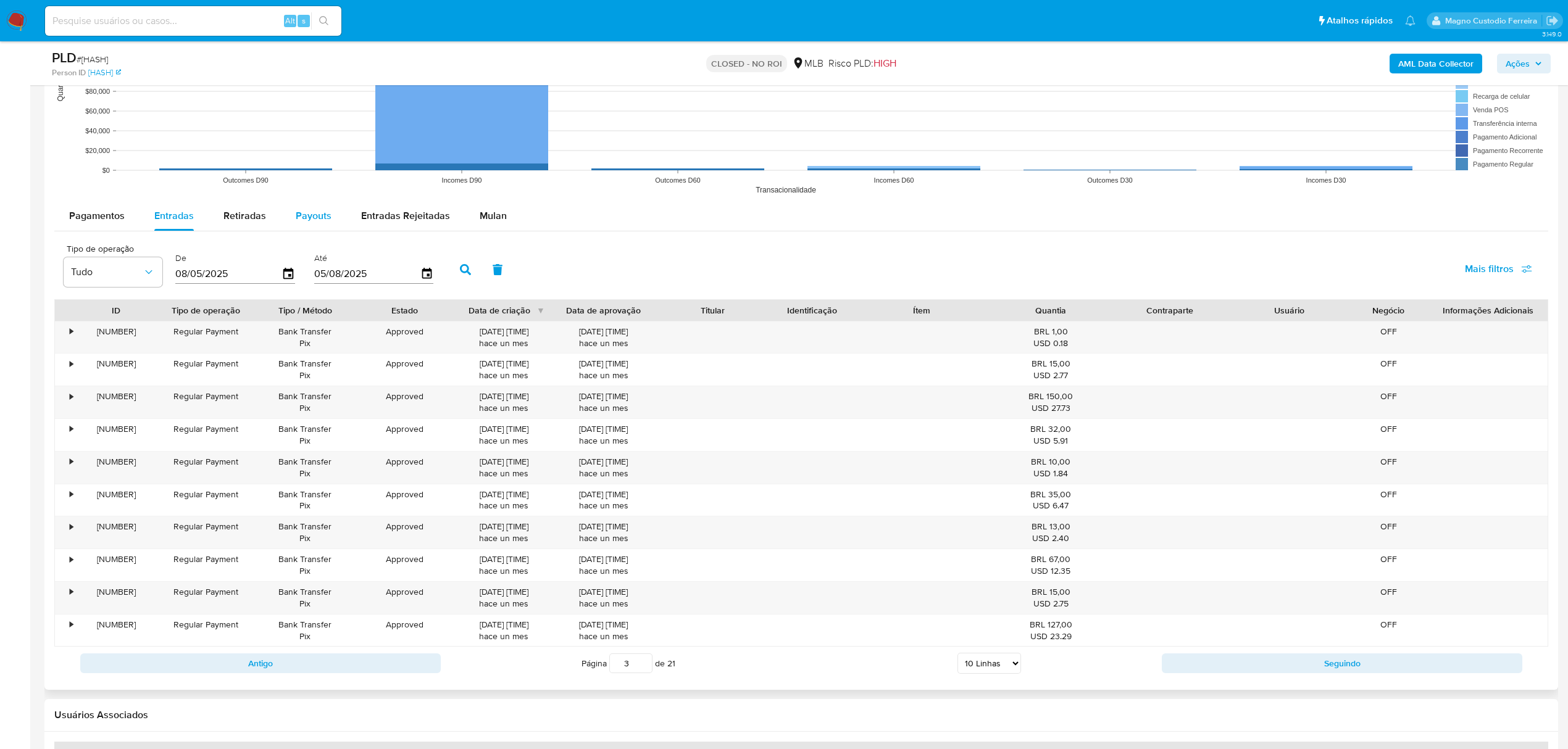 click on "Payouts" at bounding box center [314, 215] 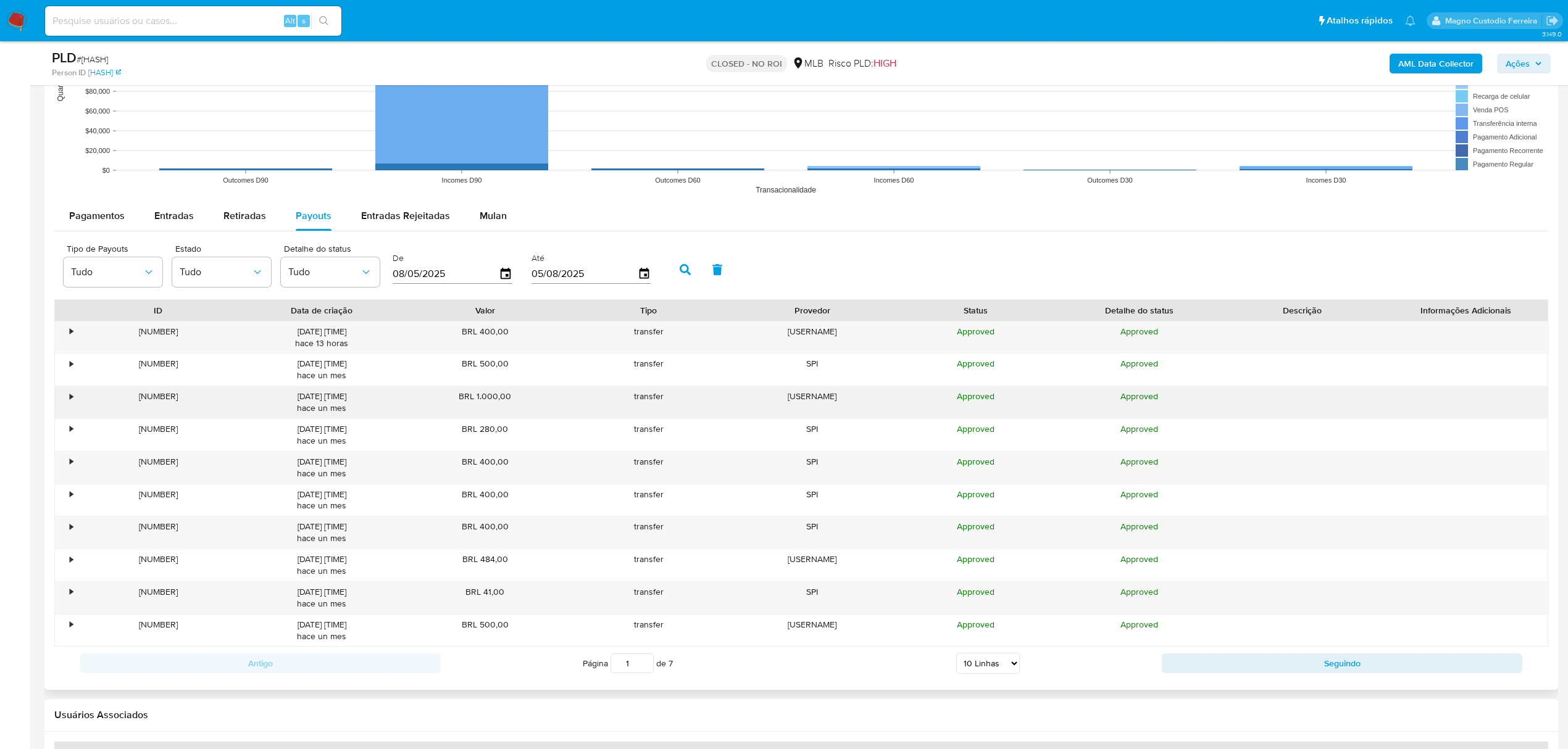 click on "•" at bounding box center (71, 396) 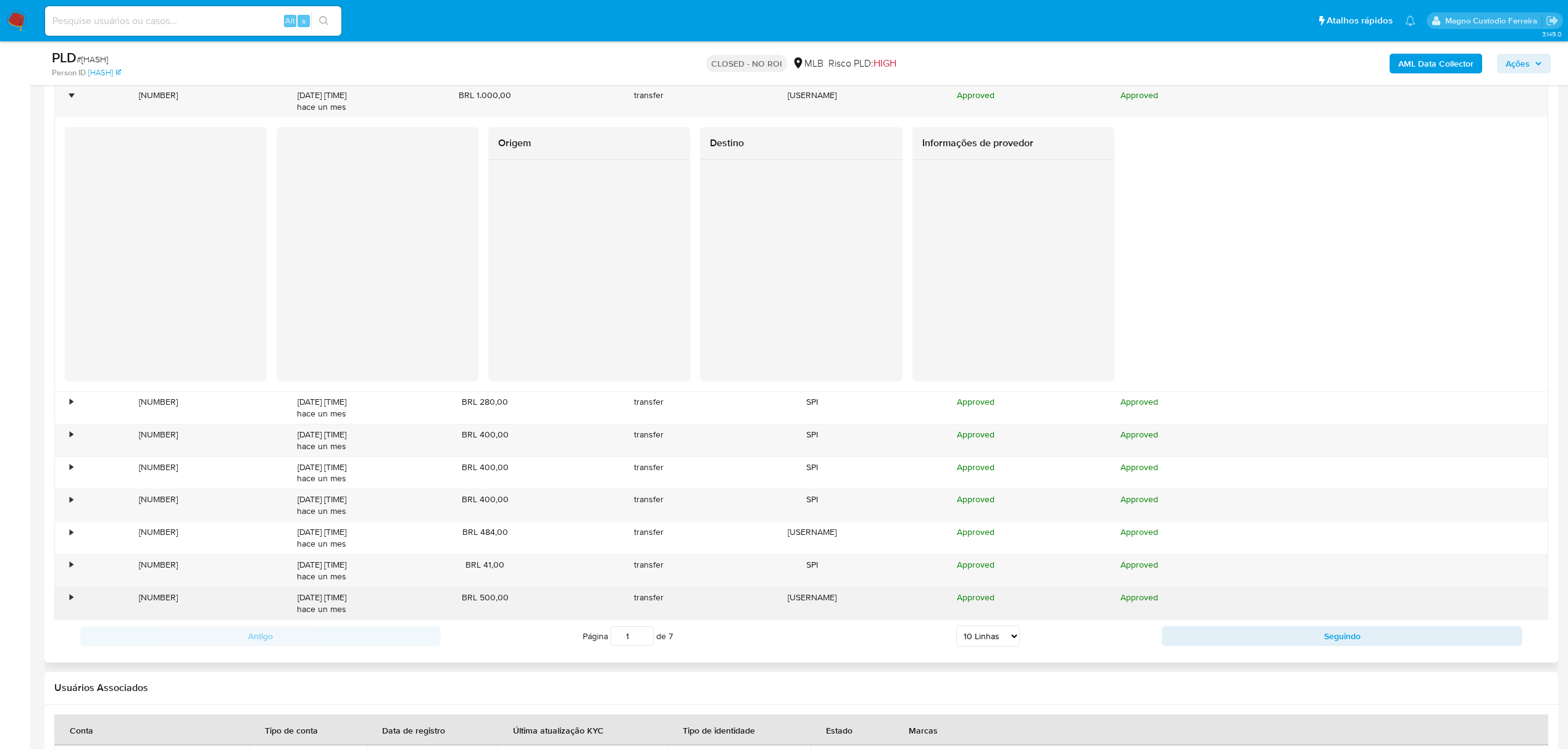 scroll, scrollTop: 1645, scrollLeft: 0, axis: vertical 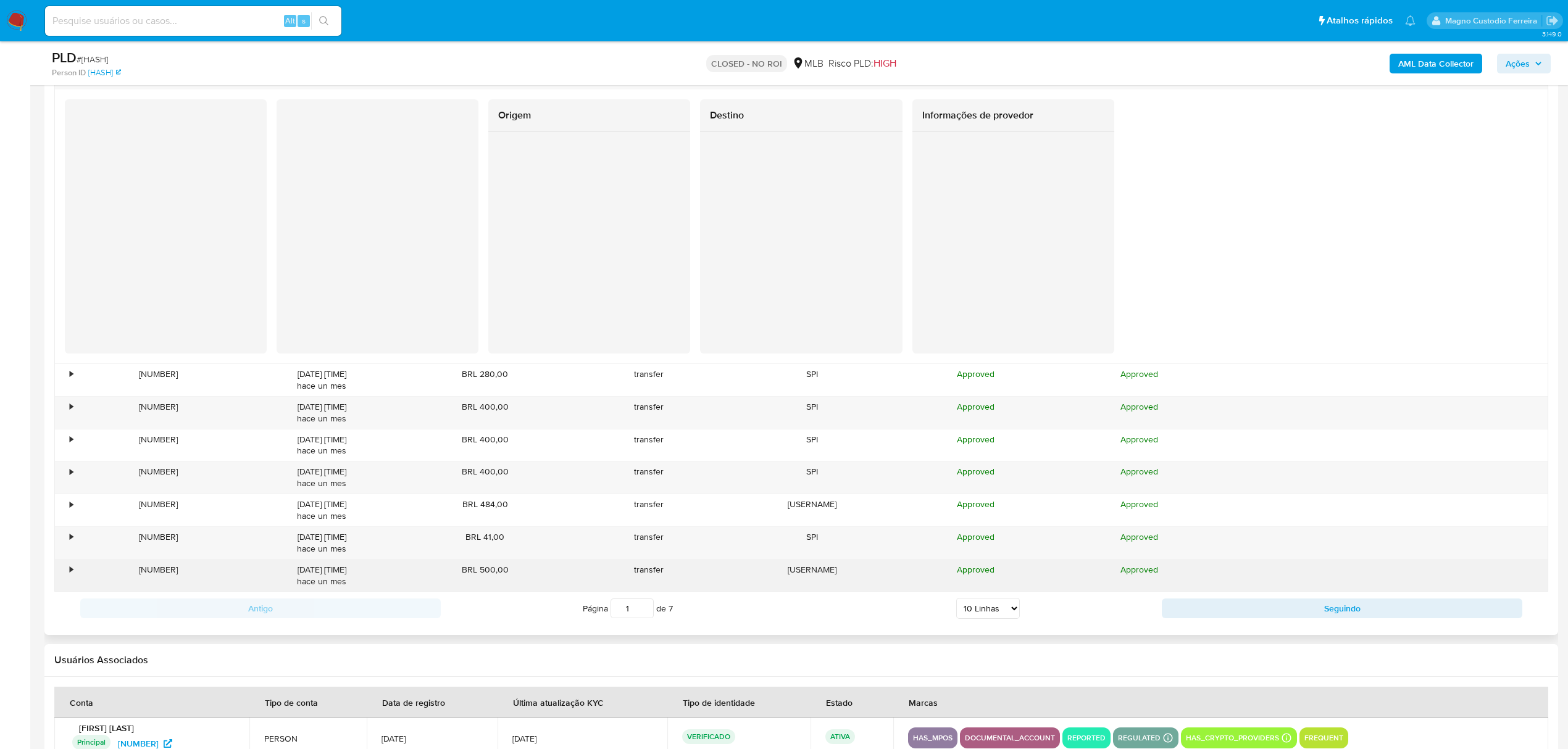 click on "•" at bounding box center (65, 576) 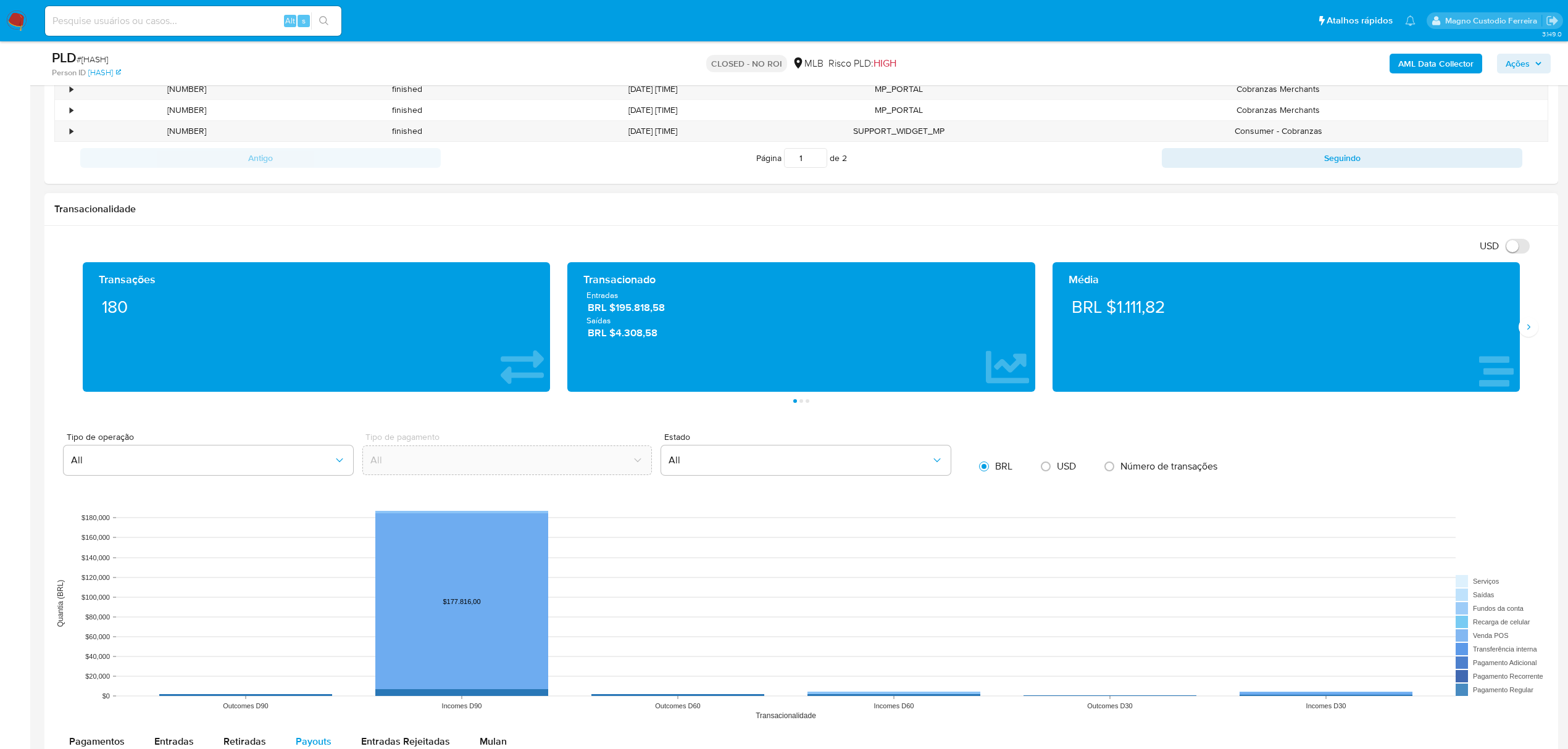 scroll, scrollTop: 272, scrollLeft: 0, axis: vertical 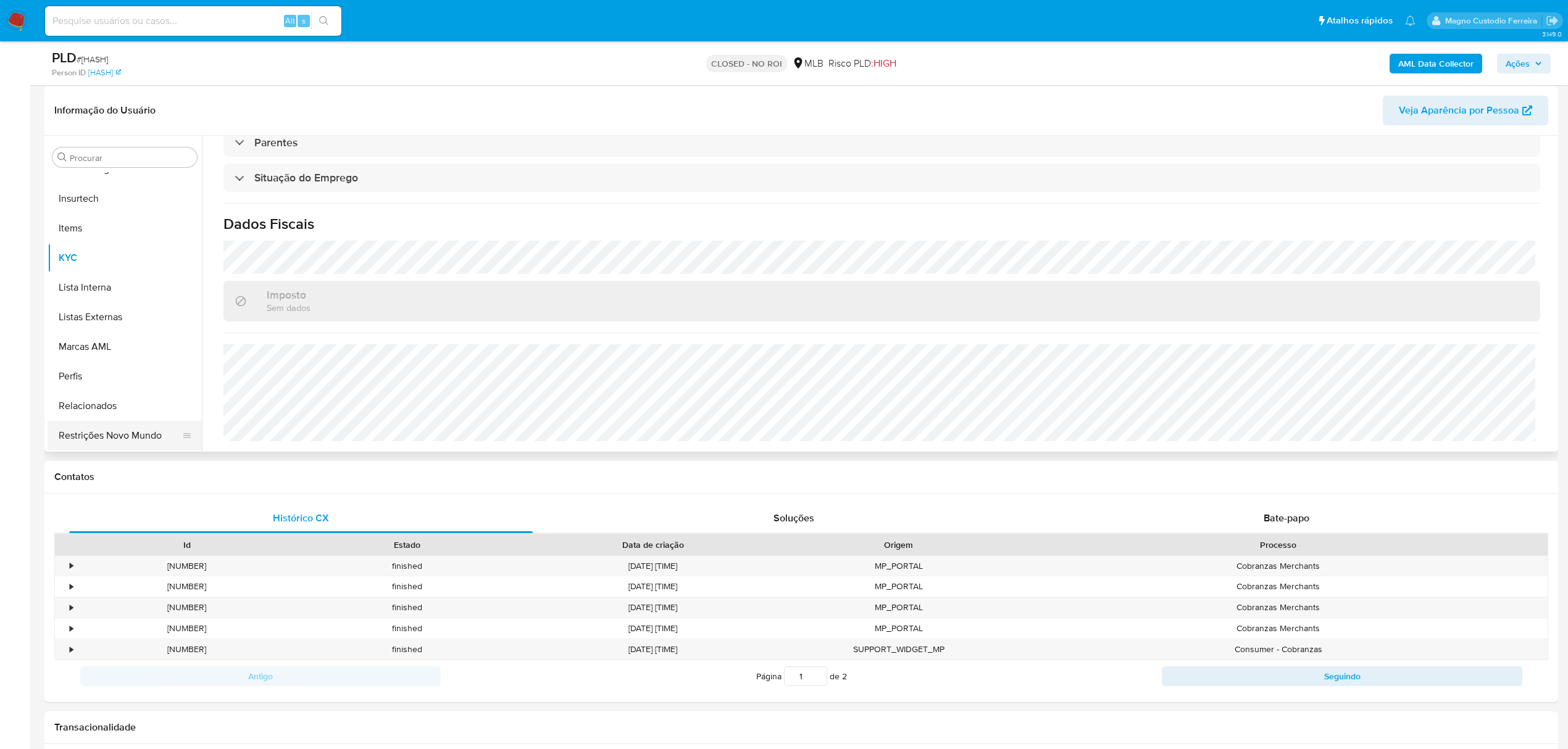click on "Restrições Novo Mundo" at bounding box center [120, 436] 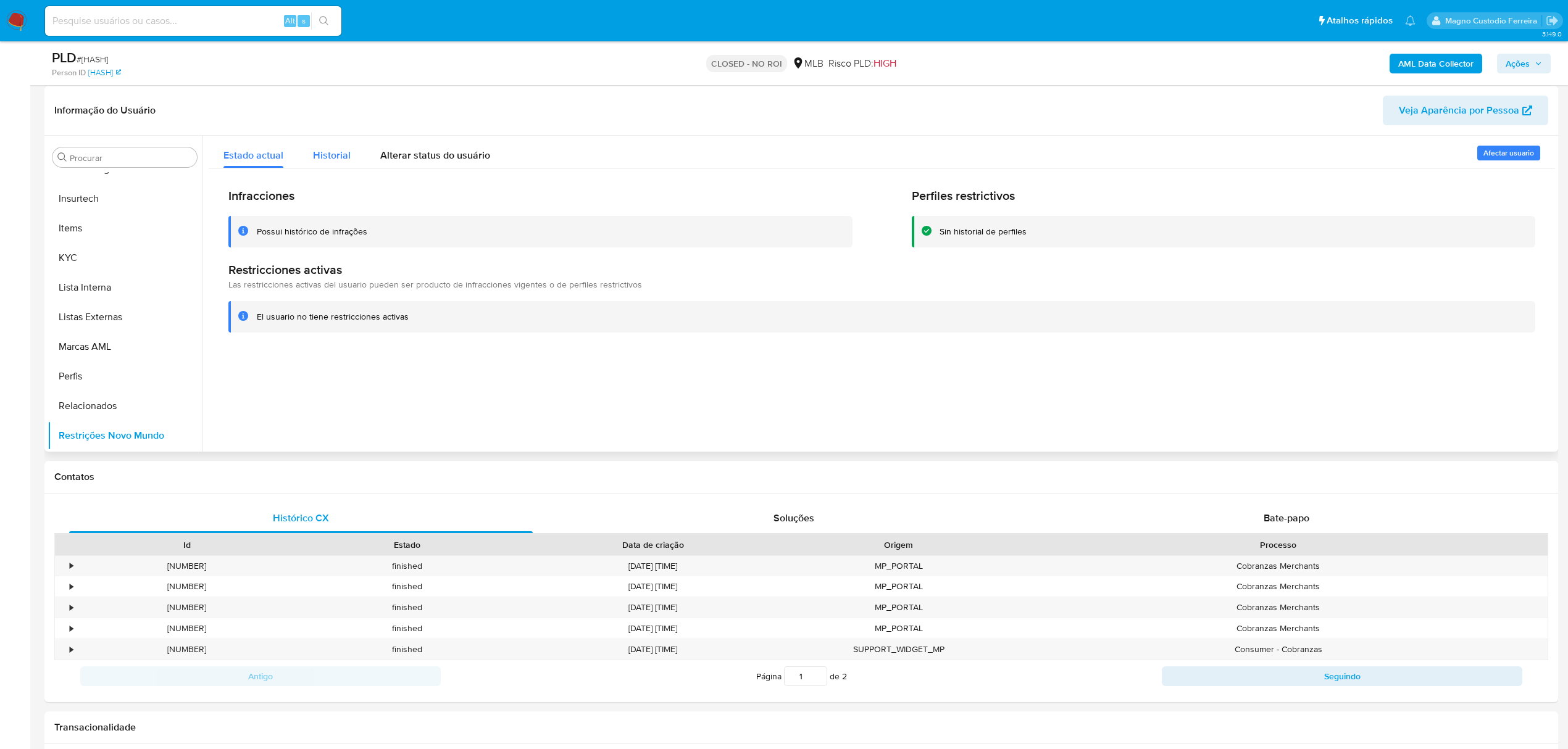 click on "Historial" at bounding box center [332, 155] 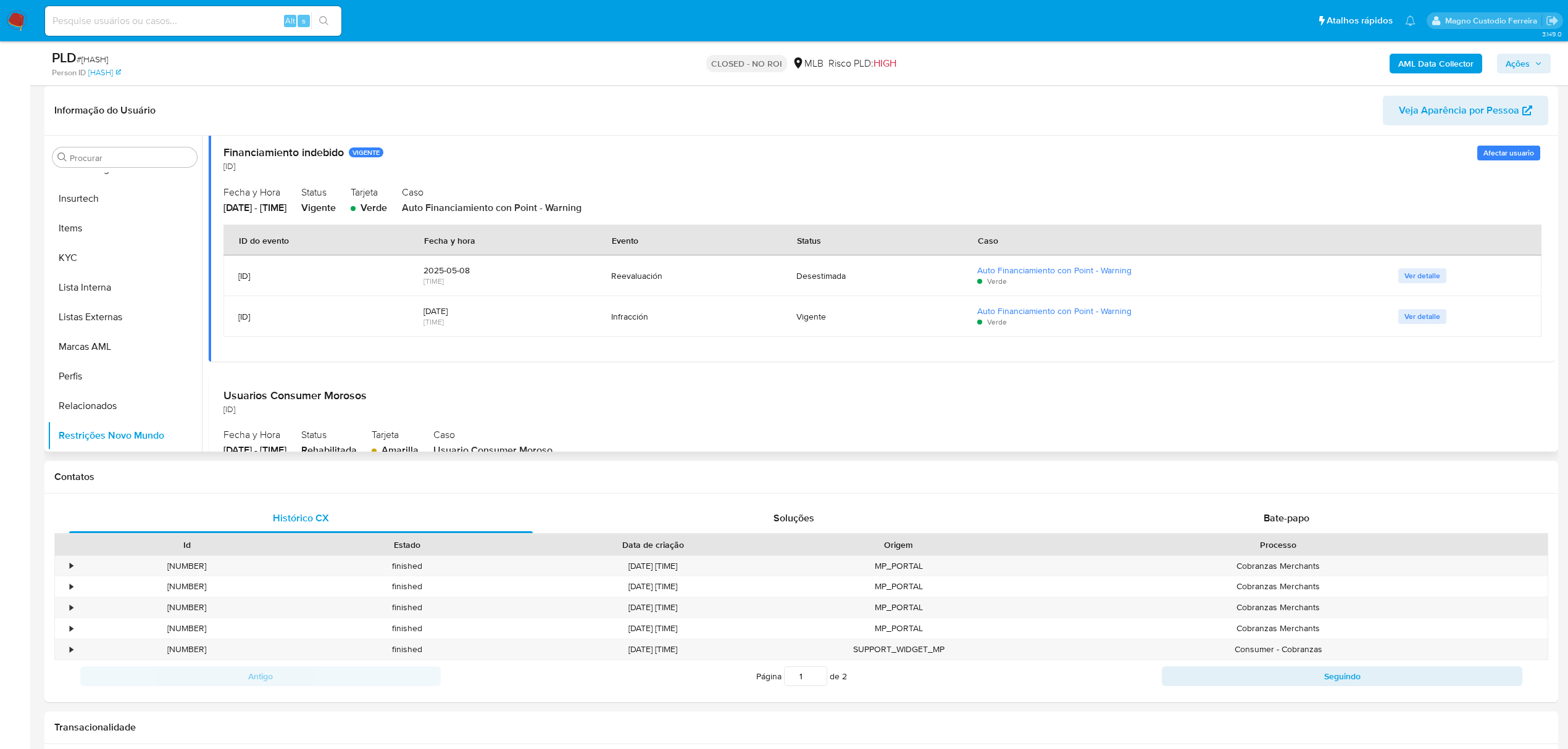 scroll, scrollTop: 247, scrollLeft: 0, axis: vertical 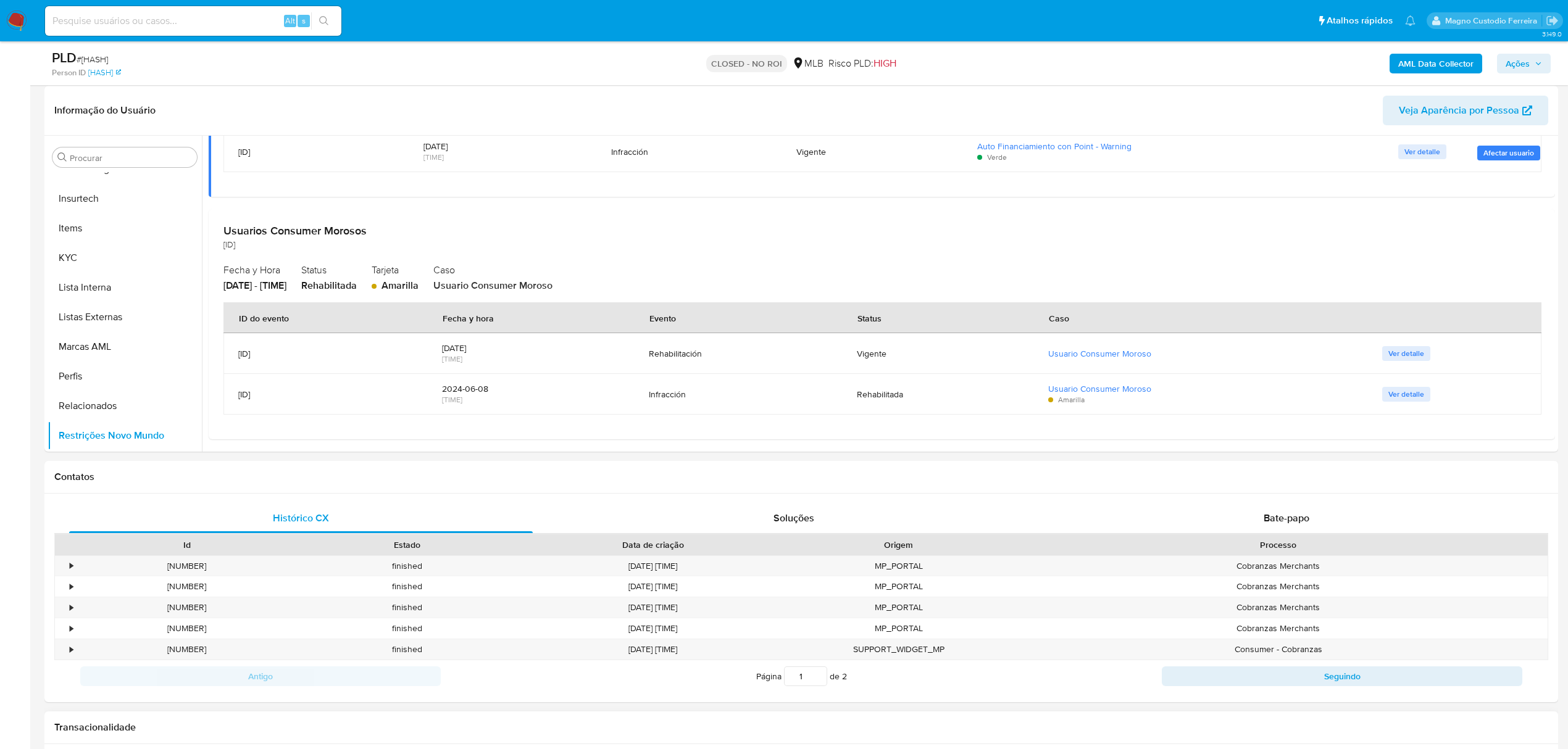 type 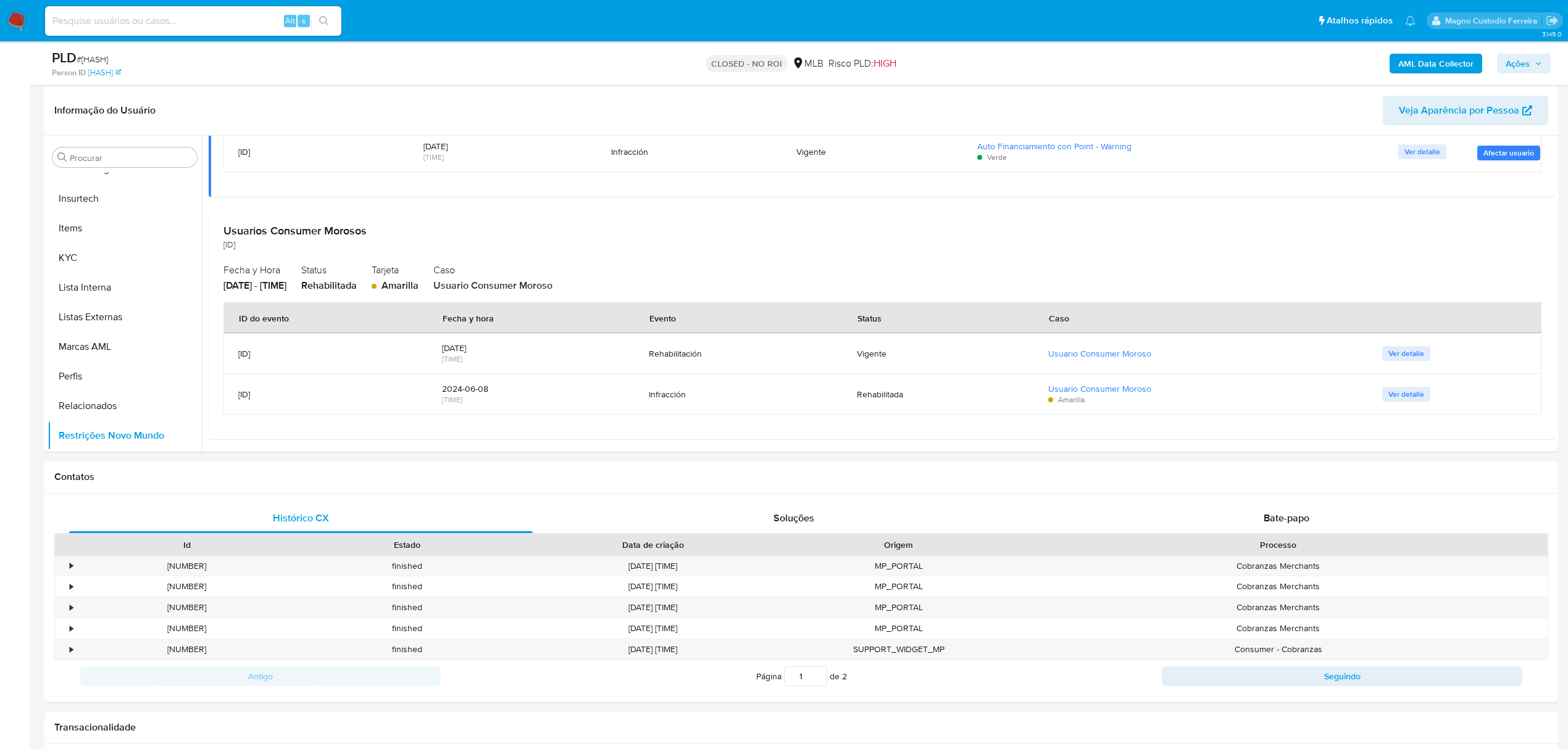 click at bounding box center [193, 21] 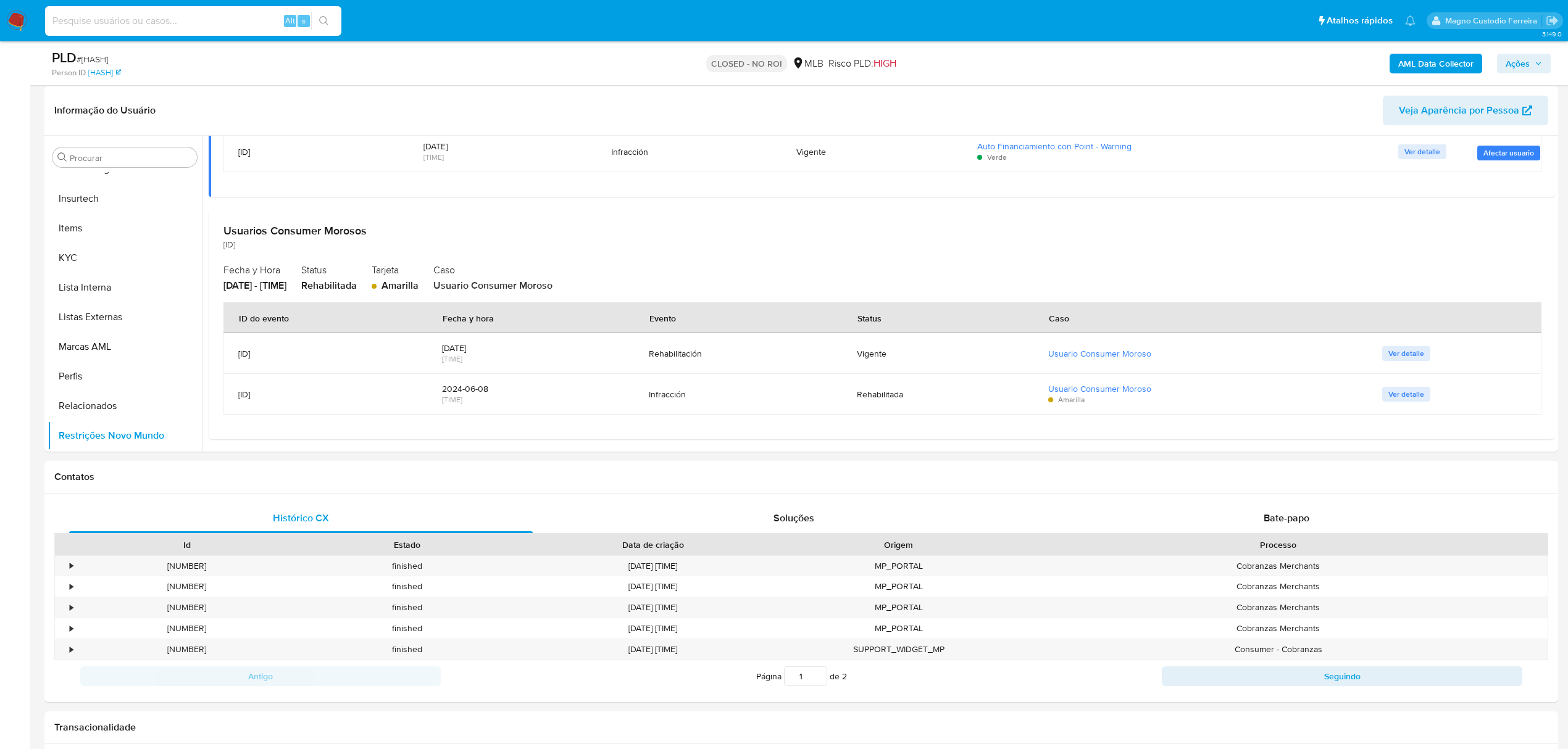 paste on "1104886889" 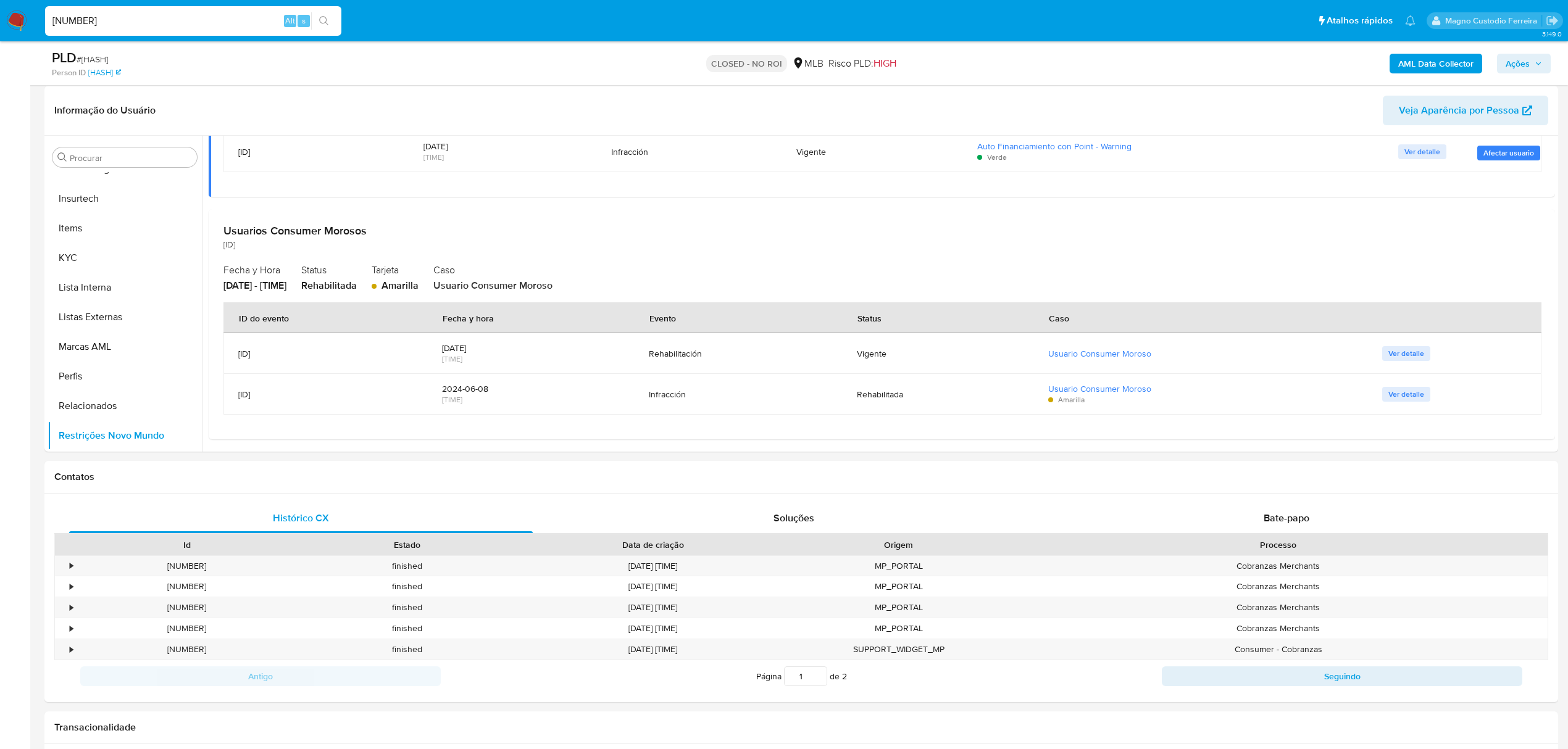 type on "1104886889" 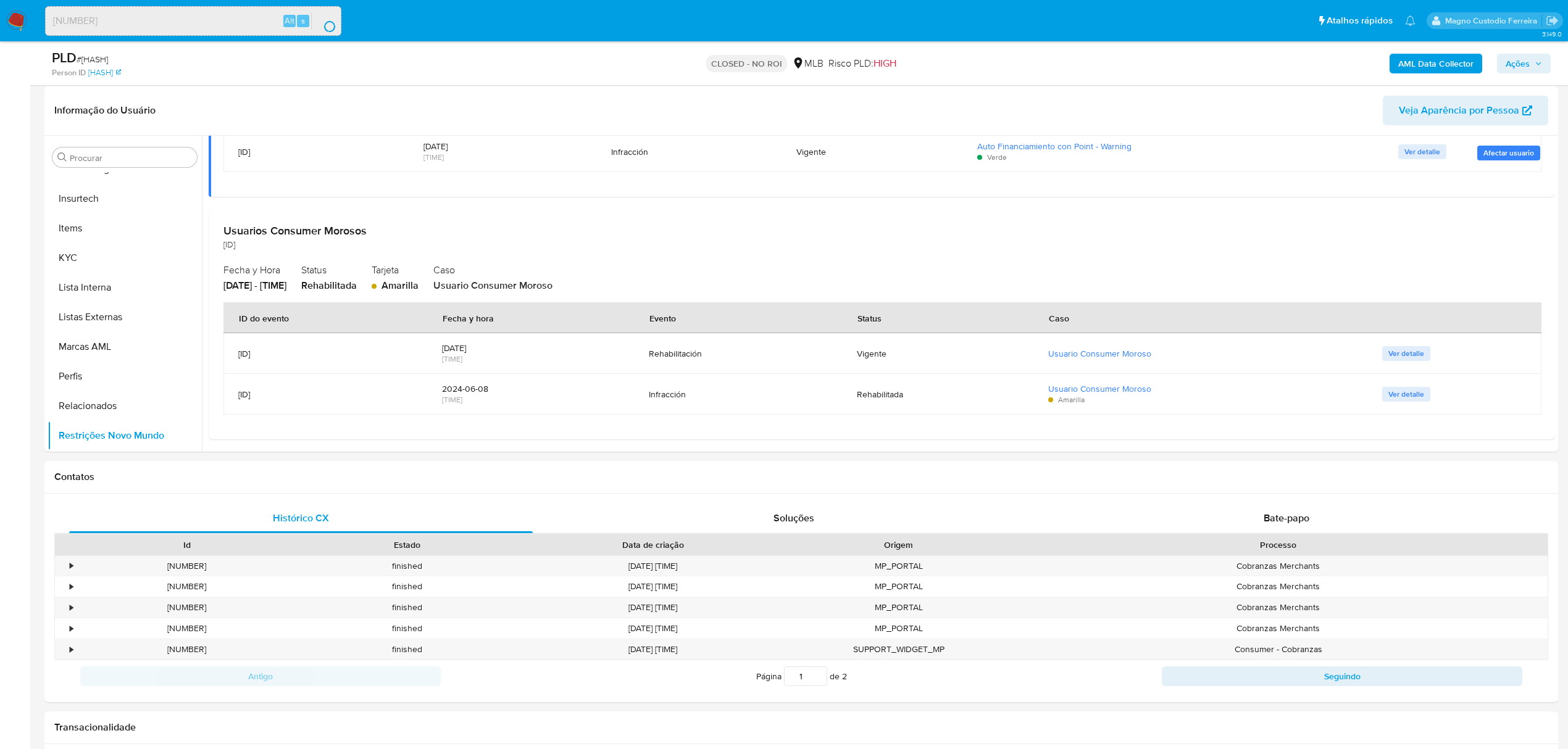 scroll, scrollTop: 0, scrollLeft: 0, axis: both 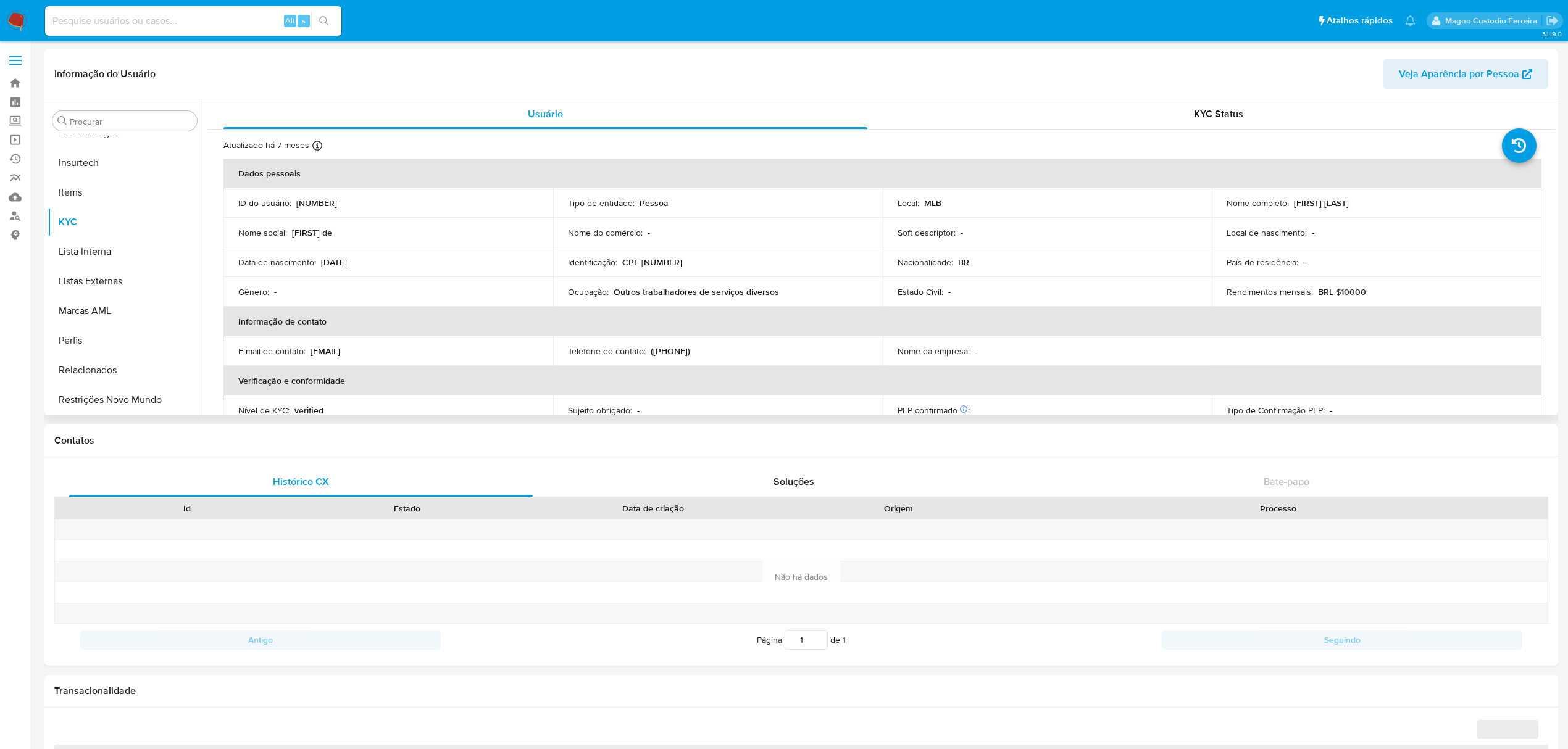 select on "10" 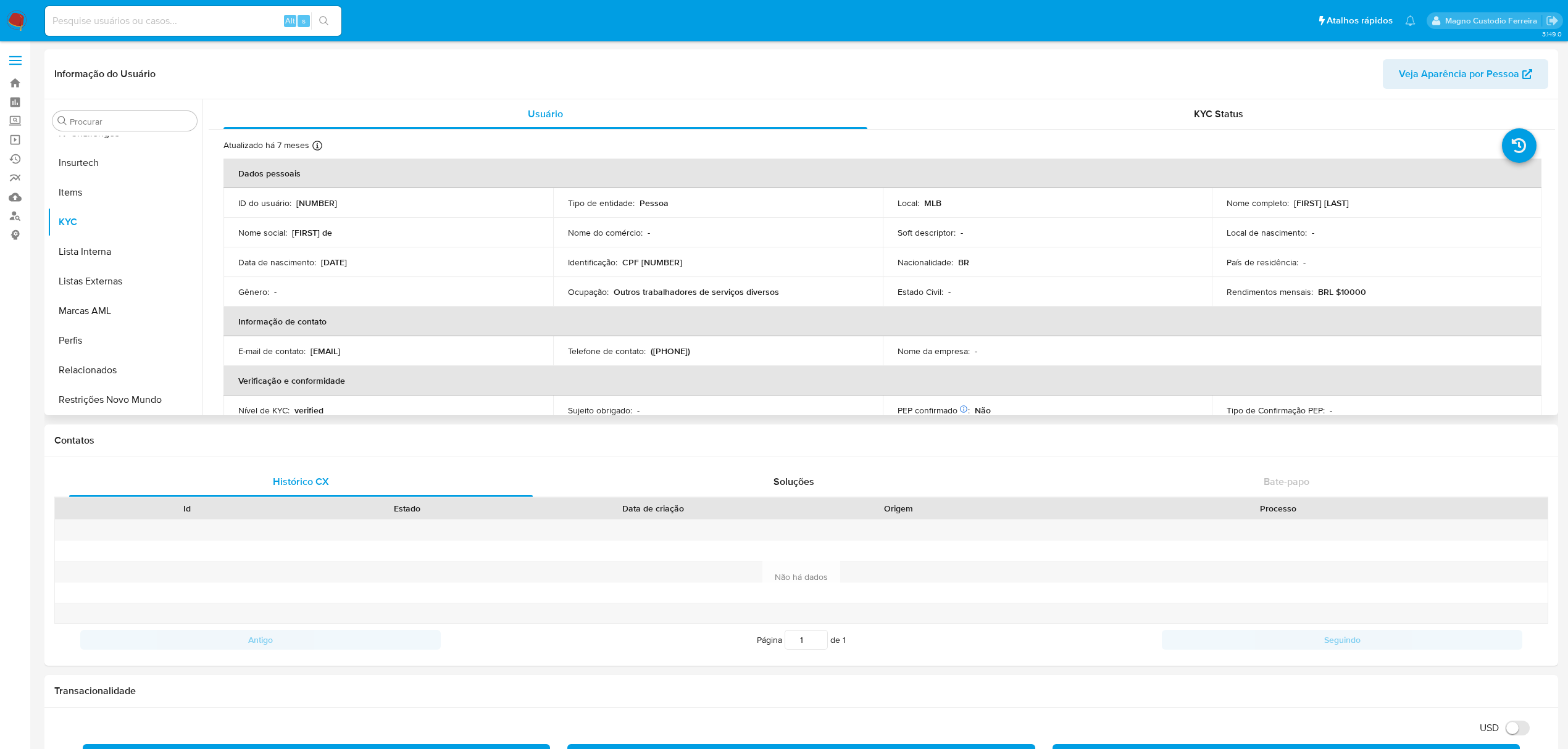 scroll, scrollTop: 494, scrollLeft: 0, axis: vertical 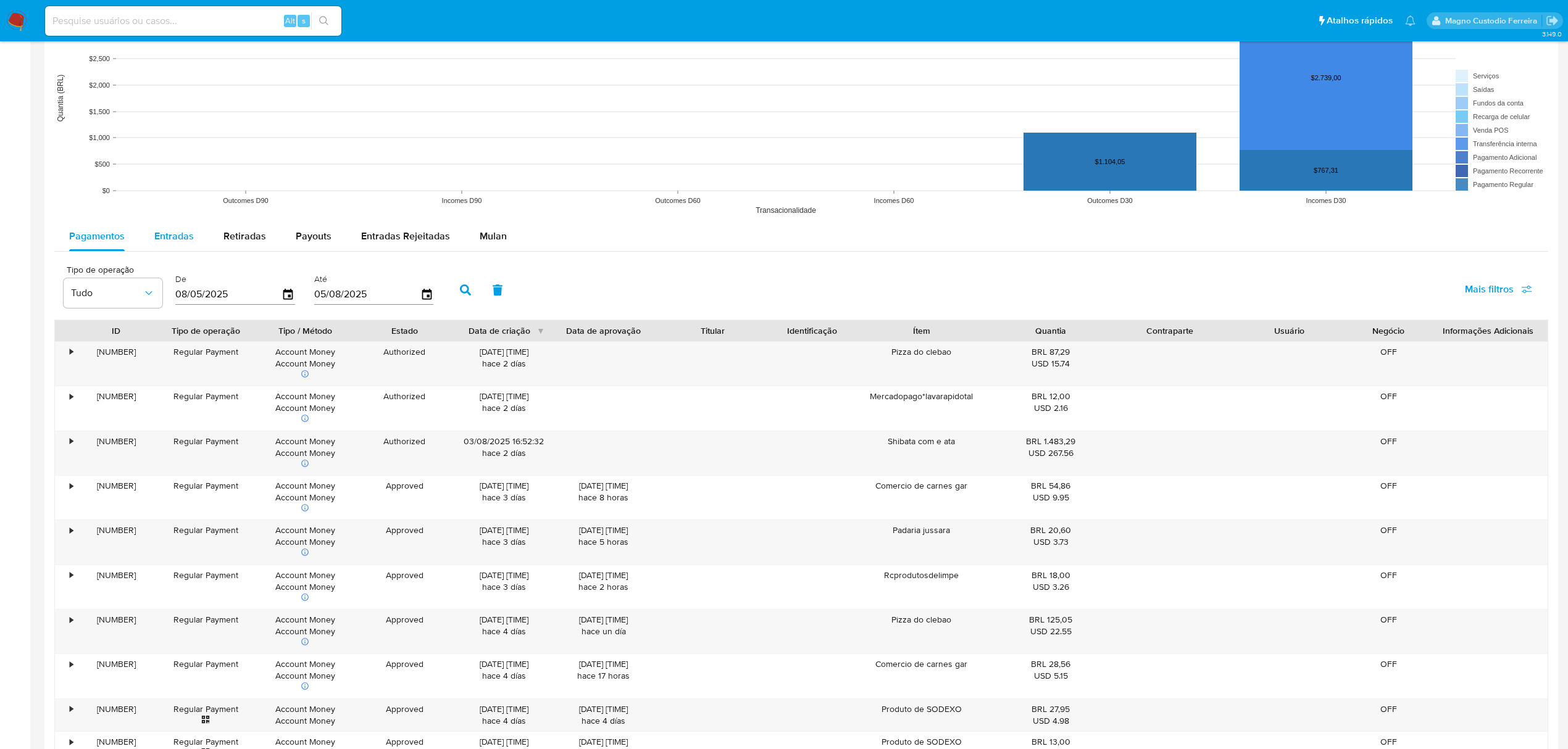 click on "Entradas" at bounding box center (174, 236) 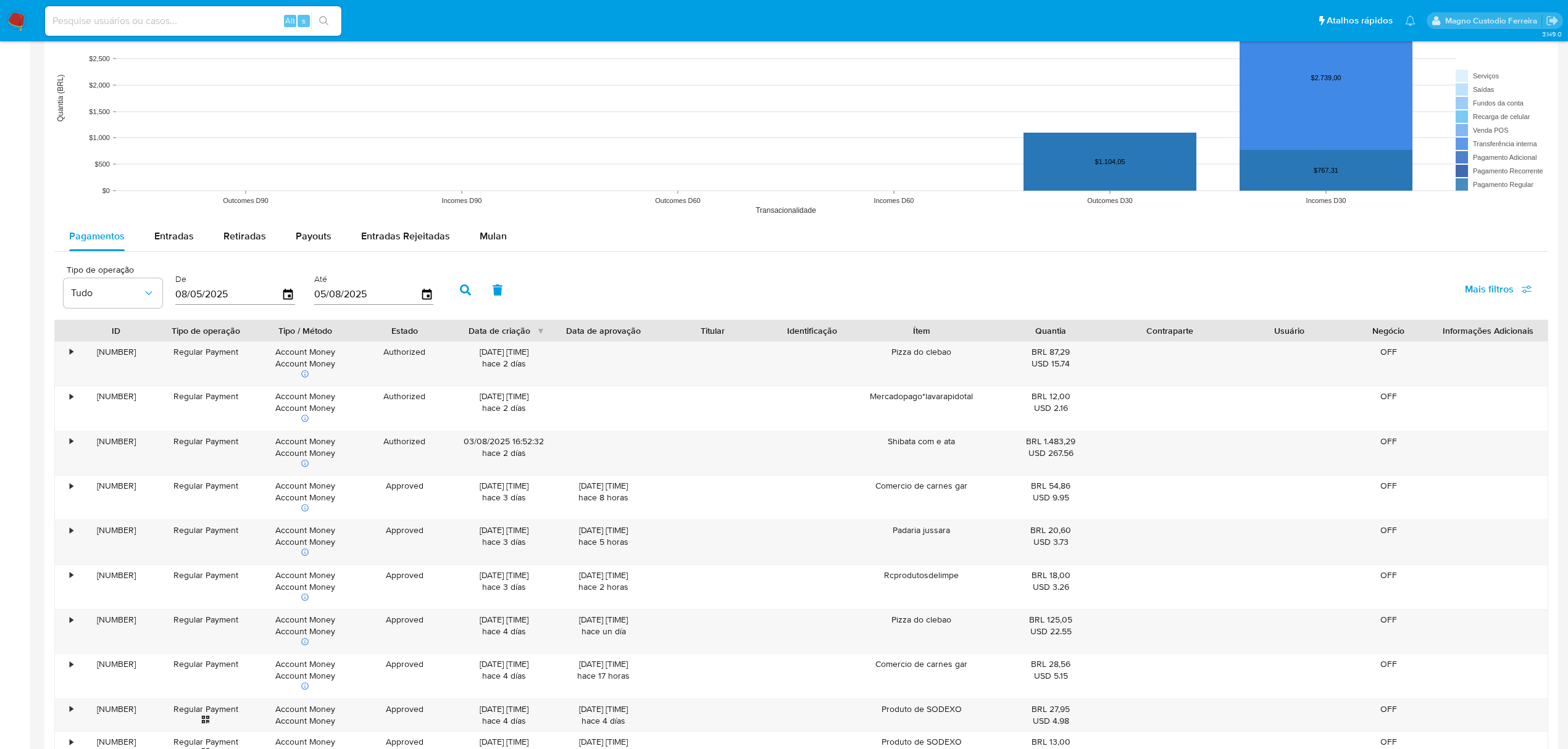 select on "10" 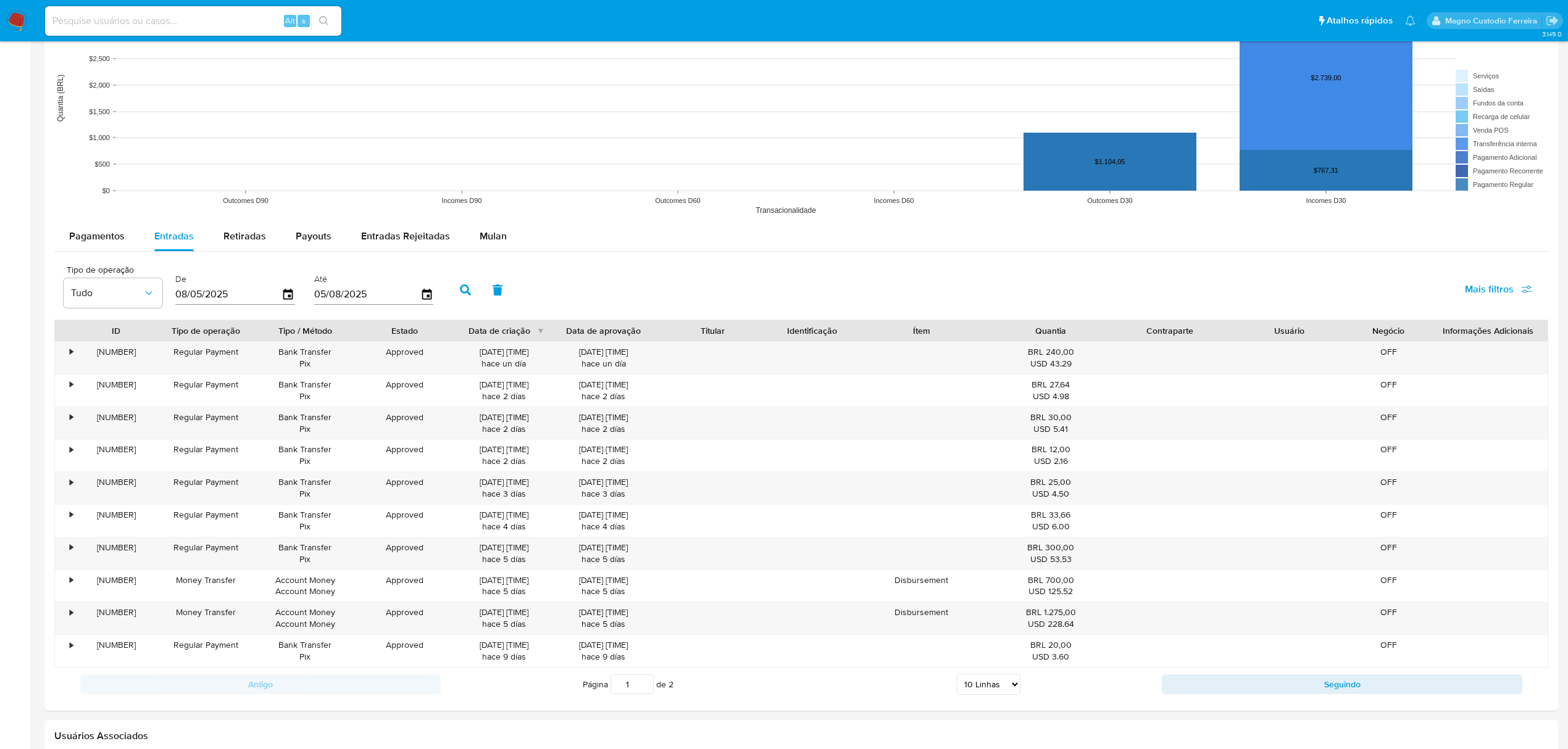 type 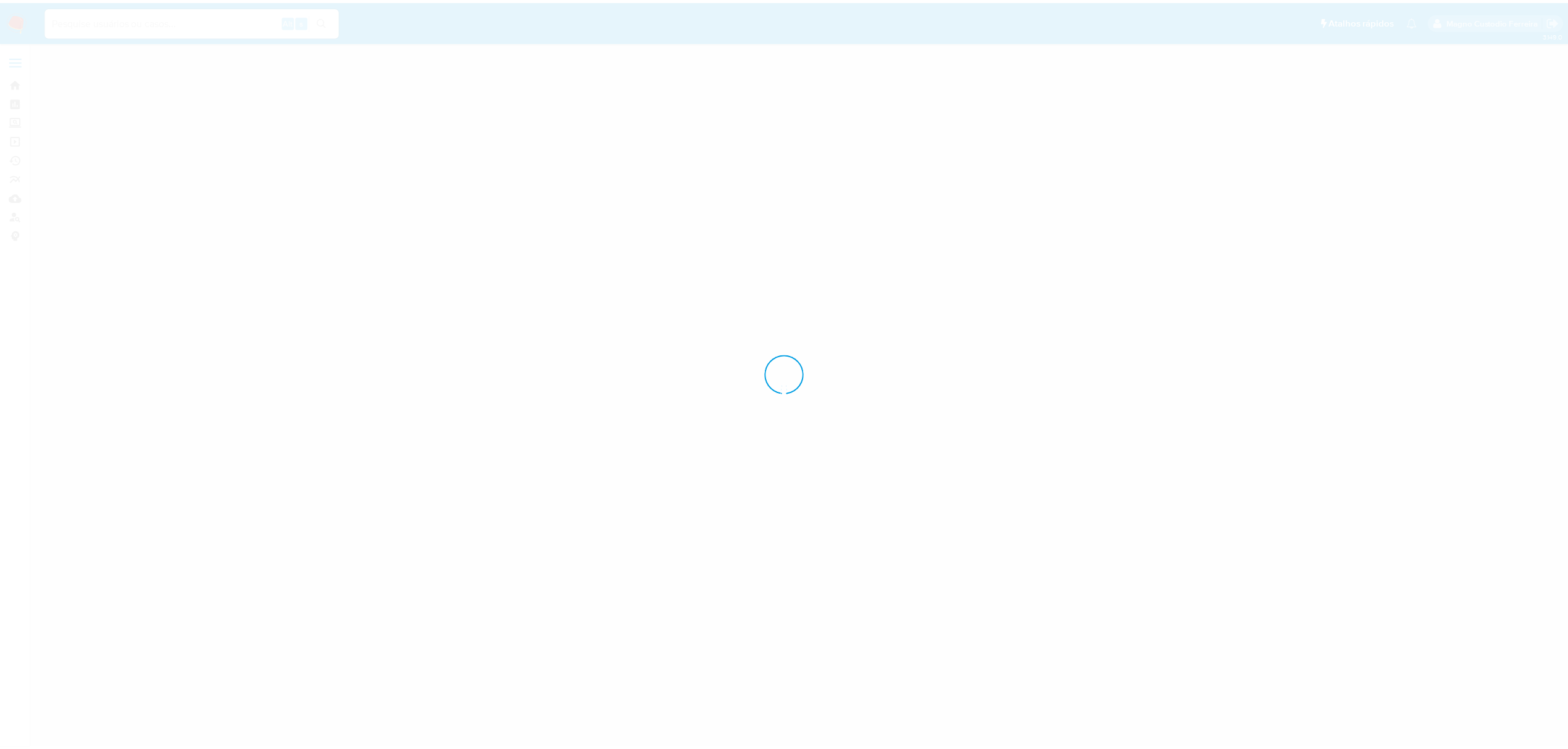 scroll, scrollTop: 0, scrollLeft: 0, axis: both 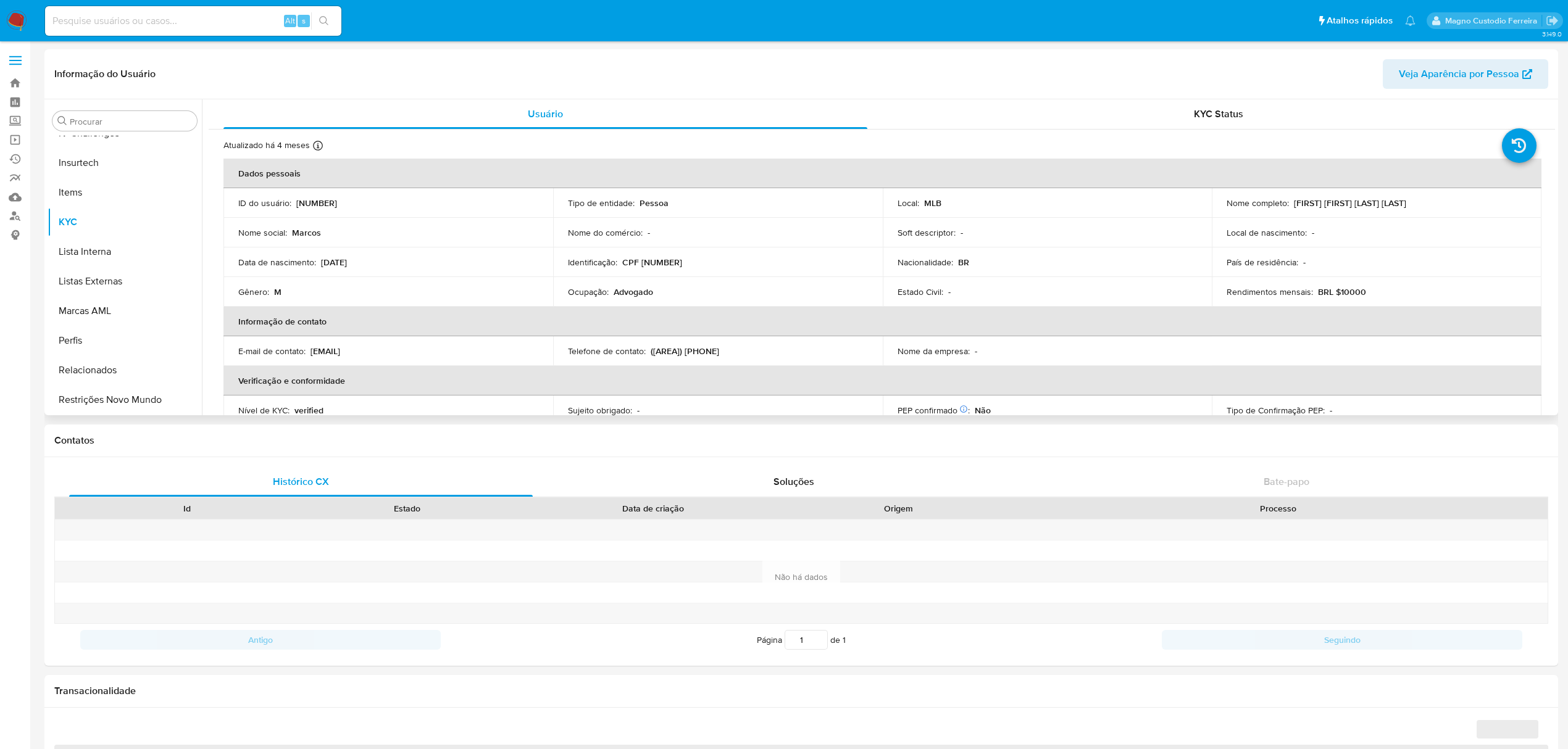 select on "10" 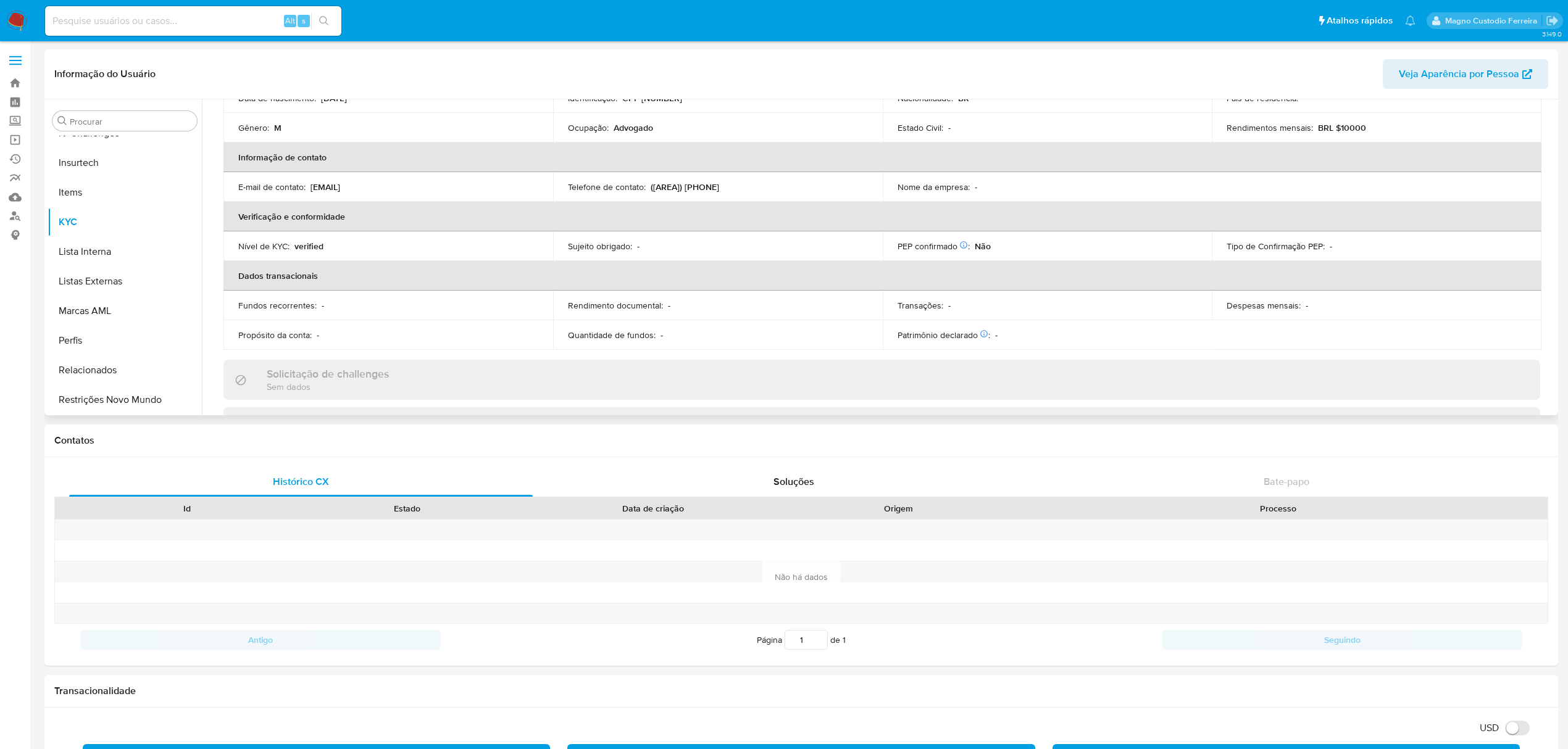 scroll, scrollTop: 247, scrollLeft: 0, axis: vertical 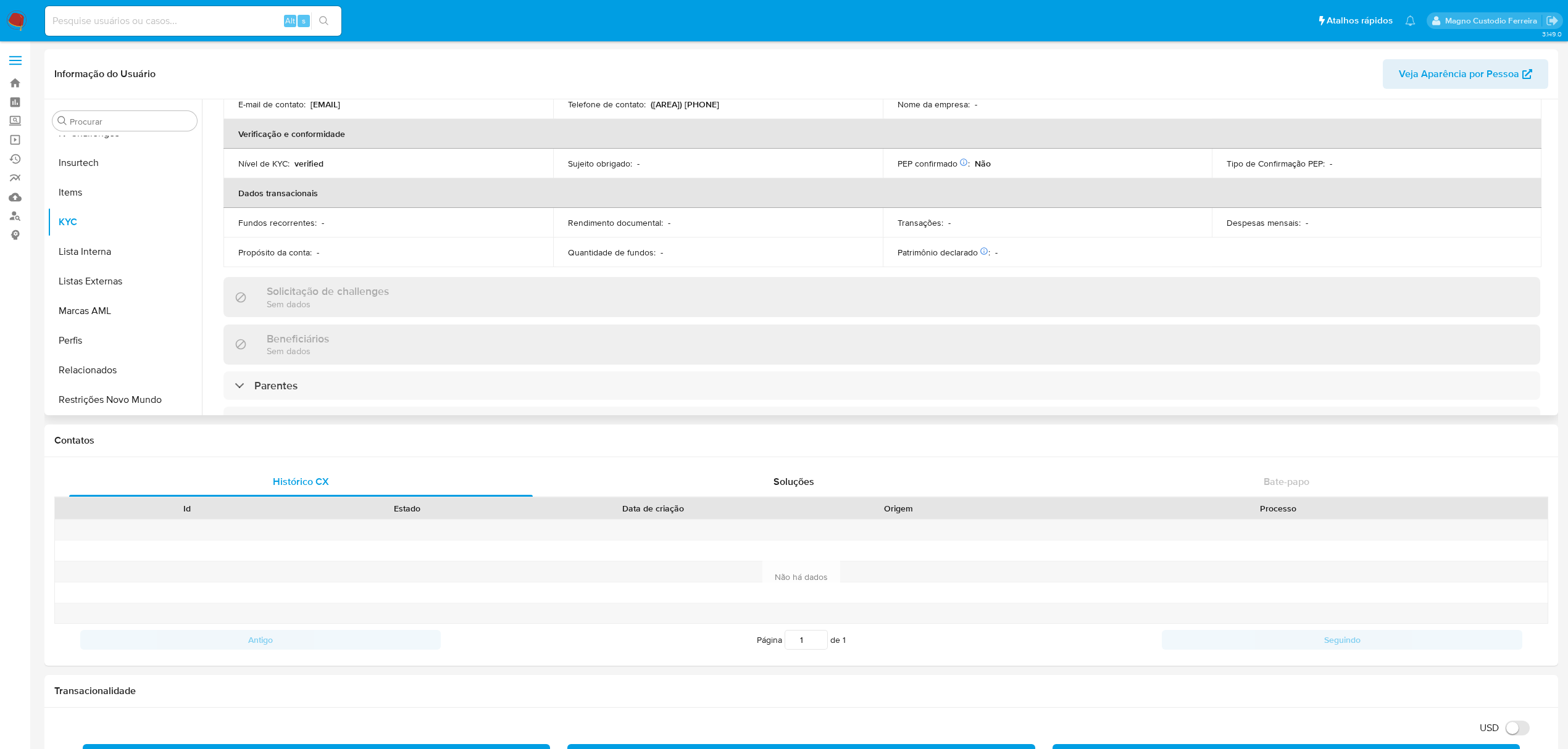 click 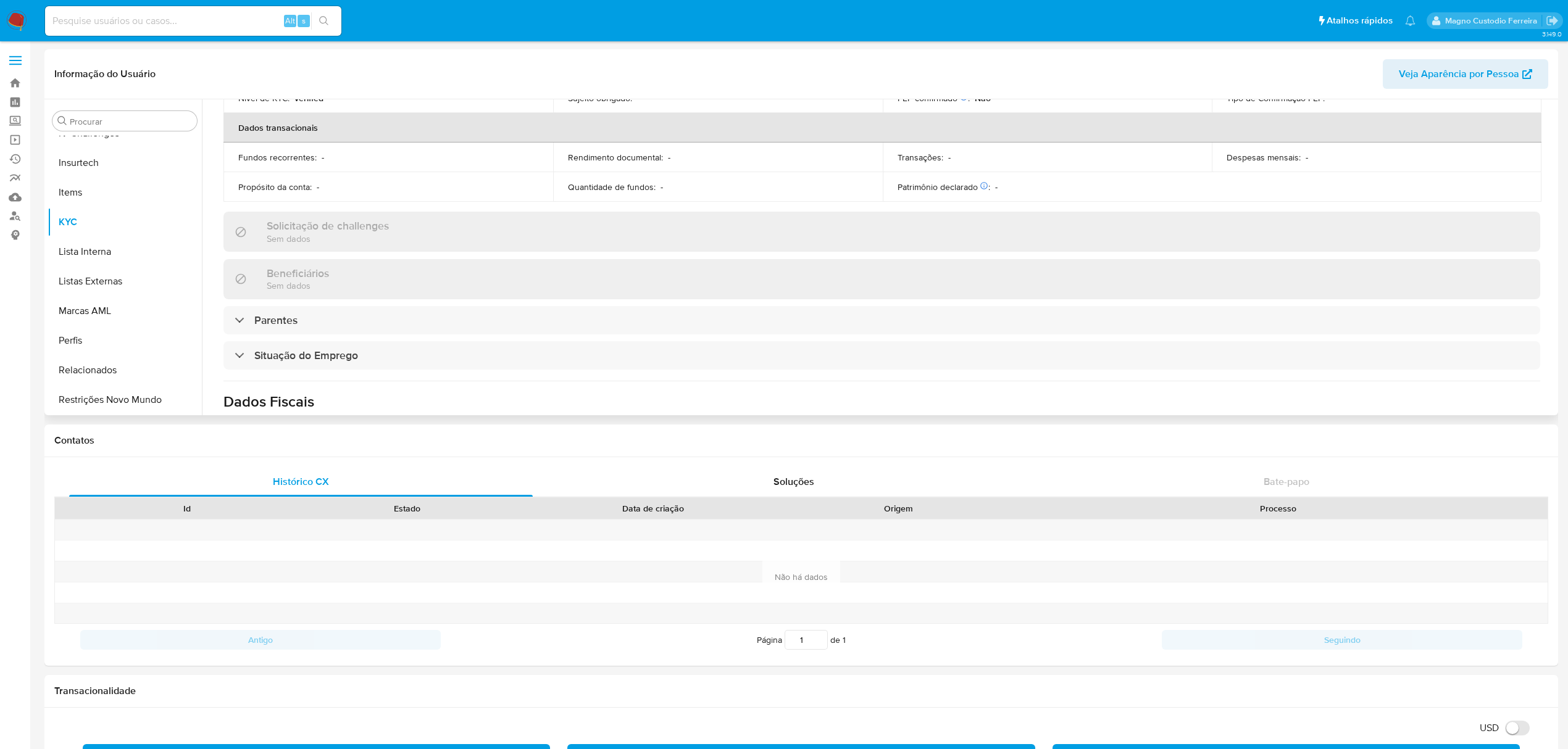 scroll, scrollTop: 411, scrollLeft: 0, axis: vertical 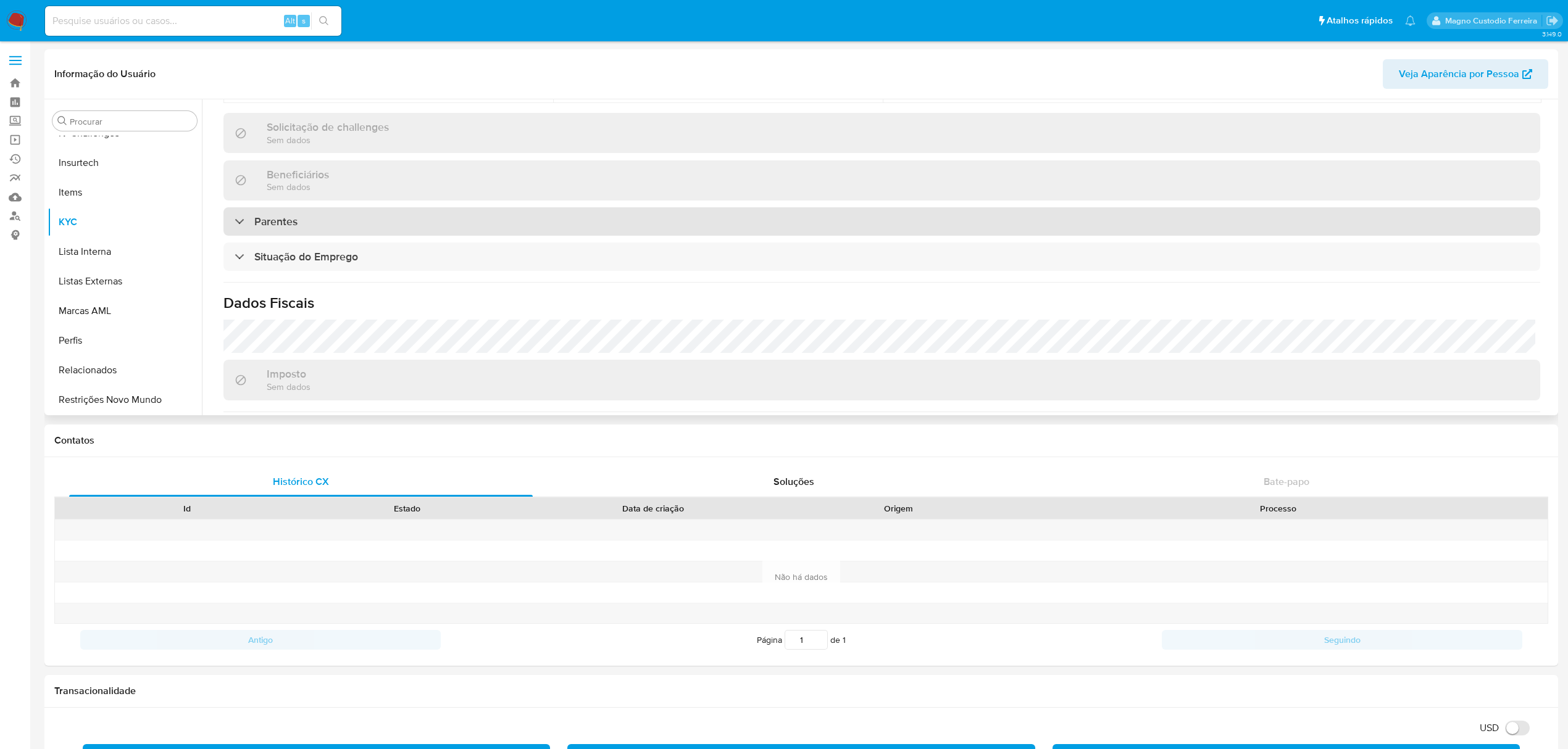 click on "Parentes" at bounding box center (276, 221) 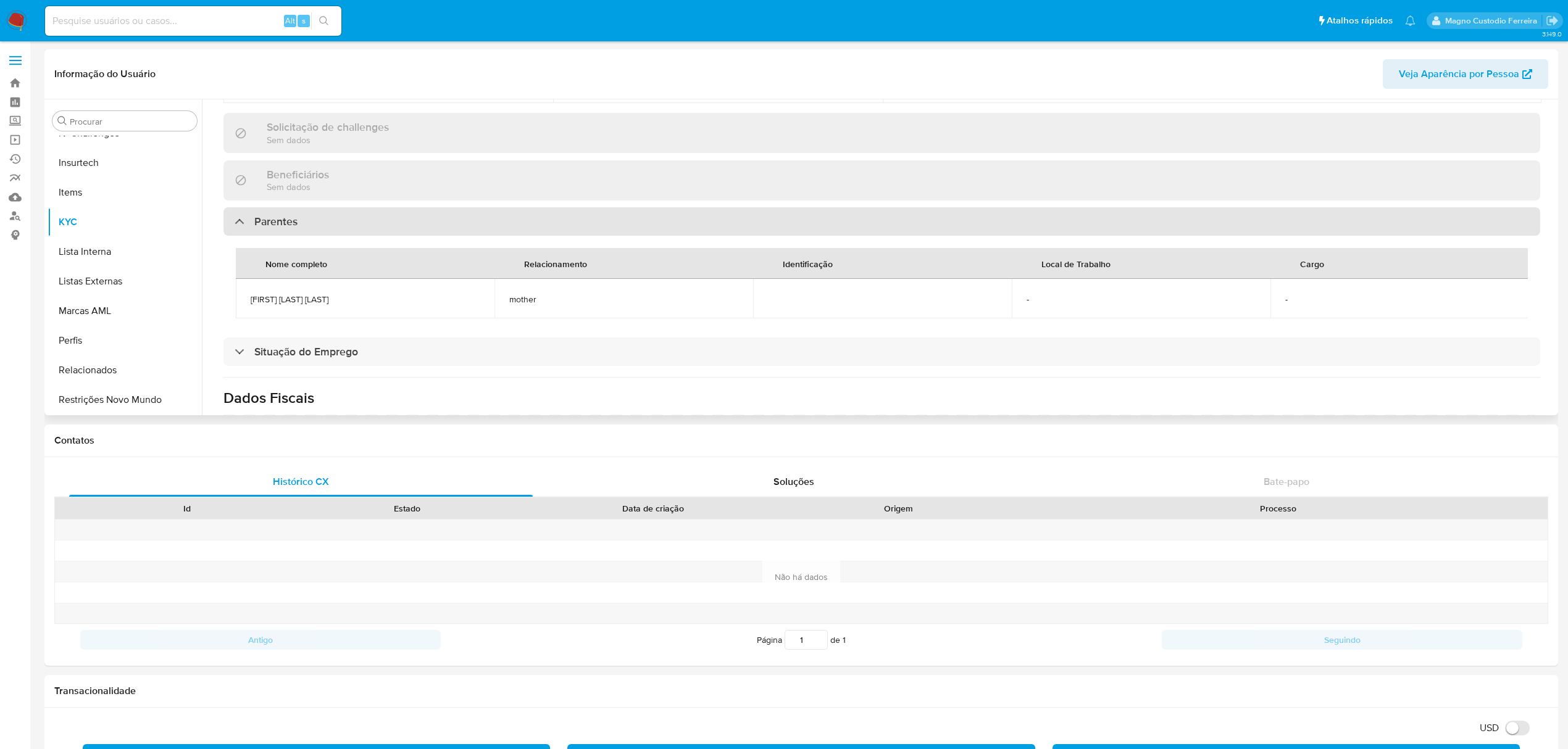 click on "Parentes" at bounding box center (276, 221) 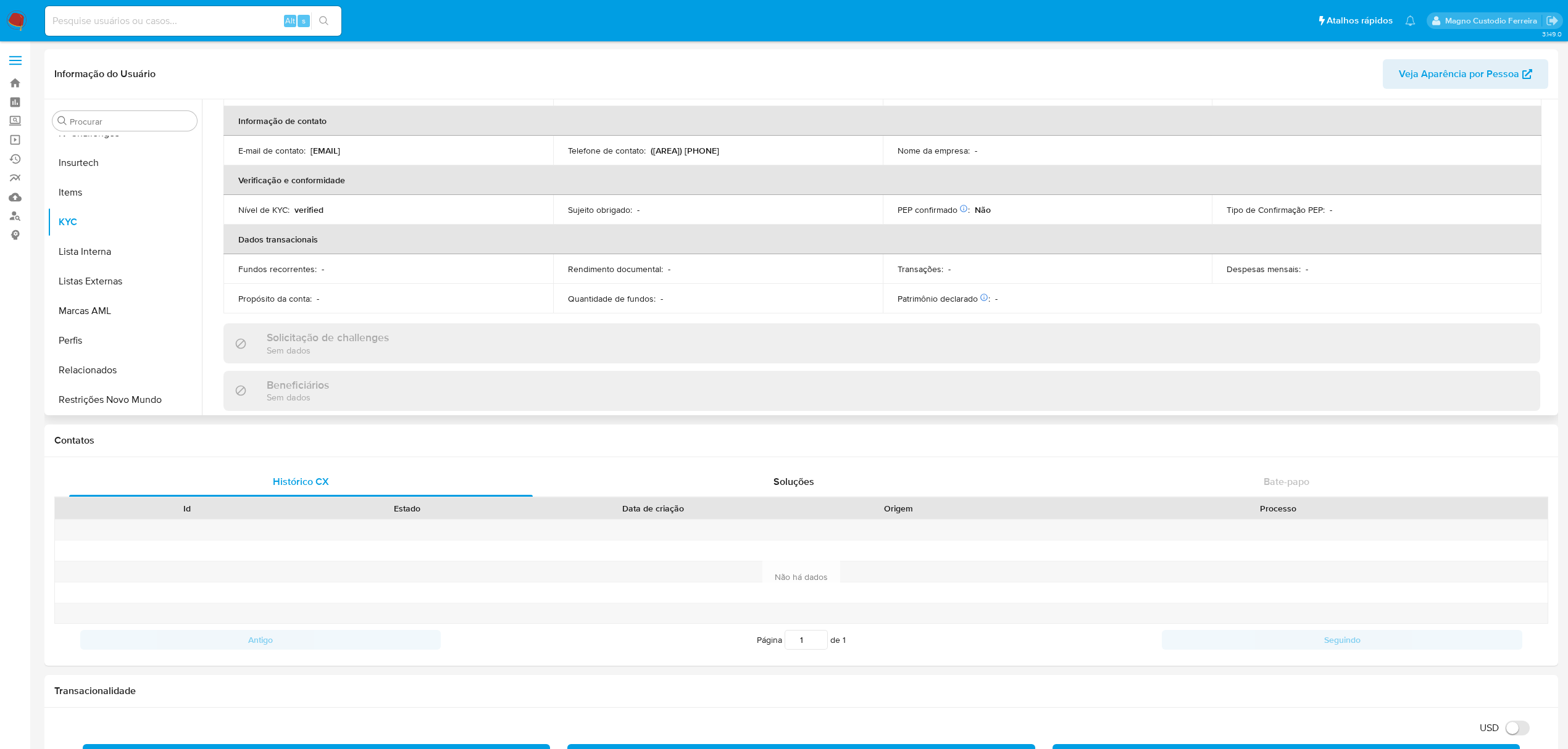 scroll, scrollTop: 115, scrollLeft: 0, axis: vertical 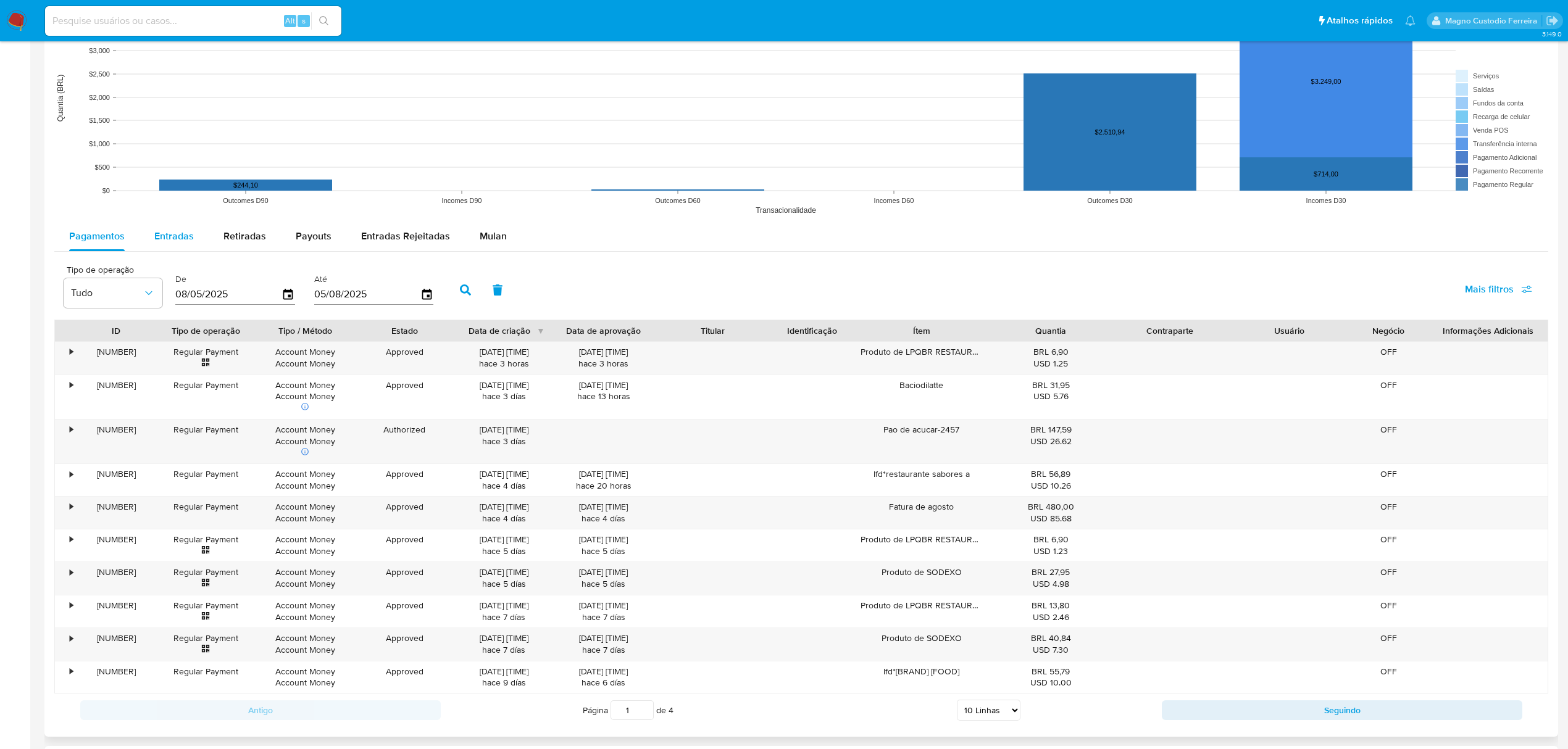 click on "Entradas" at bounding box center (174, 236) 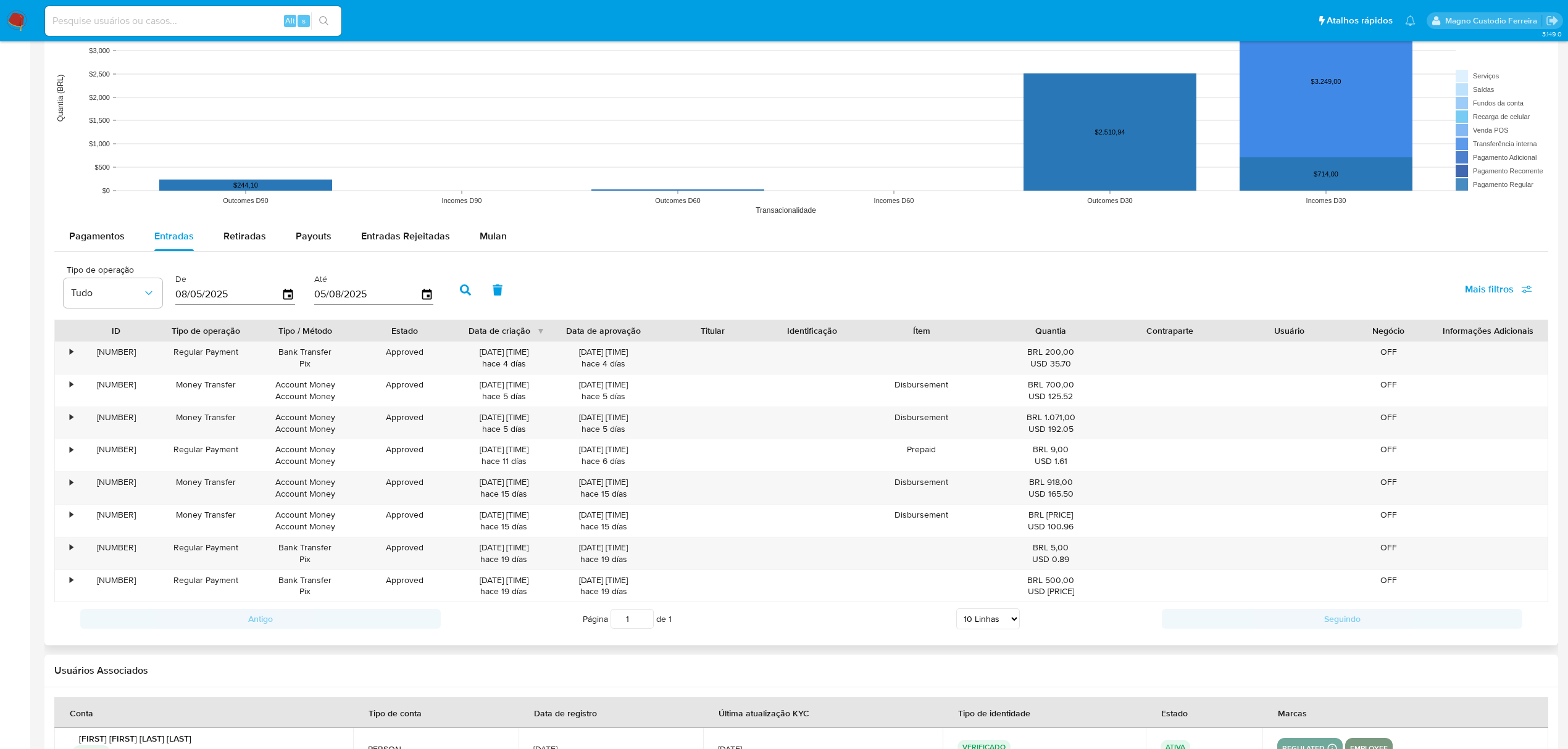 click 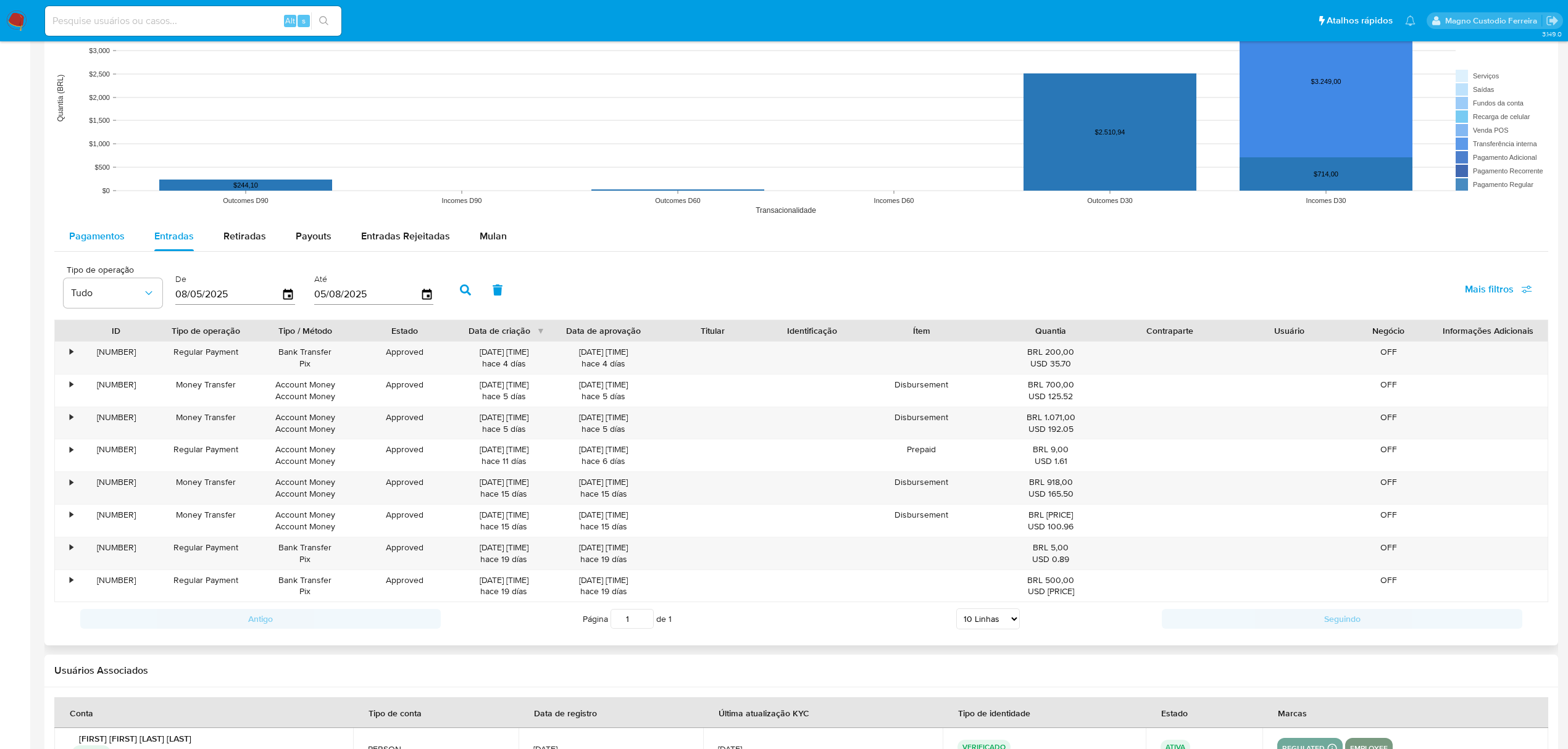 click on "Pagamentos" at bounding box center [97, 236] 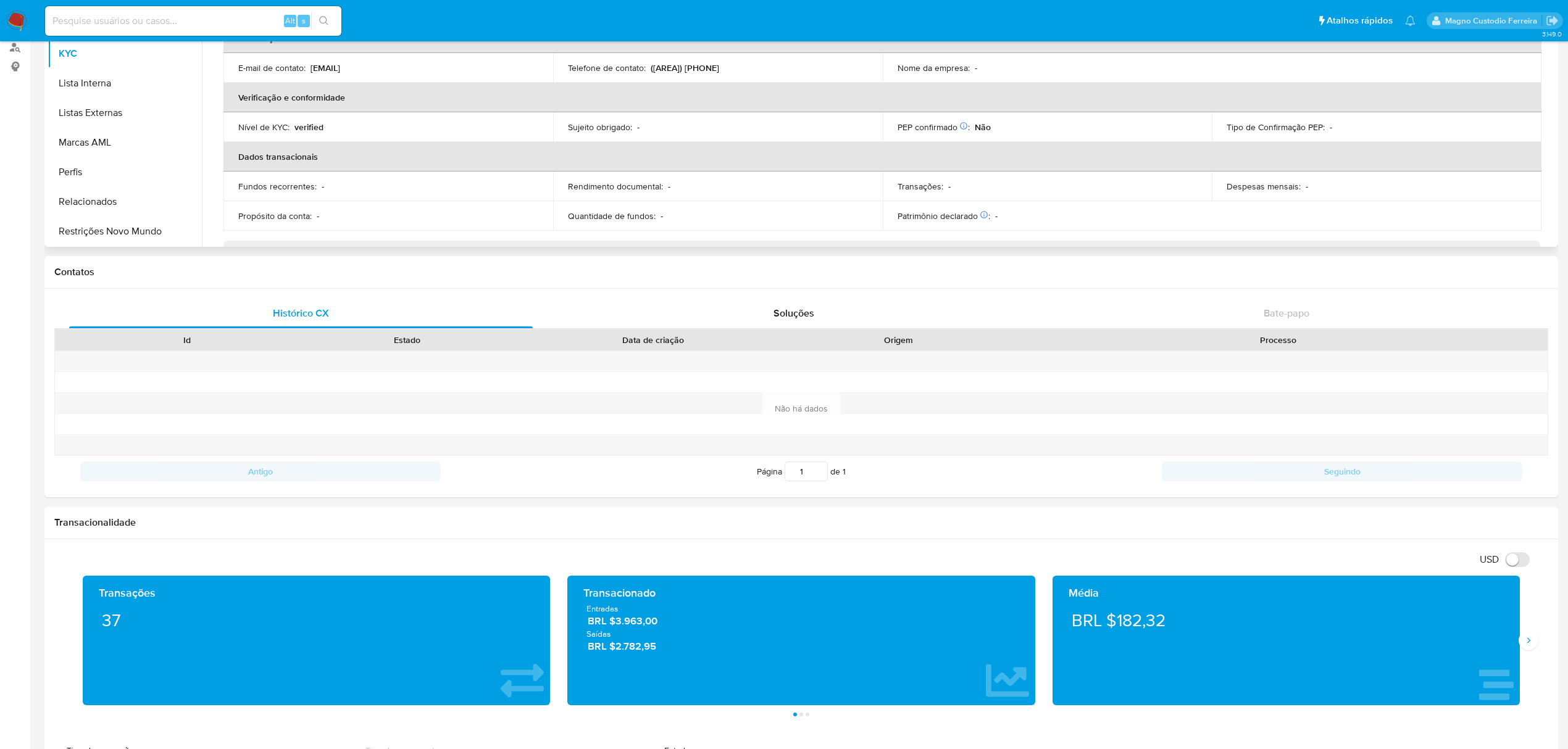 scroll, scrollTop: 0, scrollLeft: 0, axis: both 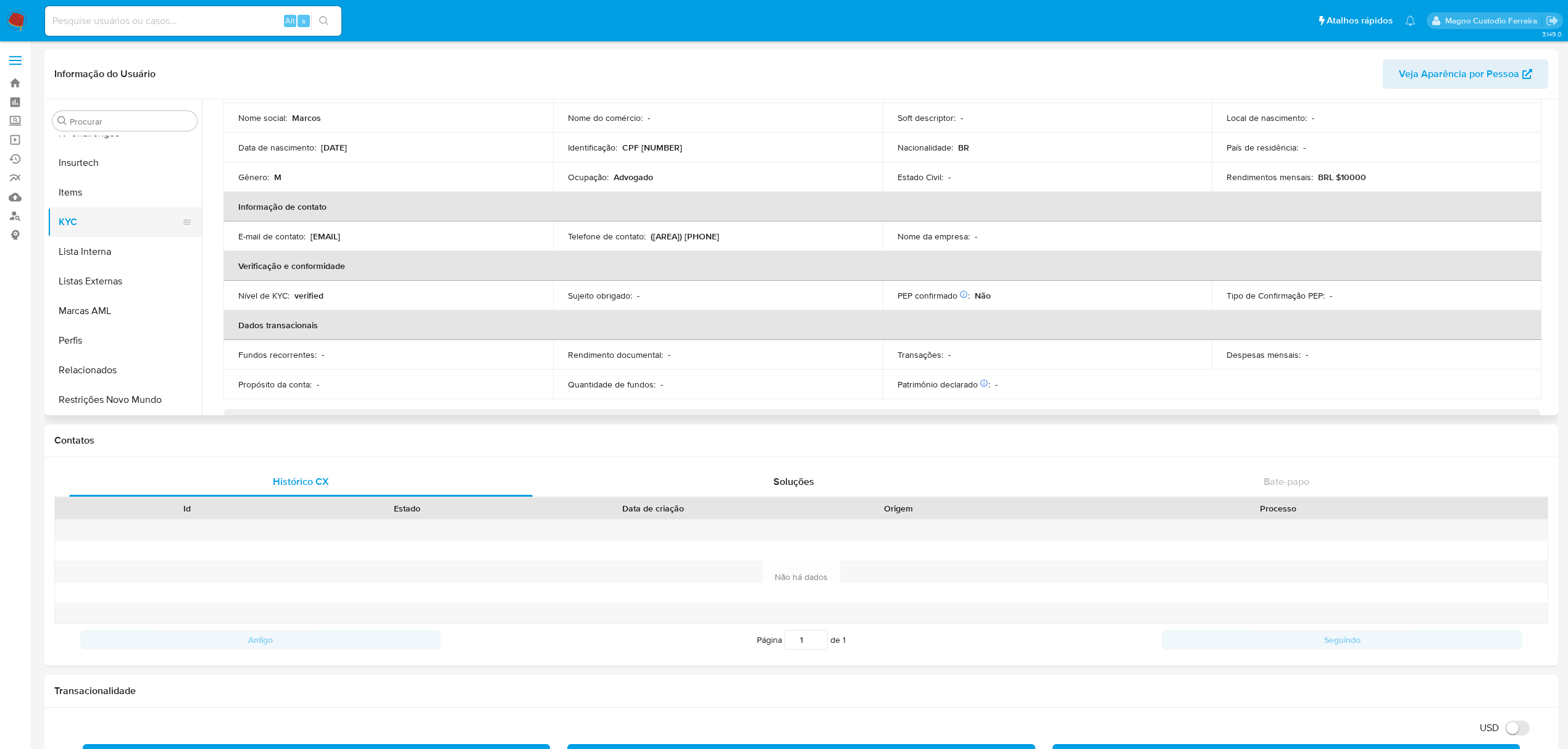 click on "Items" at bounding box center (125, 192) 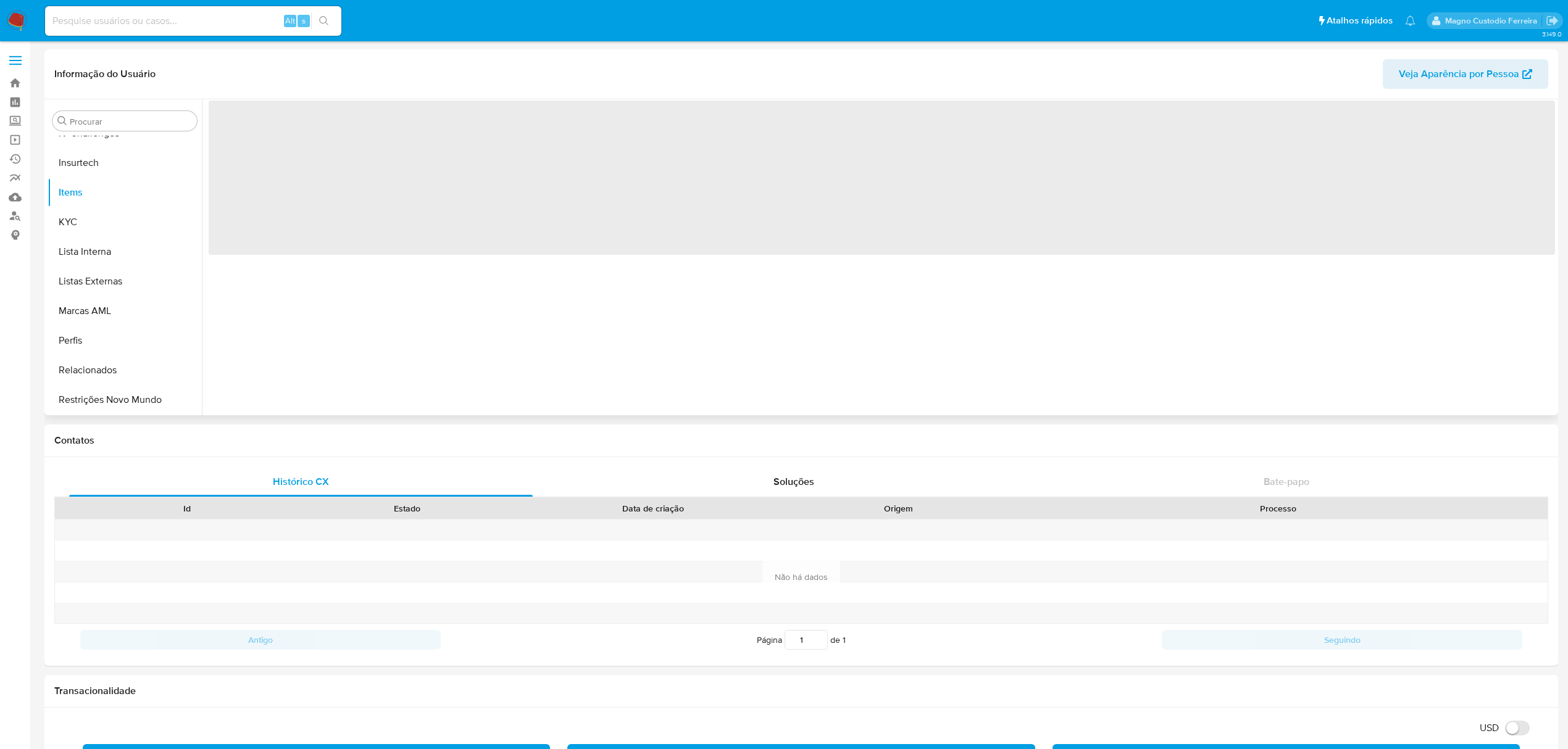 scroll, scrollTop: 0, scrollLeft: 0, axis: both 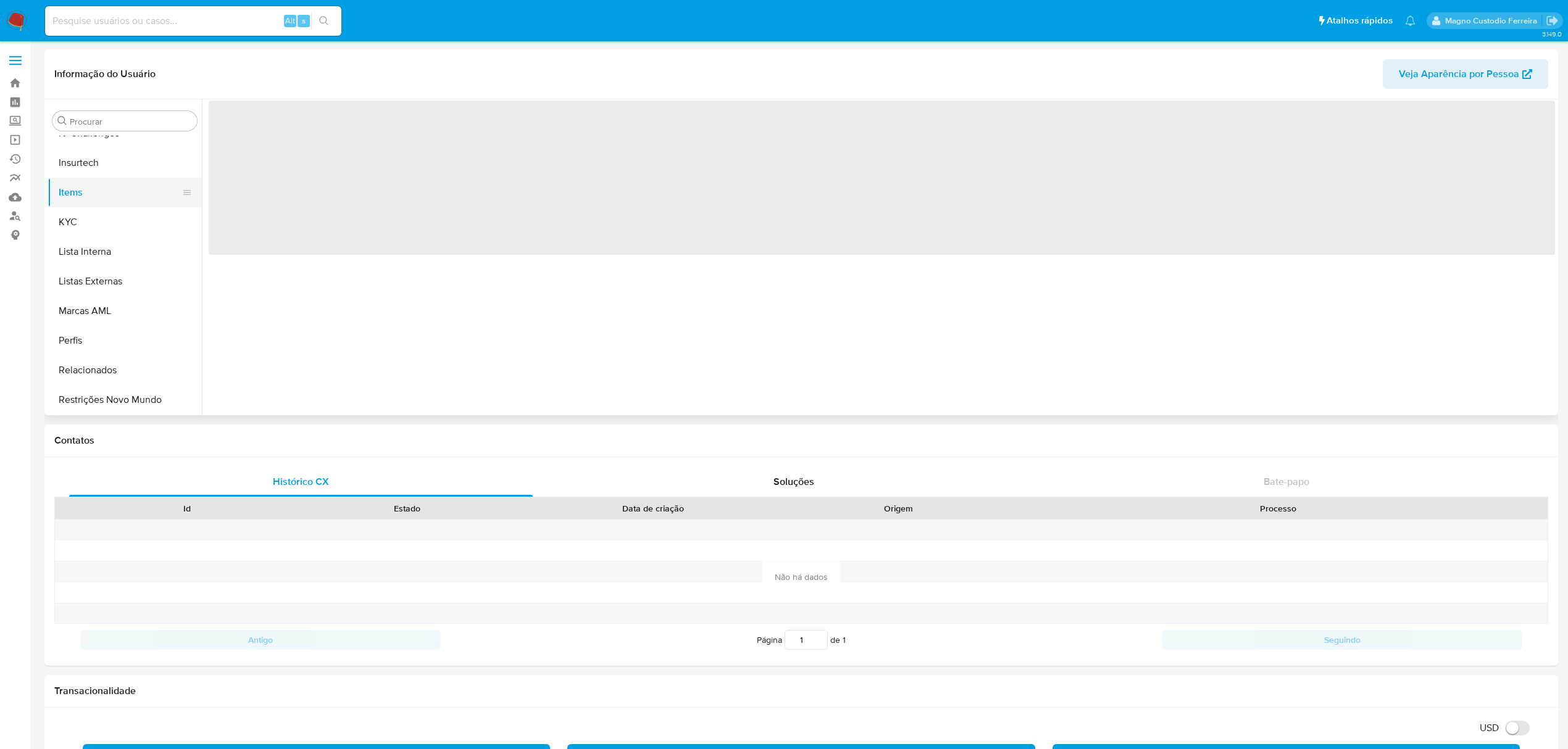 click on "Items" at bounding box center [120, 192] 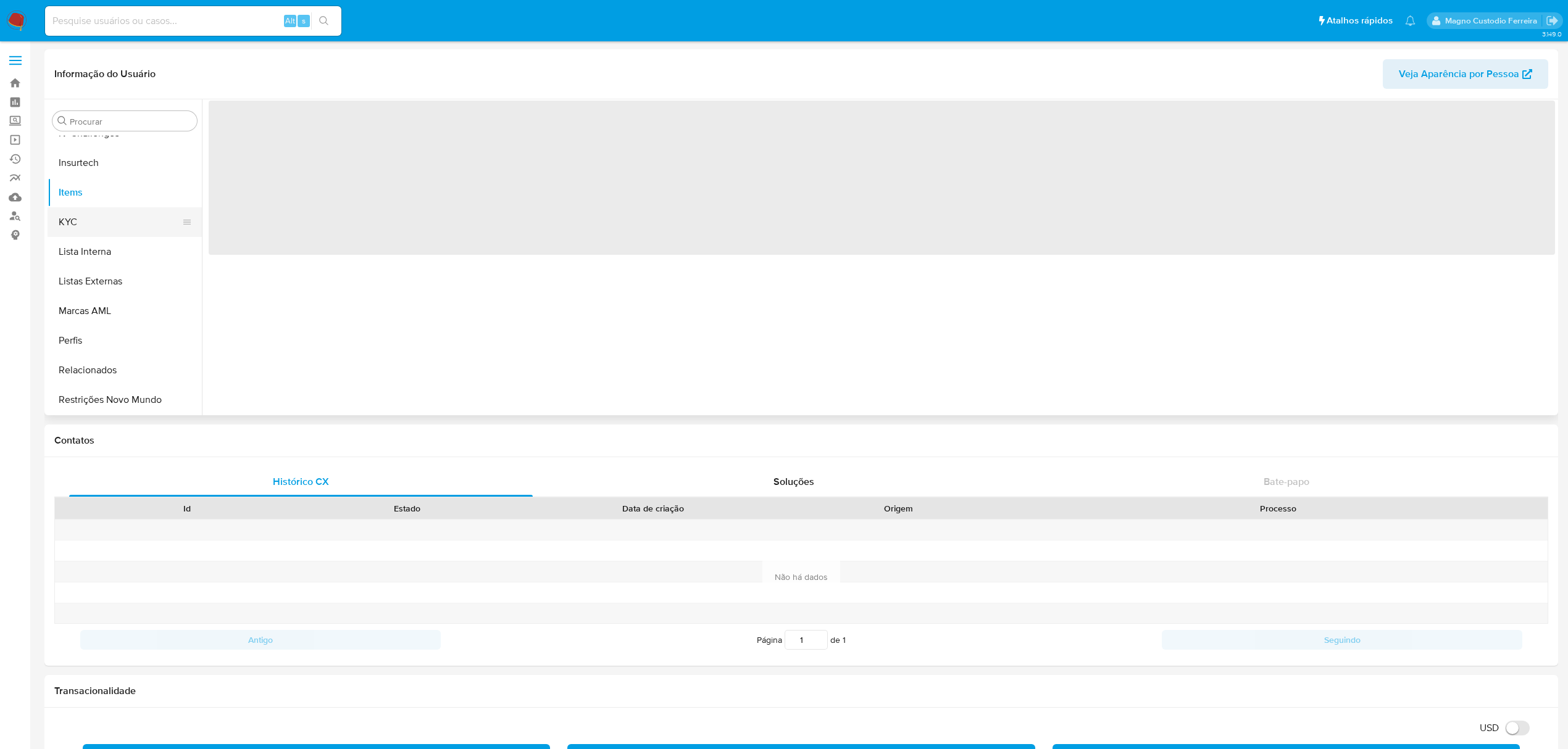 click on "KYC" at bounding box center (120, 222) 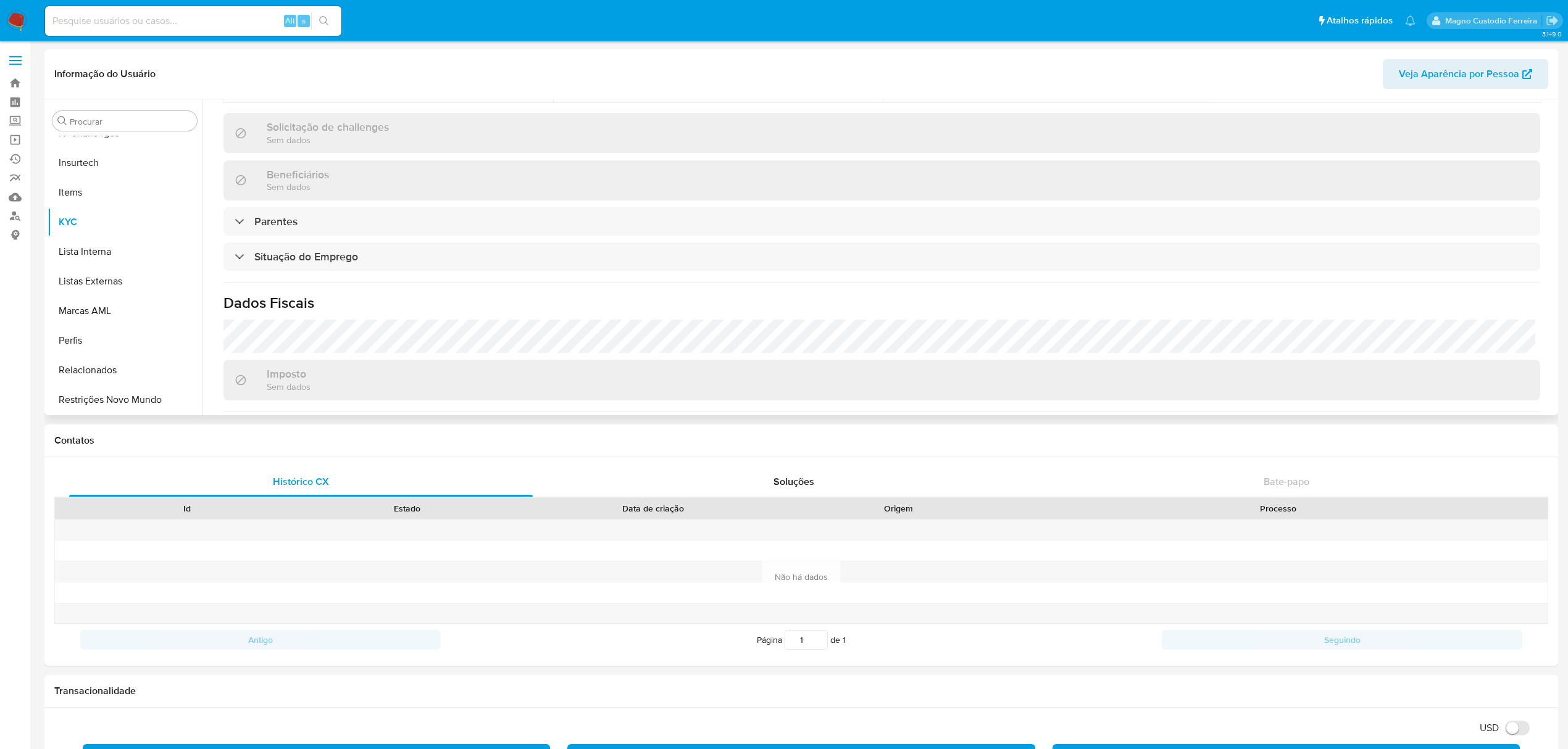 scroll, scrollTop: 0, scrollLeft: 0, axis: both 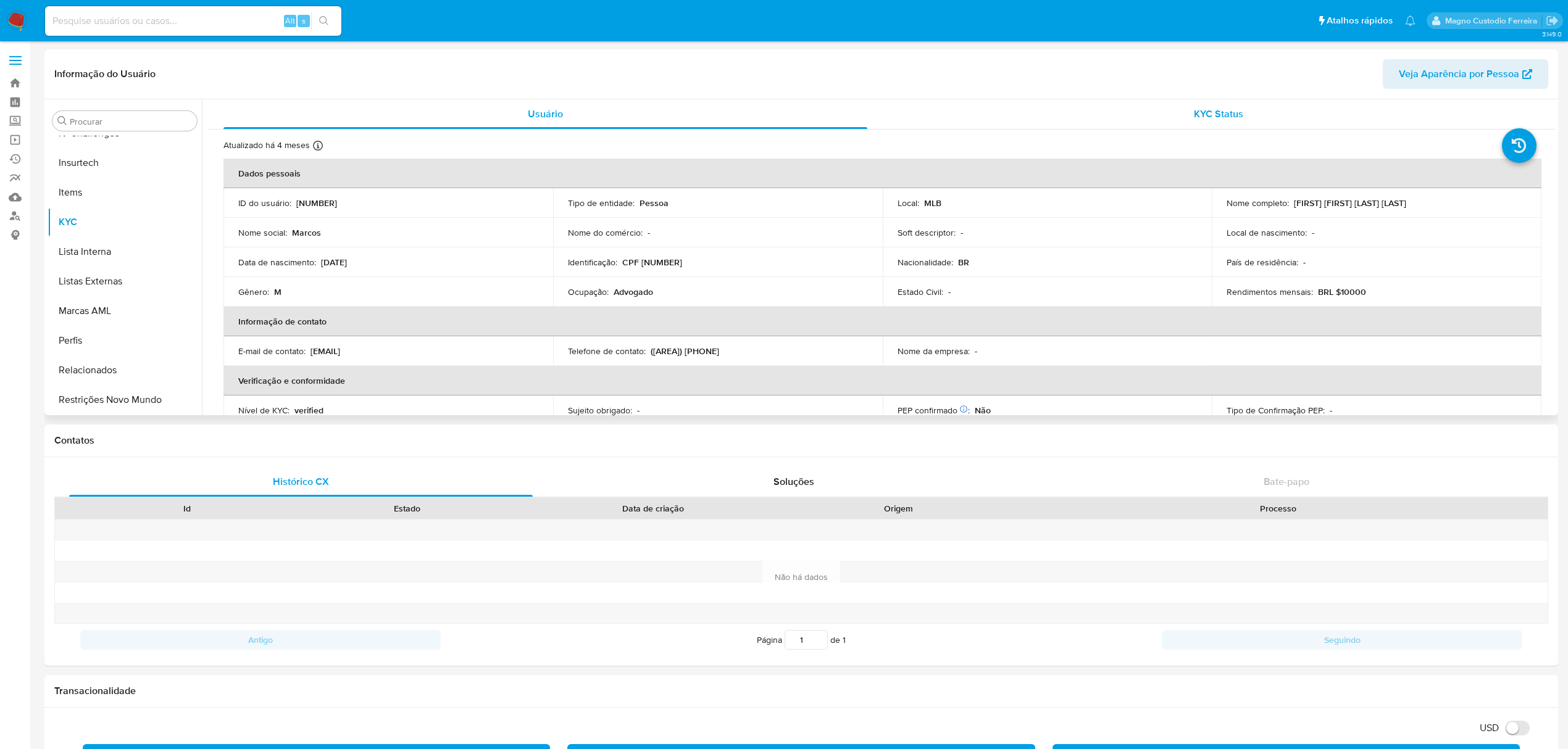 click on "KYC Status" at bounding box center [1219, 114] 